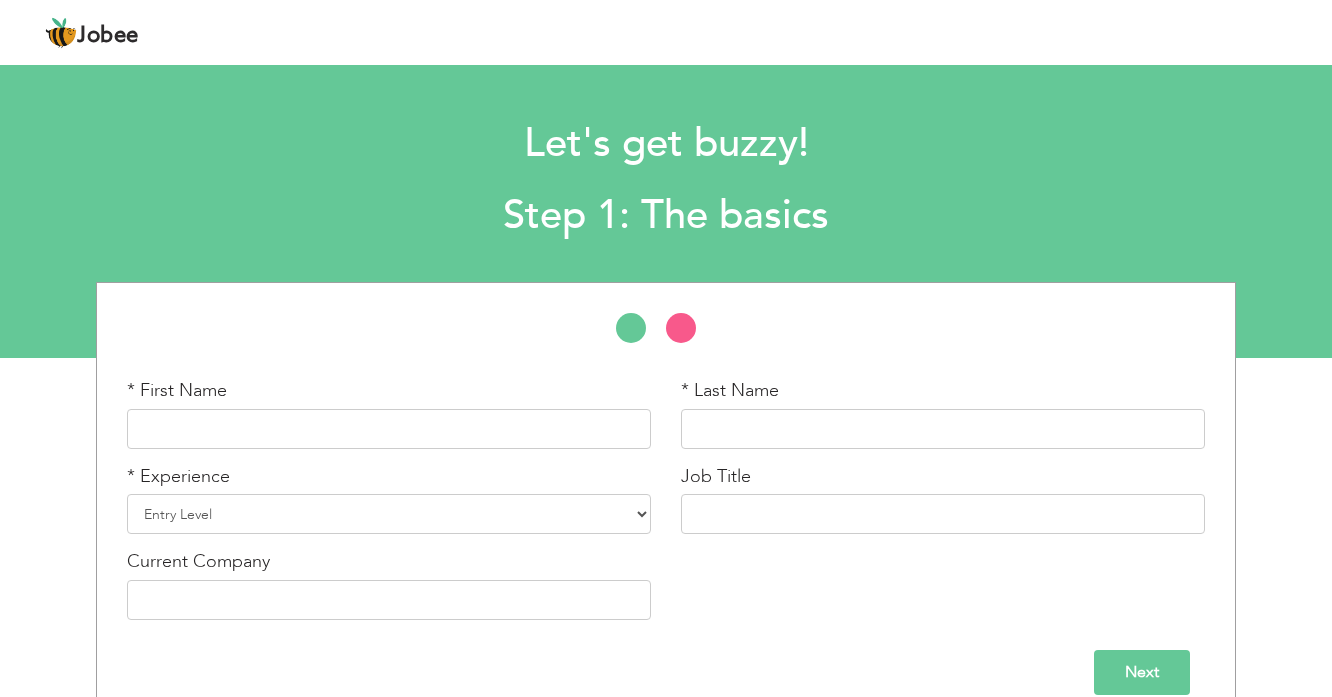 scroll, scrollTop: 0, scrollLeft: 0, axis: both 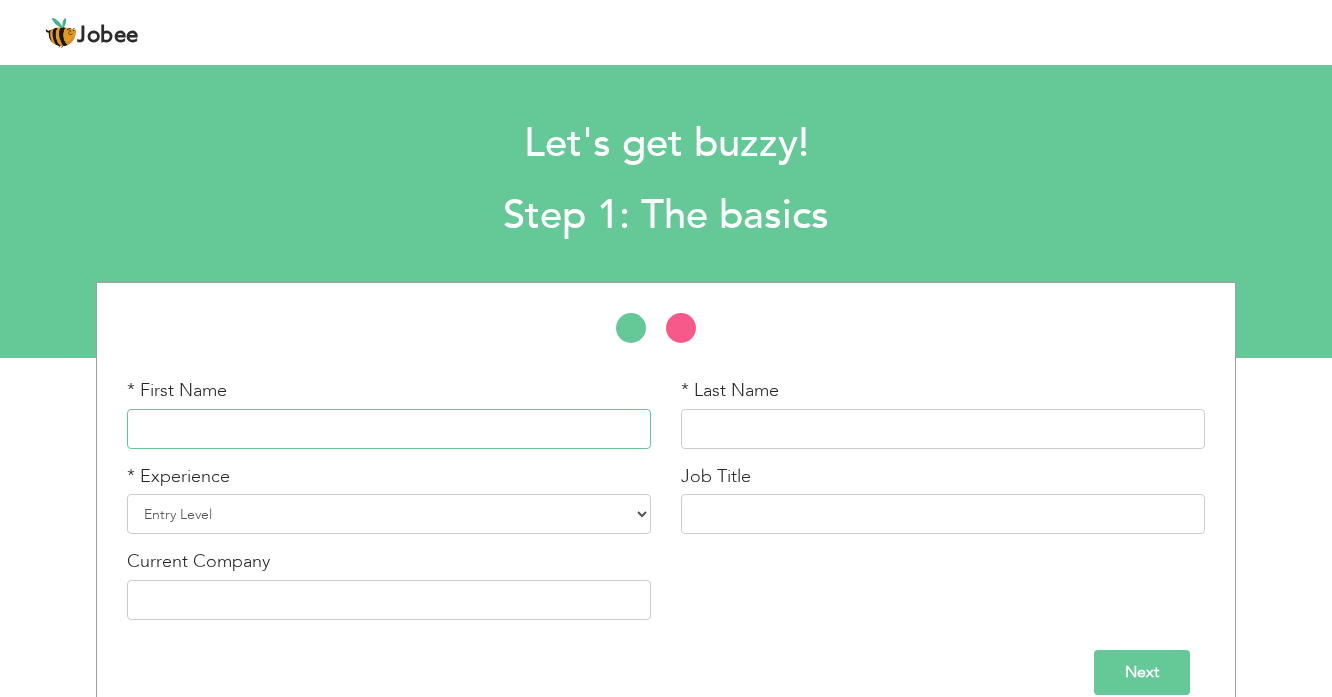 click at bounding box center [389, 429] 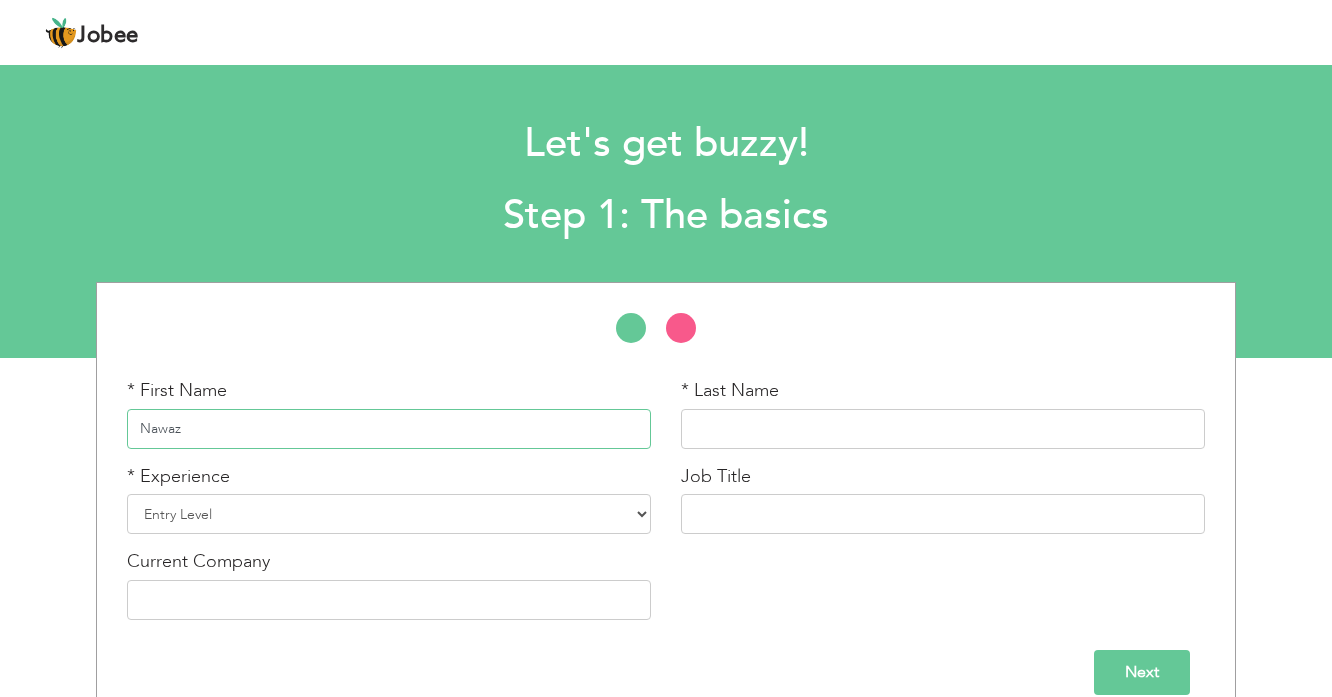 type on "Nawaz" 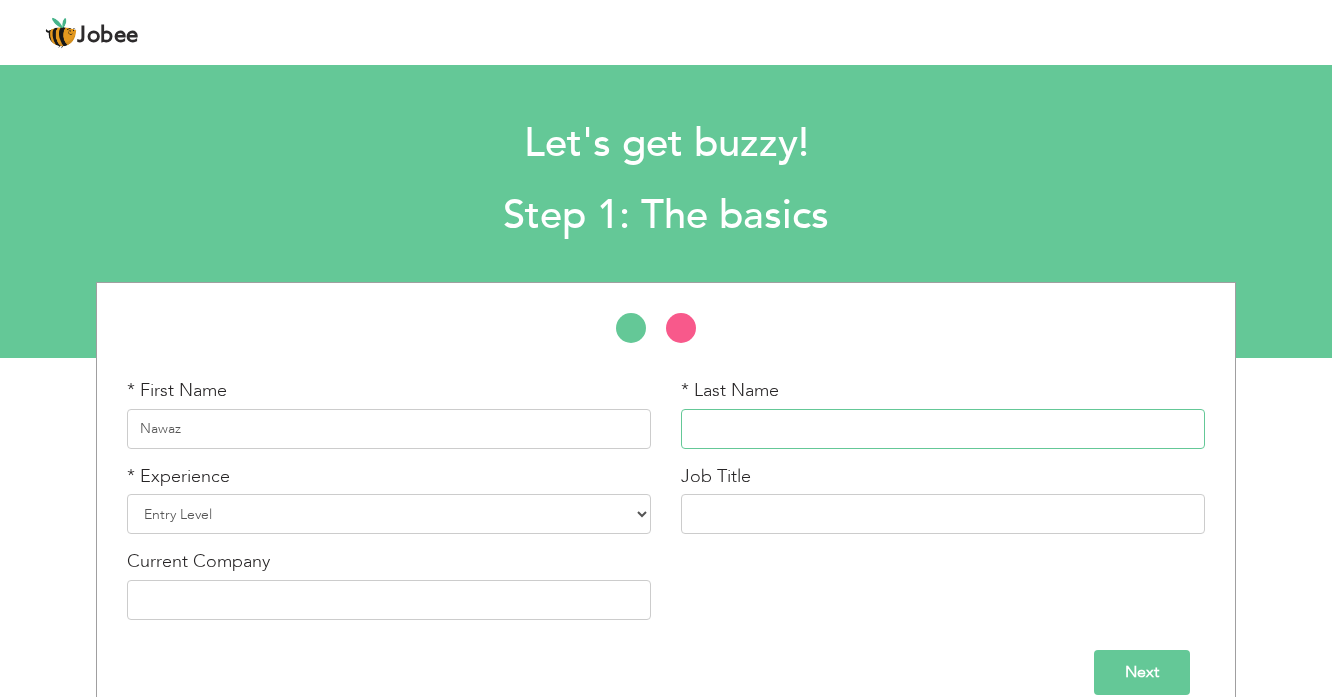 click at bounding box center (943, 429) 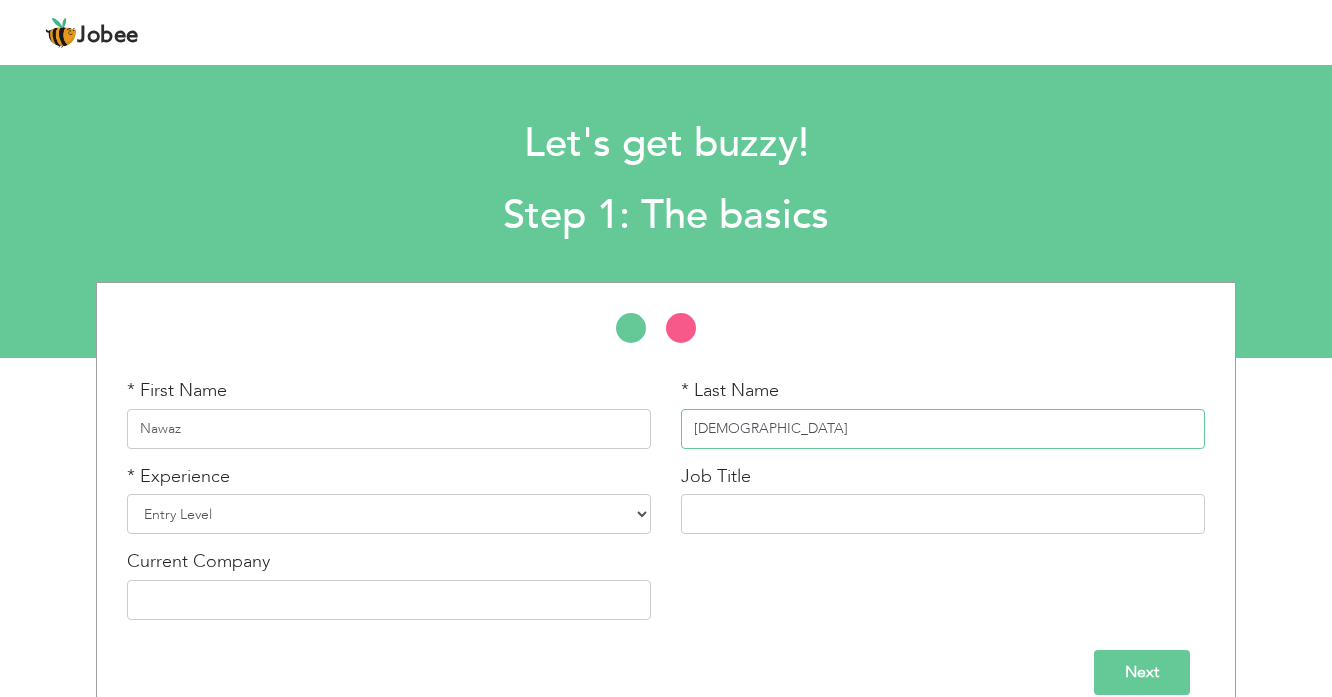 type on "Muhammad" 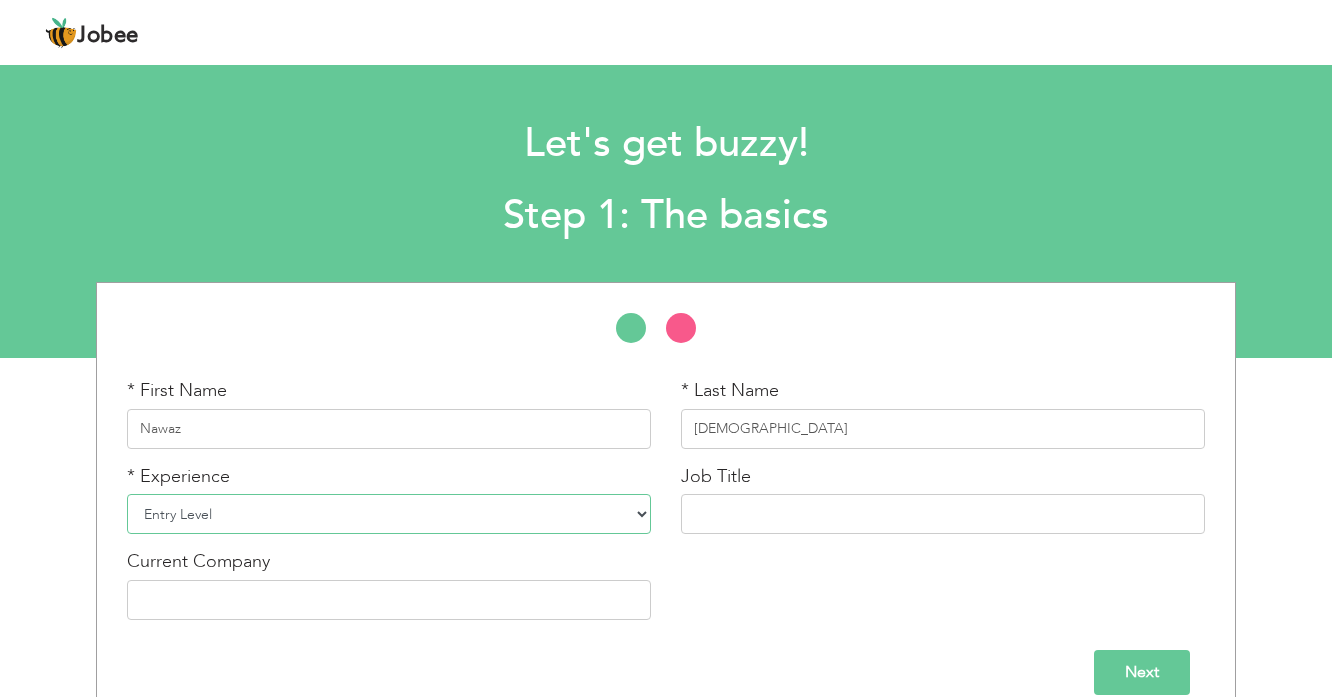 click on "Entry Level
Less than 1 Year
1 Year
2 Years
3 Years
4 Years
5 Years
6 Years
7 Years
8 Years
9 Years
10 Years
11 Years
12 Years
13 Years
14 Years
15 Years
16 Years
17 Years
18 Years
19 Years
20 Years
21 Years
22 Years
23 Years
24 Years
25 Years
26 Years
27 Years
28 Years
29 Years
30 Years
31 Years
32 Years
33 Years
34 Years
35 Years
More than 35 Years" at bounding box center (389, 514) 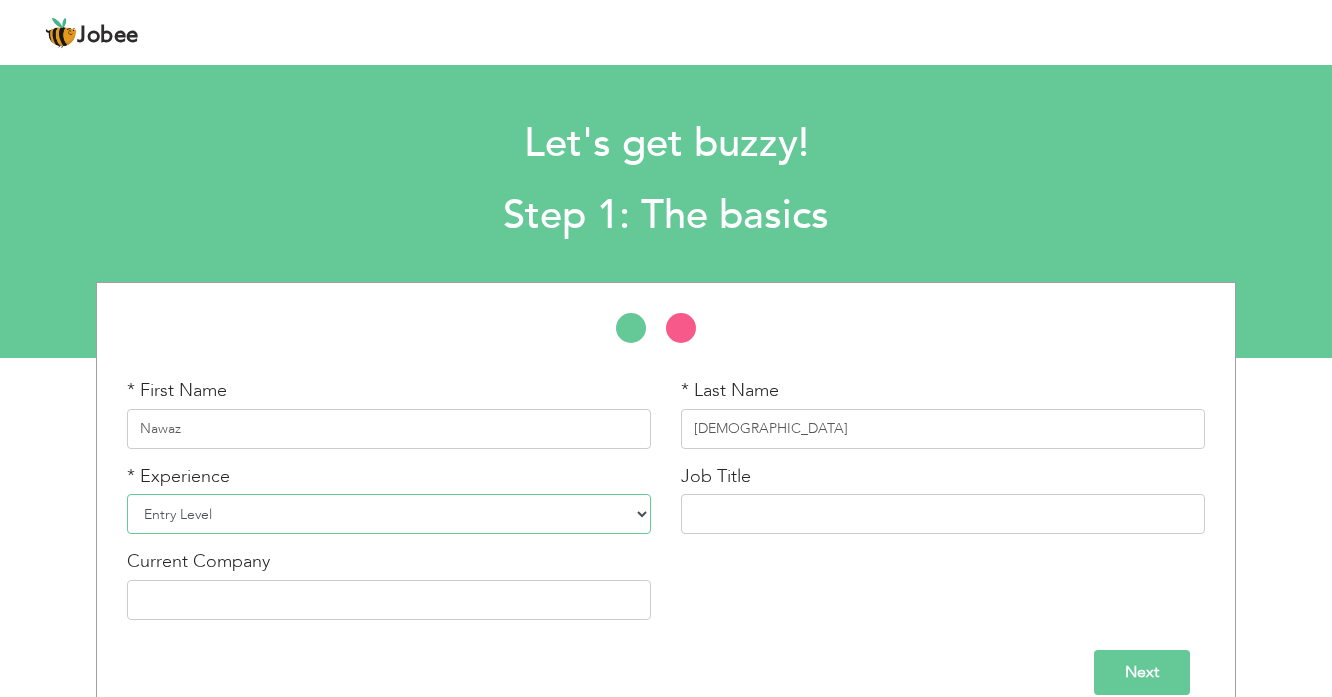 select on "31" 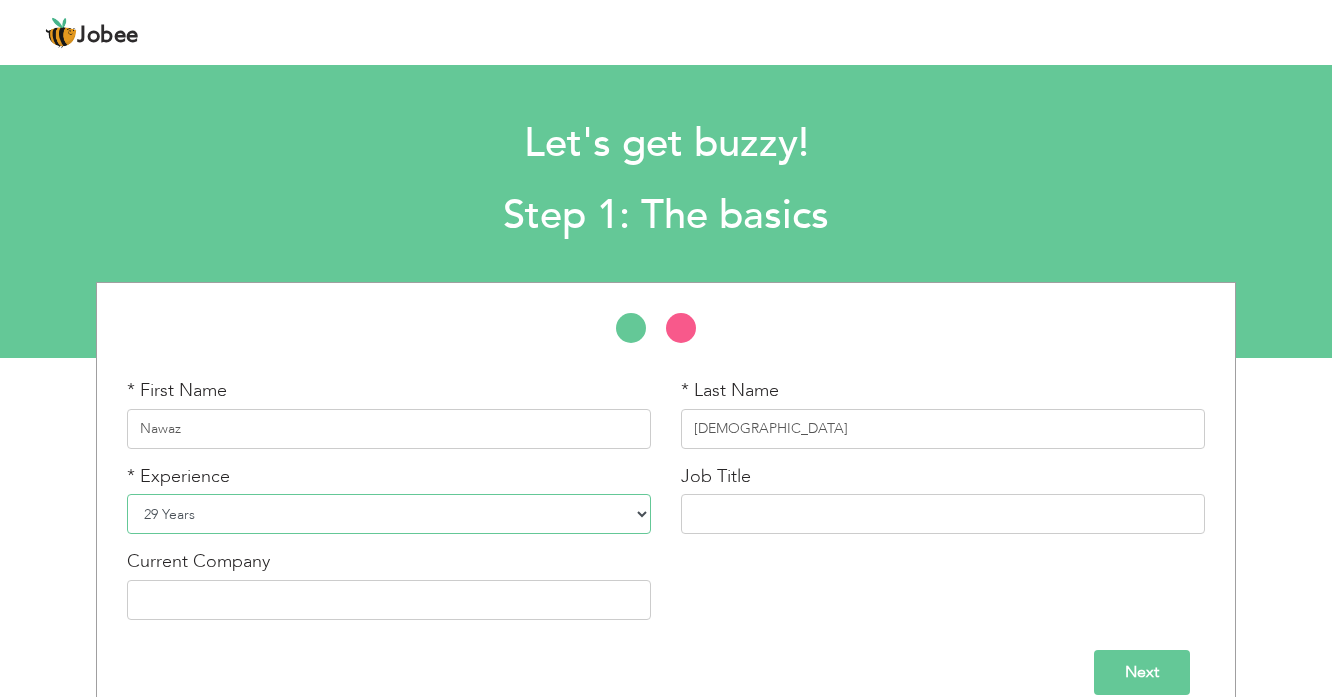 click on "Entry Level
Less than 1 Year
1 Year
2 Years
3 Years
4 Years
5 Years
6 Years
7 Years
8 Years
9 Years
10 Years
11 Years
12 Years
13 Years
14 Years
15 Years
16 Years
17 Years
18 Years
19 Years
20 Years
21 Years
22 Years
23 Years
24 Years
25 Years
26 Years
27 Years
28 Years
29 Years
30 Years
31 Years
32 Years
33 Years
34 Years
35 Years
More than 35 Years" at bounding box center (389, 514) 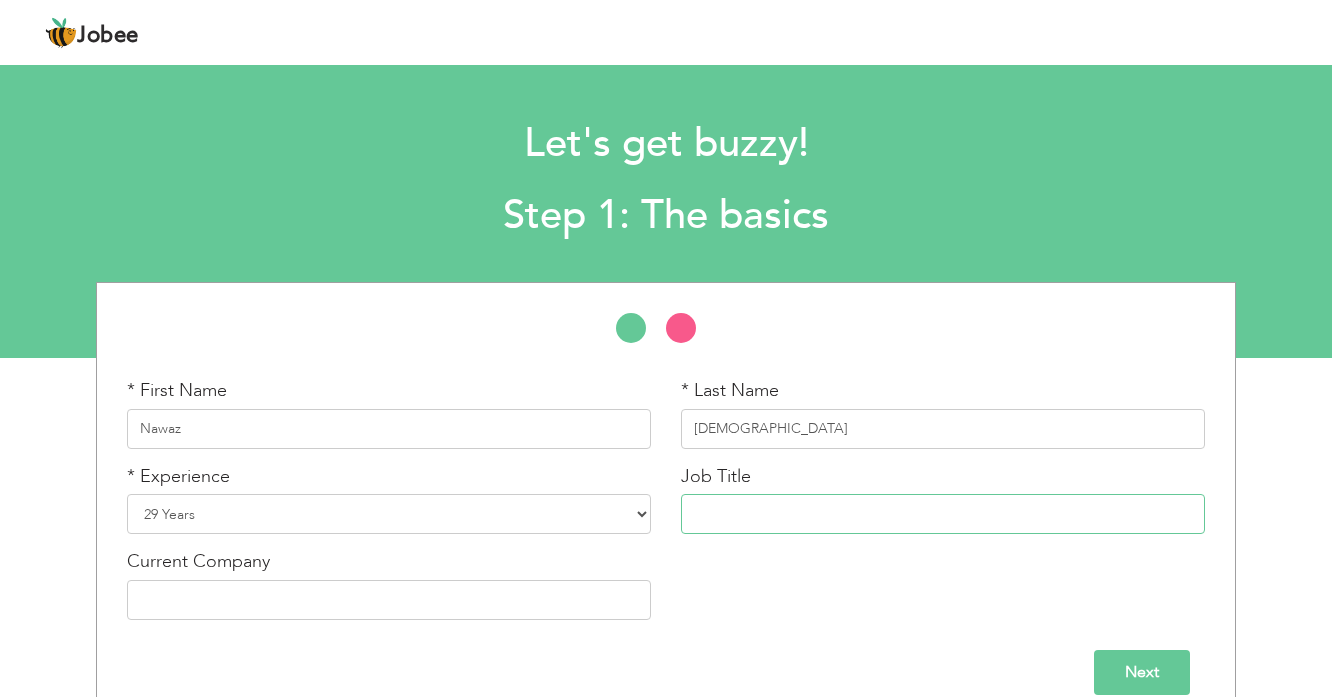 click at bounding box center [943, 514] 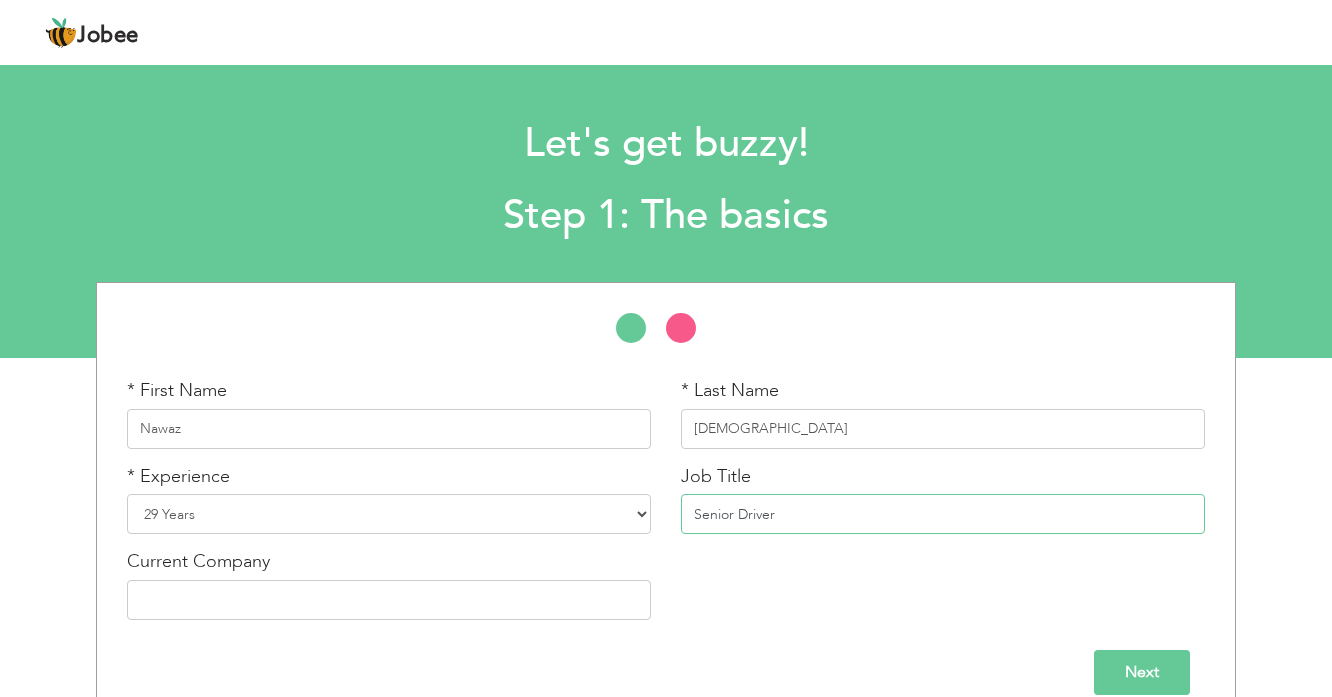 type on "Senior Driver" 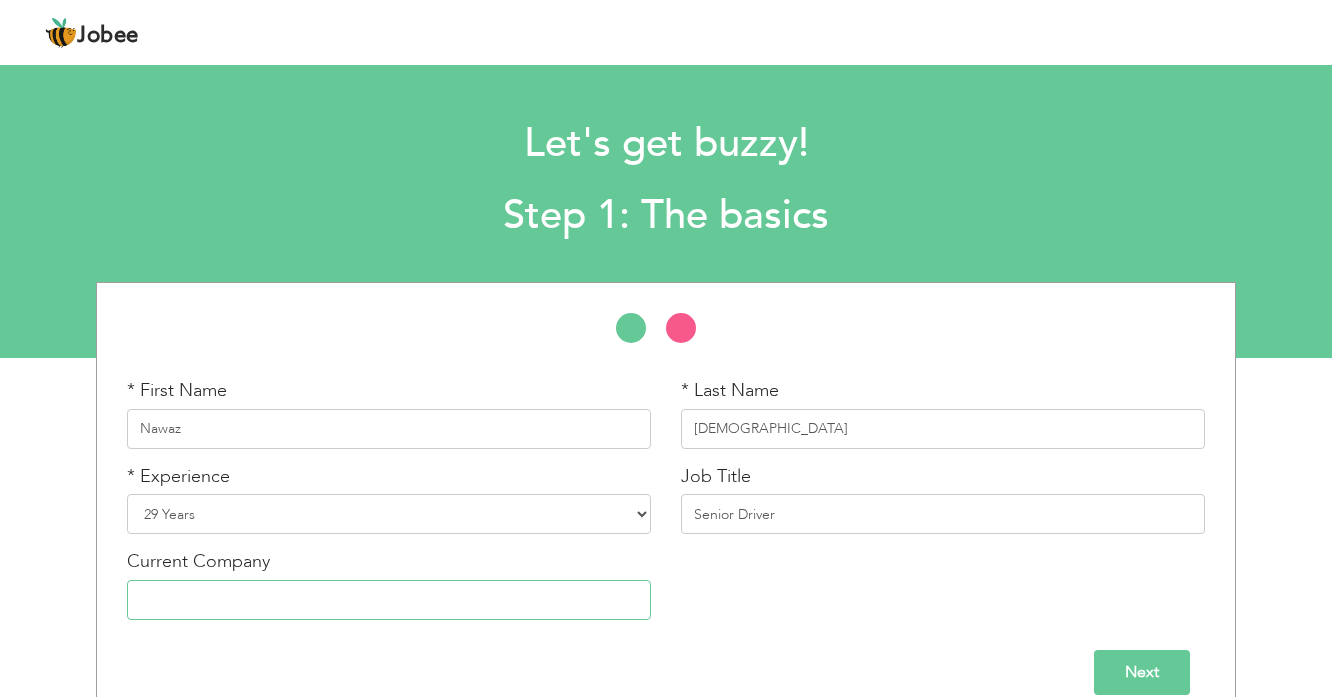 click at bounding box center (389, 600) 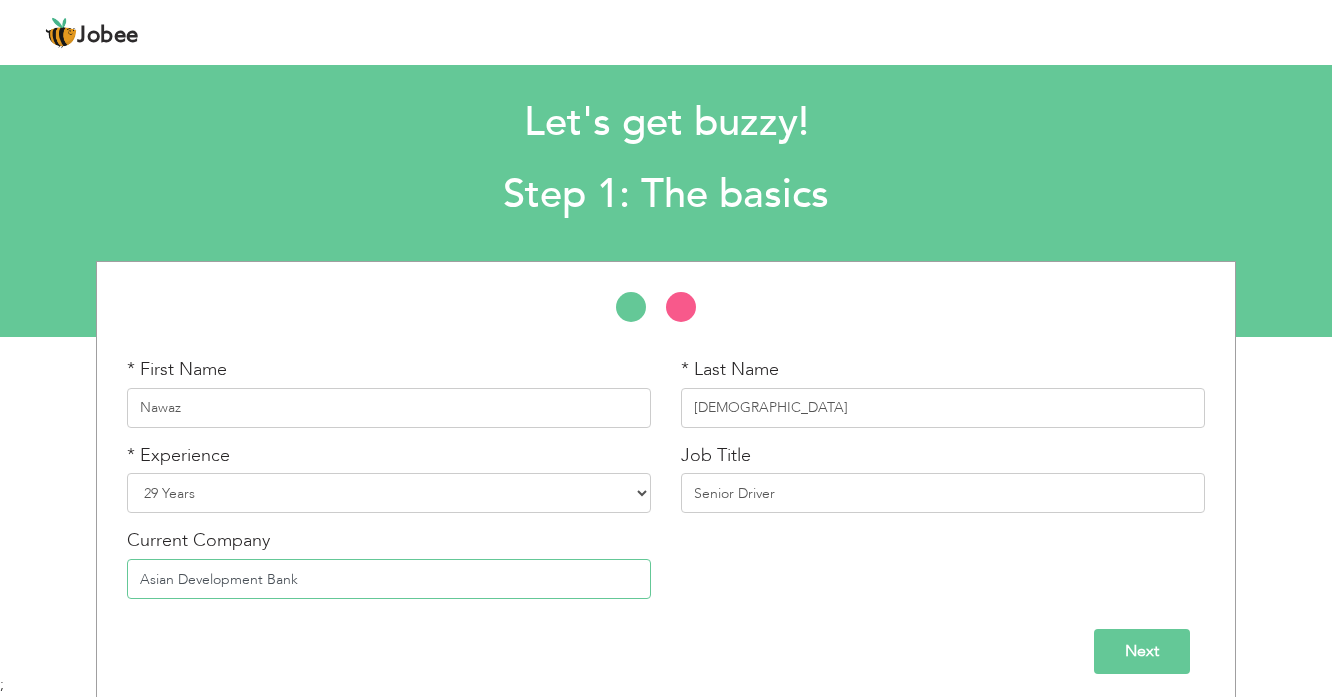 scroll, scrollTop: 28, scrollLeft: 0, axis: vertical 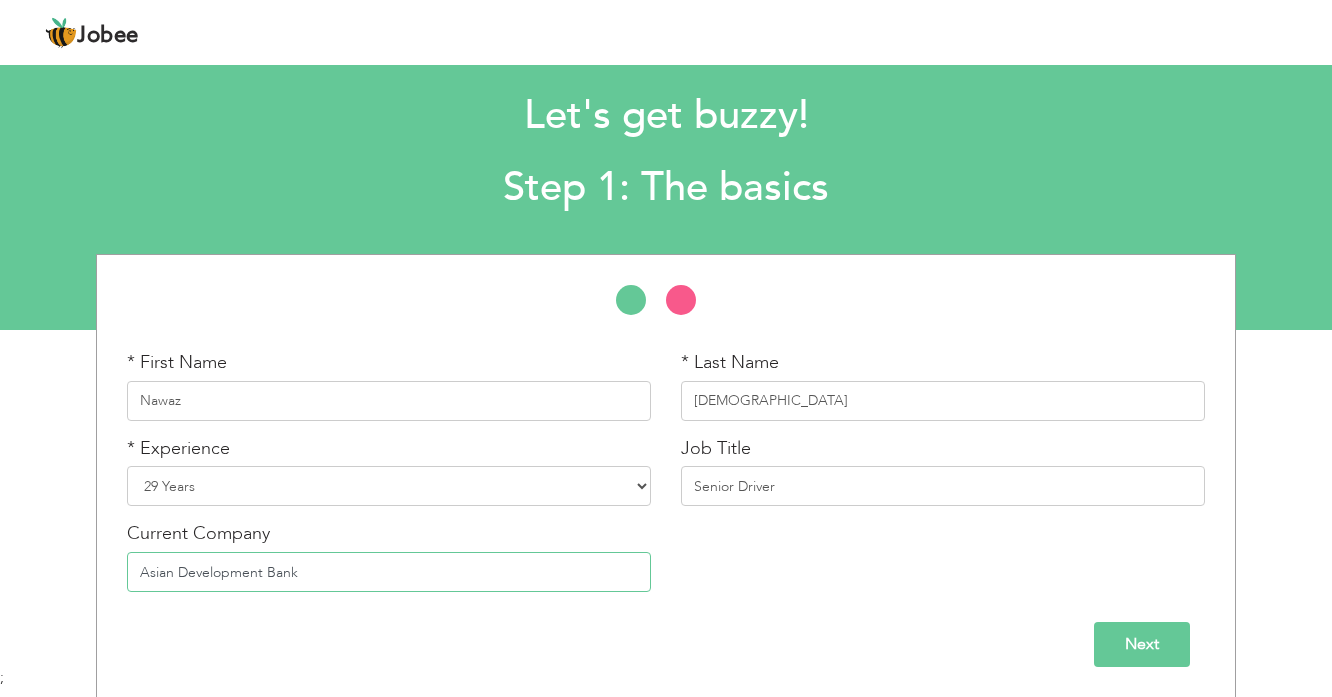 type on "Asian Development Bank" 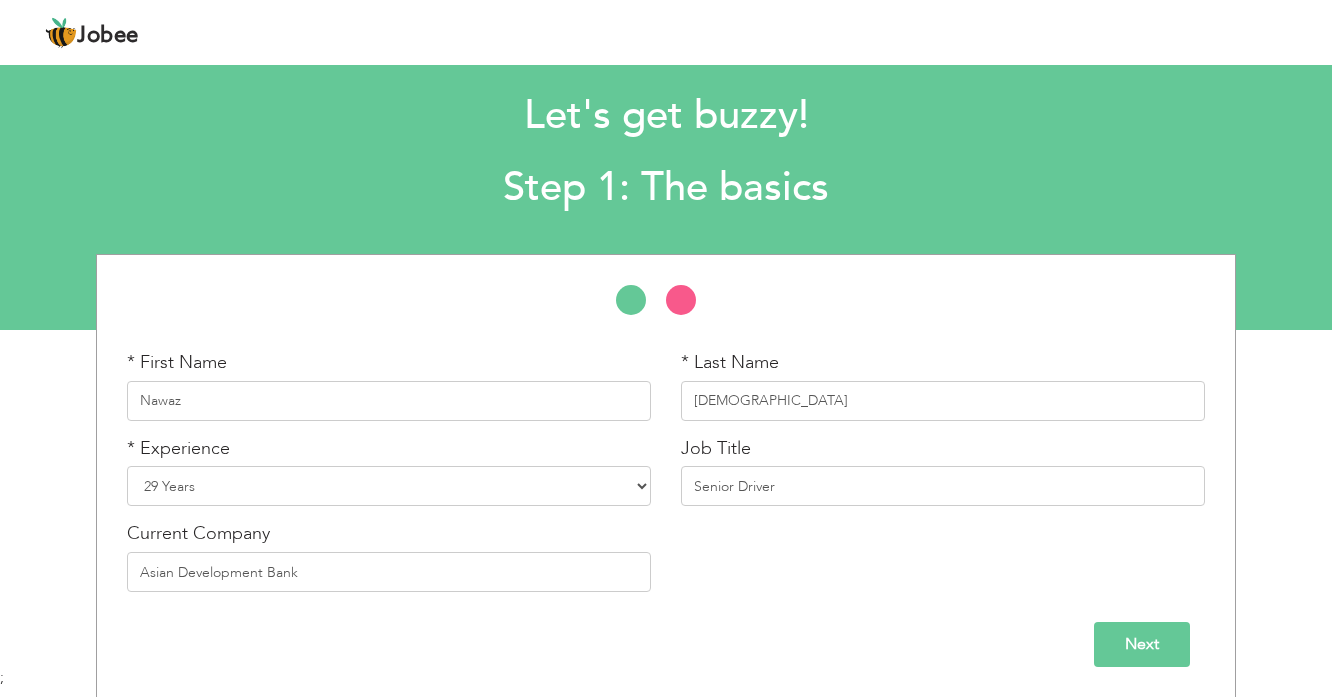click on "Next" at bounding box center (1142, 644) 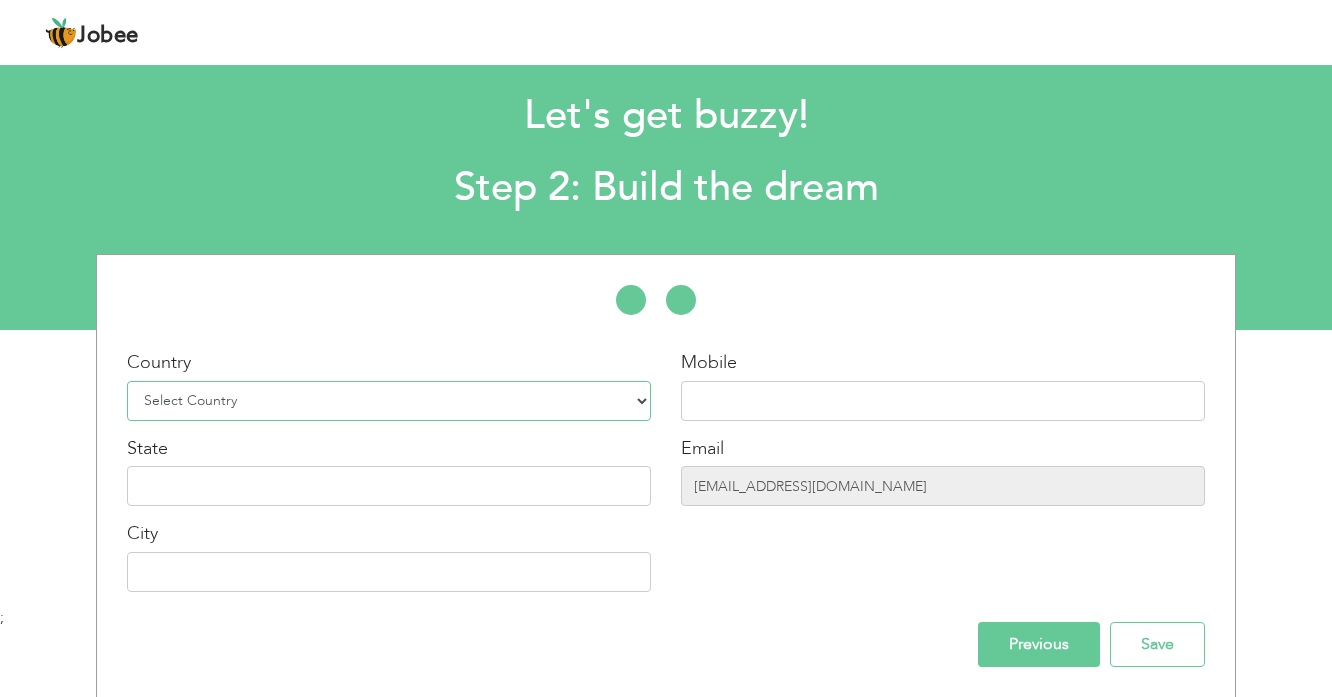click on "Select Country
Afghanistan
Albania
Algeria
American Samoa
Andorra
Angola
Anguilla
Antarctica
Antigua and Barbuda
Argentina
Armenia
Aruba
Australia
Austria
Azerbaijan
Bahamas
Bahrain
Bangladesh
Barbados
Belarus
Belgium
Belize
Benin
Bermuda
Bhutan
Bolivia
Bosnia-Herzegovina
Botswana
Bouvet Island
Brazil
British Indian Ocean Territory
Brunei Darussalam
Bulgaria
Burkina Faso
Burundi
Cambodia
Cameroon
Canada
Cape Verde
Cayman Islands
Central African Republic
Chad
Chile
China
Christmas Island
Cocos (Keeling) Islands
Colombia
Comoros
Congo
Congo, Dem. Republic
Cook Islands
Costa Rica
Croatia
Cuba
Cyprus
Czech Rep
Denmark
Djibouti
Dominica
Dominican Republic
Ecuador
Egypt
El Salvador
Equatorial Guinea
Eritrea
Estonia
Ethiopia
European Union
Falkland Islands (Malvinas)
Faroe Islands
Fiji
Finland
France
French Guiana
French Southern Territories
Gabon
Gambia
Georgia" at bounding box center (389, 401) 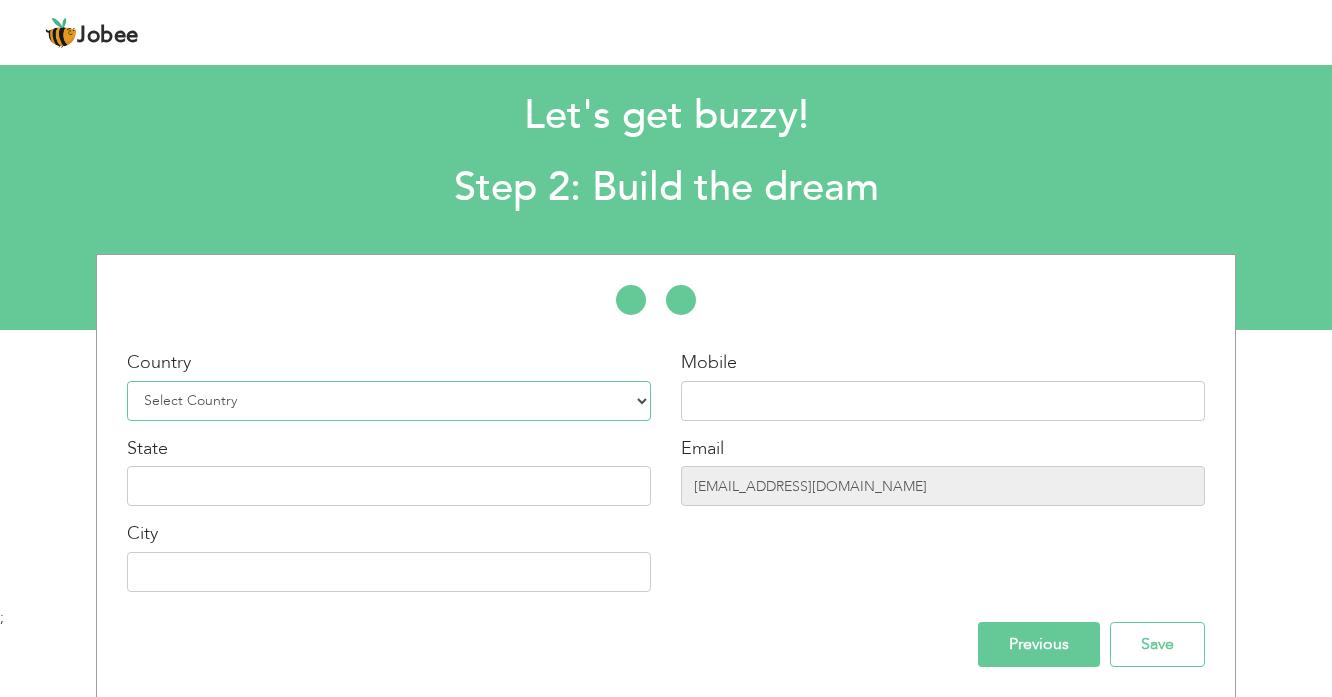 select on "166" 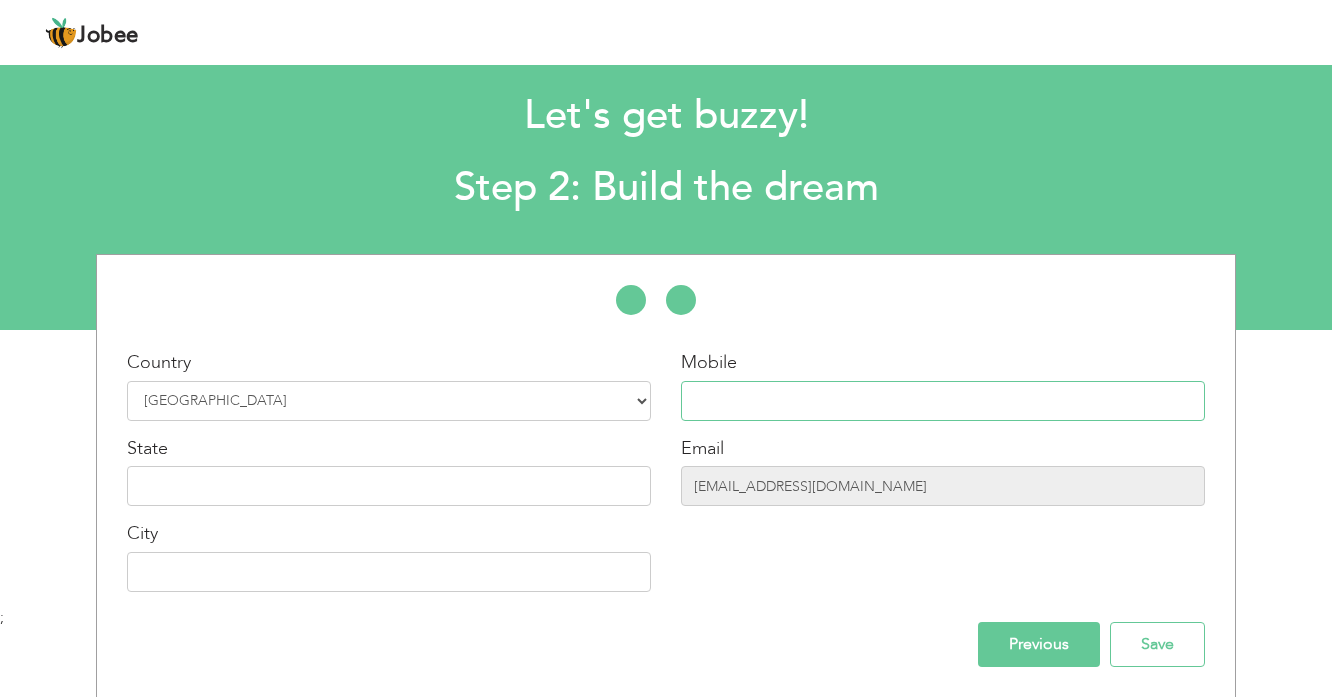 click at bounding box center (943, 401) 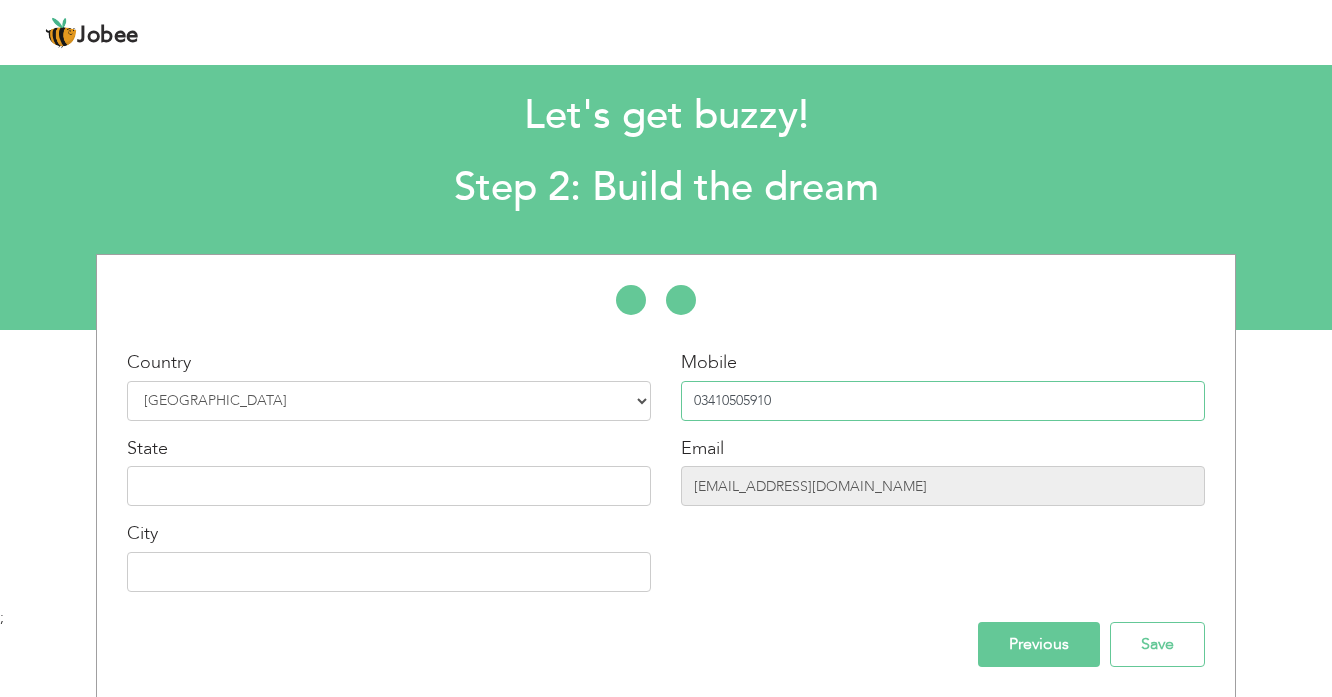 type on "03410505910" 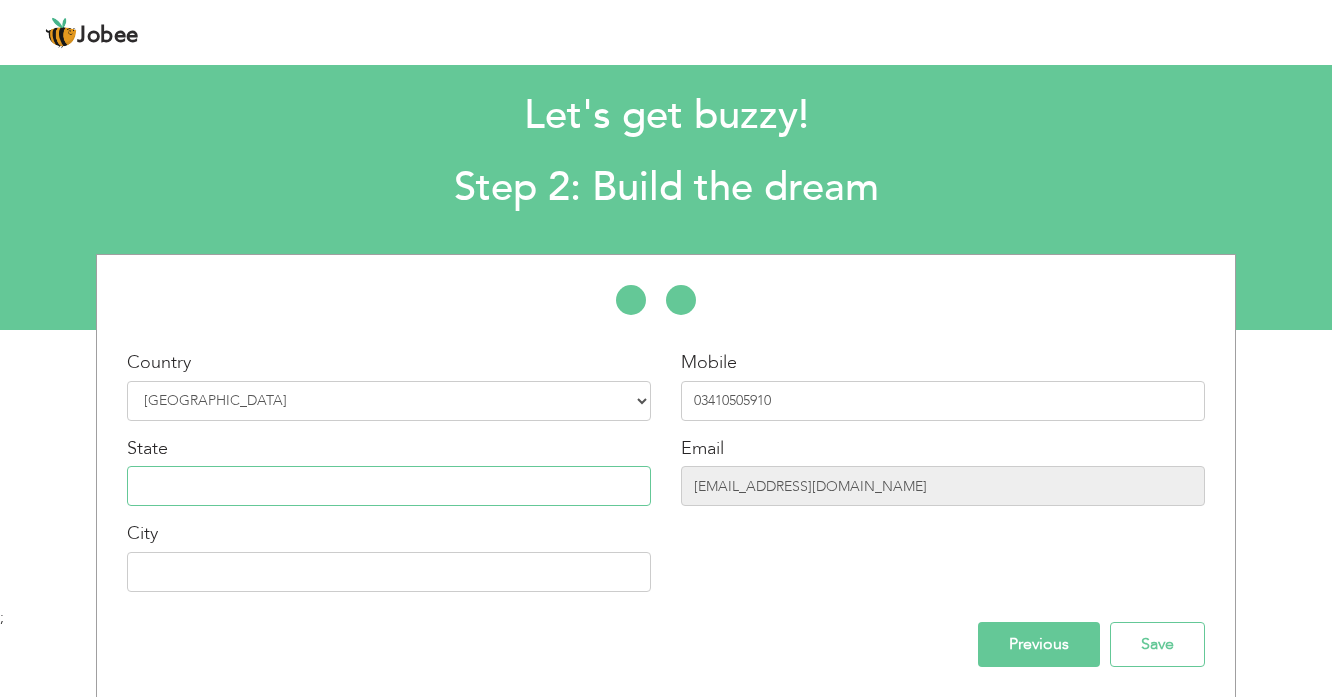 click at bounding box center (389, 486) 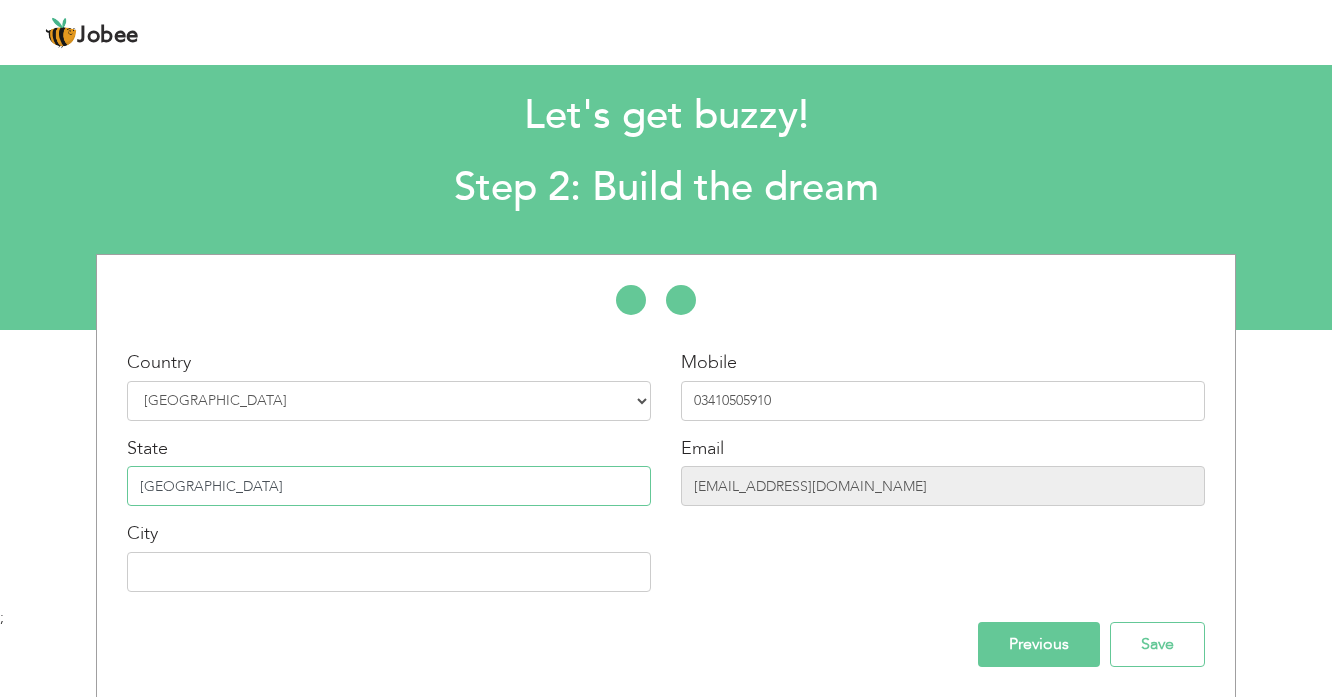 type on "[GEOGRAPHIC_DATA]" 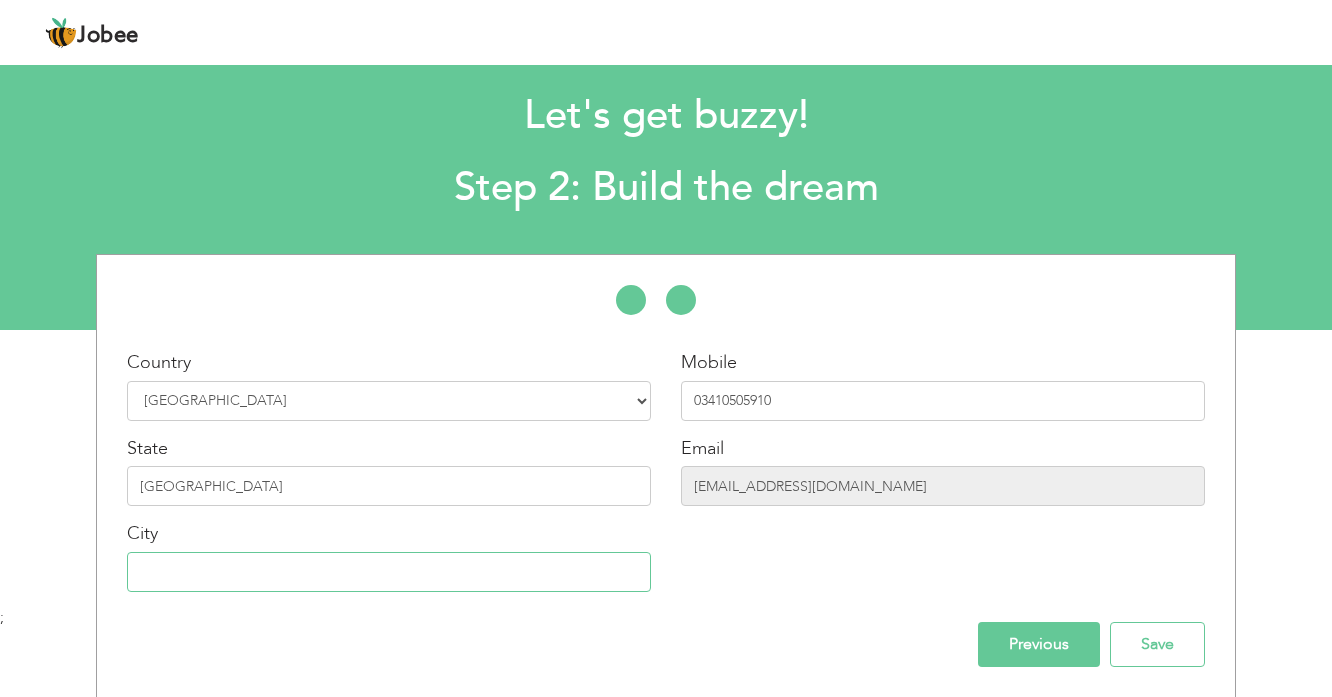 click at bounding box center [389, 572] 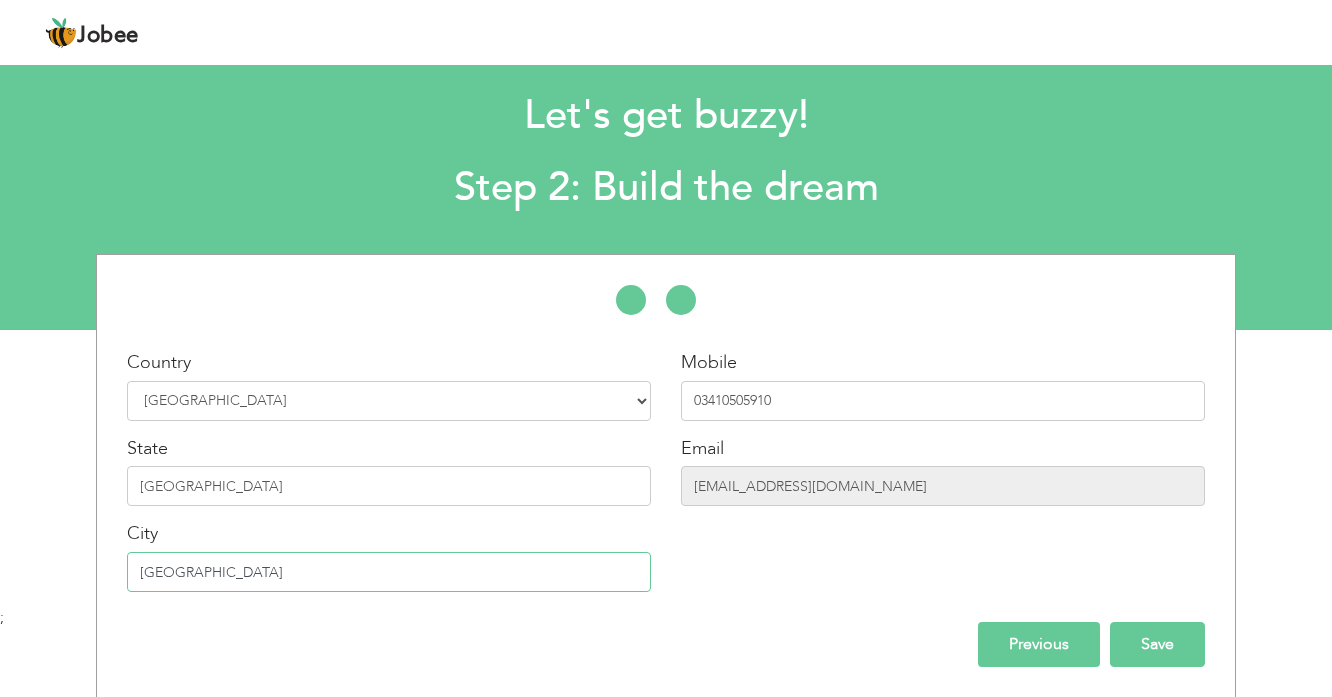 type on "[GEOGRAPHIC_DATA]" 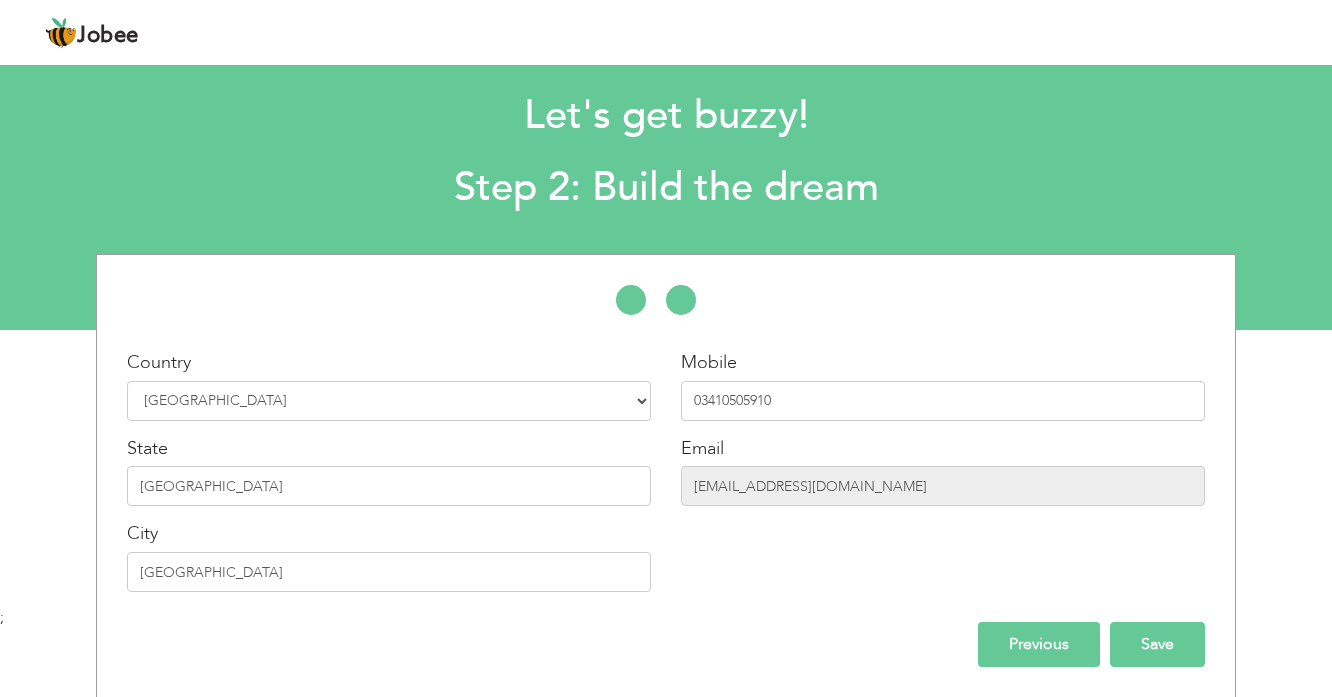 click on "Save" at bounding box center (1157, 644) 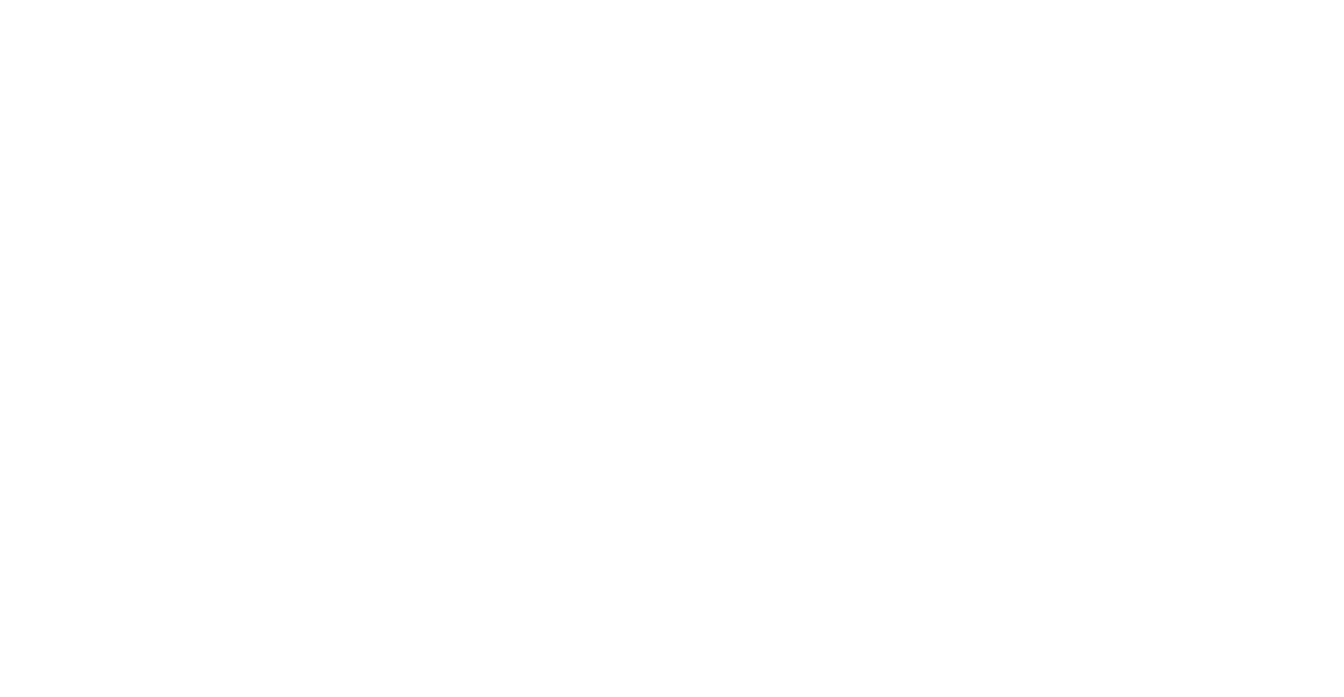 scroll, scrollTop: 0, scrollLeft: 0, axis: both 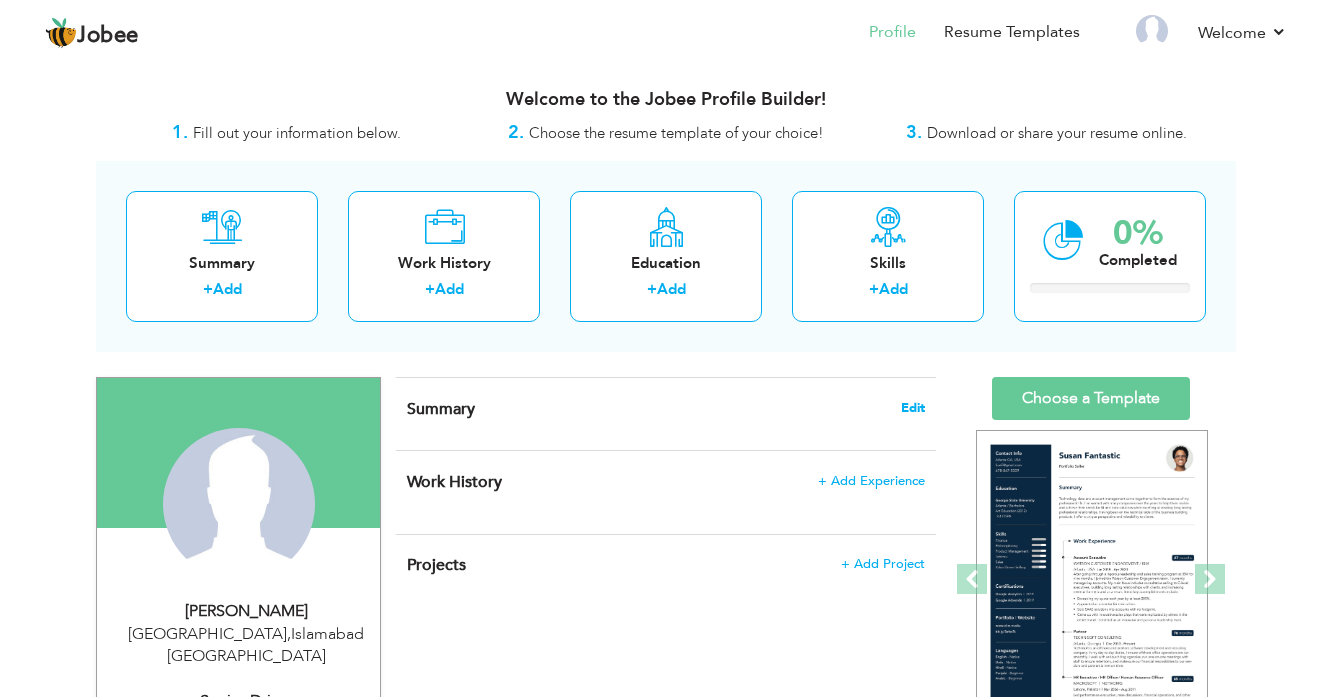 click on "Edit" at bounding box center (913, 408) 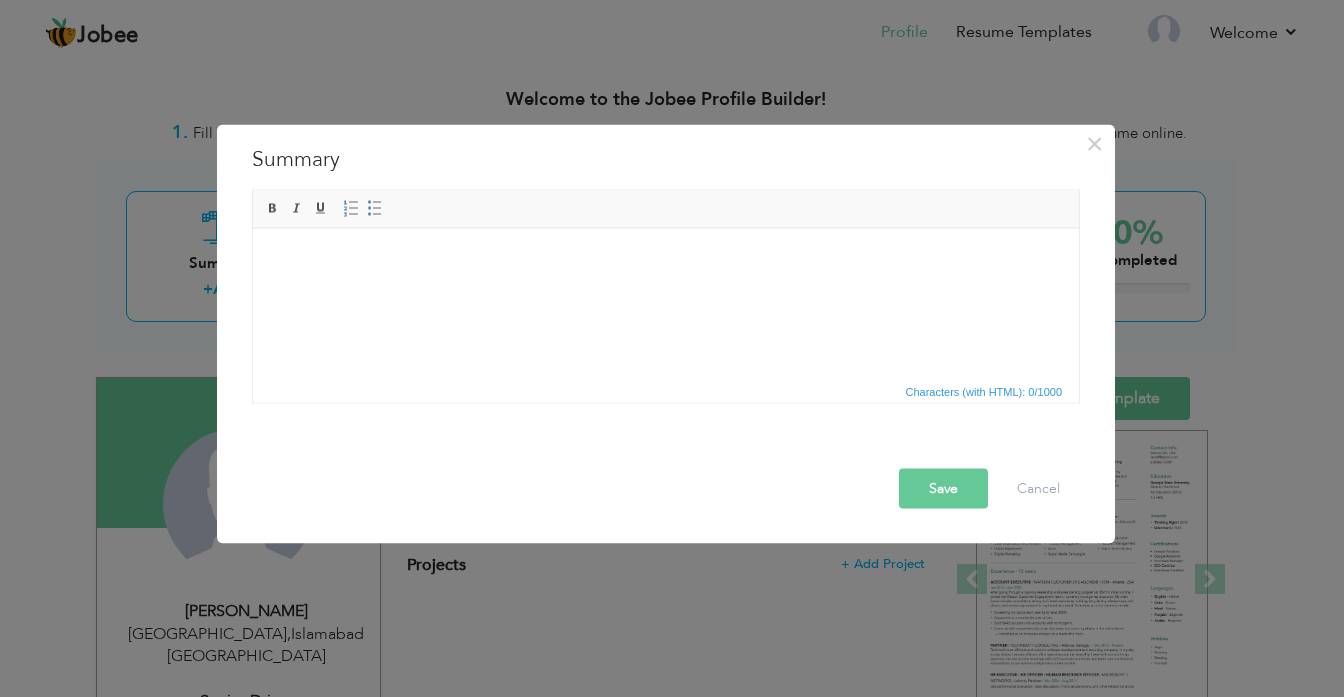 drag, startPoint x: 493, startPoint y: 294, endPoint x: 370, endPoint y: 292, distance: 123.01626 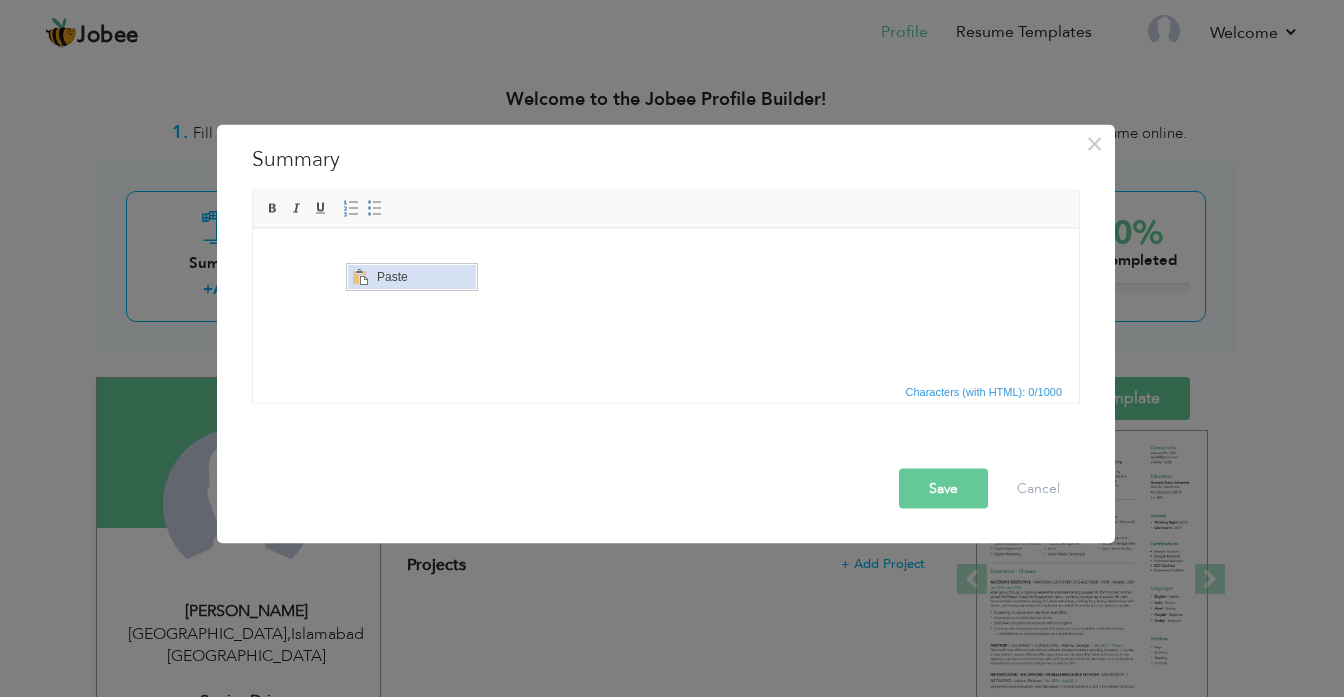 scroll, scrollTop: 0, scrollLeft: 0, axis: both 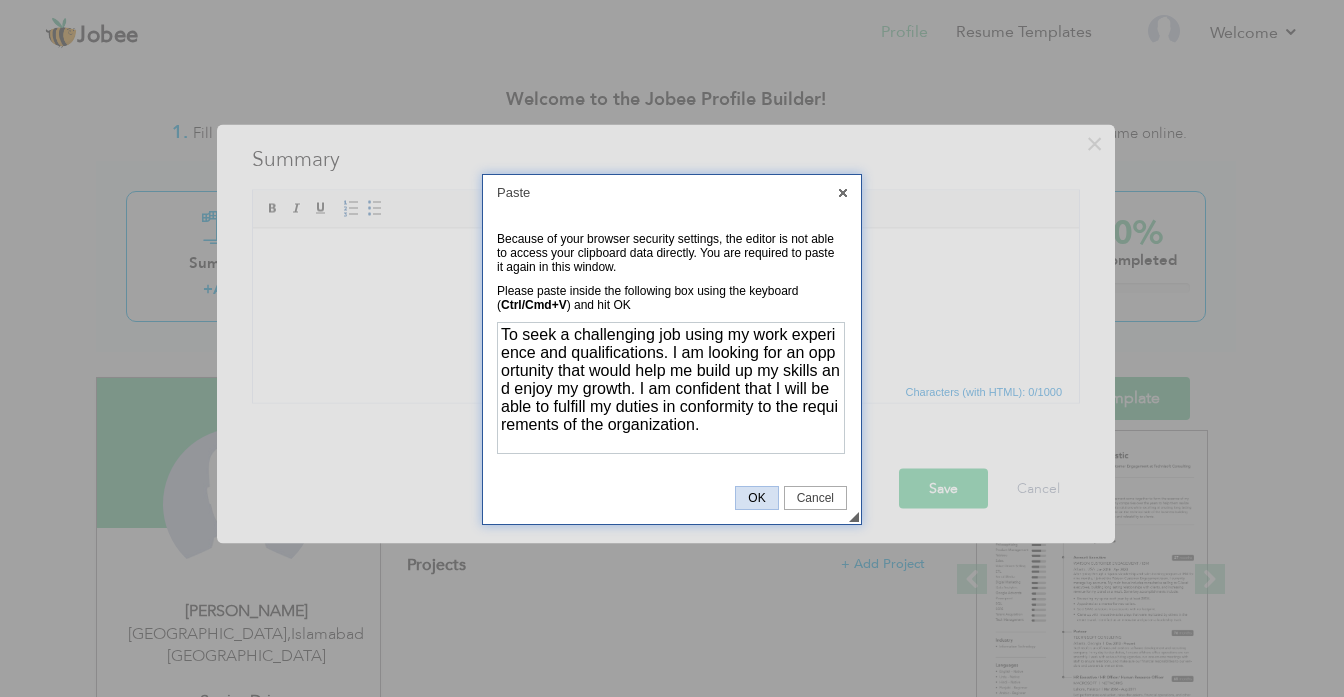 click on "OK" at bounding box center (756, 498) 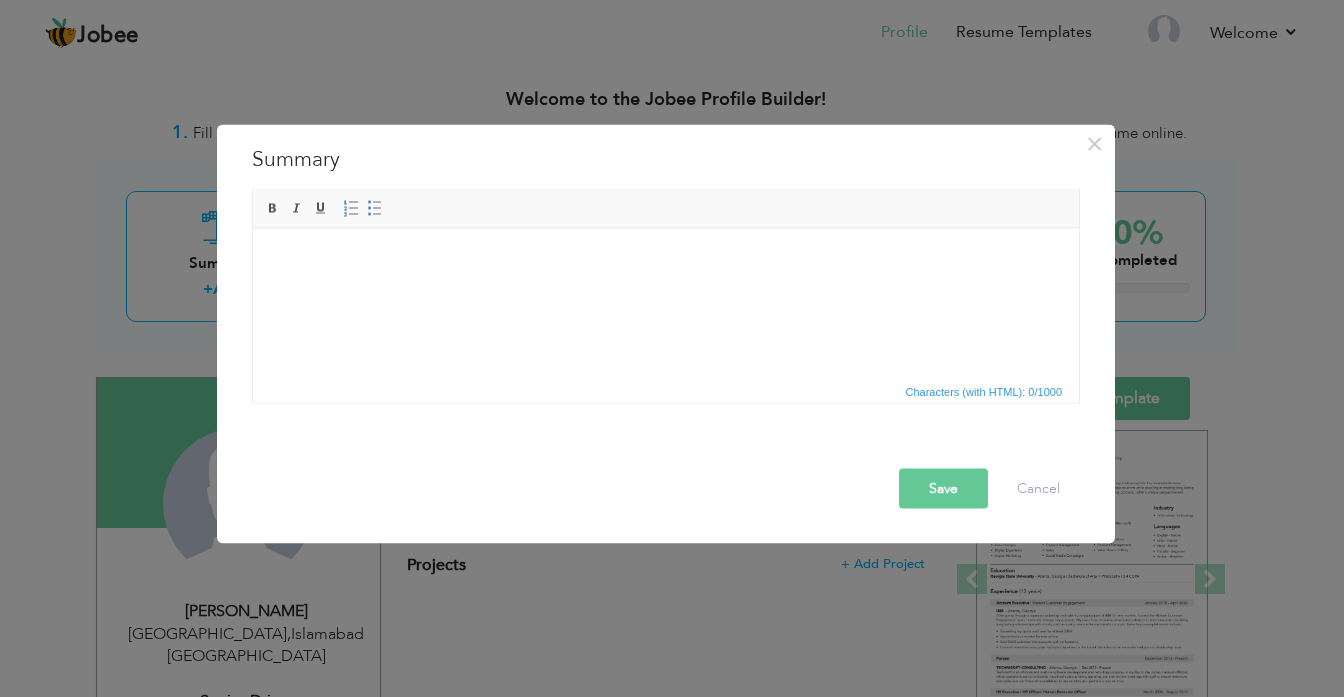 click on "Save" at bounding box center [943, 488] 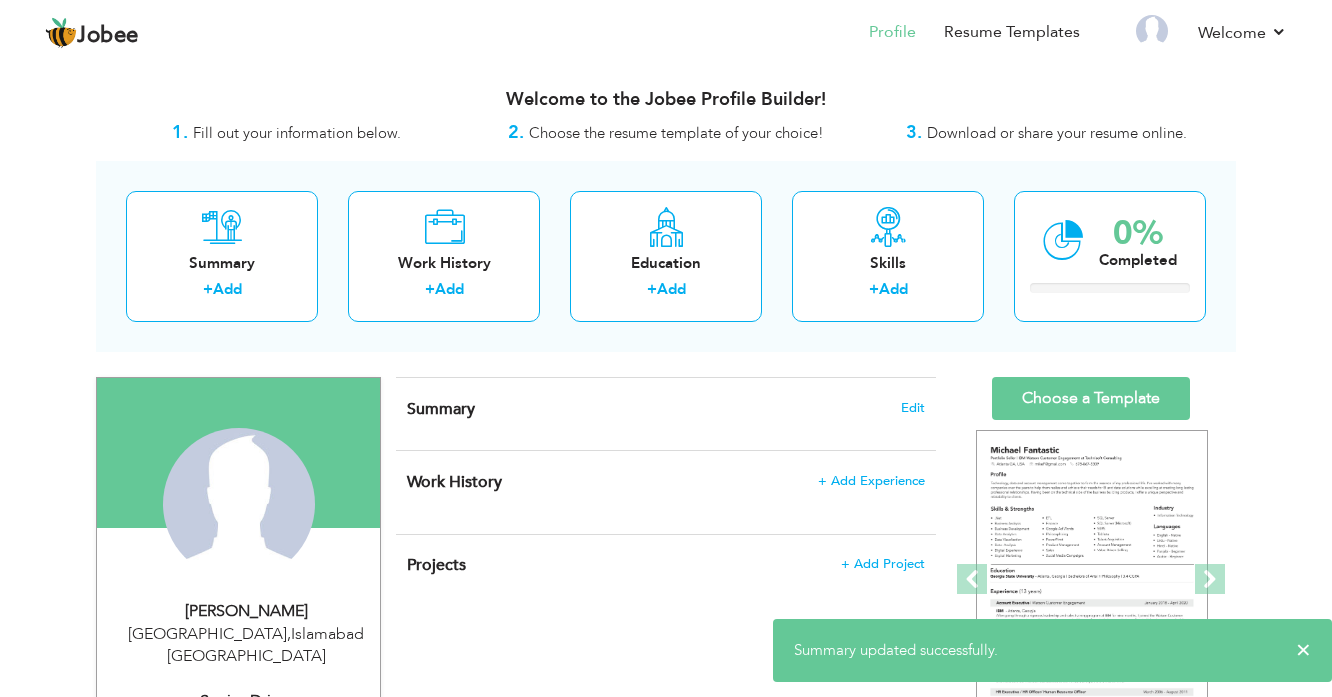 click on "Summary" at bounding box center [441, 409] 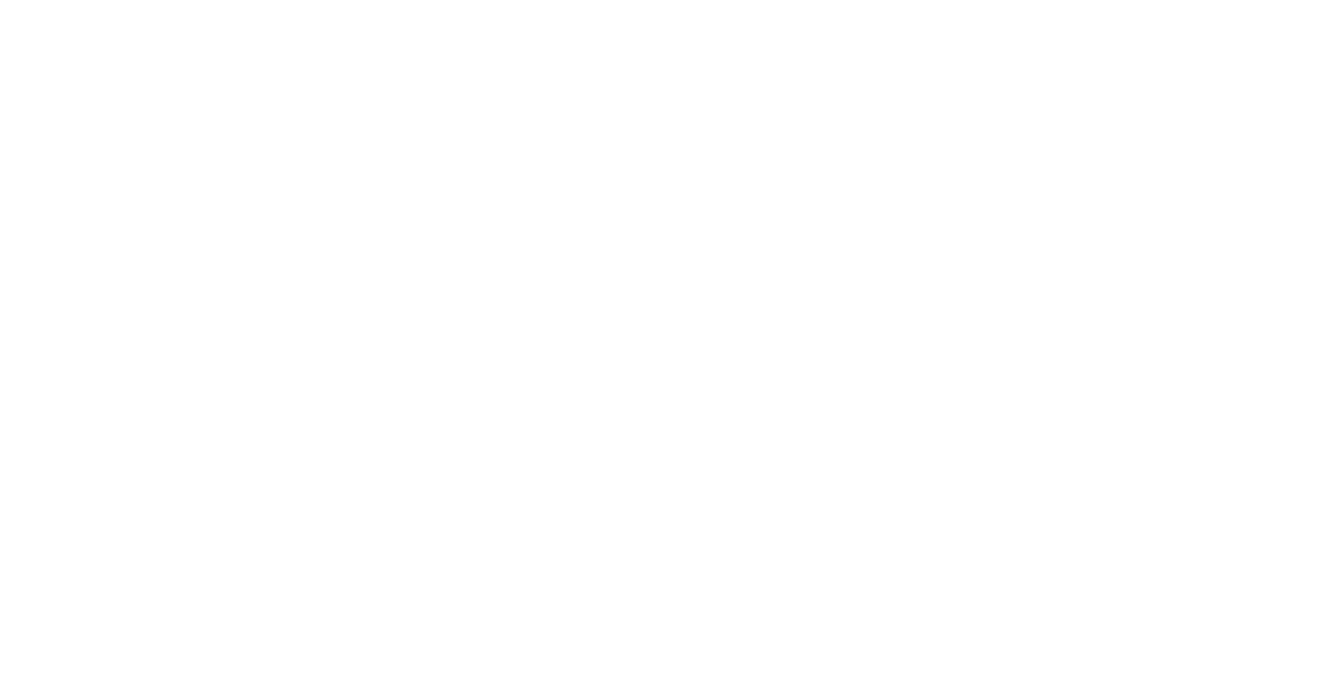 scroll, scrollTop: 0, scrollLeft: 0, axis: both 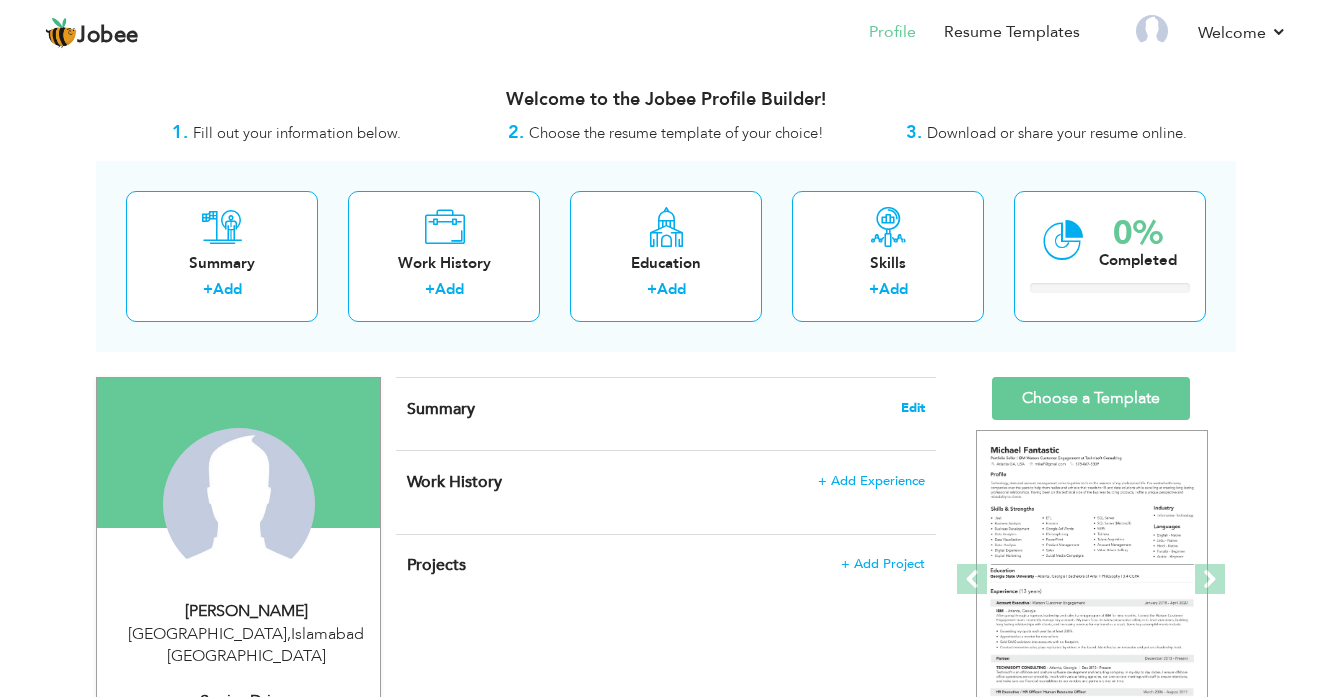 click on "Edit" at bounding box center (913, 408) 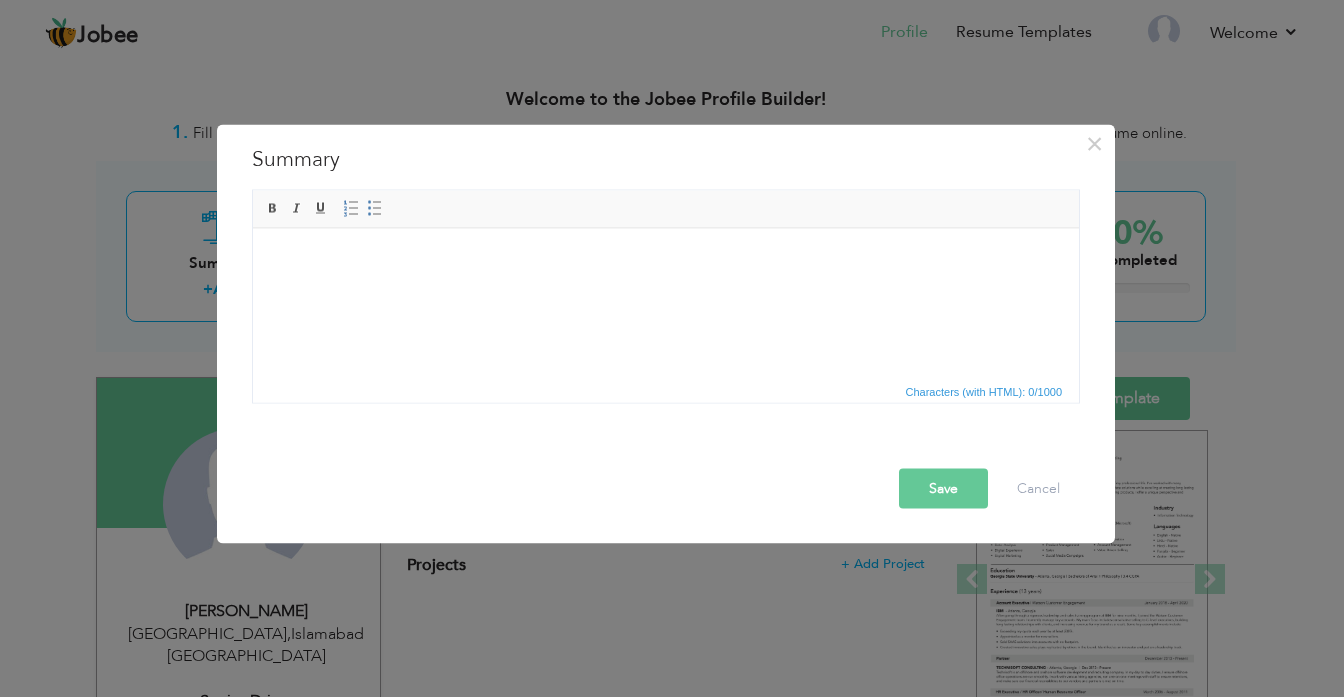 click at bounding box center (666, 258) 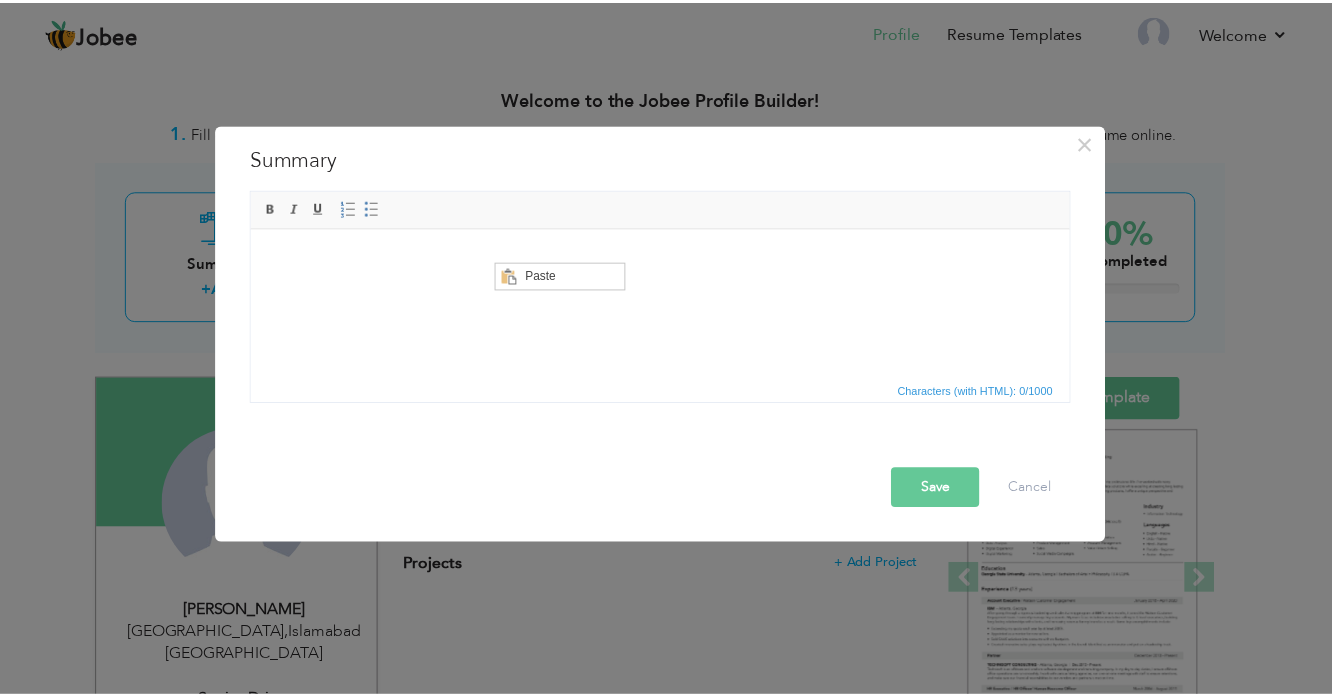 scroll, scrollTop: 0, scrollLeft: 0, axis: both 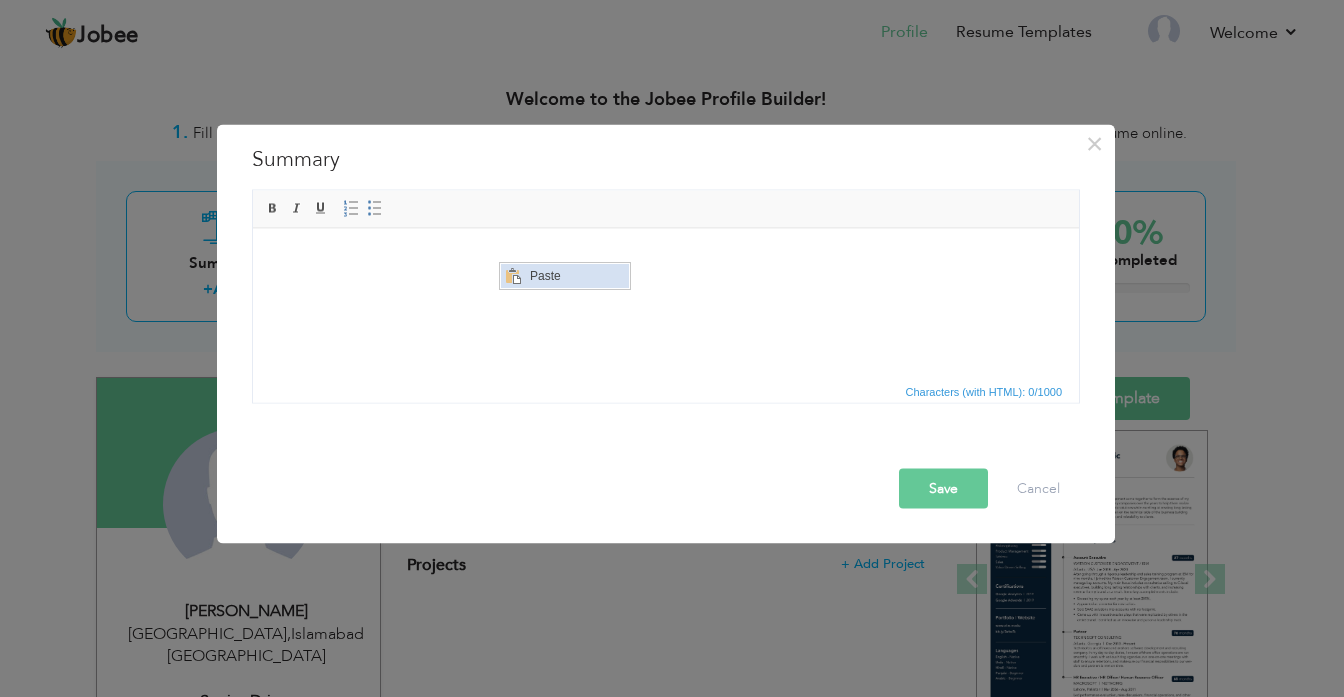 click on "Paste" at bounding box center (576, 275) 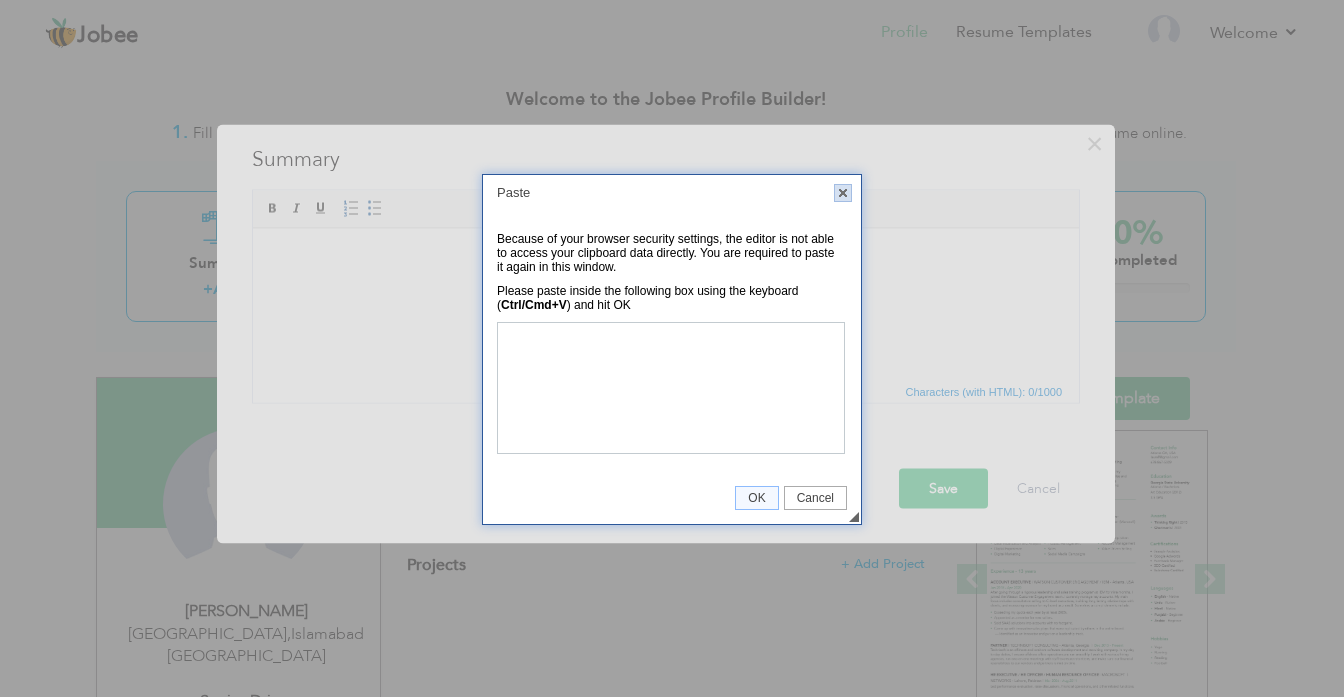 click on "X" at bounding box center [843, 193] 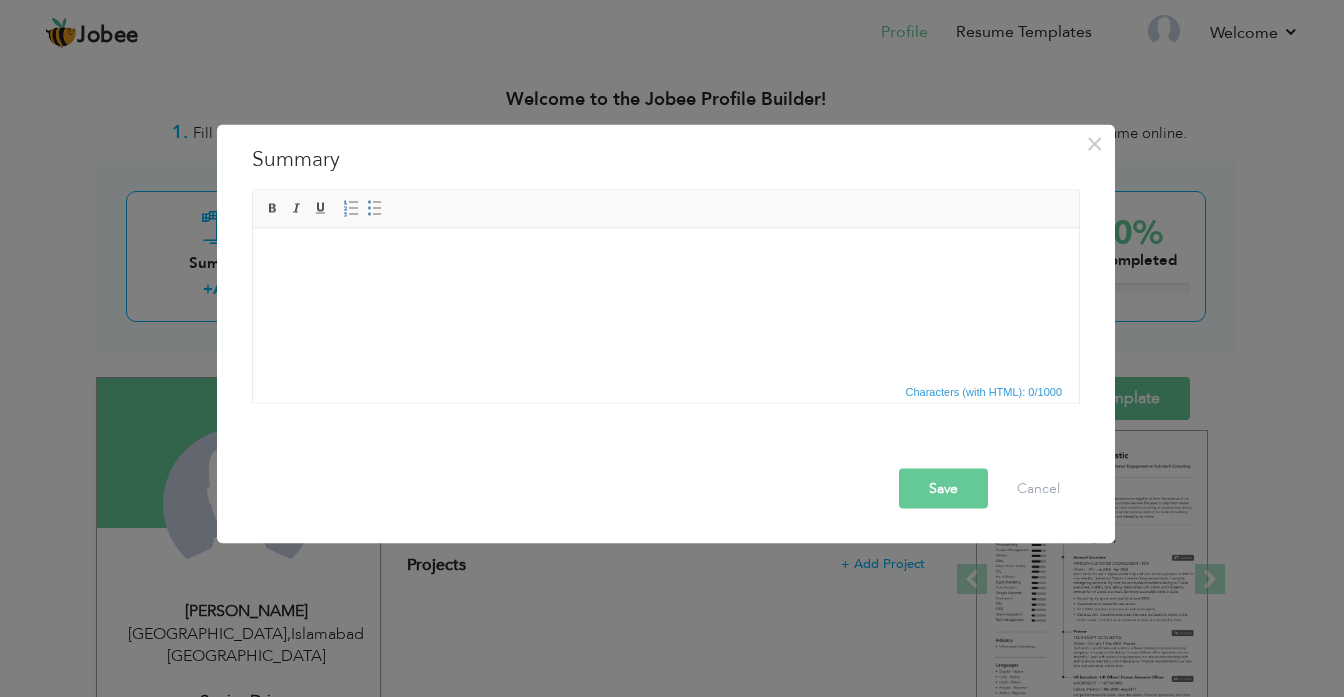 drag, startPoint x: 572, startPoint y: 310, endPoint x: 494, endPoint y: 318, distance: 78.40918 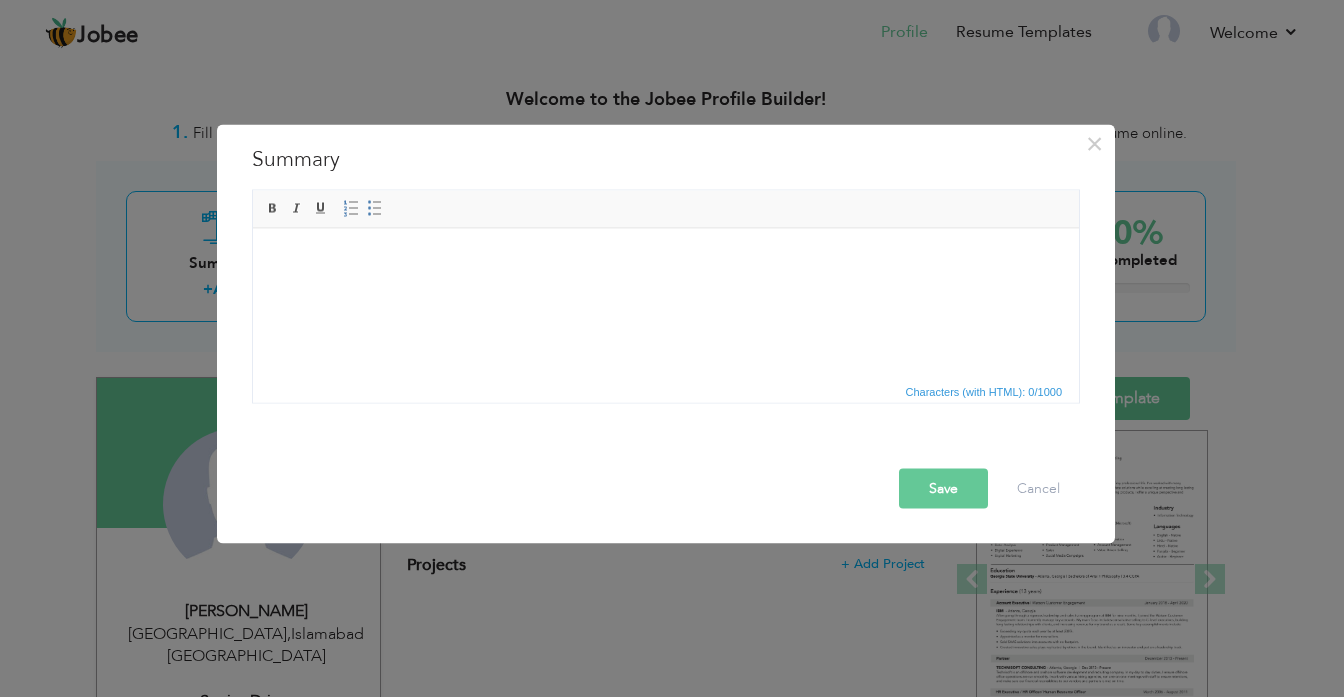 drag, startPoint x: 562, startPoint y: 277, endPoint x: 442, endPoint y: 315, distance: 125.872955 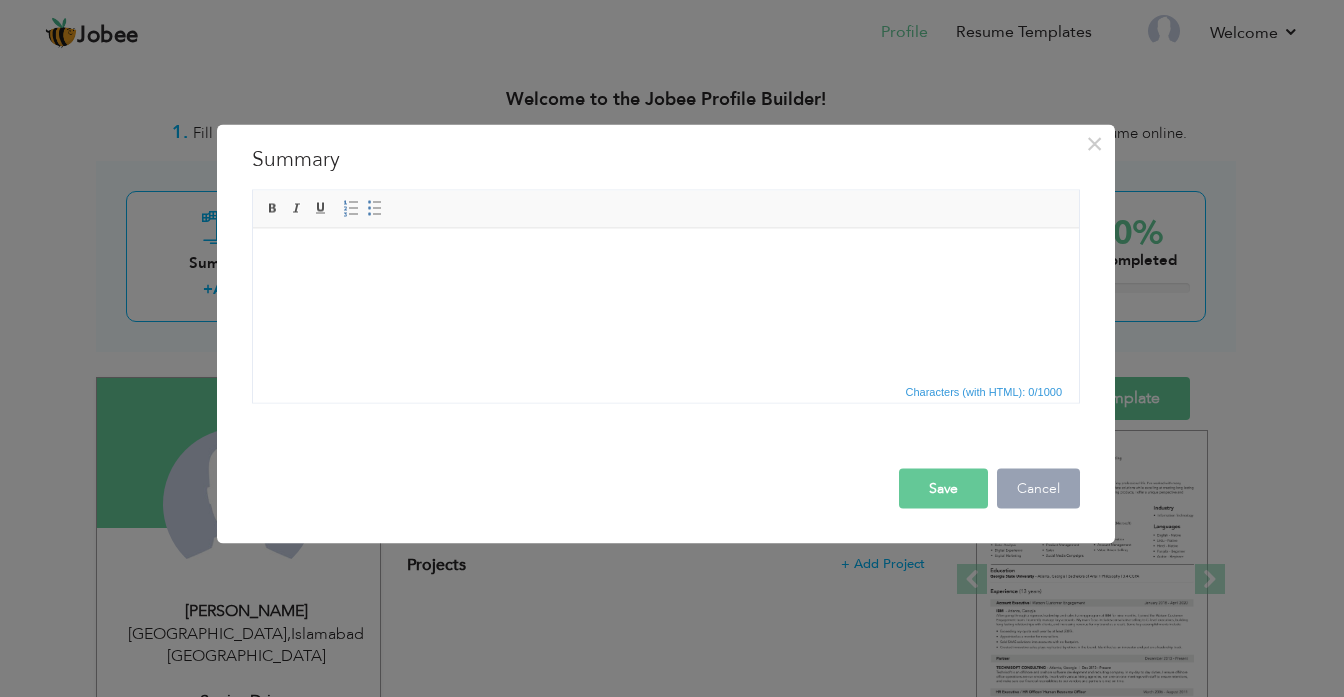 click on "Cancel" at bounding box center [1038, 488] 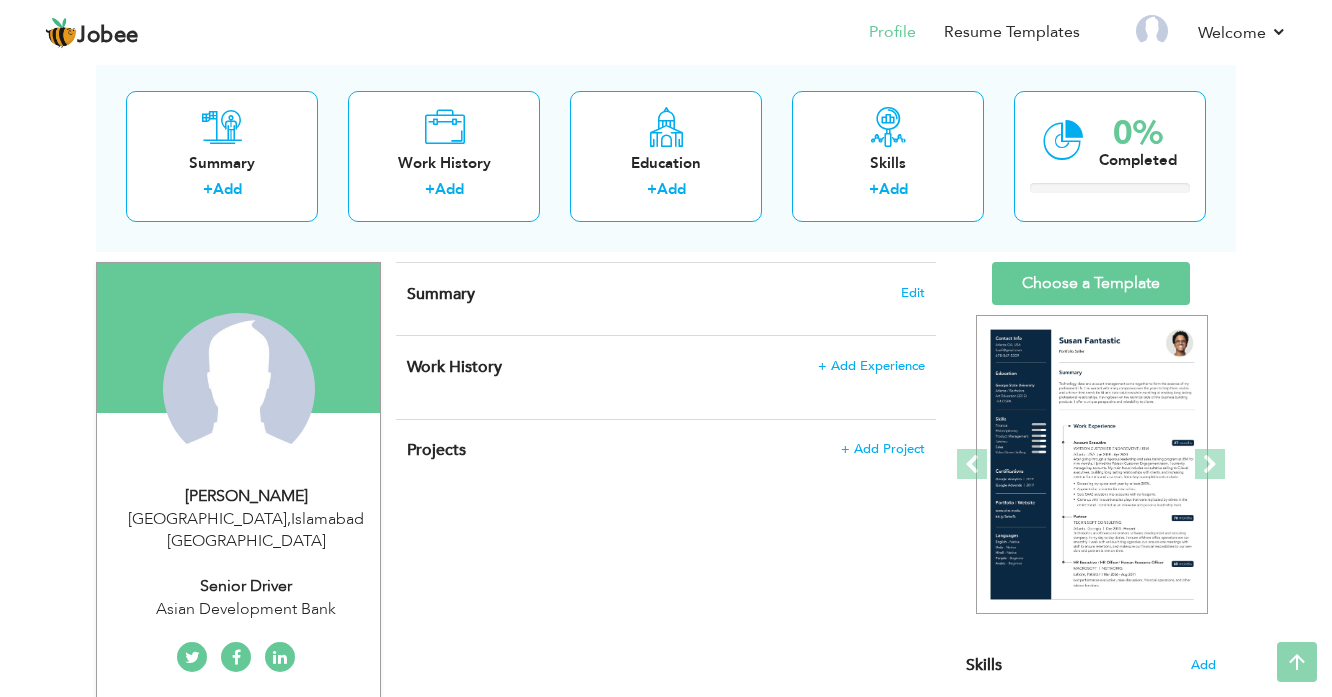 scroll, scrollTop: 0, scrollLeft: 0, axis: both 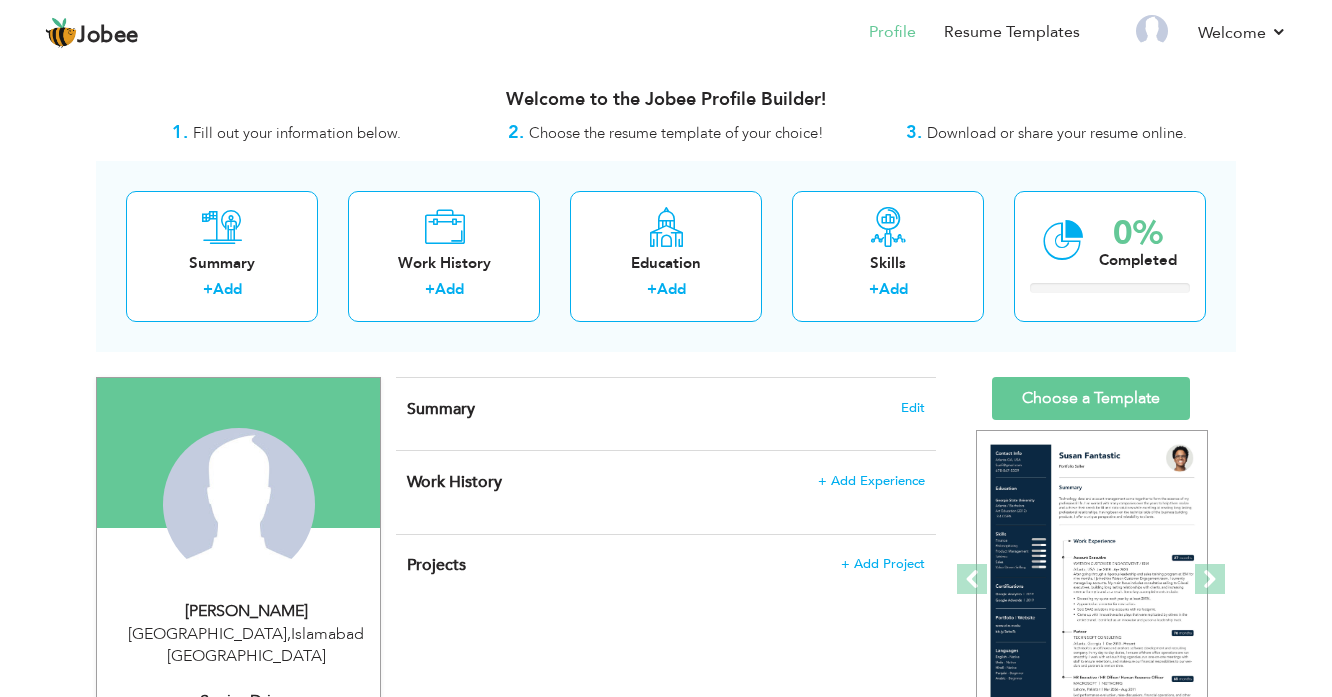 click on "Summary" at bounding box center (441, 409) 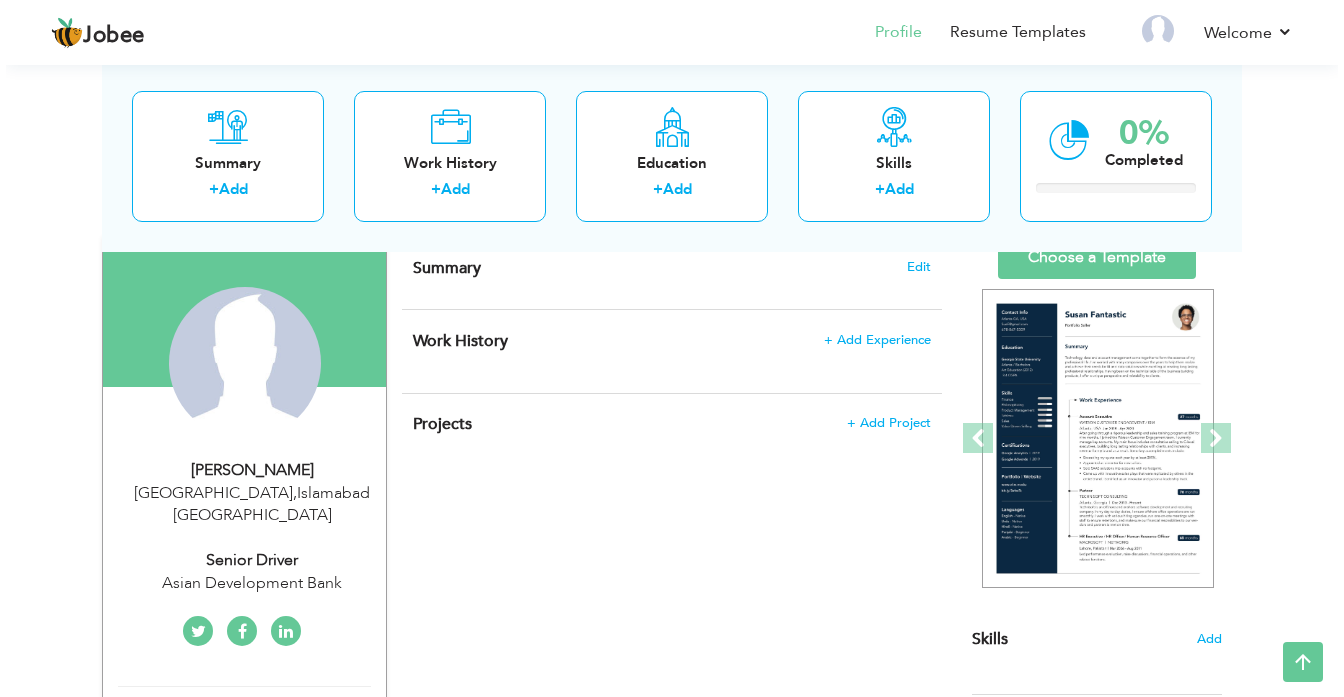 scroll, scrollTop: 80, scrollLeft: 0, axis: vertical 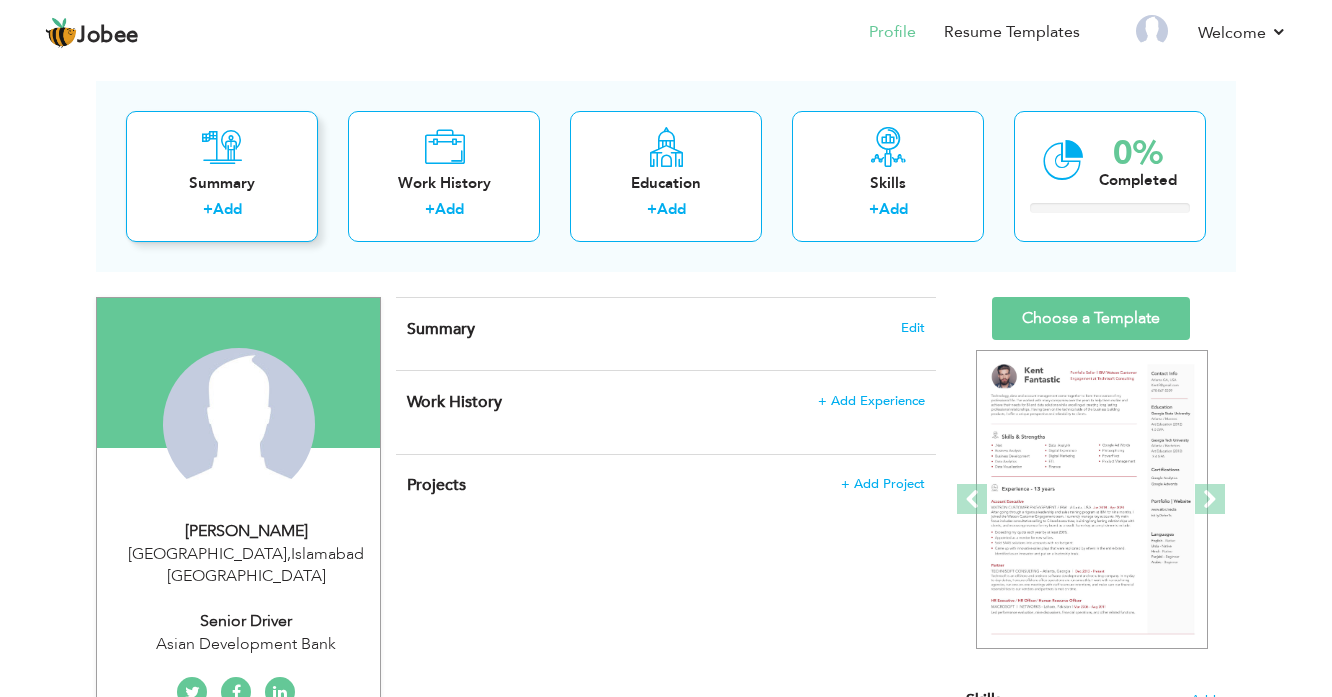 click on "Add" at bounding box center (227, 209) 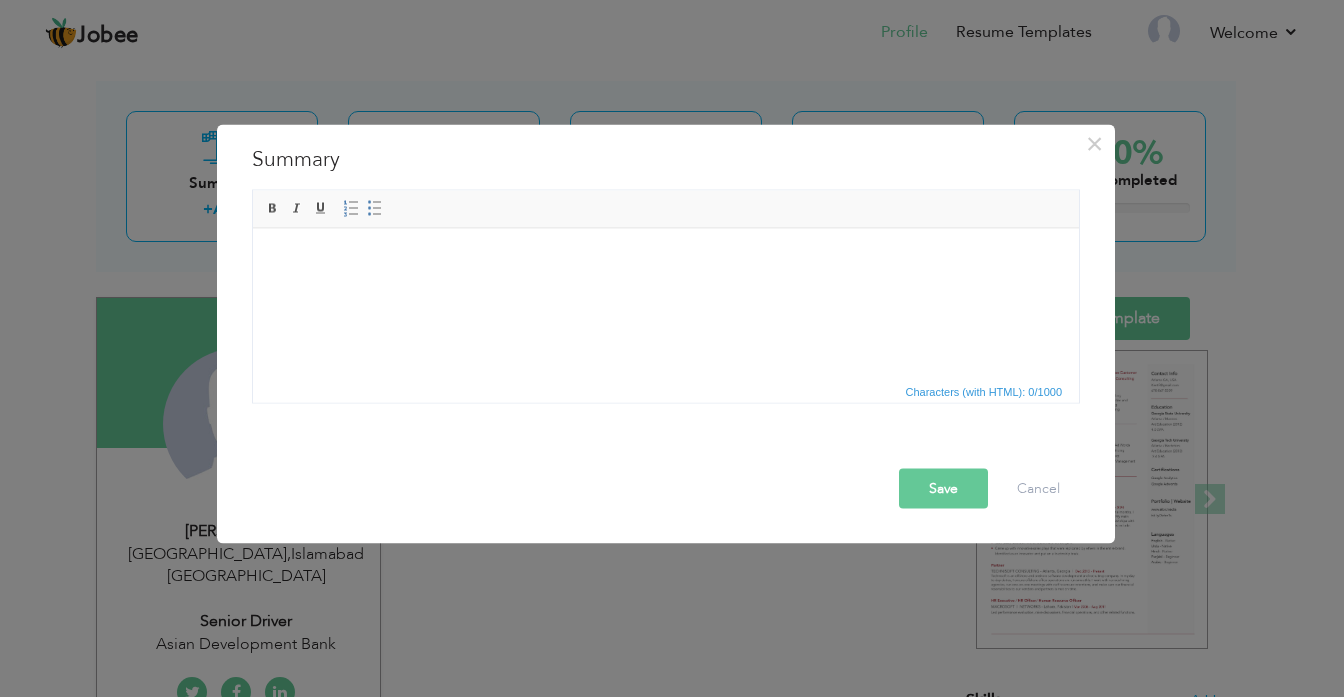 click at bounding box center (666, 258) 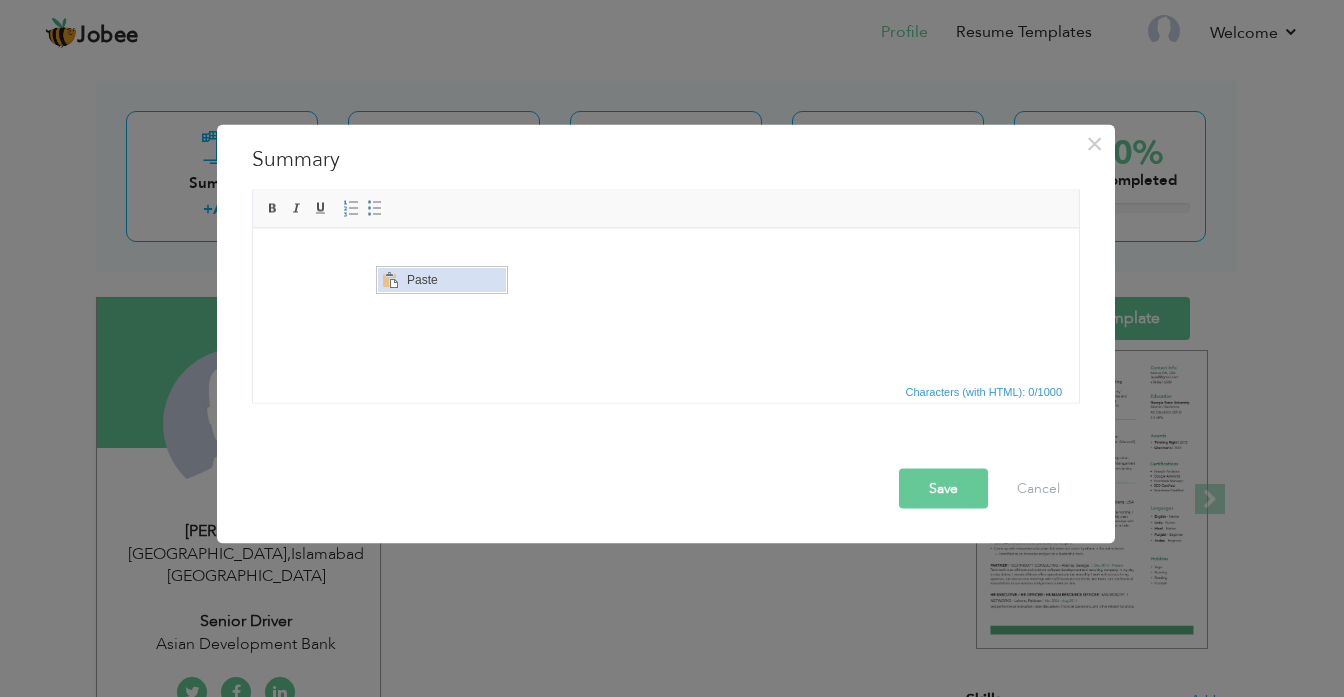 click on "Paste" at bounding box center (453, 279) 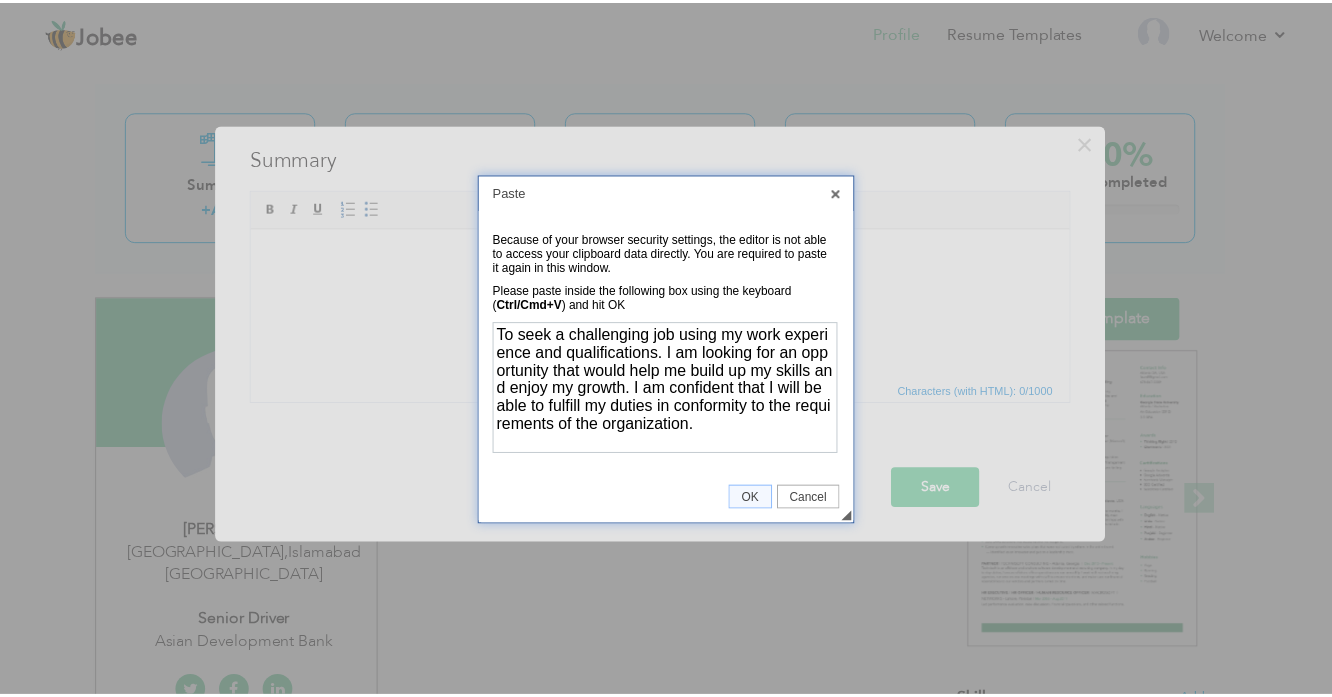 scroll, scrollTop: 0, scrollLeft: 0, axis: both 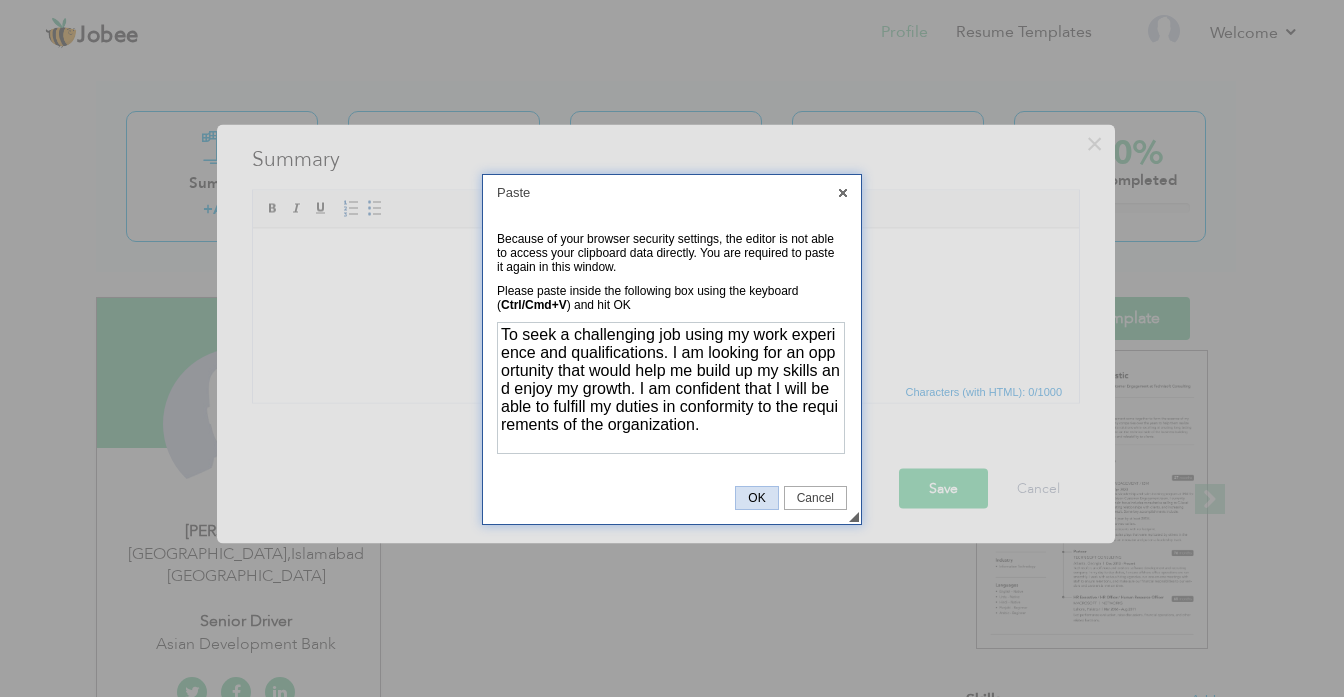 click on "OK" at bounding box center [756, 498] 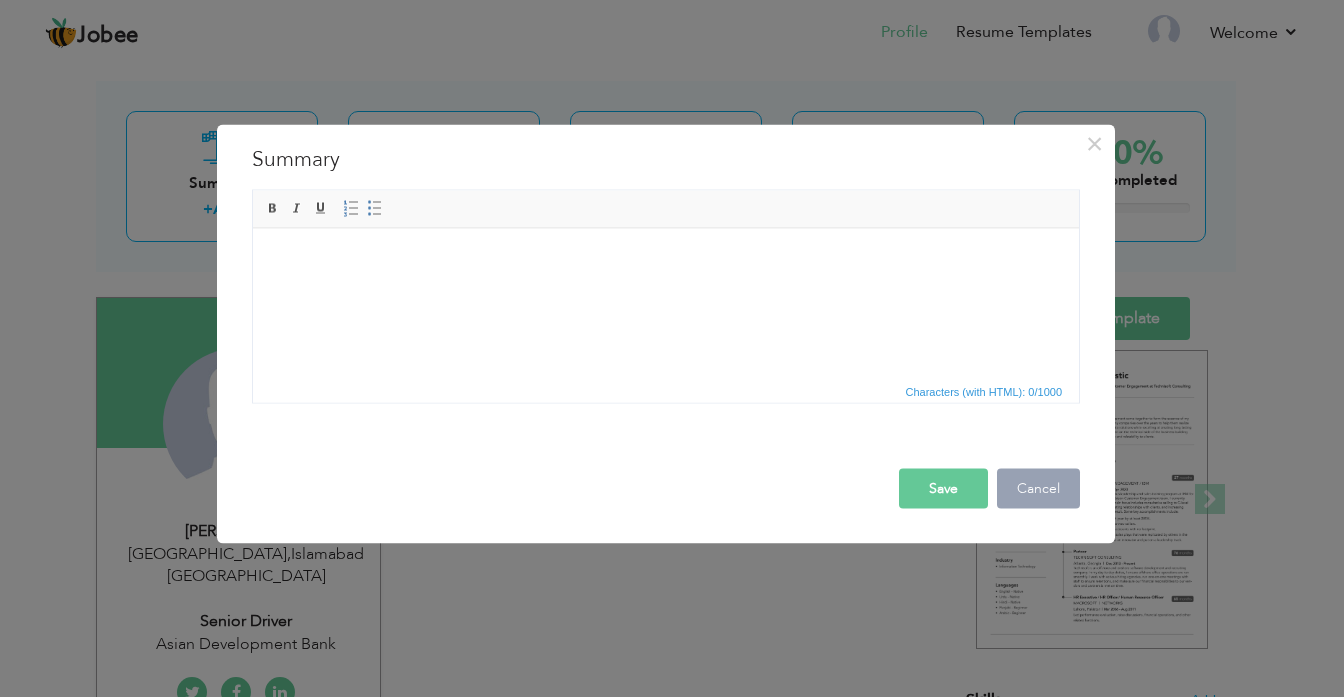 click on "Cancel" at bounding box center (1038, 488) 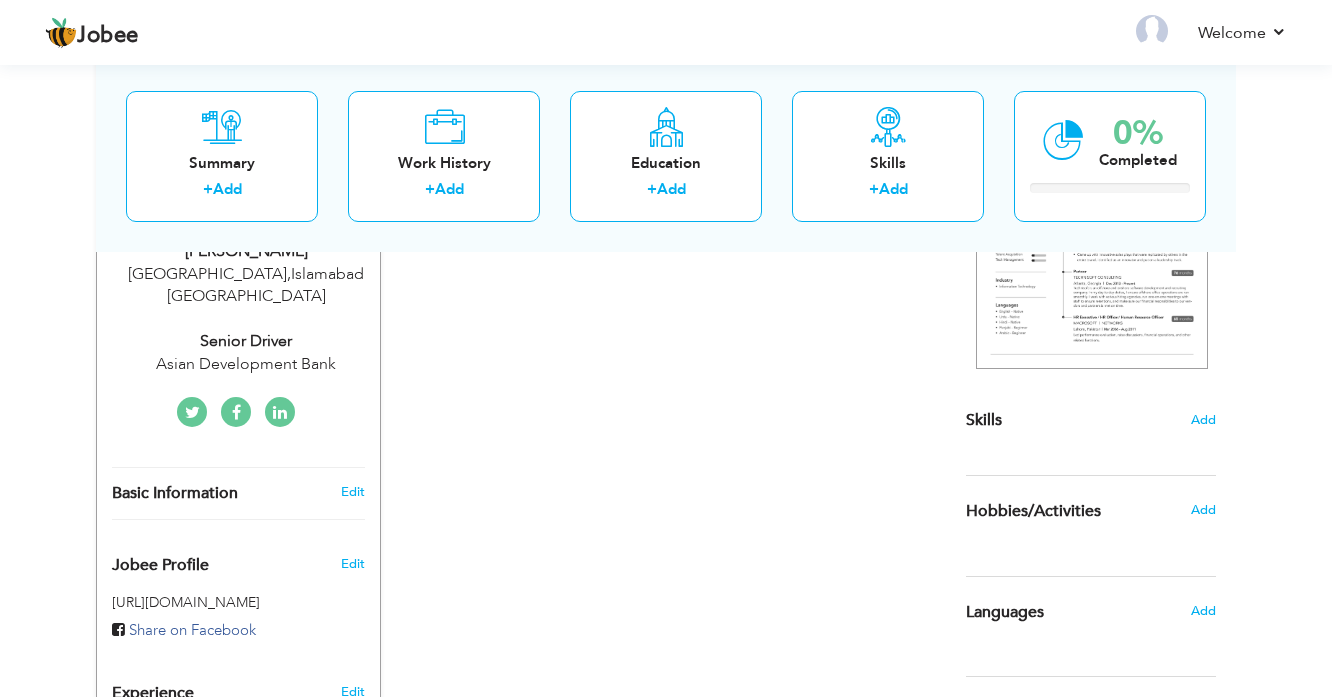 scroll, scrollTop: 0, scrollLeft: 0, axis: both 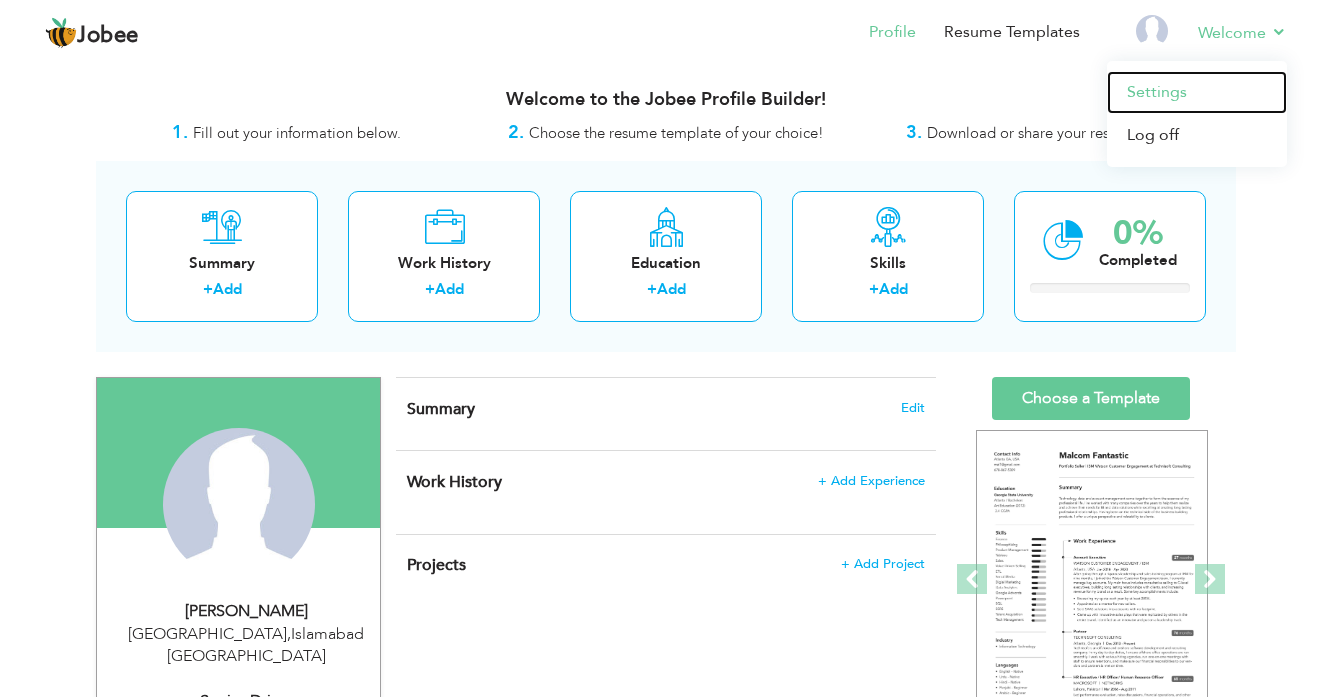 click on "Settings" at bounding box center [1197, 92] 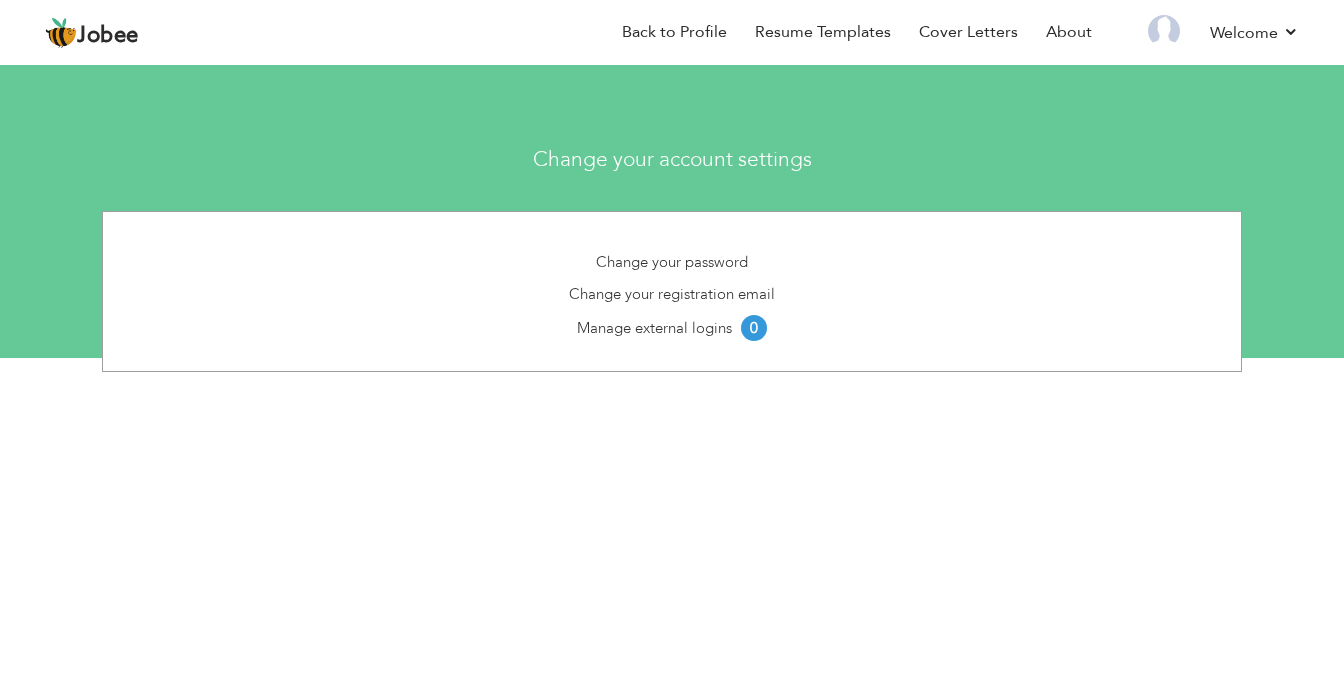 scroll, scrollTop: 0, scrollLeft: 0, axis: both 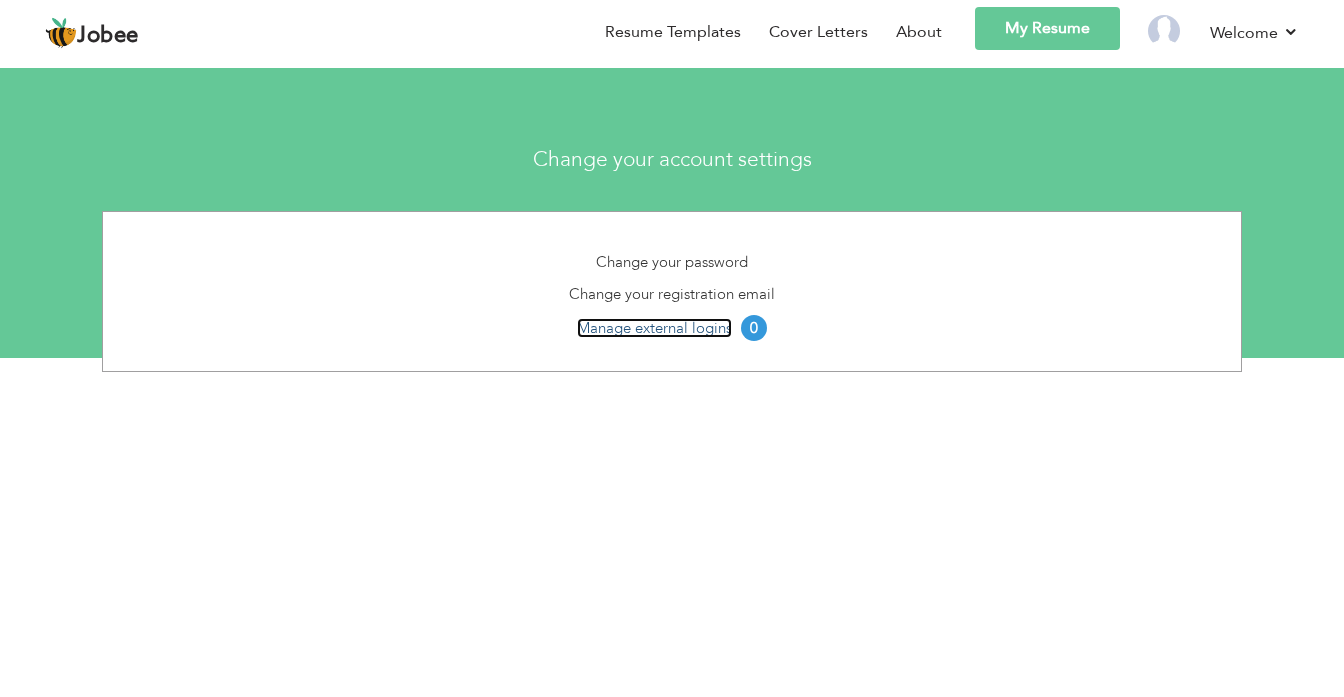click on "Manage external logins" at bounding box center [654, 328] 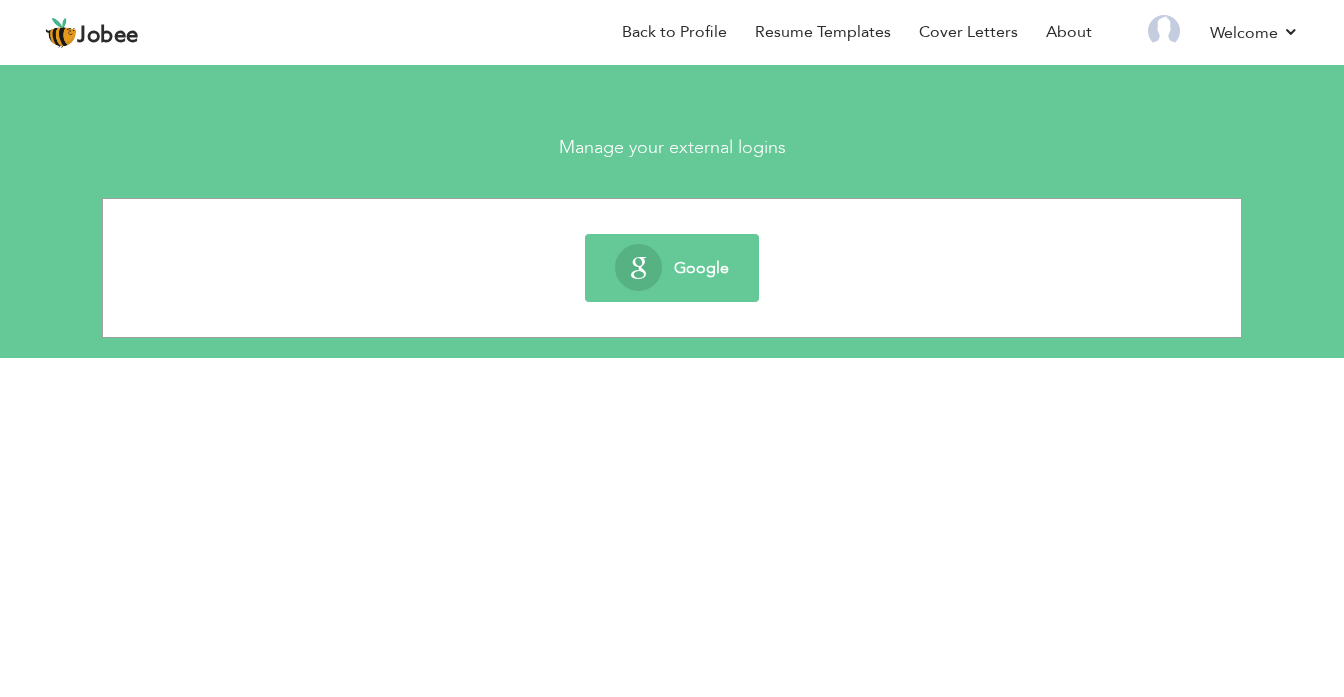 scroll, scrollTop: 0, scrollLeft: 0, axis: both 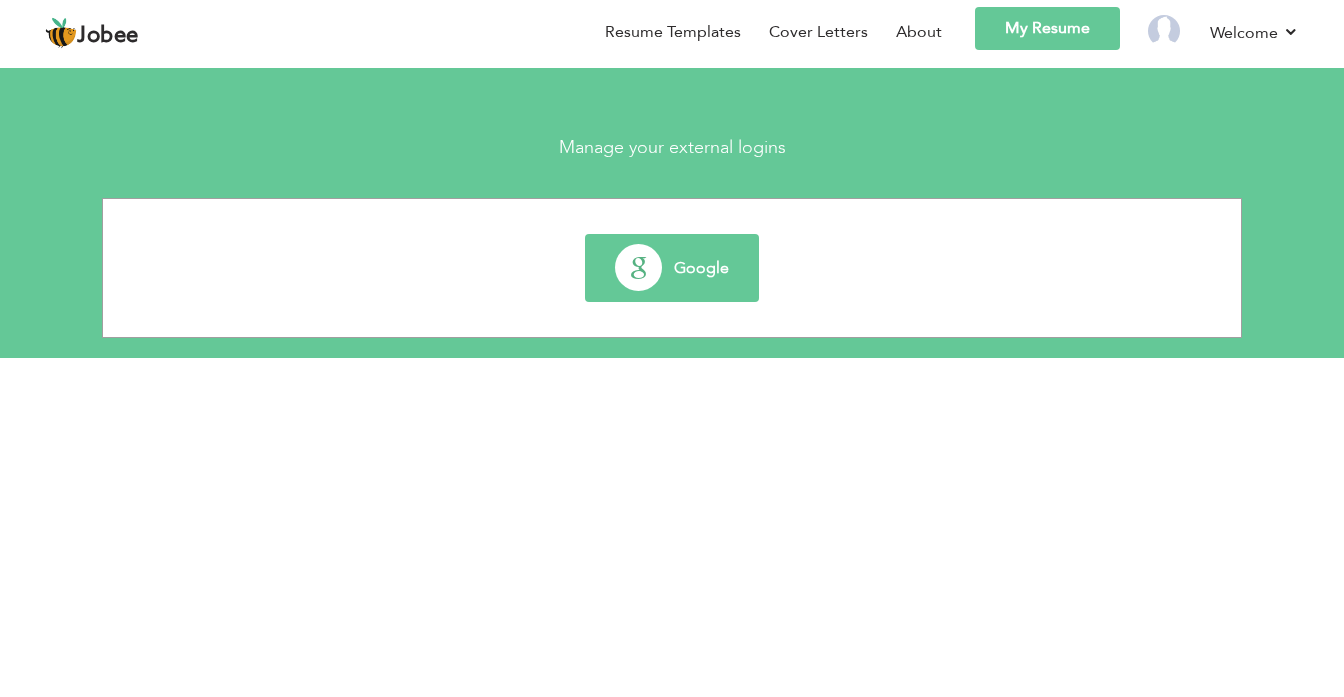 click on "Google" at bounding box center (672, 268) 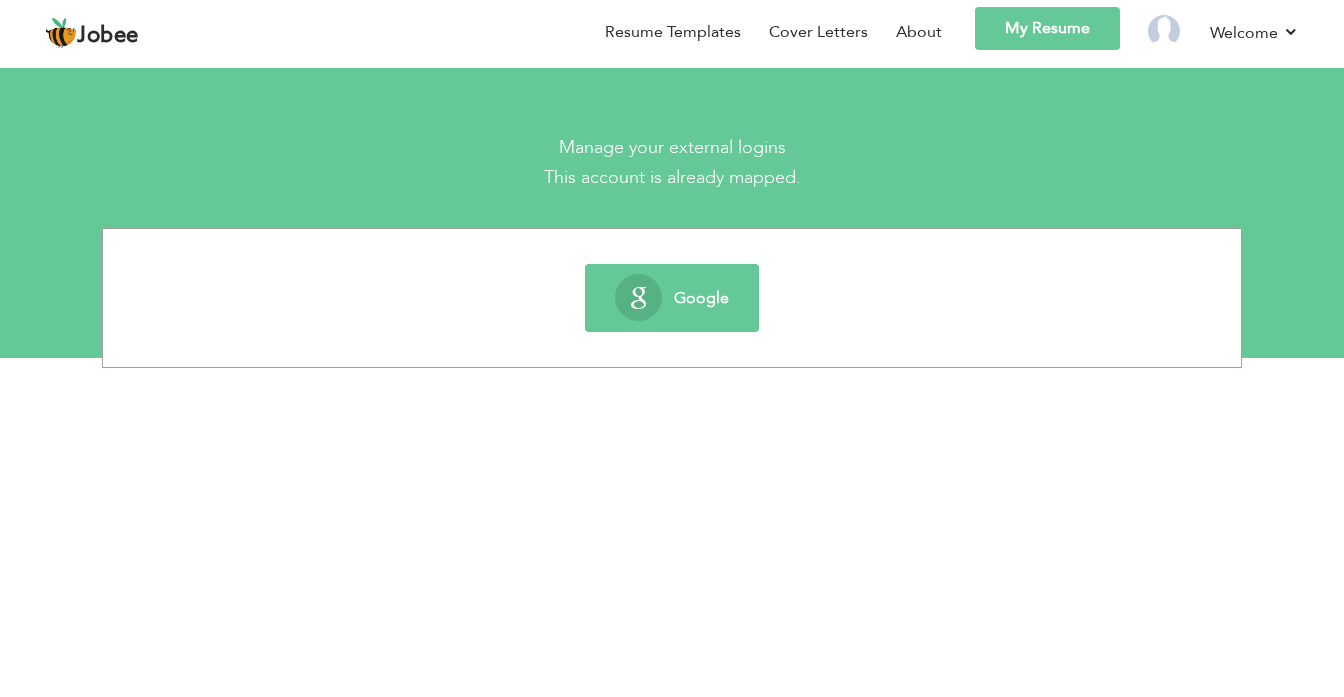 scroll, scrollTop: 0, scrollLeft: 0, axis: both 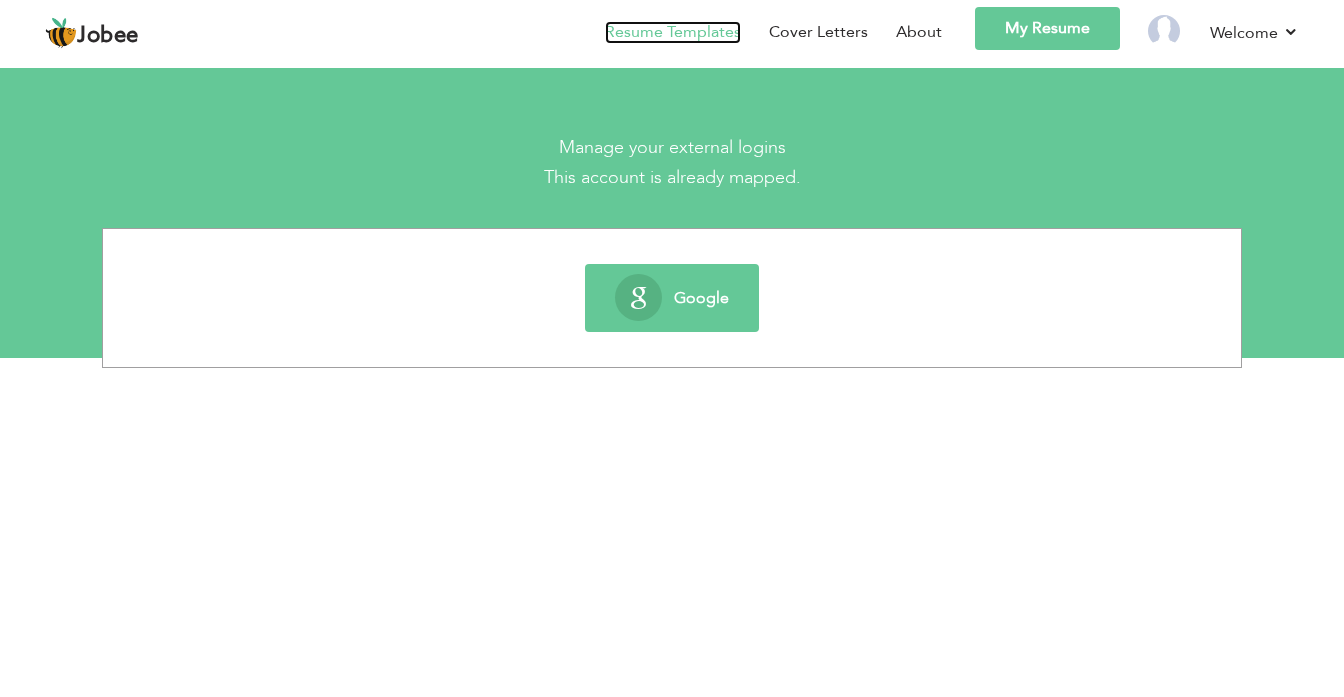 click on "Resume Templates" at bounding box center [673, 32] 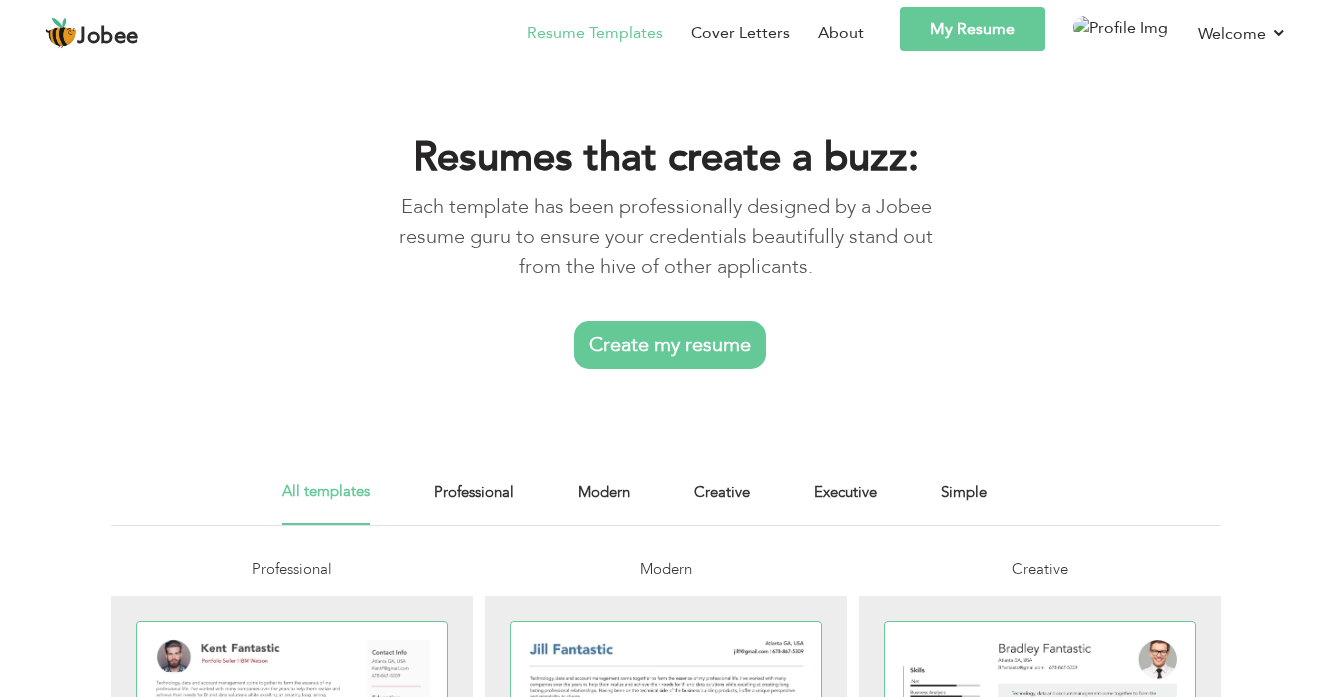 scroll, scrollTop: 0, scrollLeft: 0, axis: both 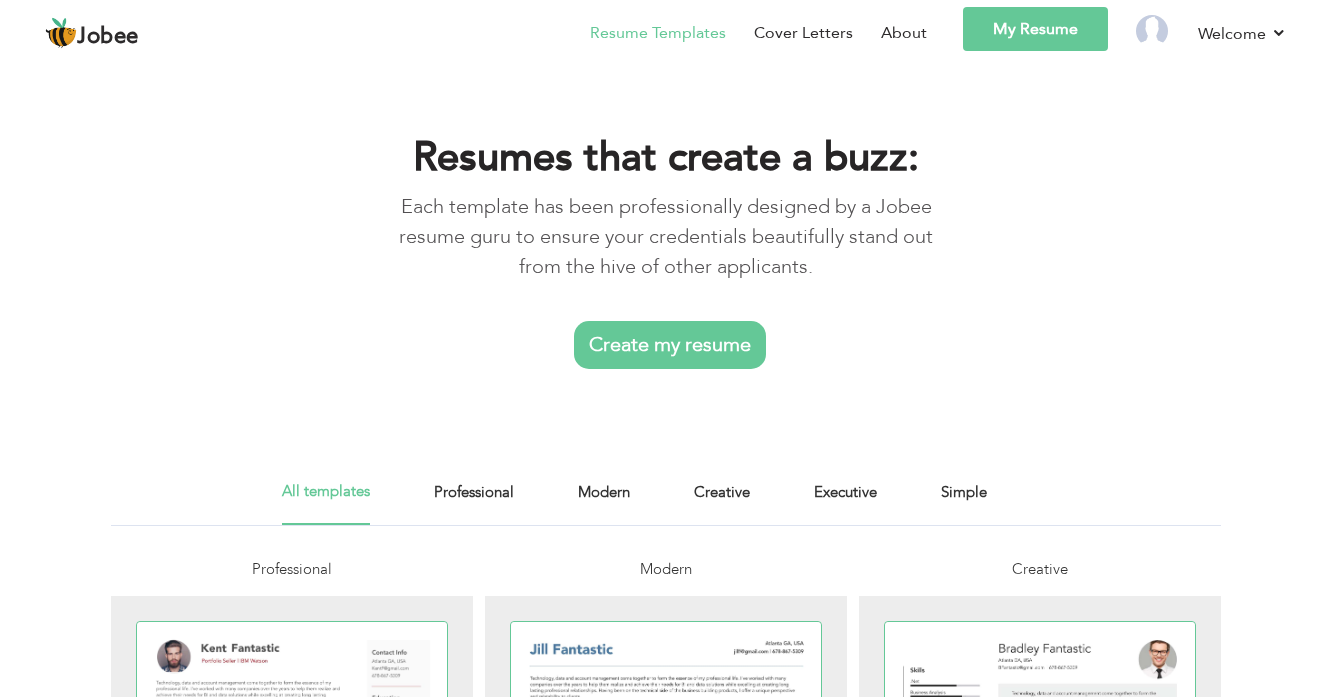 click on "My Resume" at bounding box center [1035, 29] 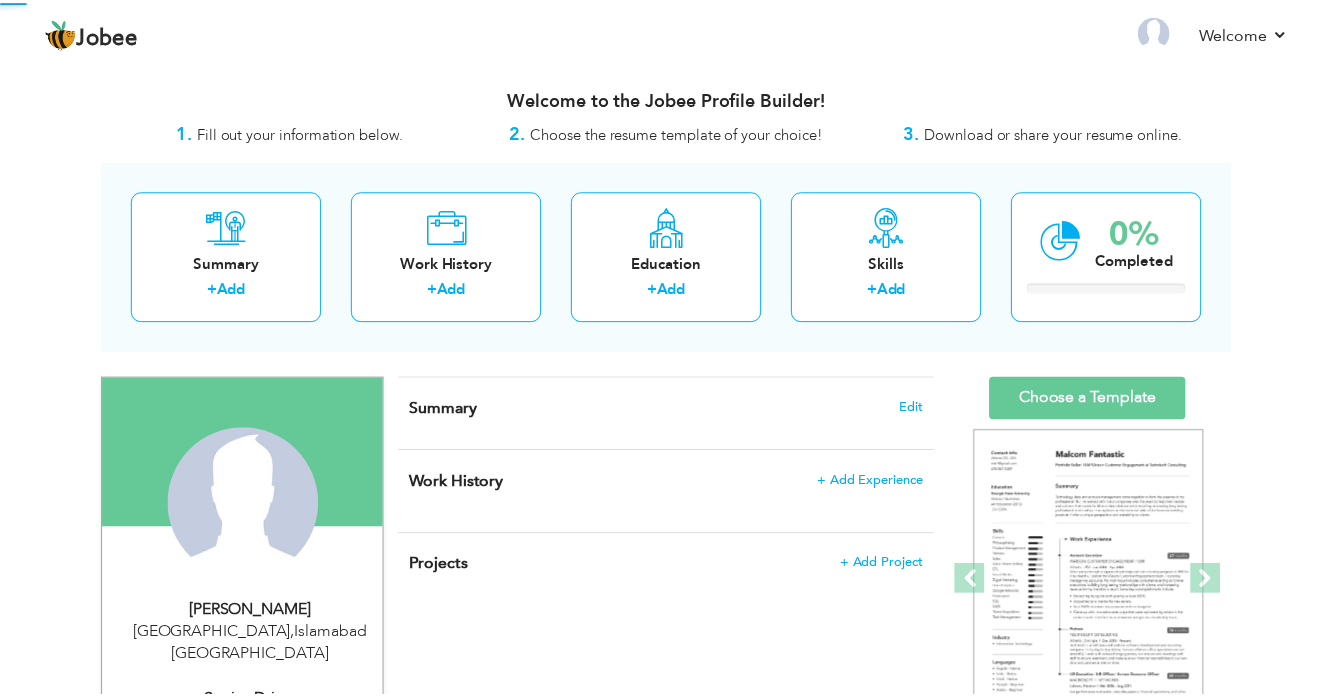 scroll, scrollTop: 0, scrollLeft: 0, axis: both 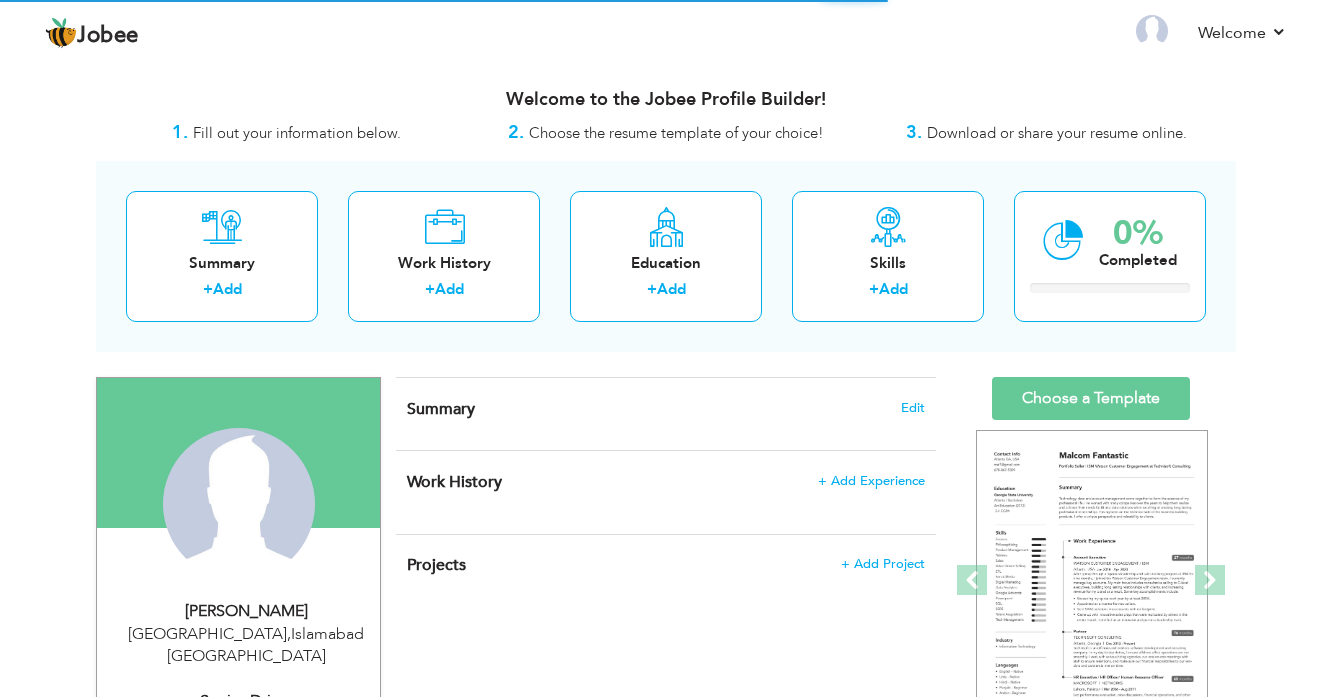 click on "Summary" at bounding box center (441, 409) 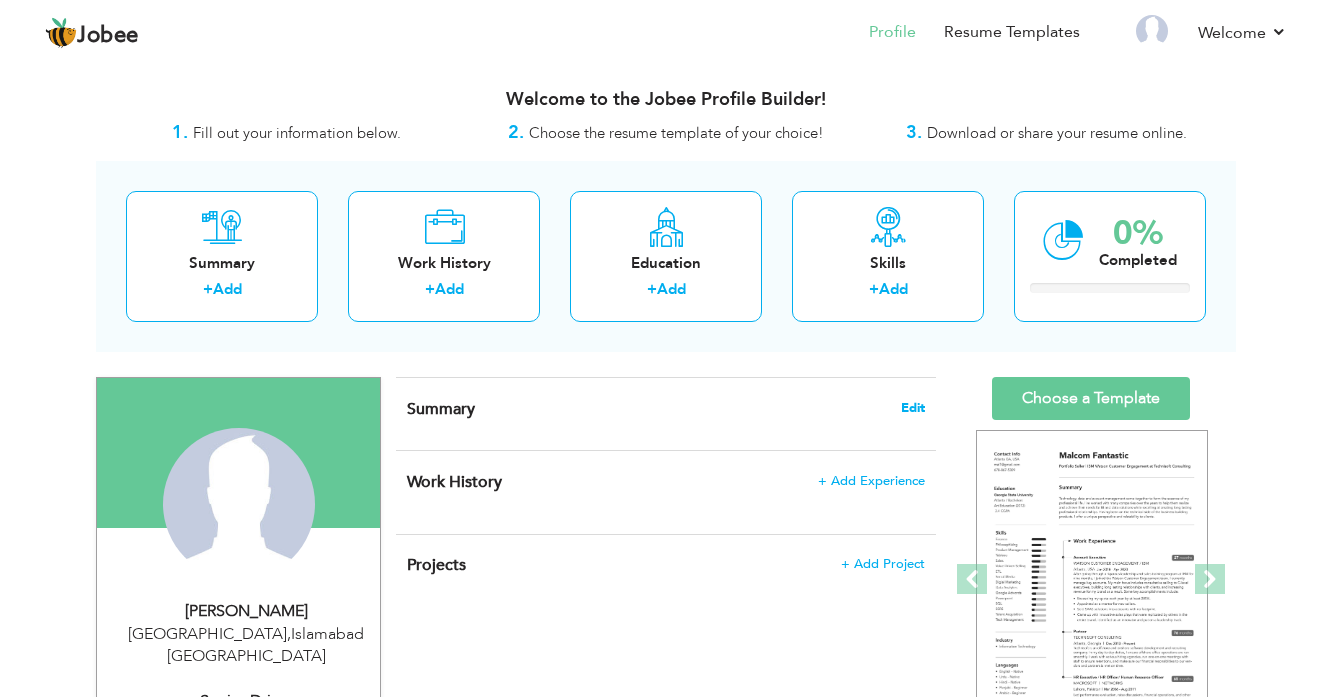 click on "Edit" at bounding box center (913, 408) 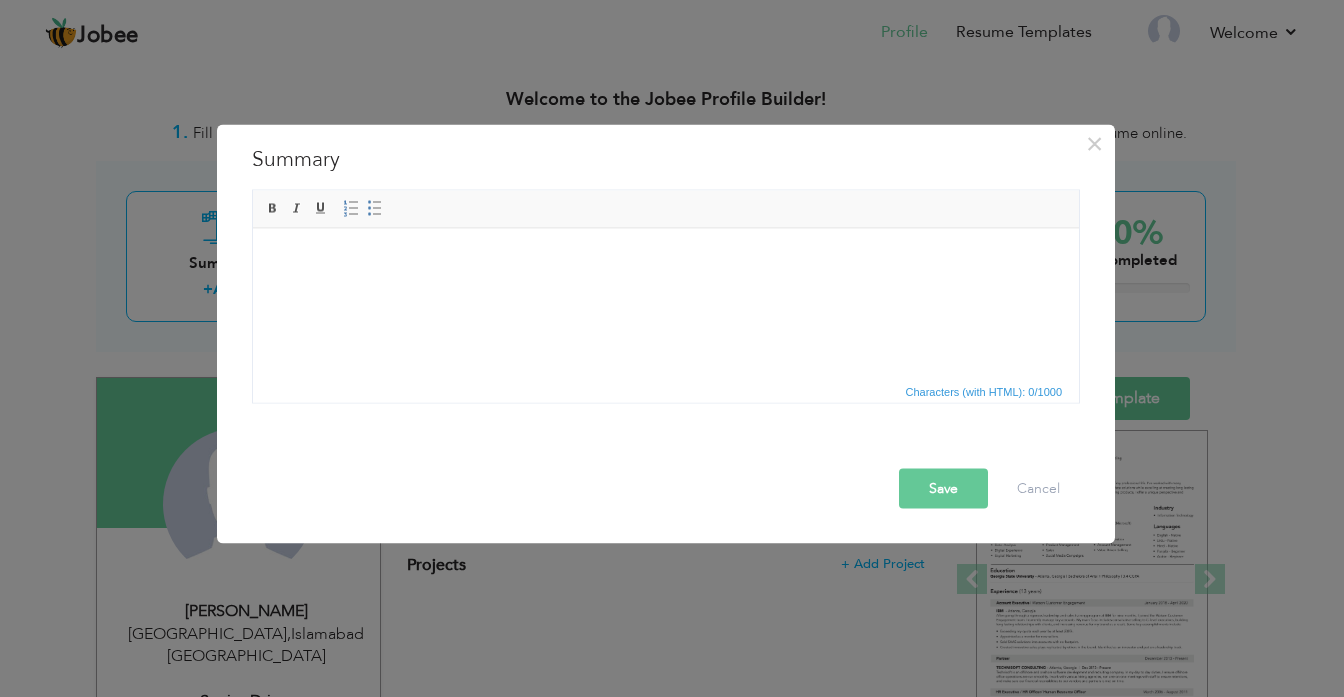 click at bounding box center [666, 258] 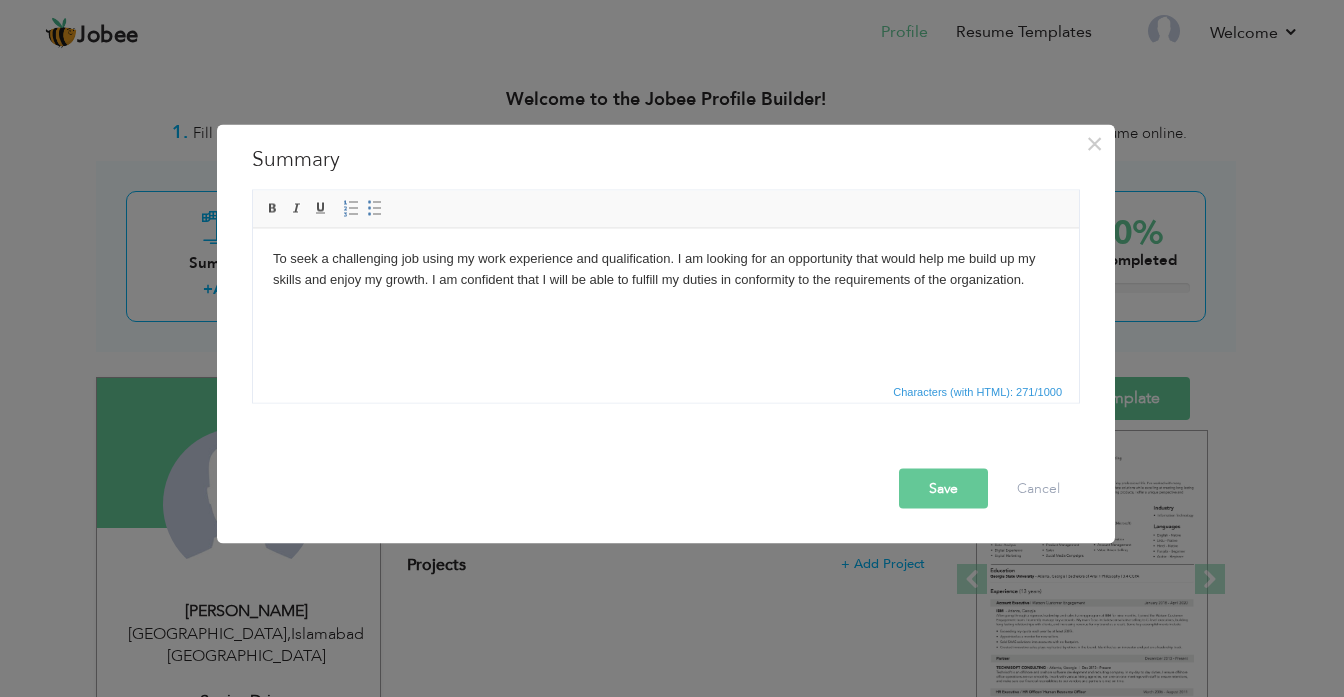 click on "Save" at bounding box center [943, 488] 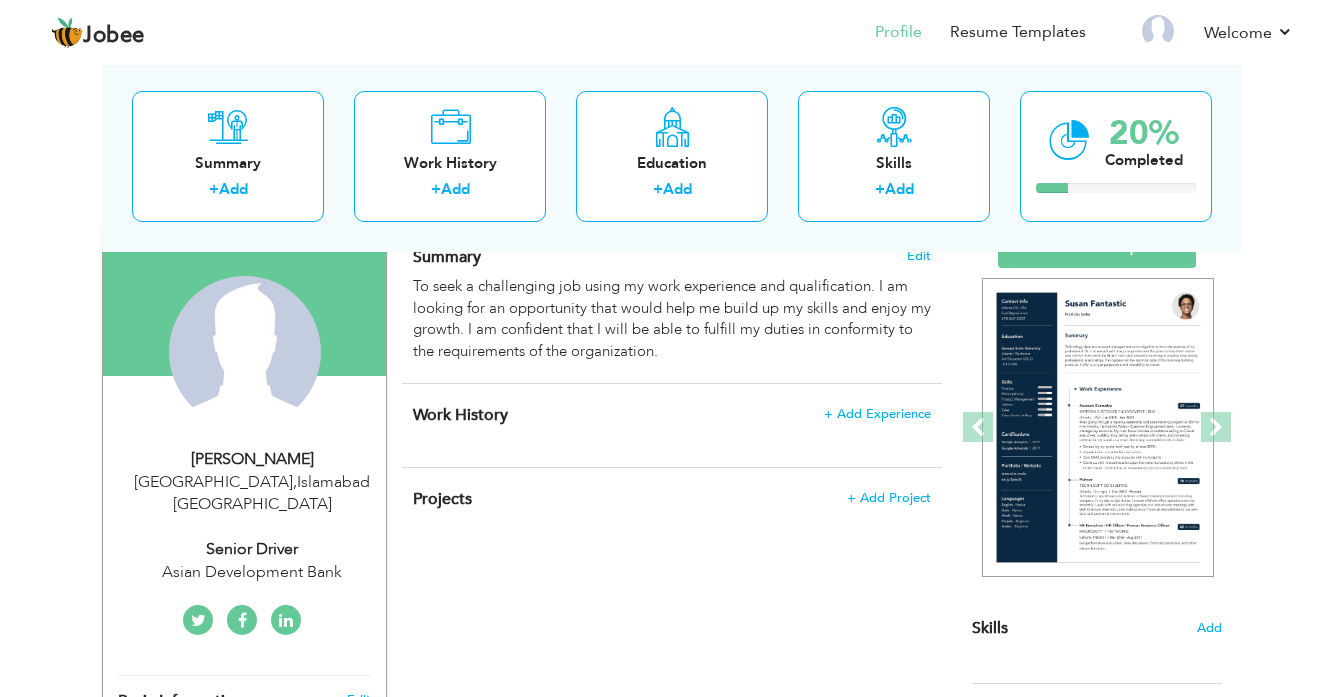 scroll, scrollTop: 160, scrollLeft: 0, axis: vertical 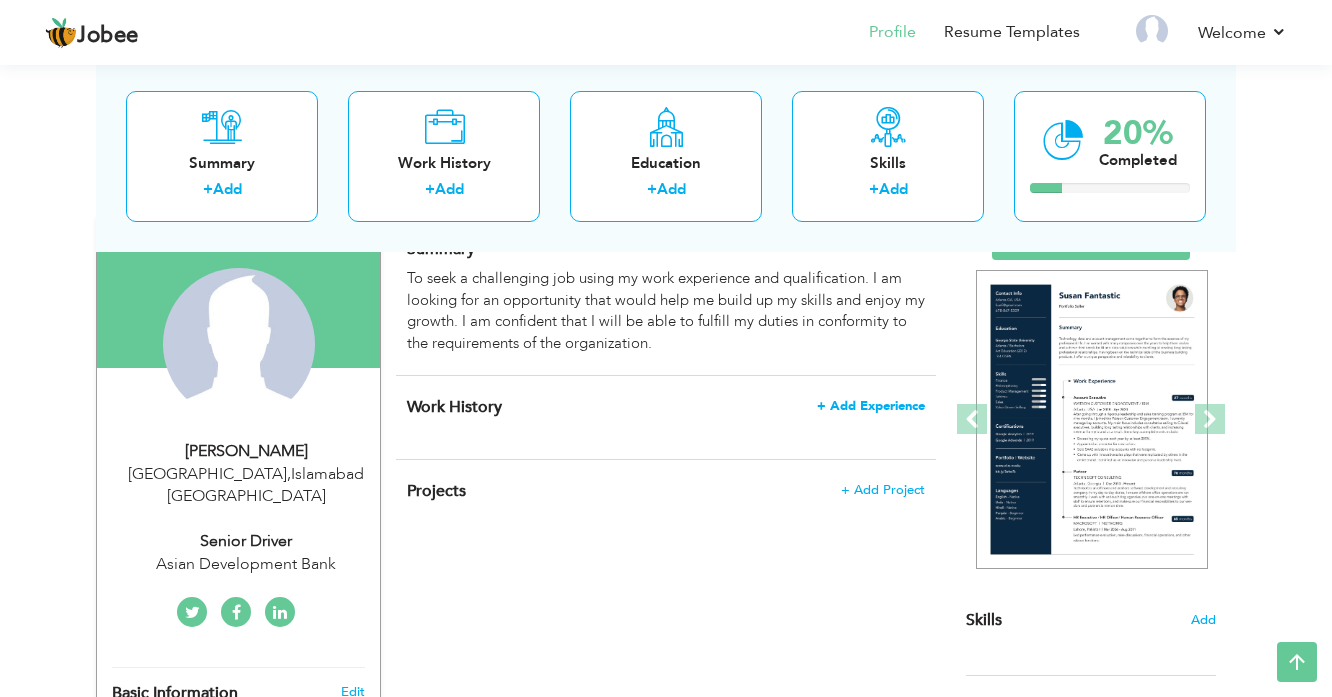 click on "+ Add Experience" at bounding box center [871, 406] 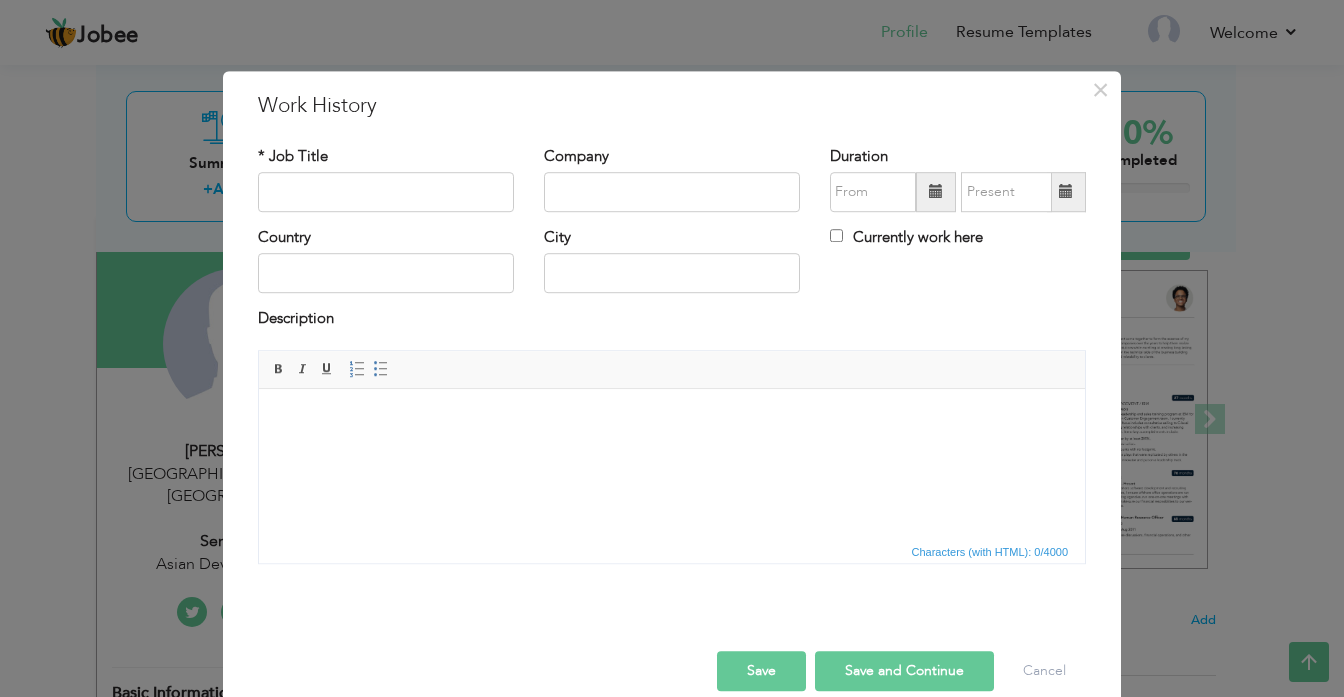 click at bounding box center (672, 418) 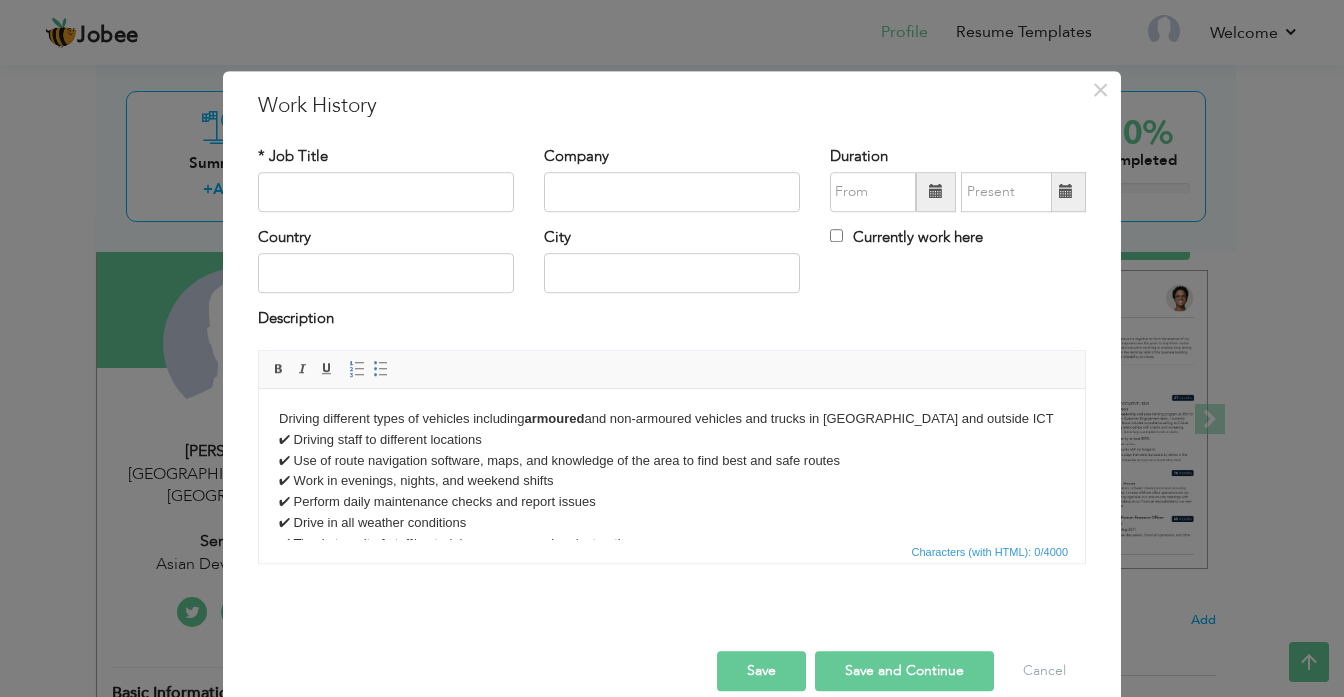 scroll, scrollTop: 136, scrollLeft: 0, axis: vertical 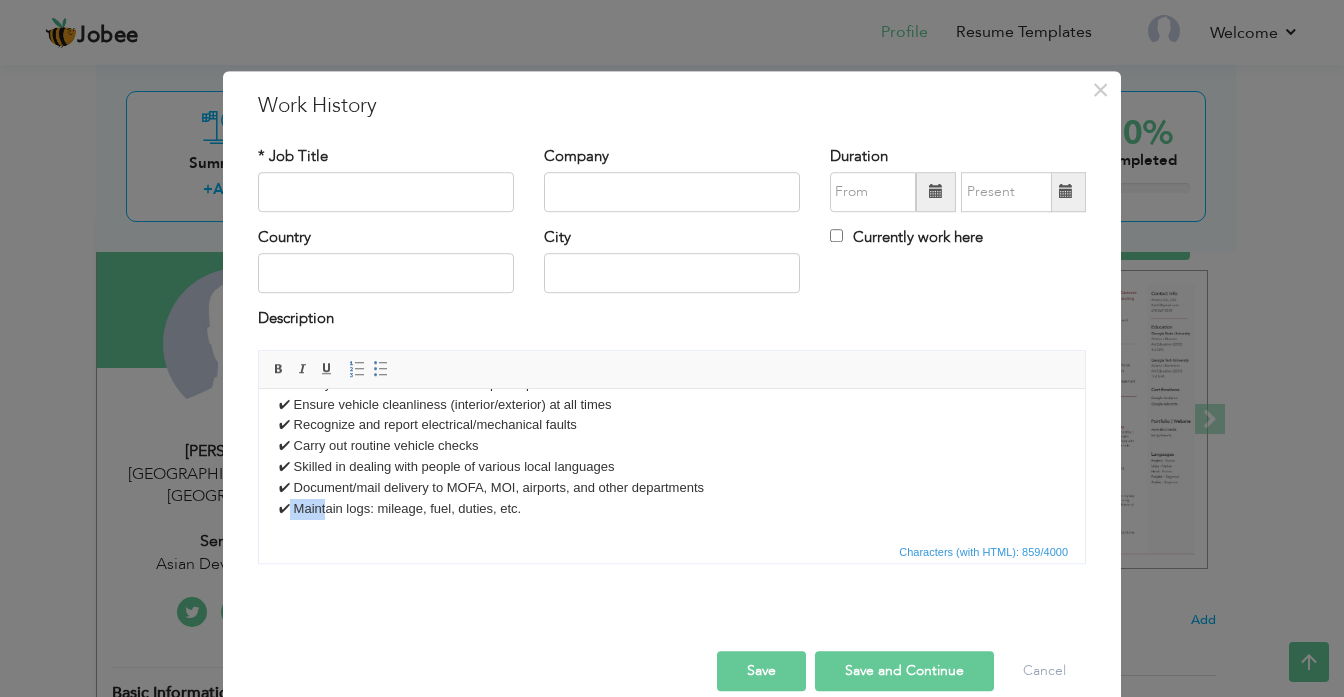 drag, startPoint x: 290, startPoint y: 529, endPoint x: 328, endPoint y: 529, distance: 38 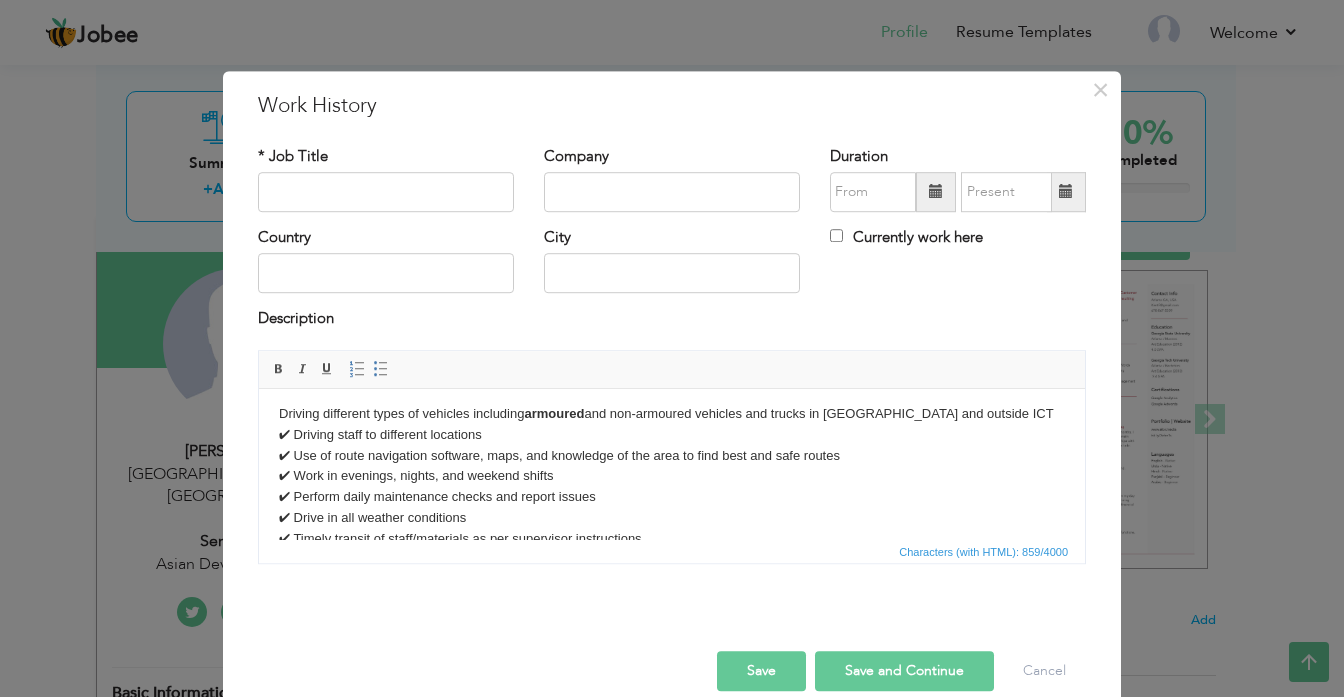 scroll, scrollTop: 0, scrollLeft: 0, axis: both 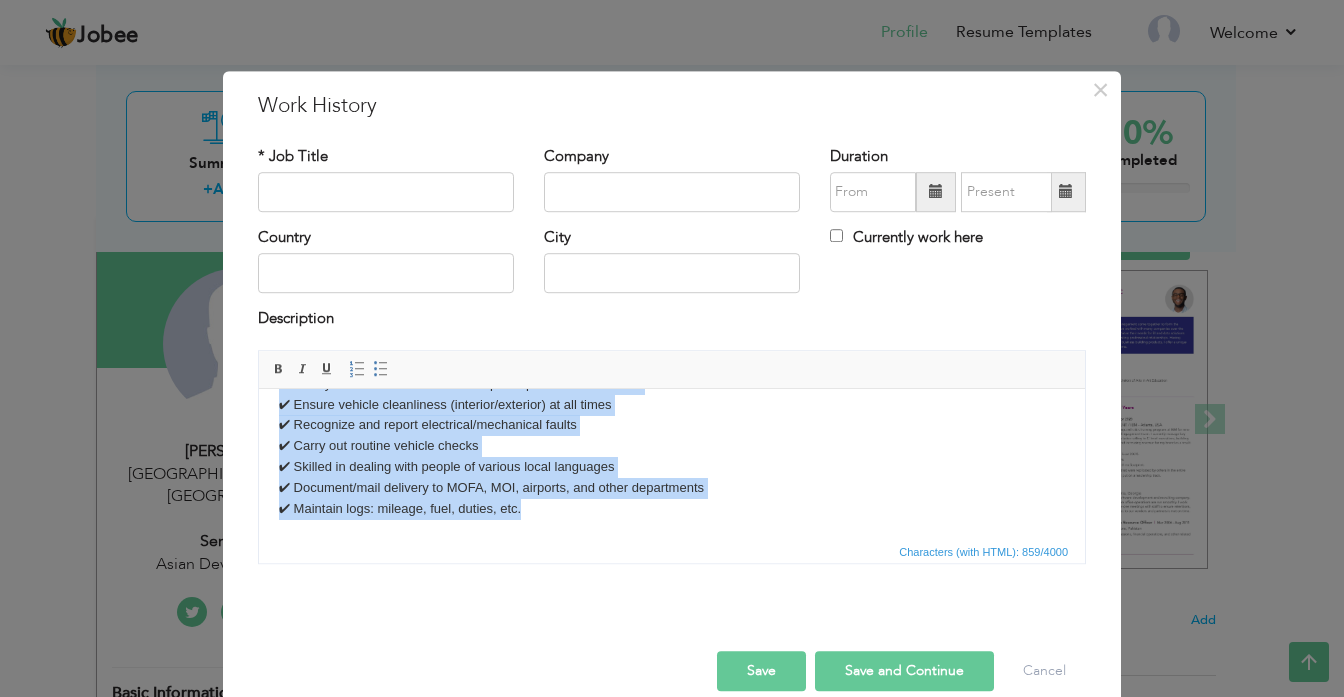 drag, startPoint x: 276, startPoint y: 419, endPoint x: 614, endPoint y: 552, distance: 363.22583 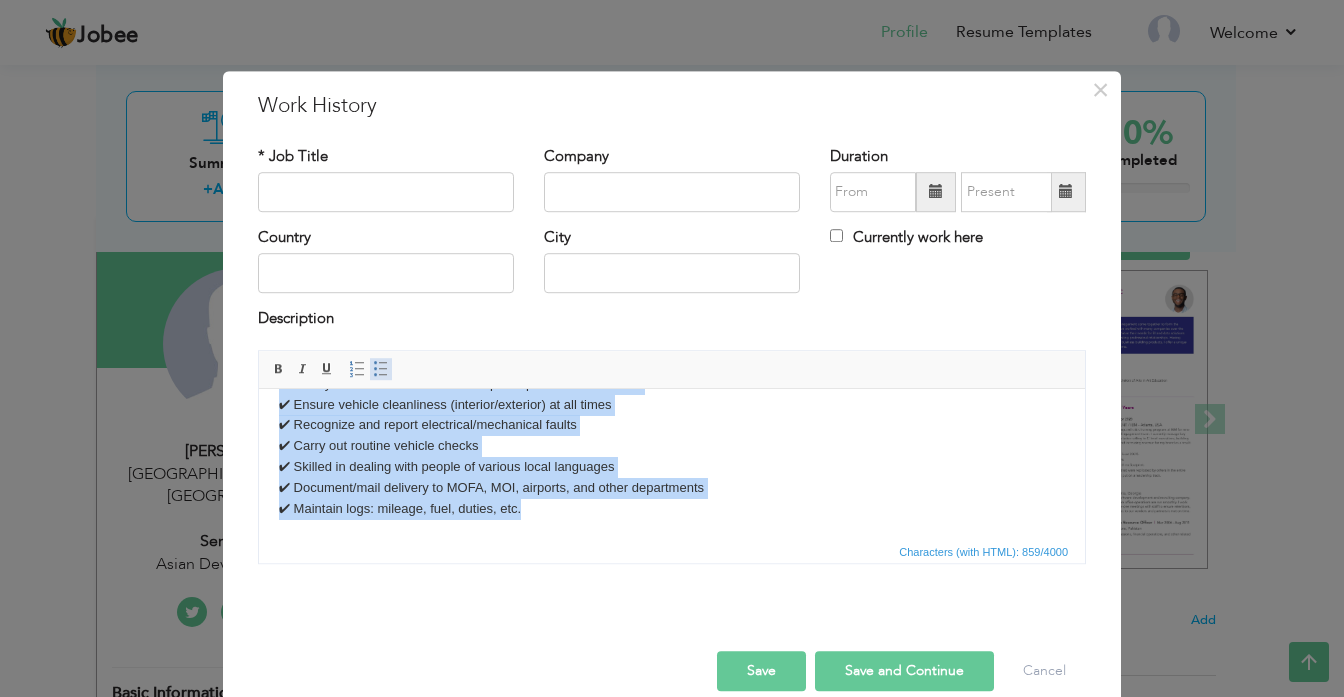 click at bounding box center [381, 369] 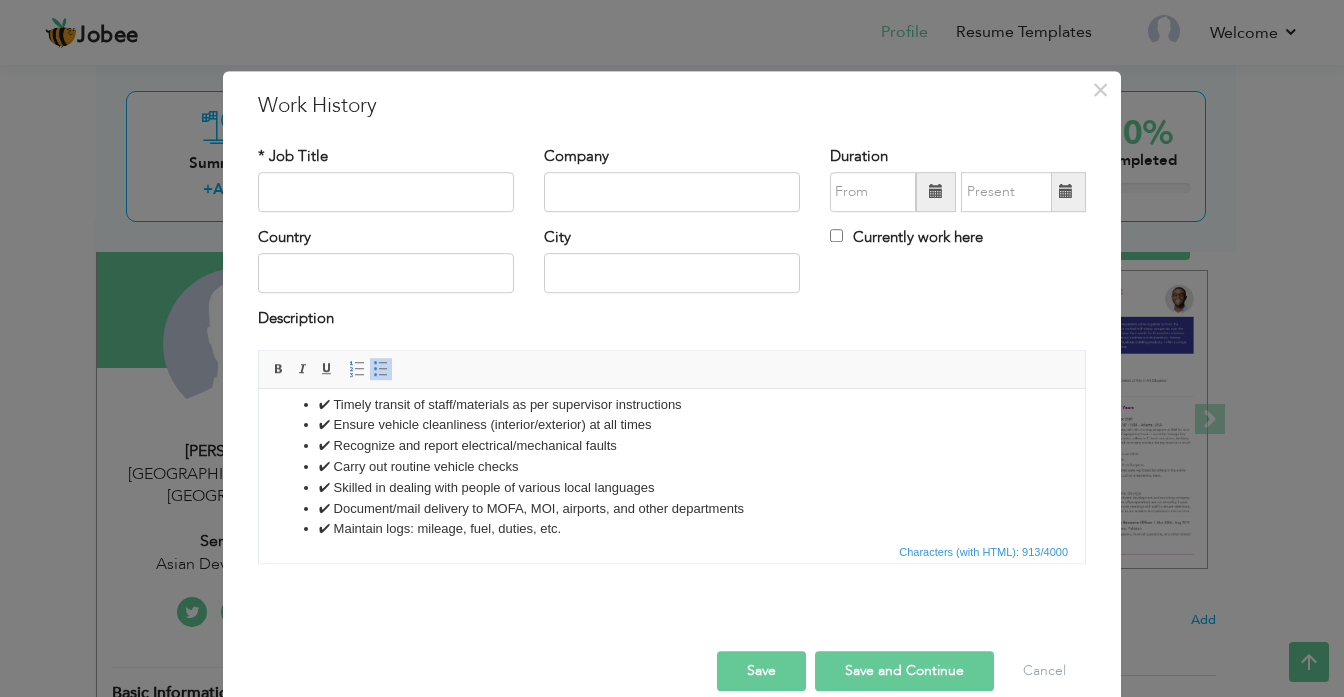 click at bounding box center [381, 369] 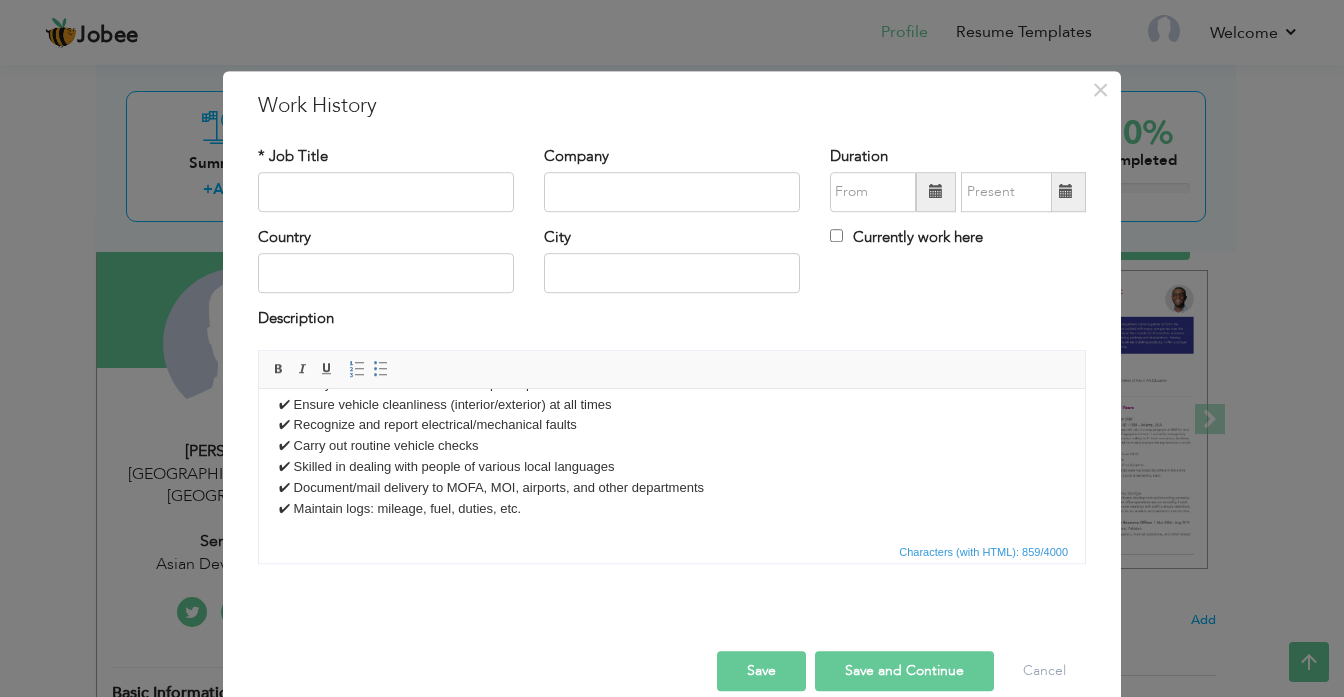 click on "Driving different types of vehicles including  armoured  and non-armoured vehicles and trucks in Islamabad and outside ICT ✔ Driving staff to different locations ✔ Use of route navigation software, maps, and knowledge of the area to find best and safe routes ✔ Work in evenings, nights, and weekend shifts ✔ Perform daily maintenance checks and report issues ✔ Drive in all weather conditions ✔ Timely transit of staff/materials as per supervisor instructions ✔ Ensure vehicle cleanliness (interior/exterior) at all times ✔ Recognize and report electrical/mechanical faults ✔ Carry out routine vehicle checks ✔ Skilled in dealing with people of various local languages ✔ Document/mail delivery to MOFA, MOI, airports, and other departments ✔ Maintain logs: mileage, fuel, duties, etc." at bounding box center [672, 383] 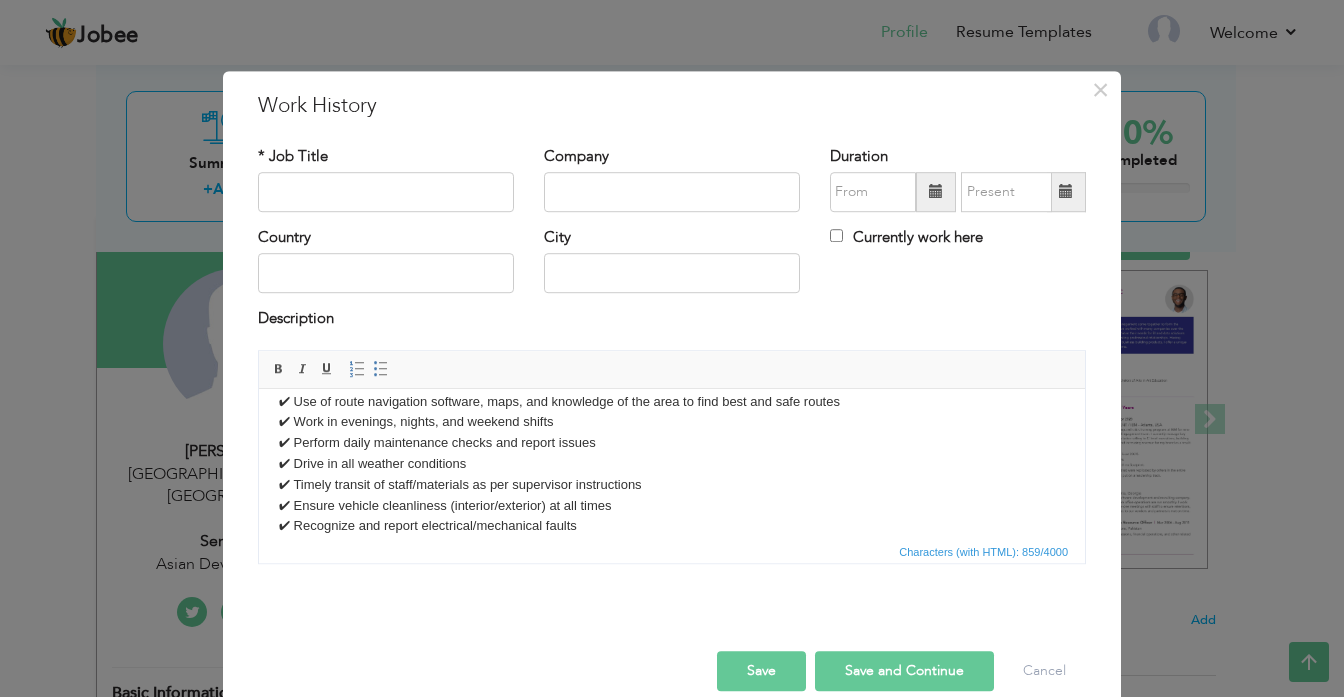 scroll, scrollTop: 0, scrollLeft: 0, axis: both 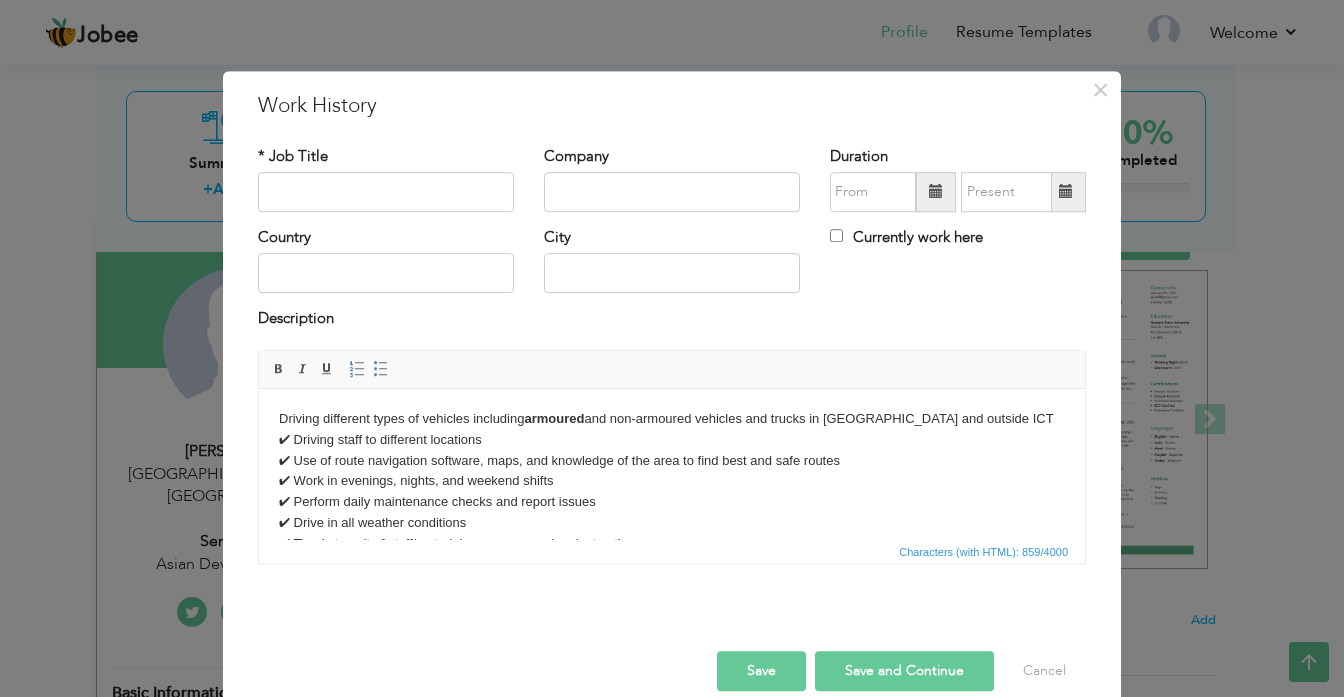 click on "Driving different types of vehicles including  armoured  and non-armoured vehicles and trucks in Islamabad and outside ICT ✔ Driving staff to different locations ✔ Use of route navigation software, maps, and knowledge of the area to find best and safe routes ✔ Work in evenings, nights, and weekend shifts ✔ Perform daily maintenance checks and report issues ✔ Drive in all weather conditions ✔ Timely transit of staff/materials as per supervisor instructions ✔ Ensure vehicle cleanliness (interior/exterior) at all times ✔ Recognize and report electrical/mechanical faults ✔ Carry out routine vehicle checks ✔ Skilled in dealing with people of various local languages ✔ Document/mail delivery to MOFA, MOI, airports, and other departments ✔ Maintain logs: mileage, fuel, duties, etc." at bounding box center (672, 543) 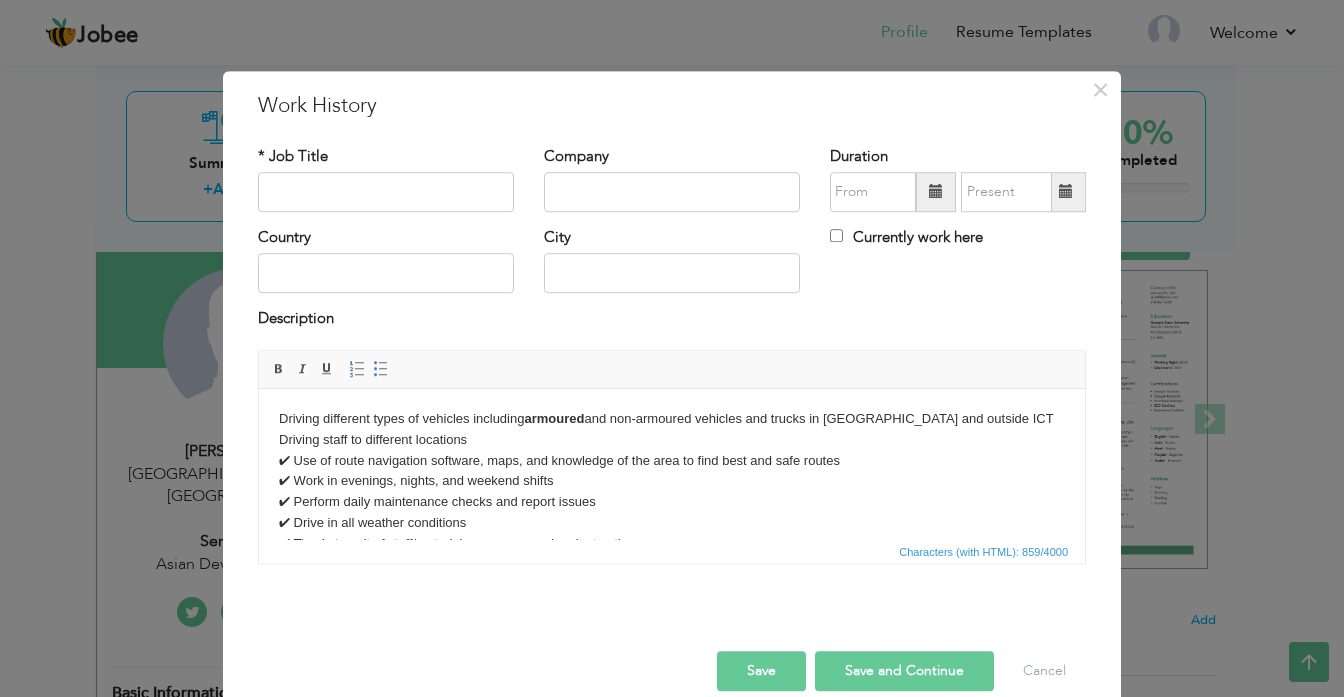 type 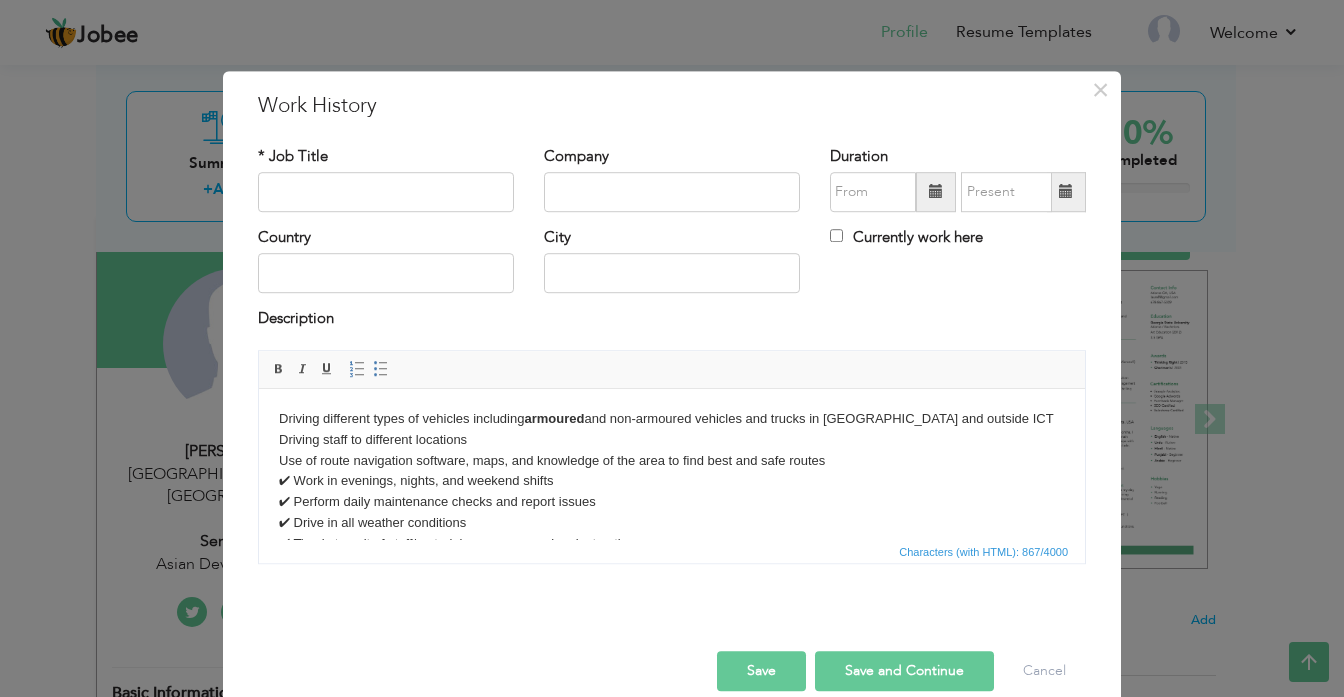 click on "Driving different types of vehicles including  armoured  and non-armoured vehicles and trucks in Islamabad and outside ICT  Driving staff to different locations  Use of route navigation software, maps, and knowledge of the area to find best and safe routes ✔ Work in evenings, nights, and weekend shifts ✔ Perform daily maintenance checks and report issues ✔ Drive in all weather conditions ✔ Timely transit of staff/materials as per supervisor instructions ✔ Ensure vehicle cleanliness (interior/exterior) at all times ✔ Recognize and report electrical/mechanical faults ✔ Carry out routine vehicle checks ✔ Skilled in dealing with people of various local languages ✔ Document/mail delivery to MOFA, MOI, airports, and other departments ✔ Maintain logs: mileage, fuel, duties, etc." at bounding box center (672, 543) 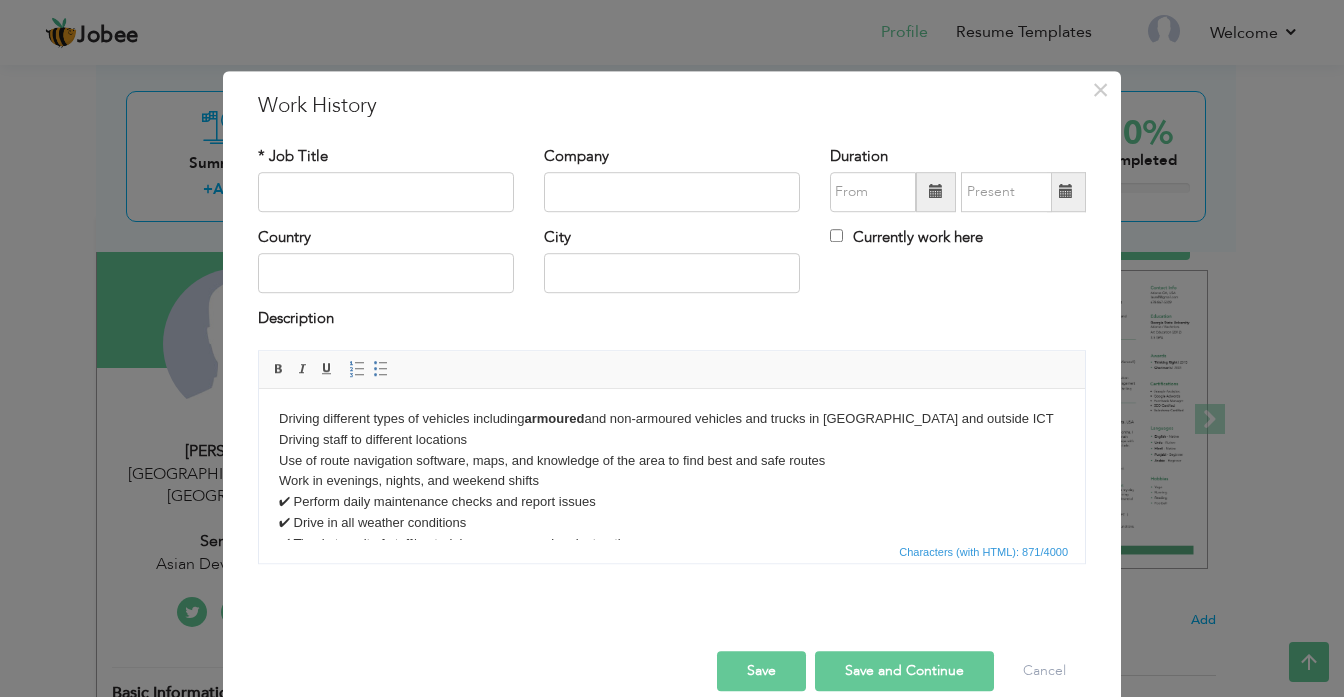click on "Driving different types of vehicles including  armoured  and non-armoured vehicles and trucks in Islamabad and outside ICT  Driving staff to different locations  Use of route navigation software, maps, and knowledge of the area to find best and safe routes  Work in evenings, nights, and weekend shifts ✔ Perform daily maintenance checks and report issues ✔ Drive in all weather conditions ✔ Timely transit of staff/materials as per supervisor instructions ✔ Ensure vehicle cleanliness (interior/exterior) at all times ✔ Recognize and report electrical/mechanical faults ✔ Carry out routine vehicle checks ✔ Skilled in dealing with people of various local languages ✔ Document/mail delivery to MOFA, MOI, airports, and other departments ✔ Maintain logs: mileage, fuel, duties, etc." at bounding box center (672, 543) 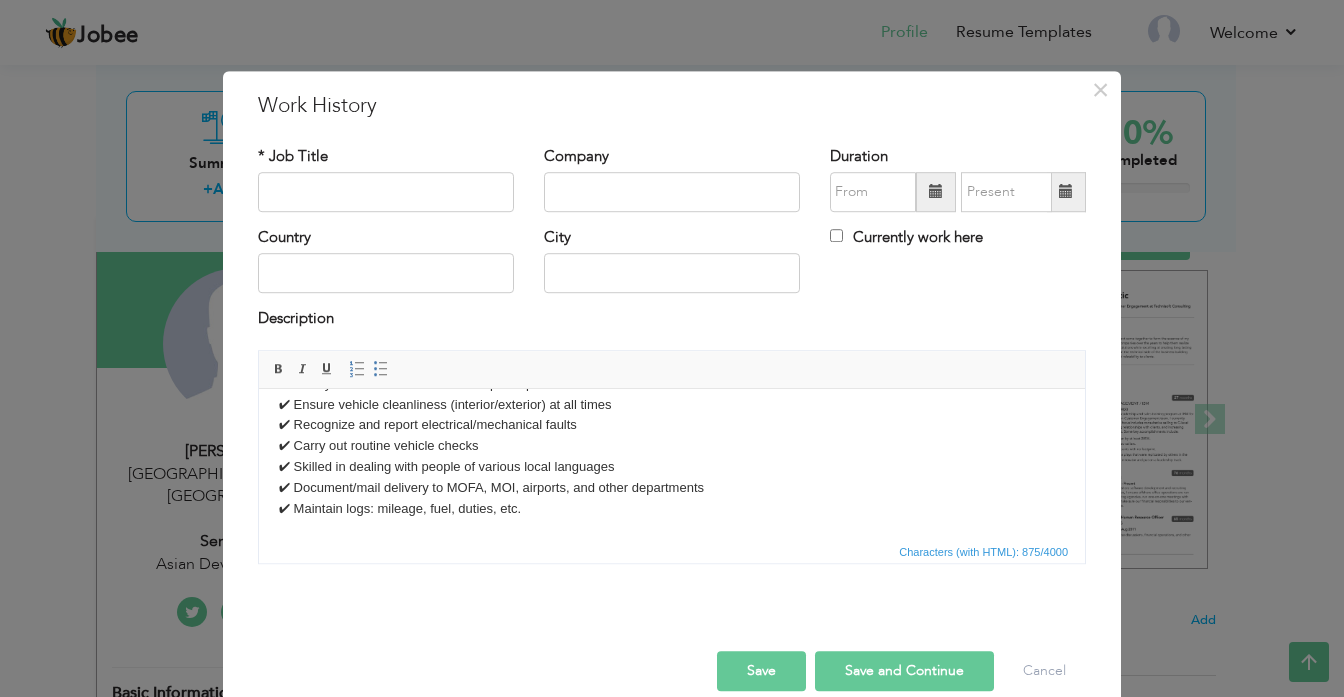 scroll, scrollTop: 80, scrollLeft: 0, axis: vertical 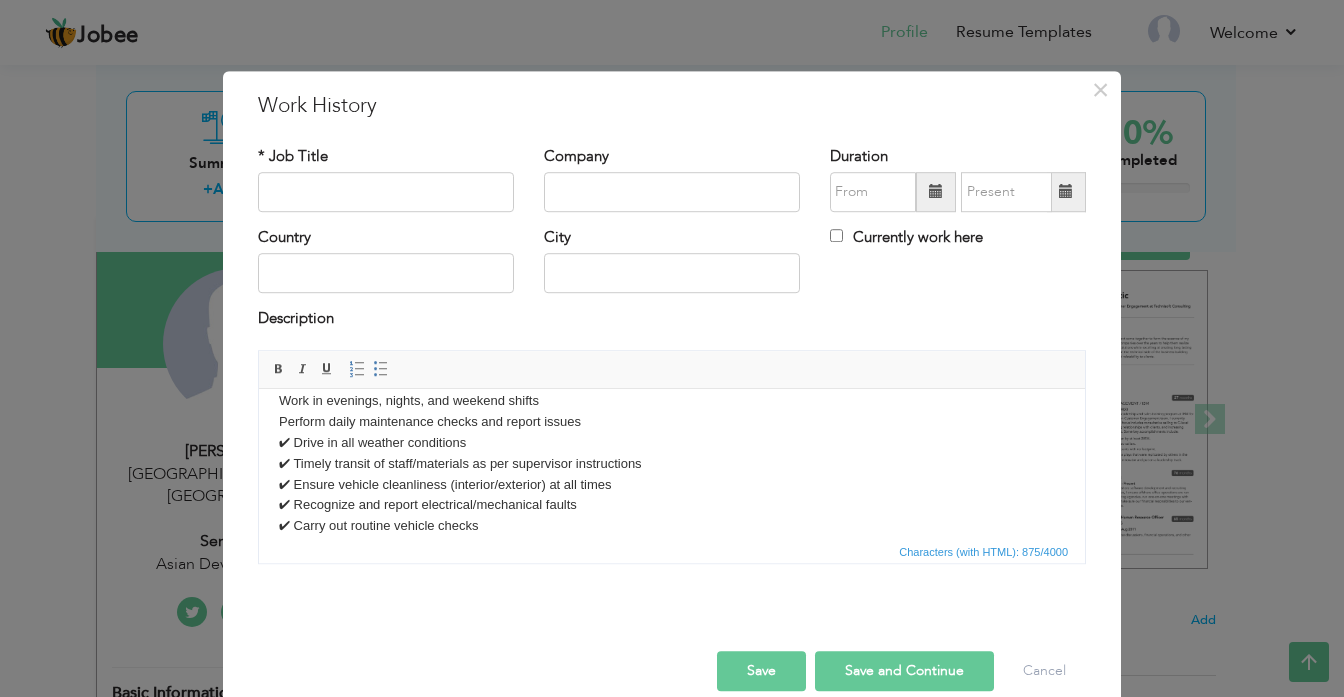 click on "Driving different types of vehicles including  armoured  and non-armoured vehicles and trucks in Islamabad and outside ICT  Driving staff to different locations  Use of route navigation software, maps, and knowledge of the area to find best and safe routes  Work in evenings, nights, and weekend shifts  Perform daily maintenance checks and report issues ✔ Drive in all weather conditions ✔ Timely transit of staff/materials as per supervisor instructions ✔ Ensure vehicle cleanliness (interior/exterior) at all times ✔ Recognize and report electrical/mechanical faults ✔ Carry out routine vehicle checks ✔ Skilled in dealing with people of various local languages ✔ Document/mail delivery to MOFA, MOI, airports, and other departments ✔ Maintain logs: mileage, fuel, duties, etc." at bounding box center [672, 463] 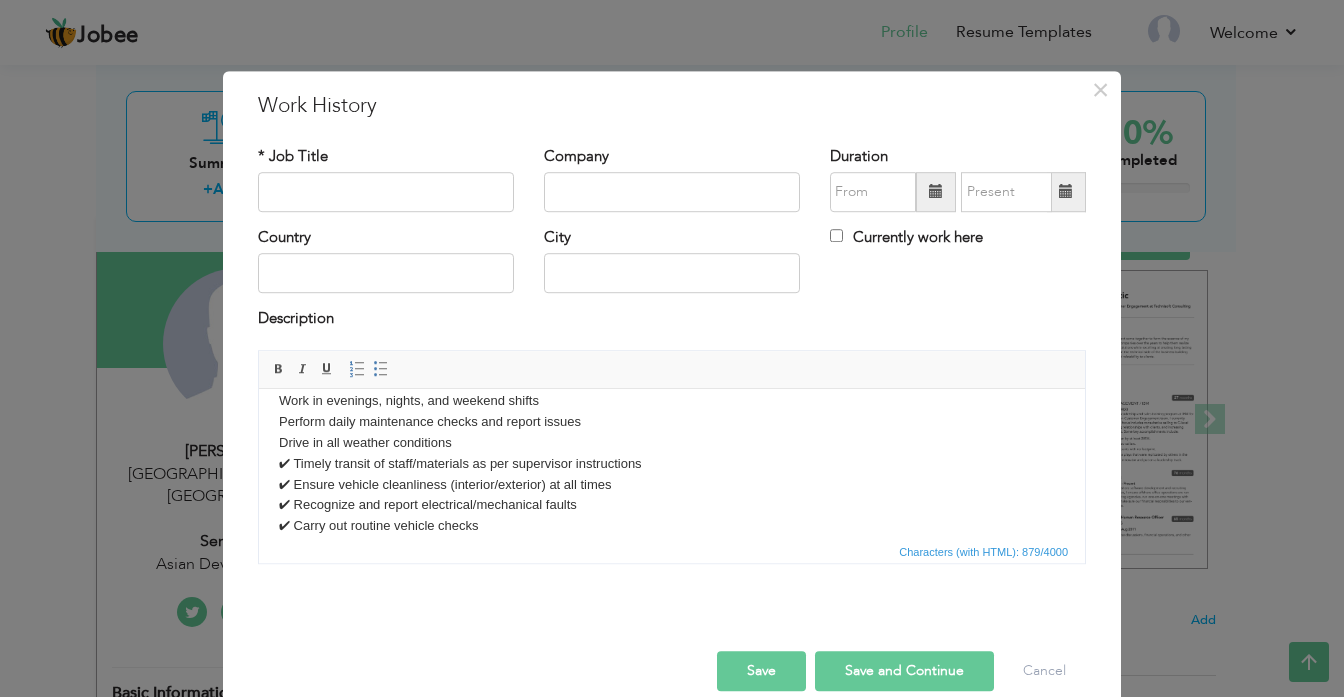 click on "Driving different types of vehicles including  armoured  and non-armoured vehicles and trucks in Islamabad and outside ICT  Driving staff to different locations  Use of route navigation software, maps, and knowledge of the area to find best and safe routes  Work in evenings, nights, and weekend shifts  Perform daily maintenance checks and report issues  Drive in all weather conditions ✔ Timely transit of staff/materials as per supervisor instructions ✔ Ensure vehicle cleanliness (interior/exterior) at all times ✔ Recognize and report electrical/mechanical faults ✔ Carry out routine vehicle checks ✔ Skilled in dealing with people of various local languages ✔ Document/mail delivery to MOFA, MOI, airports, and other departments ✔ Maintain logs: mileage, fuel, duties, etc." at bounding box center (672, 463) 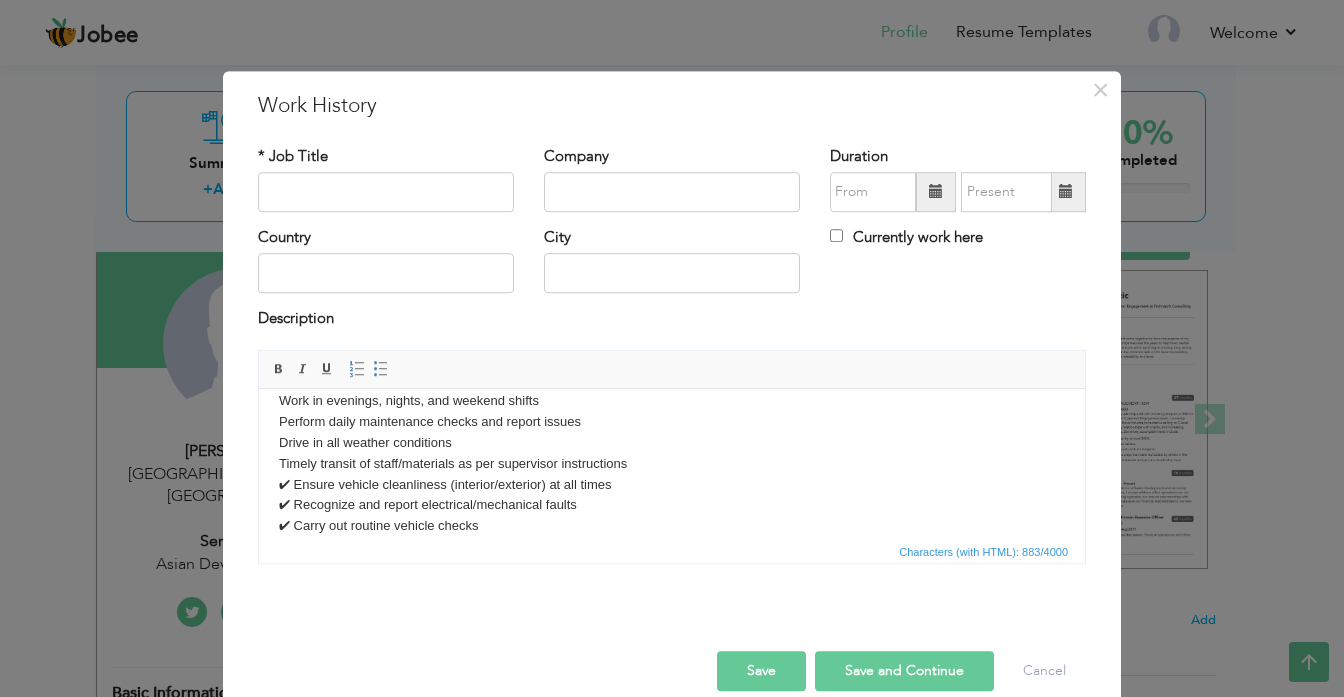 click on "Driving different types of vehicles including  armoured  and non-armoured vehicles and trucks in Islamabad and outside ICT  Driving staff to different locations  Use of route navigation software, maps, and knowledge of the area to find best and safe routes  Work in evenings, nights, and weekend shifts  Perform daily maintenance checks and report issues  Drive in all weather conditions  Timely transit of staff/materials as per supervisor instructions ✔ Ensure vehicle cleanliness (interior/exterior) at all times ✔ Recognize and report electrical/mechanical faults ✔ Carry out routine vehicle checks ✔ Skilled in dealing with people of various local languages ✔ Document/mail delivery to MOFA, MOI, airports, and other departments ✔ Maintain logs: mileage, fuel, duties, etc." at bounding box center [672, 463] 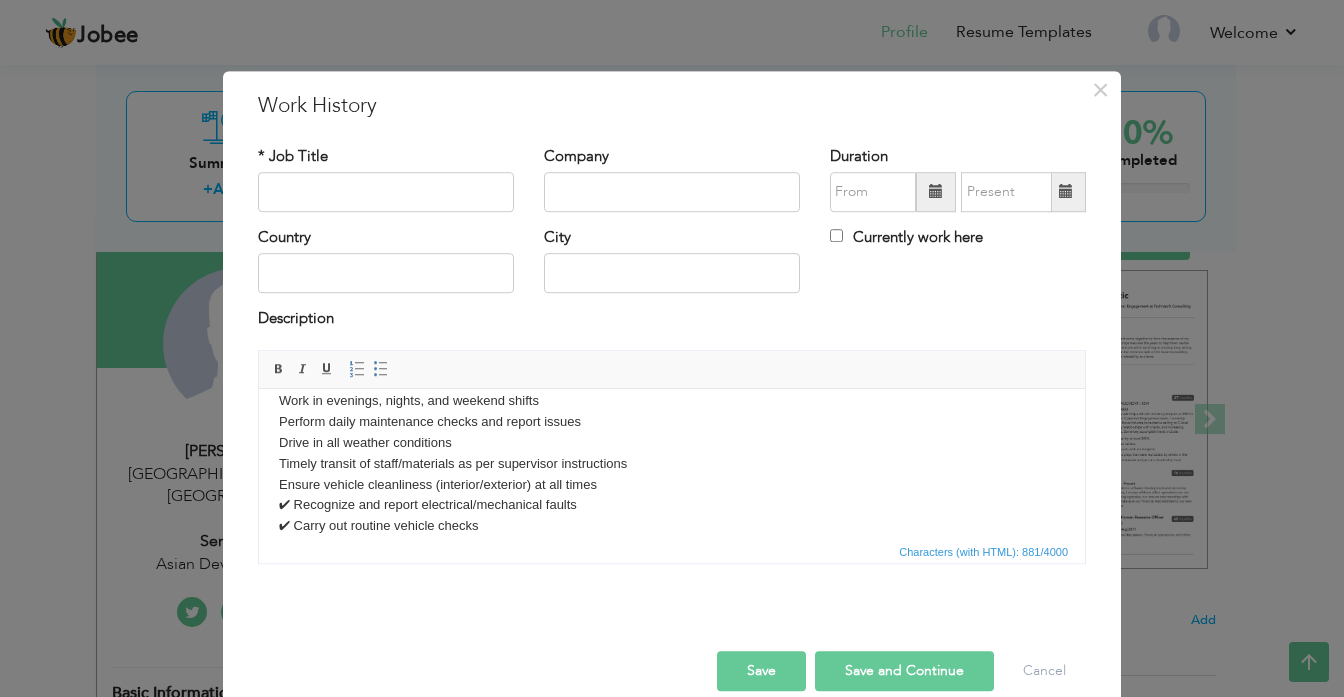 click on "Driving different types of vehicles including  armoured  and non-armoured vehicles and trucks in Islamabad and outside ICT  Driving staff to different locations  Use of route navigation software, maps, and knowledge of the area to find best and safe routes  Work in evenings, nights, and weekend shifts  Perform daily maintenance checks and report issues  Drive in all weather conditions  Timely transit of staff/materials as per supervisor instructions Ensure vehicle cleanliness (interior/exterior) at all times ✔ Recognize and report electrical/mechanical faults ✔ Carry out routine vehicle checks ✔ Skilled in dealing with people of various local languages ✔ Document/mail delivery to MOFA, MOI, airports, and other departments ✔ Maintain logs: mileage, fuel, duties, etc." at bounding box center [672, 463] 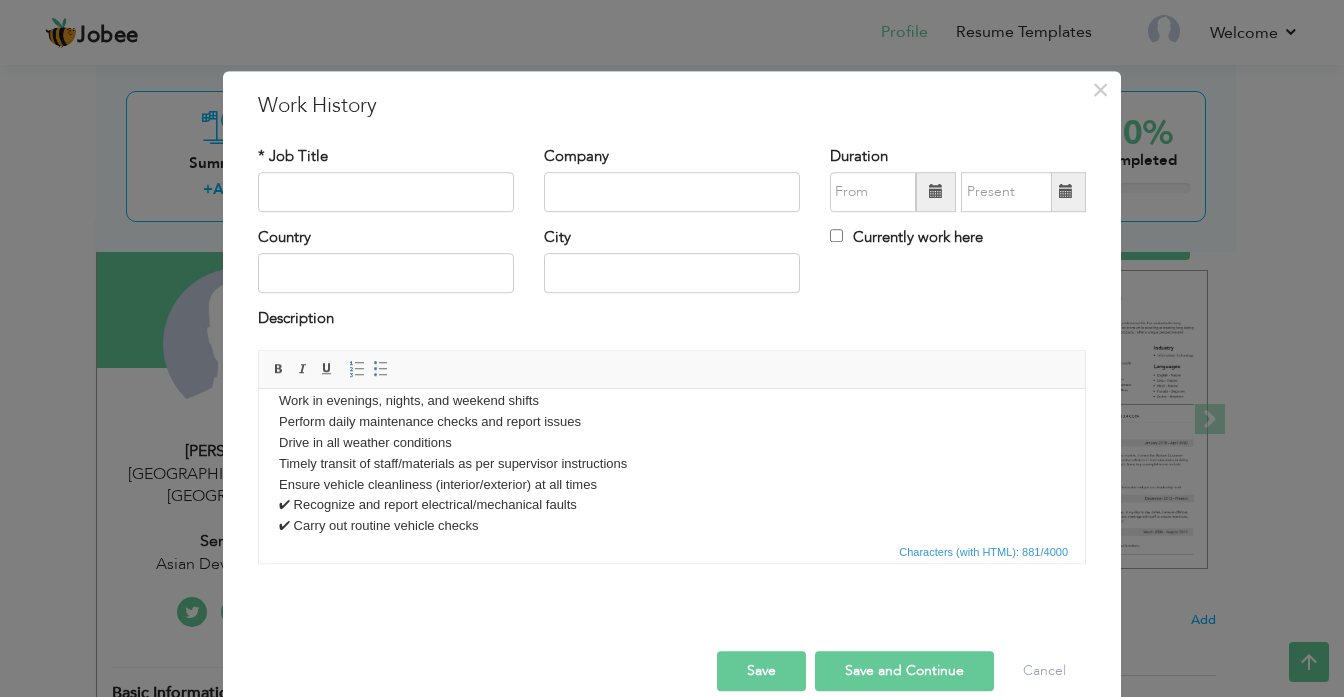 click on "Driving different types of vehicles including  armoured  and non-armoured vehicles and trucks in Islamabad and outside ICT  Driving staff to different locations  Use of route navigation software, maps, and knowledge of the area to find best and safe routes  Work in evenings, nights, and weekend shifts  Perform daily maintenance checks and report issues  Drive in all weather conditions  Timely transit of staff/materials as per supervisor instructions Ensure vehicle cleanliness (interior/exterior) at all times ✔ Recognize and report electrical/mechanical faults ✔ Carry out routine vehicle checks ✔ Skilled in dealing with people of various local languages ✔ Document/mail delivery to MOFA, MOI, airports, and other departments ✔ Maintain logs: mileage, fuel, duties, etc." at bounding box center (672, 463) 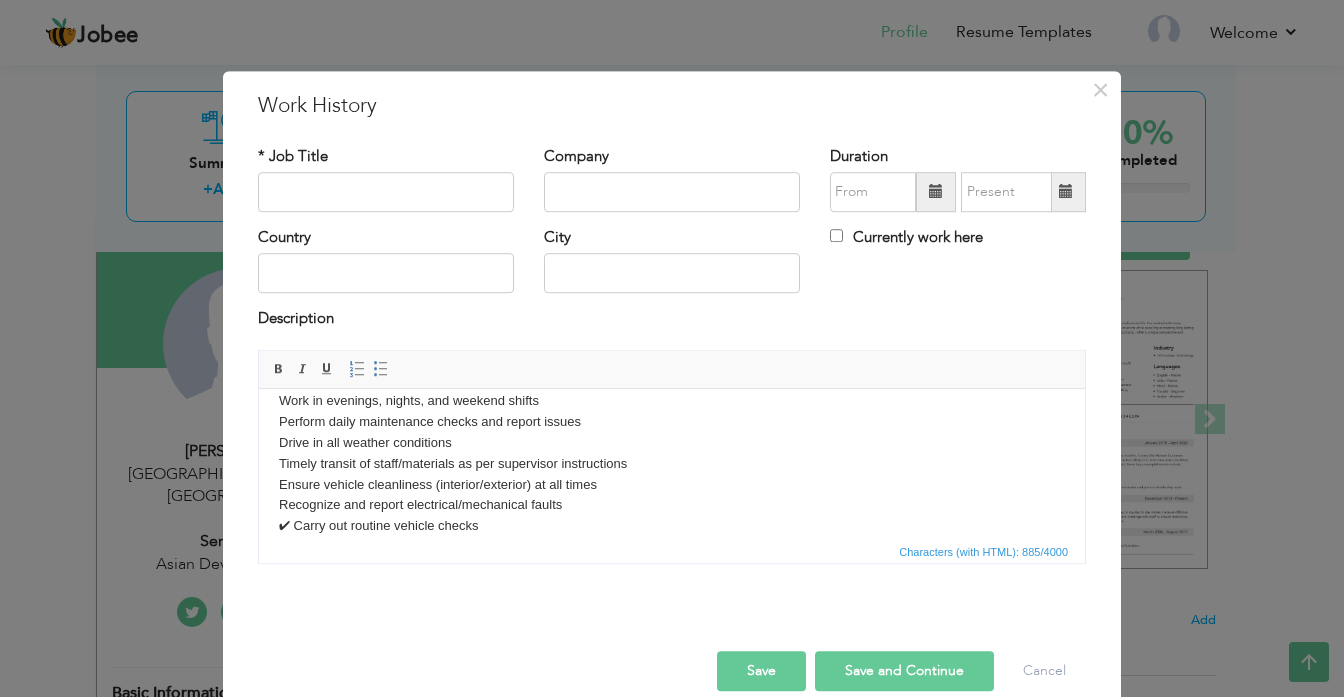 click on "Driving different types of vehicles including  armoured  and non-armoured vehicles and trucks in Islamabad and outside ICT  Driving staff to different locations  Use of route navigation software, maps, and knowledge of the area to find best and safe routes  Work in evenings, nights, and weekend shifts  Perform daily maintenance checks and report issues  Drive in all weather conditions  Timely transit of staff/materials as per supervisor instructions Ensure vehicle cleanliness (interior/exterior) at all times  Recognize and report electrical/mechanical faults ✔ Carry out routine vehicle checks ✔ Skilled in dealing with people of various local languages ✔ Document/mail delivery to MOFA, MOI, airports, and other departments ✔ Maintain logs: mileage, fuel, duties, etc." at bounding box center (672, 463) 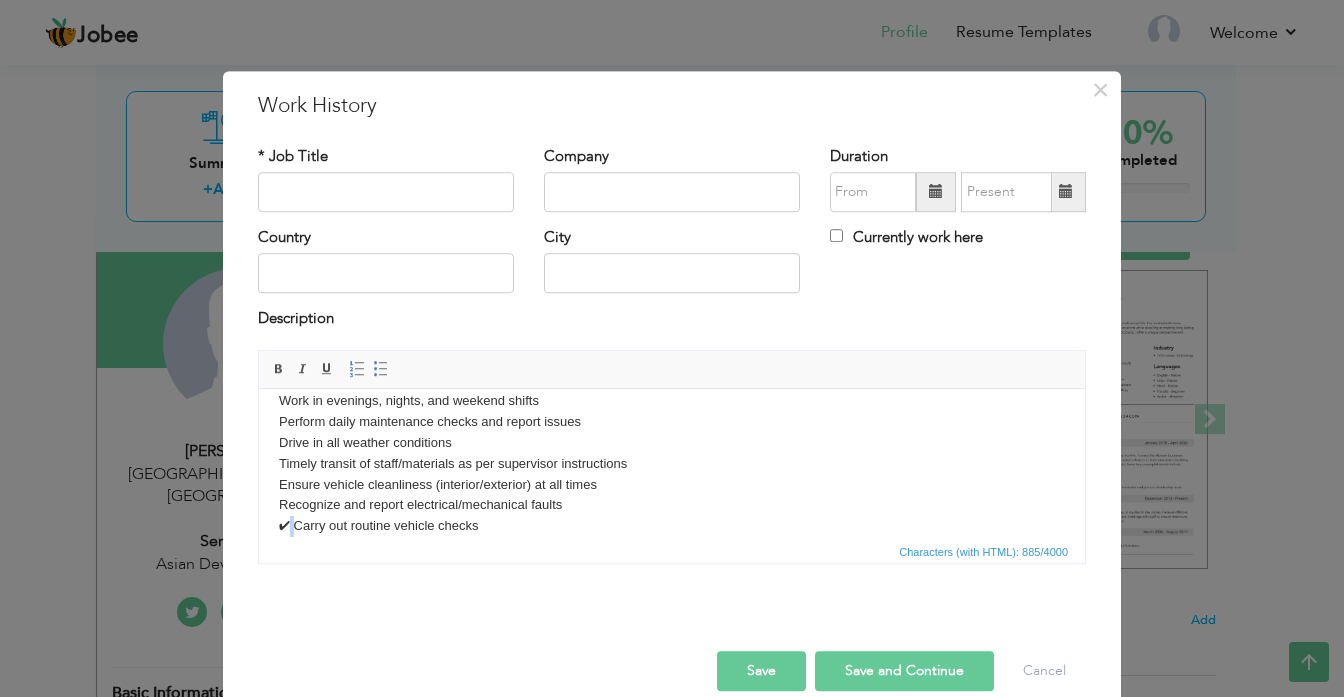 scroll, scrollTop: 92, scrollLeft: 0, axis: vertical 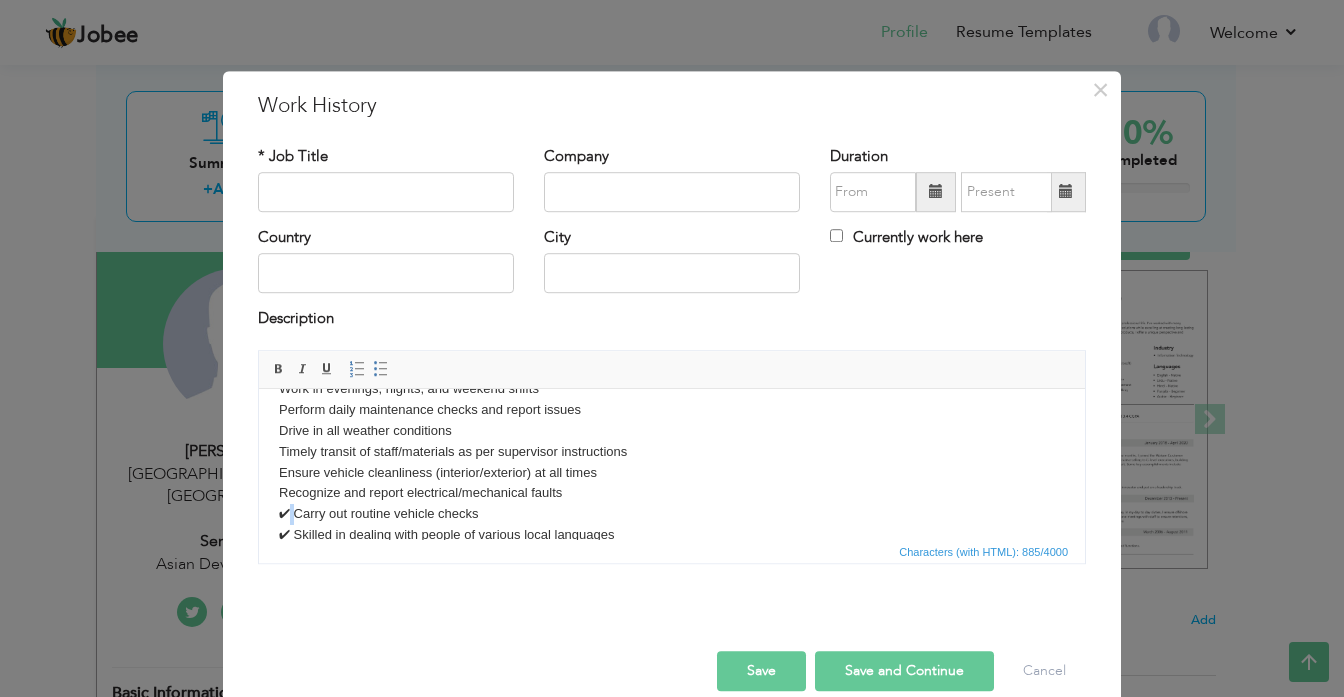 click on "Driving different types of vehicles including  armoured  and non-armoured vehicles and trucks in Islamabad and outside ICT  Driving staff to different locations  Use of route navigation software, maps, and knowledge of the area to find best and safe routes  Work in evenings, nights, and weekend shifts  Perform daily maintenance checks and report issues  Drive in all weather conditions  Timely transit of staff/materials as per supervisor instructions Ensure vehicle cleanliness (interior/exterior) at all times  Recognize and report electrical/mechanical faults ✔ Carry out routine vehicle checks ✔ Skilled in dealing with people of various local languages ✔ Document/mail delivery to MOFA, MOI, airports, and other departments ✔ Maintain logs: mileage, fuel, duties, etc." at bounding box center (672, 451) 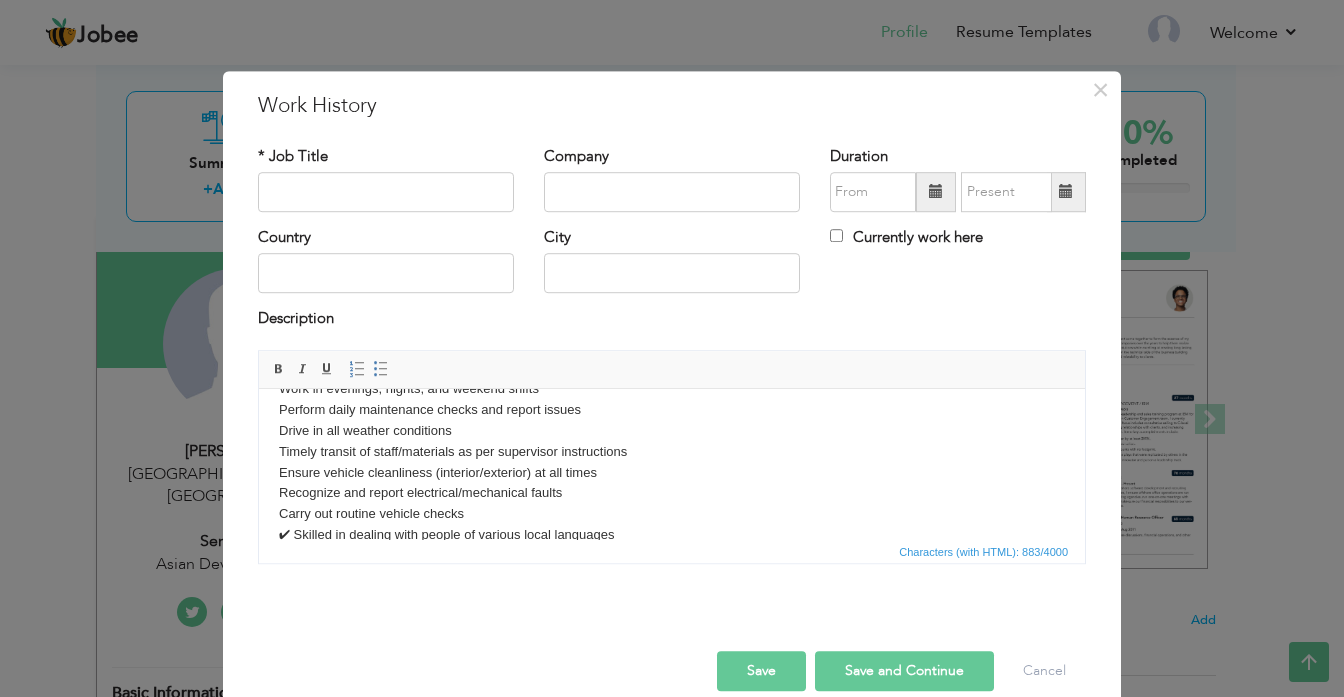 click on "Driving different types of vehicles including  armoured  and non-armoured vehicles and trucks in Islamabad and outside ICT  Driving staff to different locations  Use of route navigation software, maps, and knowledge of the area to find best and safe routes  Work in evenings, nights, and weekend shifts  Perform daily maintenance checks and report issues  Drive in all weather conditions  Timely transit of staff/materials as per supervisor instructions Ensure vehicle cleanliness (interior/exterior) at all times  Recognize and report electrical/mechanical faults Carry out routine vehicle checks ✔ Skilled in dealing with people of various local languages ✔ Document/mail delivery to MOFA, MOI, airports, and other departments ✔ Maintain logs: mileage, fuel, duties, etc." at bounding box center (672, 451) 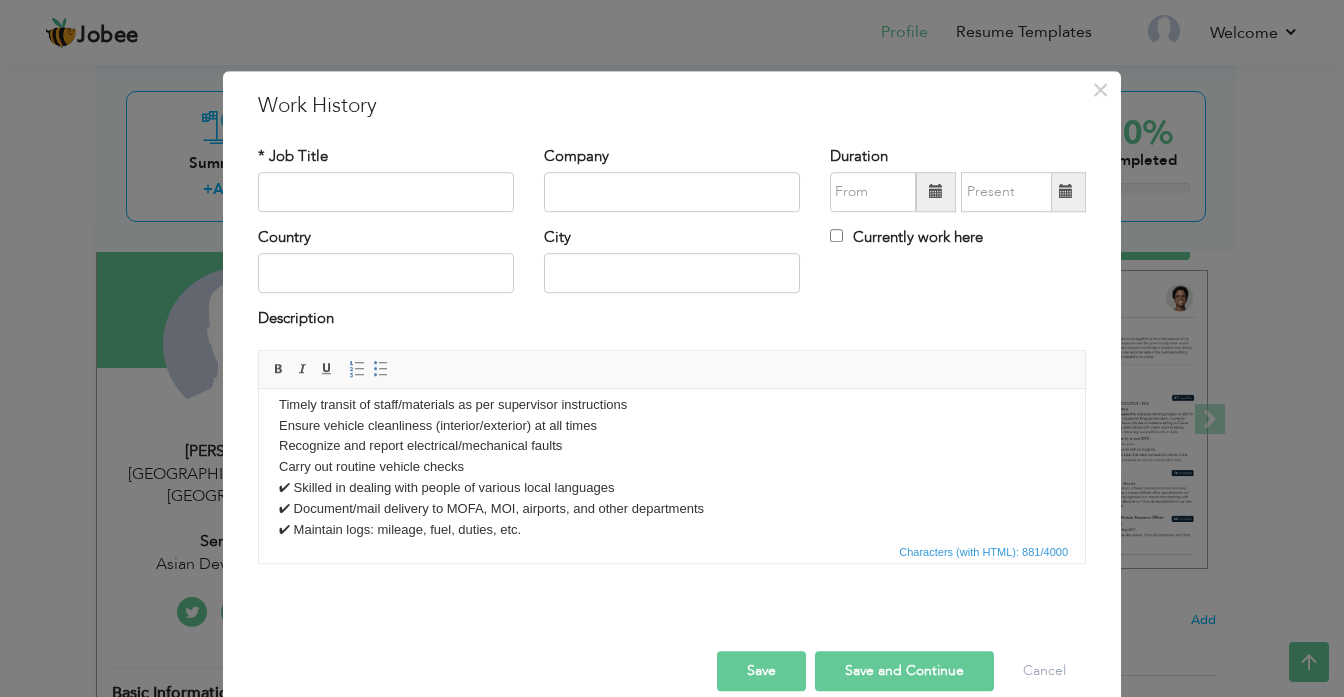 scroll, scrollTop: 160, scrollLeft: 0, axis: vertical 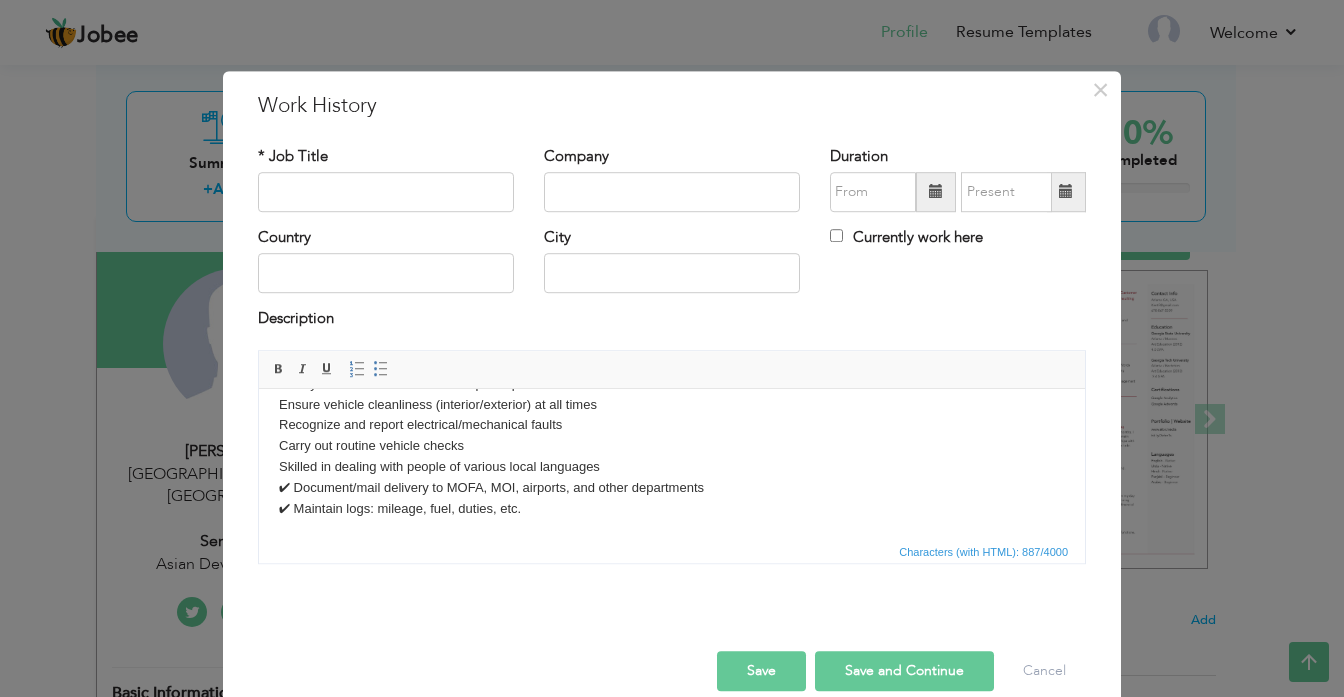 click on "Driving different types of vehicles including  armoured  and non-armoured vehicles and trucks in Islamabad and outside ICT  Driving staff to different locations  Use of route navigation software, maps, and knowledge of the area to find best and safe routes  Work in evenings, nights, and weekend shifts  Perform daily maintenance checks and report issues  Drive in all weather conditions  Timely transit of staff/materials as per supervisor instructions Ensure vehicle cleanliness (interior/exterior) at all times  Recognize and report electrical/mechanical faults Carry out routine vehicle checks  Skilled in dealing with people of various local languages ✔ Document/mail delivery to MOFA, MOI, airports, and other departments ✔ Maintain logs: mileage, fuel, duties, etc." at bounding box center [672, 383] 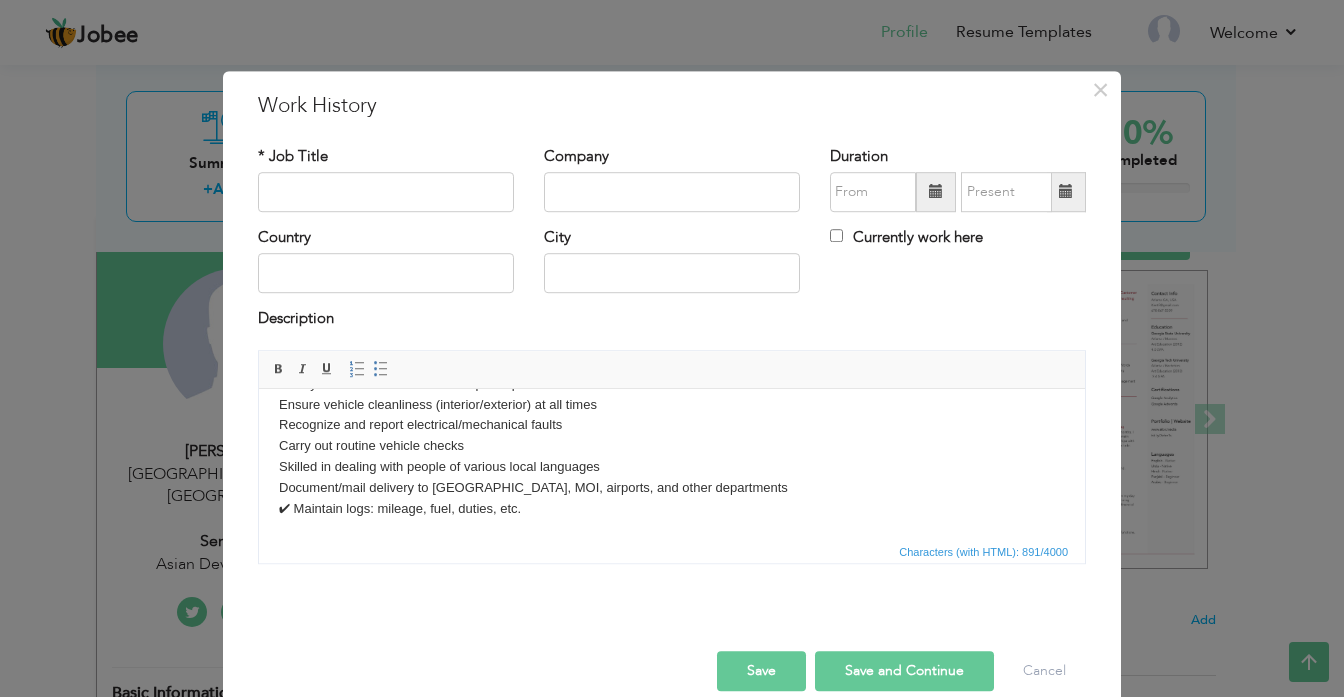 click on "Driving different types of vehicles including  armoured  and non-armoured vehicles and trucks in Islamabad and outside ICT  Driving staff to different locations  Use of route navigation software, maps, and knowledge of the area to find best and safe routes  Work in evenings, nights, and weekend shifts  Perform daily maintenance checks and report issues  Drive in all weather conditions  Timely transit of staff/materials as per supervisor instructions Ensure vehicle cleanliness (interior/exterior) at all times  Recognize and report electrical/mechanical faults Carry out routine vehicle checks  Skilled in dealing with people of various local languages  Document/mail delivery to MOFA, MOI, airports, and other departments ✔ Maintain logs: mileage, fuel, duties, etc." at bounding box center (672, 383) 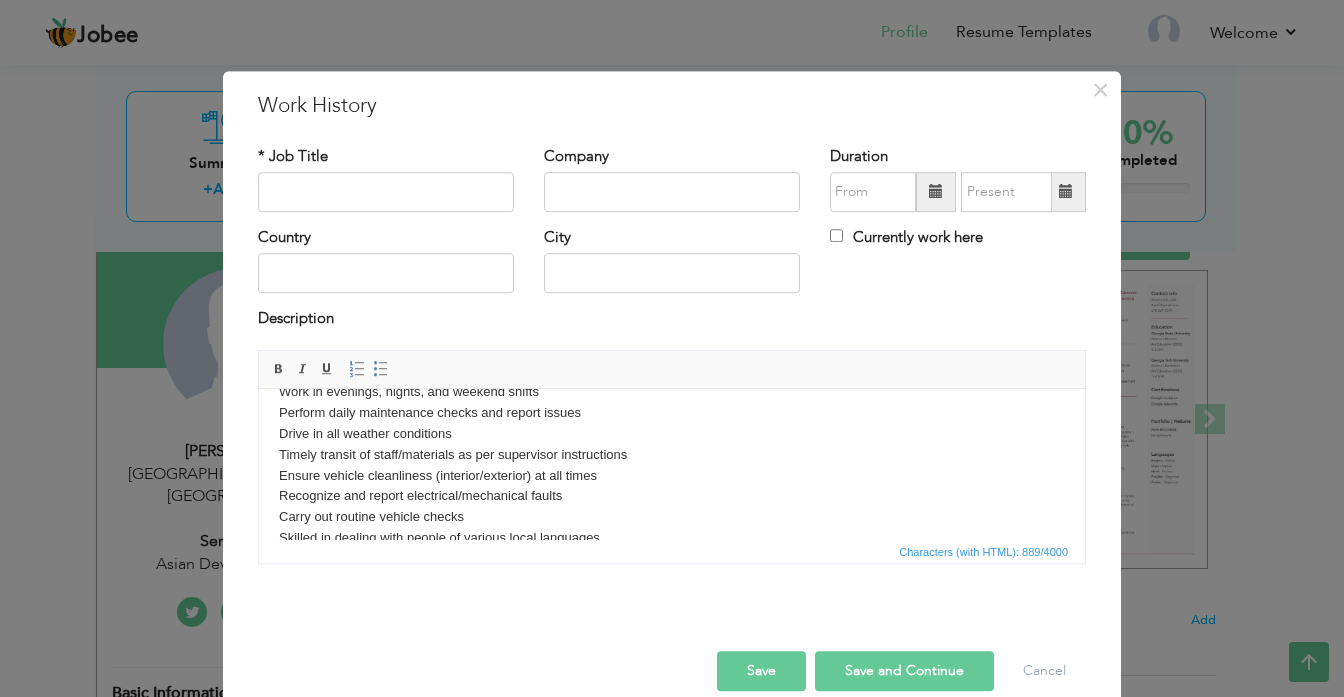 scroll, scrollTop: 0, scrollLeft: 0, axis: both 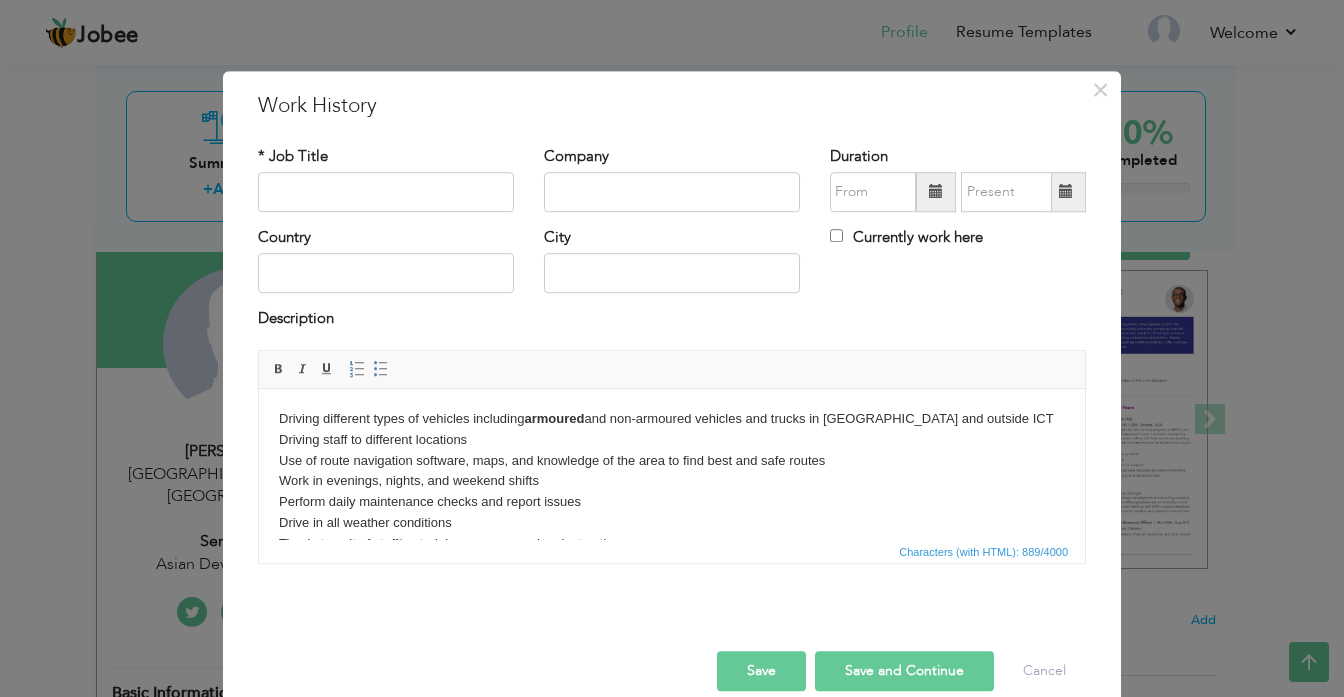 click on "Driving different types of vehicles including  armoured  and non-armoured vehicles and trucks in Islamabad and outside ICT  Driving staff to different locations  Use of route navigation software, maps, and knowledge of the area to find best and safe routes  Work in evenings, nights, and weekend shifts  Perform daily maintenance checks and report issues  Drive in all weather conditions  Timely transit of staff/materials as per supervisor instructions Ensure vehicle cleanliness (interior/exterior) at all times  Recognize and report electrical/mechanical faults Carry out routine vehicle checks  Skilled in dealing with people of various local languages  Document/mail delivery to MOFA, MOI, airports, and other departments Maintain logs: mileage, fuel, duties, etc." at bounding box center [672, 543] 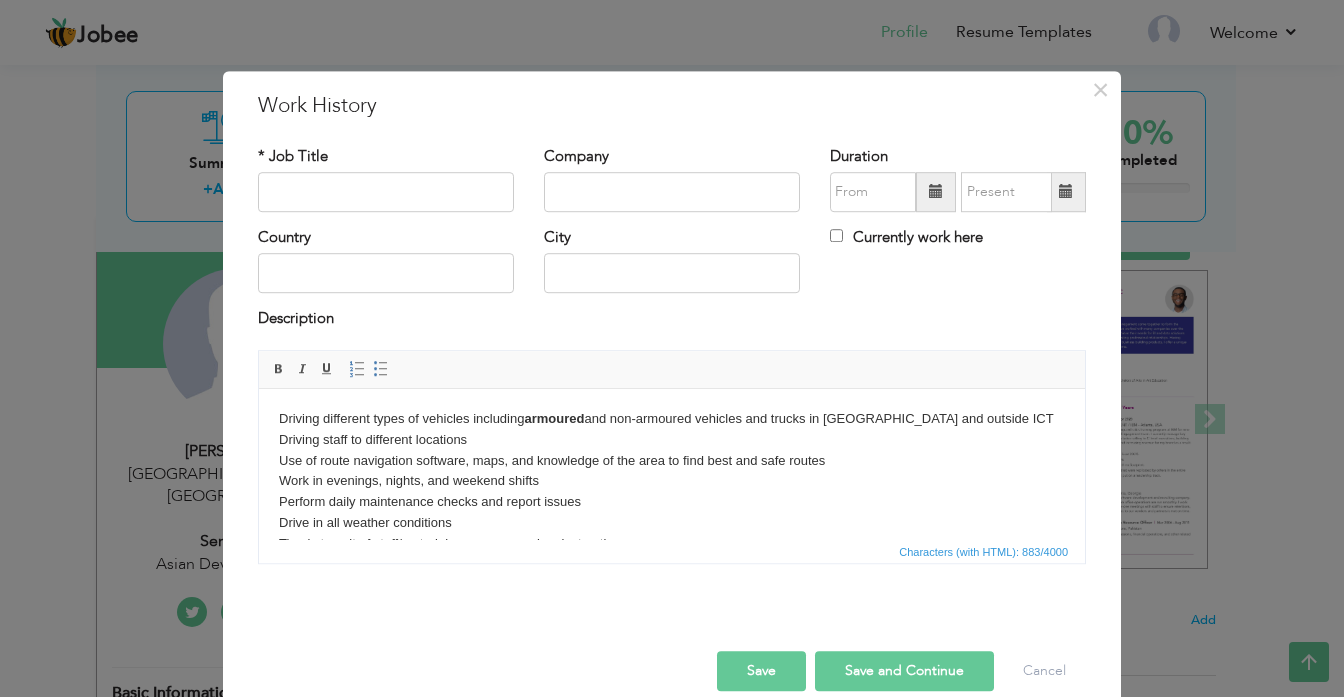 click on "Driving different types of vehicles including  armoured  and non-armoured vehicles and trucks in Islamabad and outside ICT Driving staff to different locations  Use of route navigation software, maps, and knowledge of the area to find best and safe routes  Work in evenings, nights, and weekend shifts  Perform daily maintenance checks and report issues  Drive in all weather conditions  Timely transit of staff/materials as per supervisor instructions Ensure vehicle cleanliness (interior/exterior) at all times  Recognize and report electrical/mechanical faults Carry out routine vehicle checks  Skilled in dealing with people of various local languages  Document/mail delivery to MOFA, MOI, airports, and other departments Maintain logs: mileage, fuel, duties, etc." at bounding box center [672, 543] 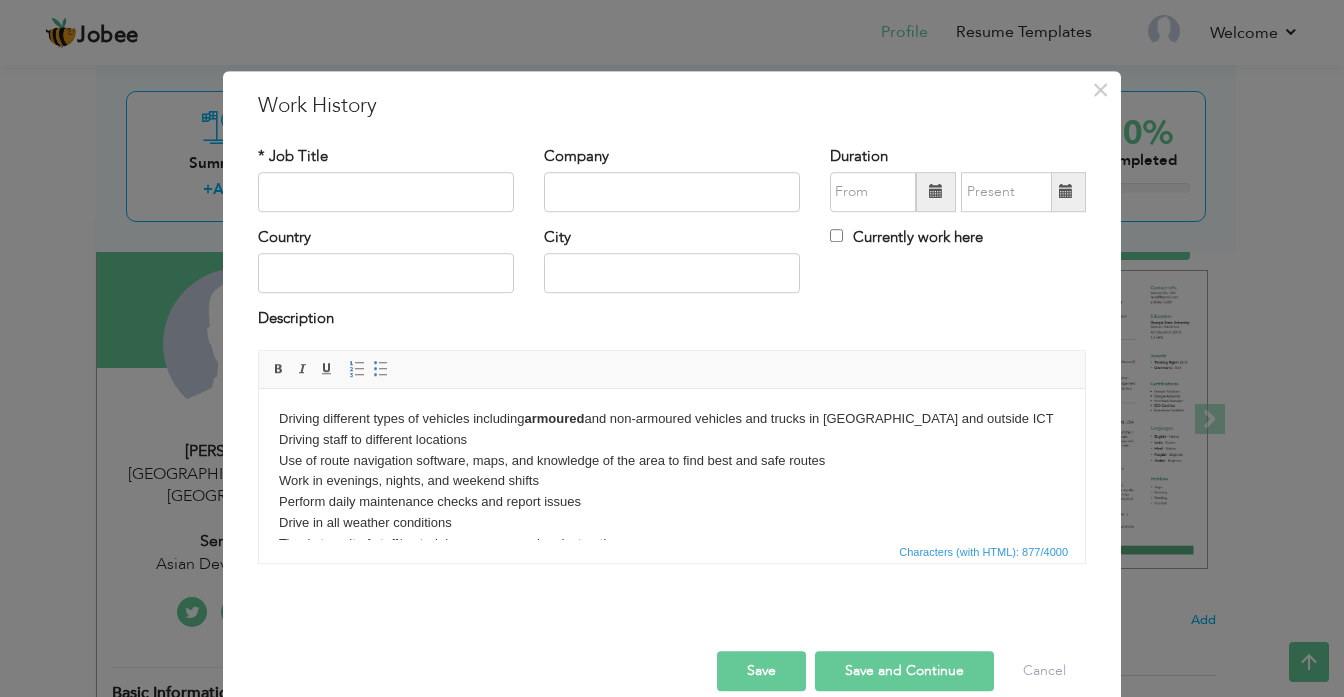 click on "Driving different types of vehicles including  armoured  and non-armoured vehicles and trucks in Islamabad and outside ICT Driving staff to different locations Use of route navigation software, maps, and knowledge of the area to find best and safe routes  Work in evenings, nights, and weekend shifts  Perform daily maintenance checks and report issues  Drive in all weather conditions  Timely transit of staff/materials as per supervisor instructions Ensure vehicle cleanliness (interior/exterior) at all times  Recognize and report electrical/mechanical faults Carry out routine vehicle checks  Skilled in dealing with people of various local languages  Document/mail delivery to MOFA, MOI, airports, and other departments Maintain logs: mileage, fuel, duties, etc." at bounding box center (672, 543) 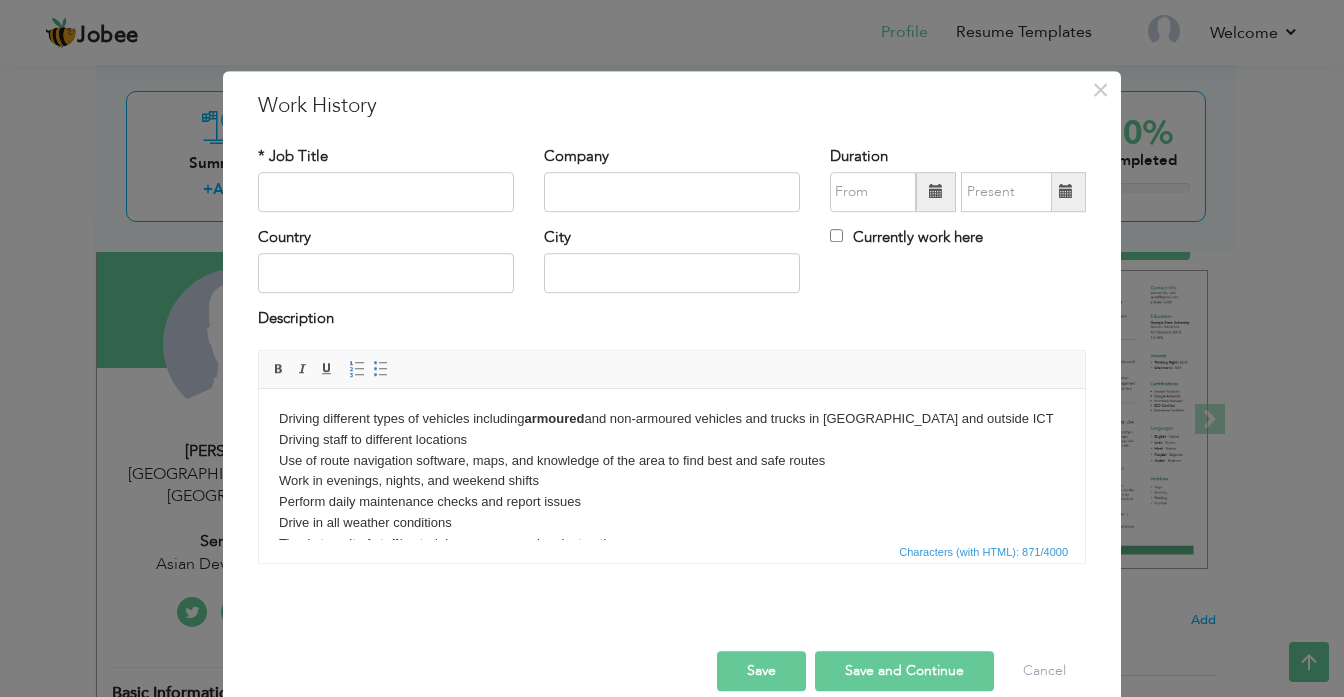 click on "Driving different types of vehicles including  armoured  and non-armoured vehicles and trucks in Islamabad and outside ICT Driving staff to different locations Use of route navigation software, maps, and knowledge of the area to find best and safe routes Work in evenings, nights, and weekend shifts  Perform daily maintenance checks and report issues  Drive in all weather conditions  Timely transit of staff/materials as per supervisor instructions Ensure vehicle cleanliness (interior/exterior) at all times  Recognize and report electrical/mechanical faults Carry out routine vehicle checks  Skilled in dealing with people of various local languages  Document/mail delivery to MOFA, MOI, airports, and other departments Maintain logs: mileage, fuel, duties, etc." at bounding box center (672, 543) 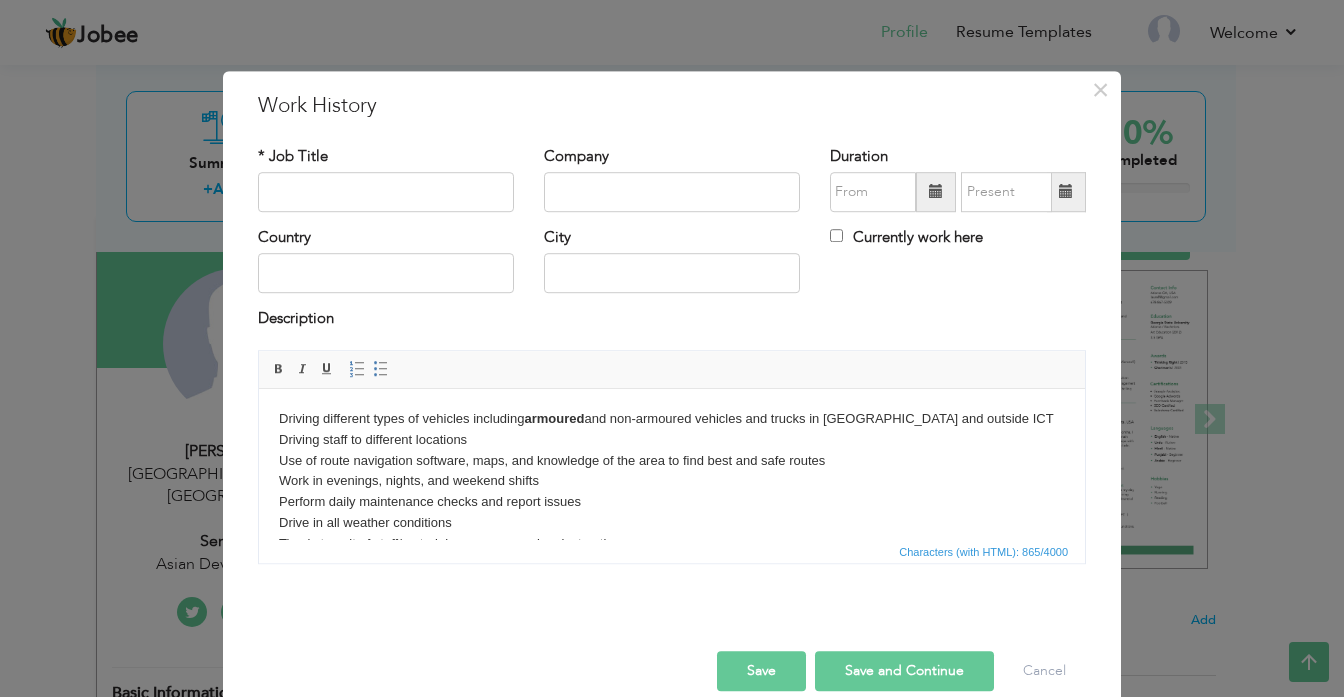 click on "Driving different types of vehicles including  armoured  and non-armoured vehicles and trucks in Islamabad and outside ICT Driving staff to different locations Use of route navigation software, maps, and knowledge of the area to find best and safe routes Work in evenings, nights, and weekend shifts Perform daily maintenance checks and report issues  Drive in all weather conditions  Timely transit of staff/materials as per supervisor instructions Ensure vehicle cleanliness (interior/exterior) at all times  Recognize and report electrical/mechanical faults Carry out routine vehicle checks  Skilled in dealing with people of various local languages  Document/mail delivery to MOFA, MOI, airports, and other departments Maintain logs: mileage, fuel, duties, etc." at bounding box center (672, 543) 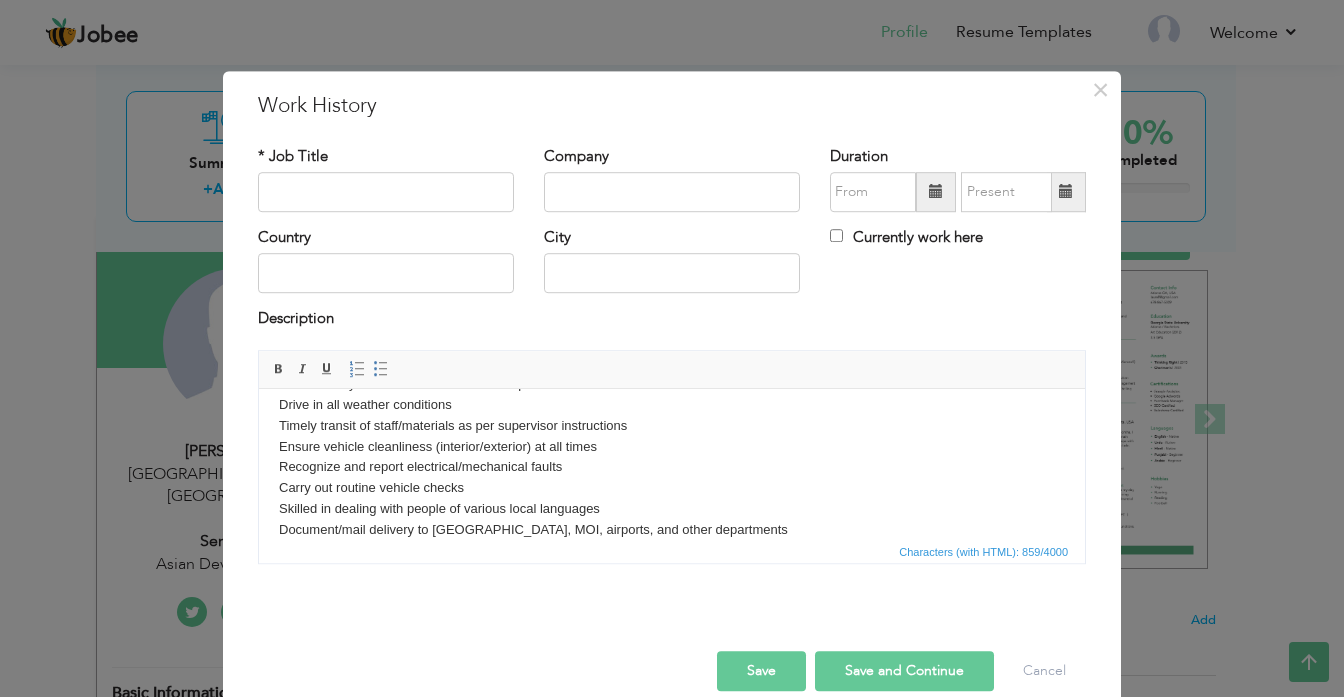scroll, scrollTop: 80, scrollLeft: 0, axis: vertical 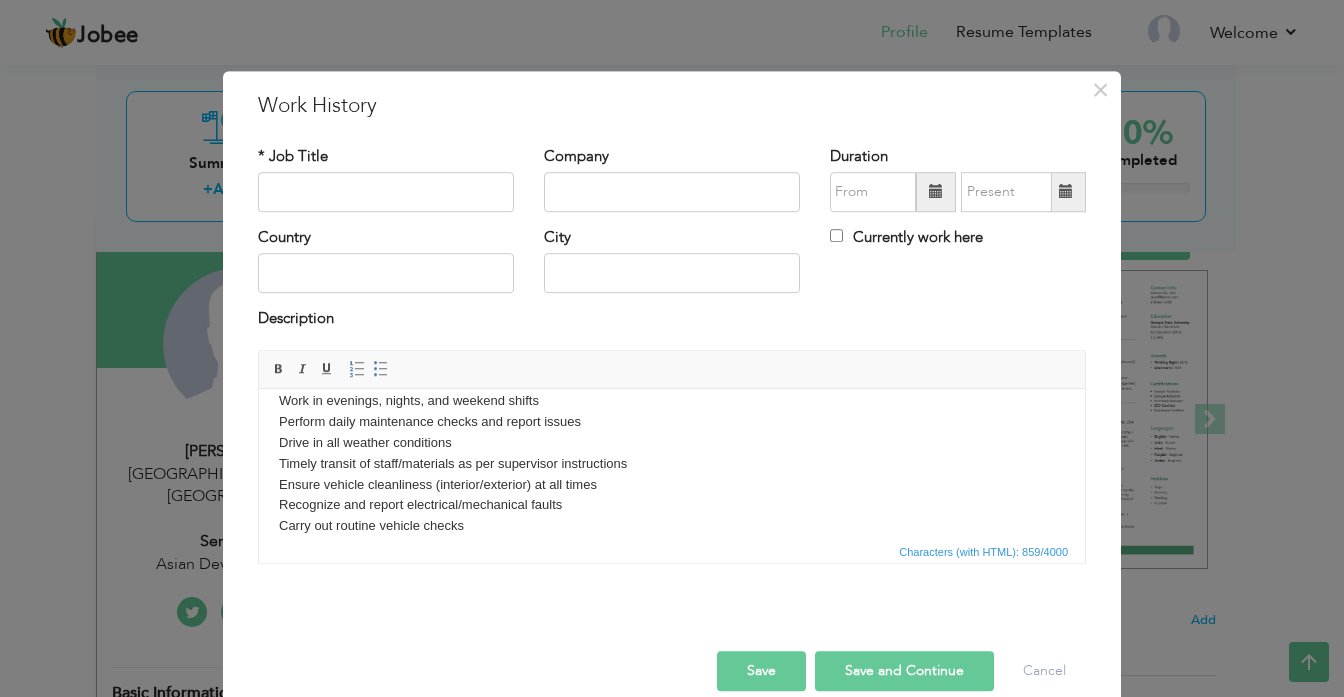 click on "Driving different types of vehicles including  armoured  and non-armoured vehicles and trucks in Islamabad and outside ICT Driving staff to different locations Use of route navigation software, maps, and knowledge of the area to find best and safe routes Work in evenings, nights, and weekend shifts Perform daily maintenance checks and report issues Drive in all weather conditions  Timely transit of staff/materials as per supervisor instructions Ensure vehicle cleanliness (interior/exterior) at all times  Recognize and report electrical/mechanical faults Carry out routine vehicle checks  Skilled in dealing with people of various local languages  Document/mail delivery to MOFA, MOI, airports, and other departments Maintain logs: mileage, fuel, duties, etc." at bounding box center [672, 463] 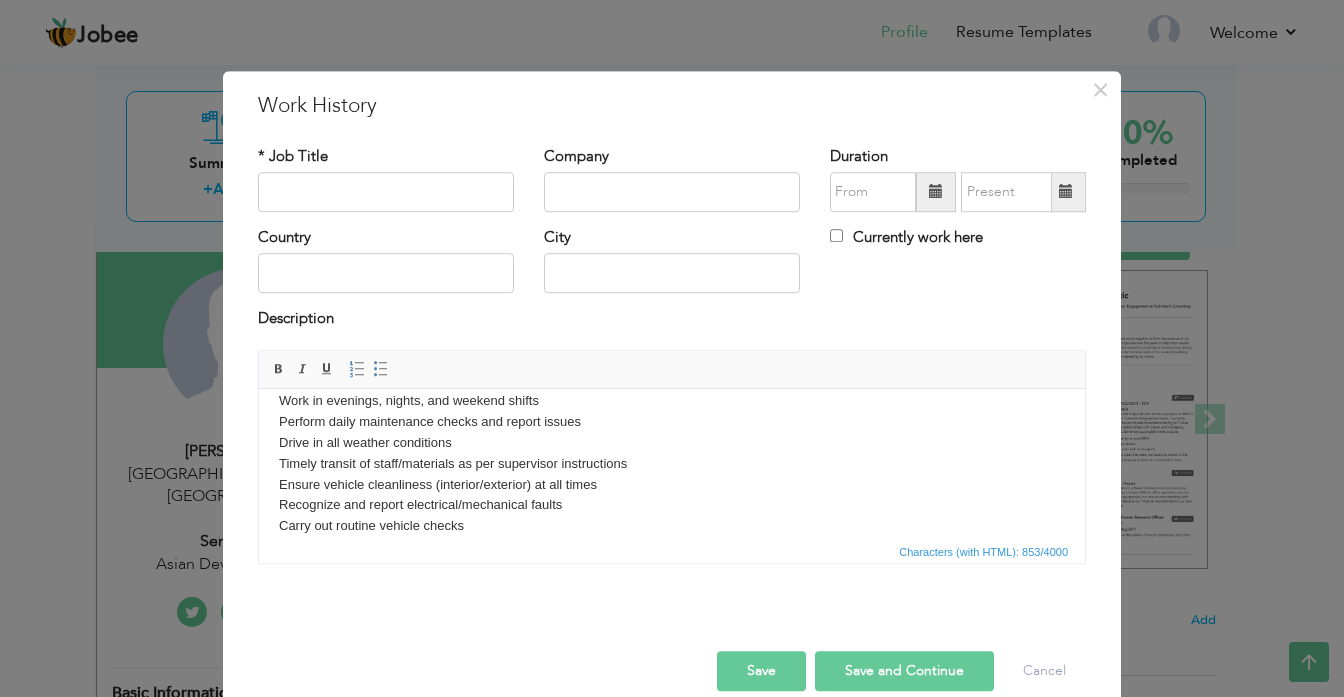click on "Driving different types of vehicles including  armoured  and non-armoured vehicles and trucks in Islamabad and outside ICT Driving staff to different locations Use of route navigation software, maps, and knowledge of the area to find best and safe routes Work in evenings, nights, and weekend shifts Perform daily maintenance checks and report issues Drive in all weather conditions Timely transit of staff/materials as per supervisor instructions Ensure vehicle cleanliness (interior/exterior) at all times  Recognize and report electrical/mechanical faults Carry out routine vehicle checks  Skilled in dealing with people of various local languages  Document/mail delivery to MOFA, MOI, airports, and other departments Maintain logs: mileage, fuel, duties, etc." at bounding box center (672, 463) 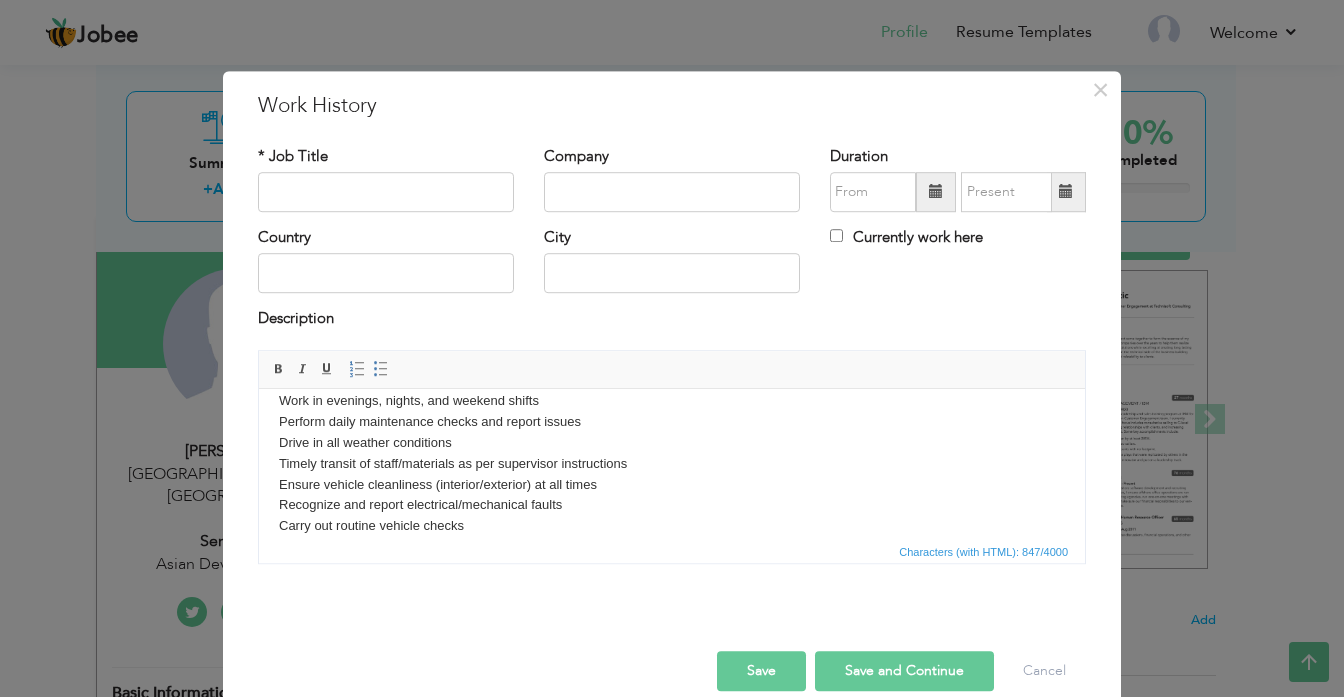 click on "Driving different types of vehicles including  armoured  and non-armoured vehicles and trucks in Islamabad and outside ICT Driving staff to different locations Use of route navigation software, maps, and knowledge of the area to find best and safe routes Work in evenings, nights, and weekend shifts Perform daily maintenance checks and report issues Drive in all weather conditions Timely transit of staff/materials as per supervisor instructions Ensure vehicle cleanliness (interior/exterior) at all times Recognize and report electrical/mechanical faults Carry out routine vehicle checks  Skilled in dealing with people of various local languages  Document/mail delivery to MOFA, MOI, airports, and other departments Maintain logs: mileage, fuel, duties, etc." at bounding box center (672, 463) 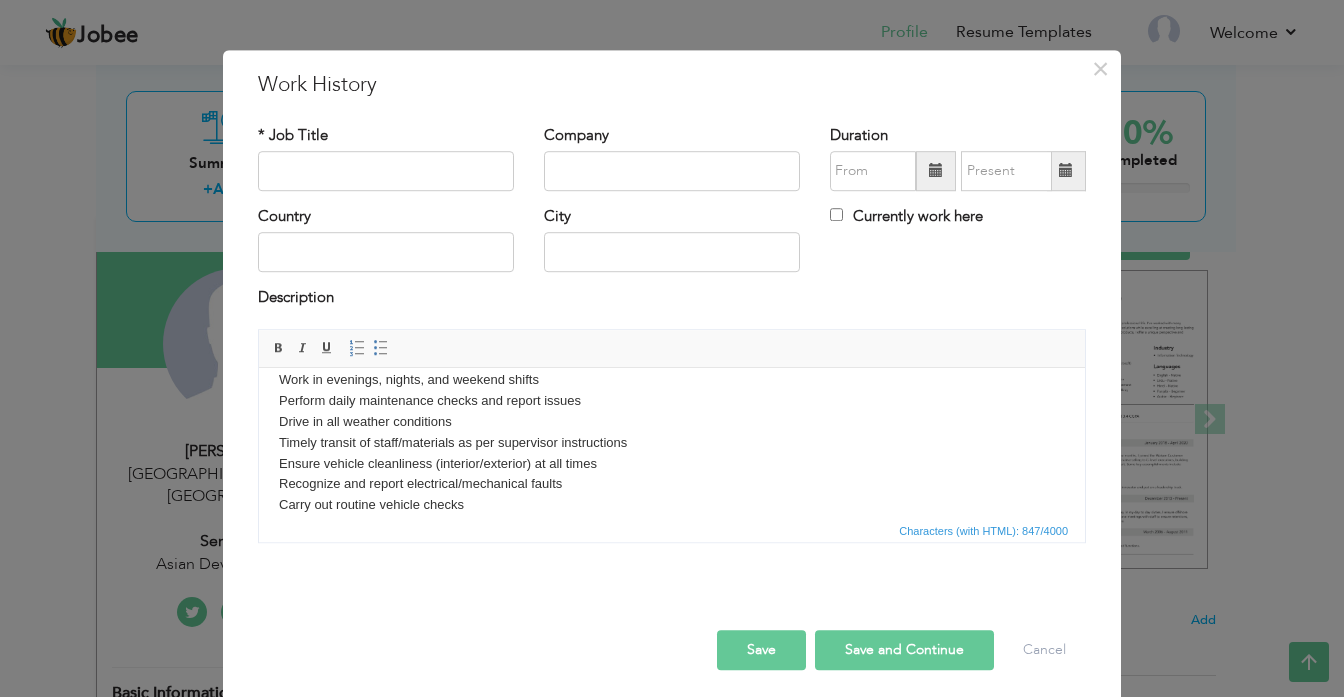 scroll, scrollTop: 28, scrollLeft: 0, axis: vertical 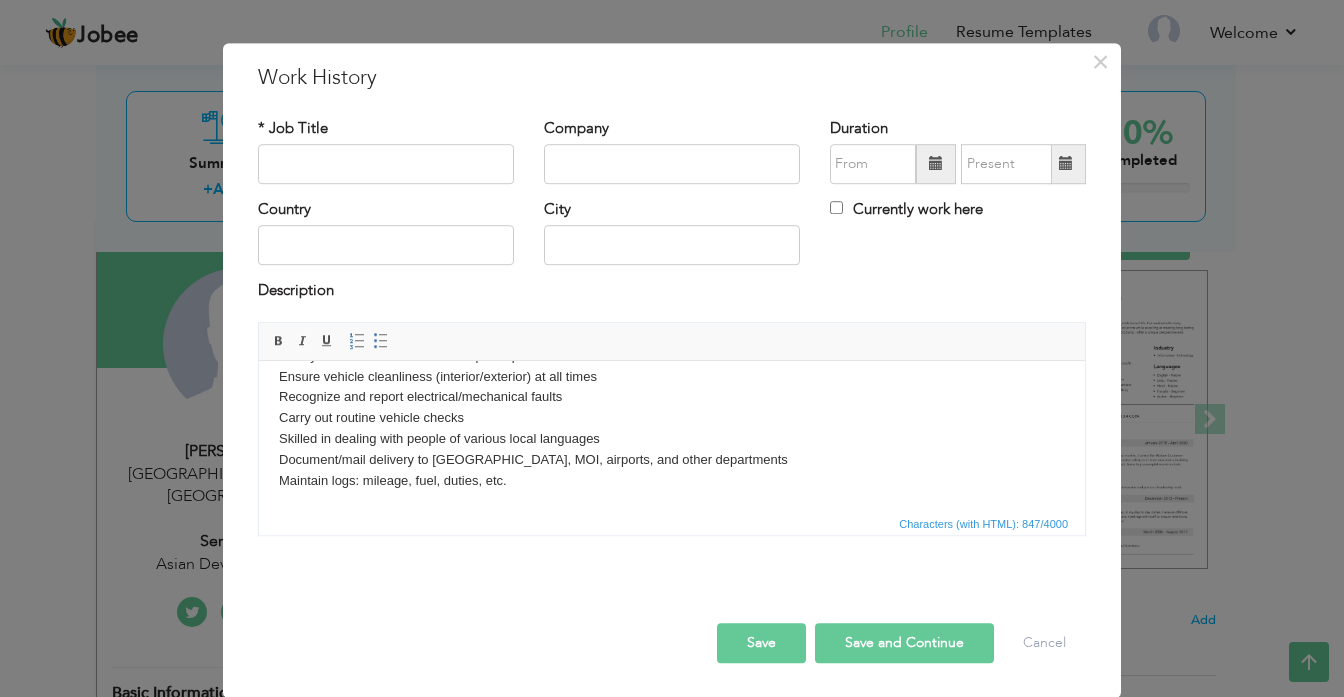 click on "Driving different types of vehicles including  armoured  and non-armoured vehicles and trucks in Islamabad and outside ICT Driving staff to different locations Use of route navigation software, maps, and knowledge of the area to find best and safe routes Work in evenings, nights, and weekend shifts Perform daily maintenance checks and report issues Drive in all weather conditions Timely transit of staff/materials as per supervisor instructions Ensure vehicle cleanliness (interior/exterior) at all times Recognize and report electrical/mechanical faults Carry out routine vehicle checks  Skilled in dealing with people of various local languages  Document/mail delivery to MOFA, MOI, airports, and other departments Maintain logs: mileage, fuel, duties, etc." at bounding box center [672, 355] 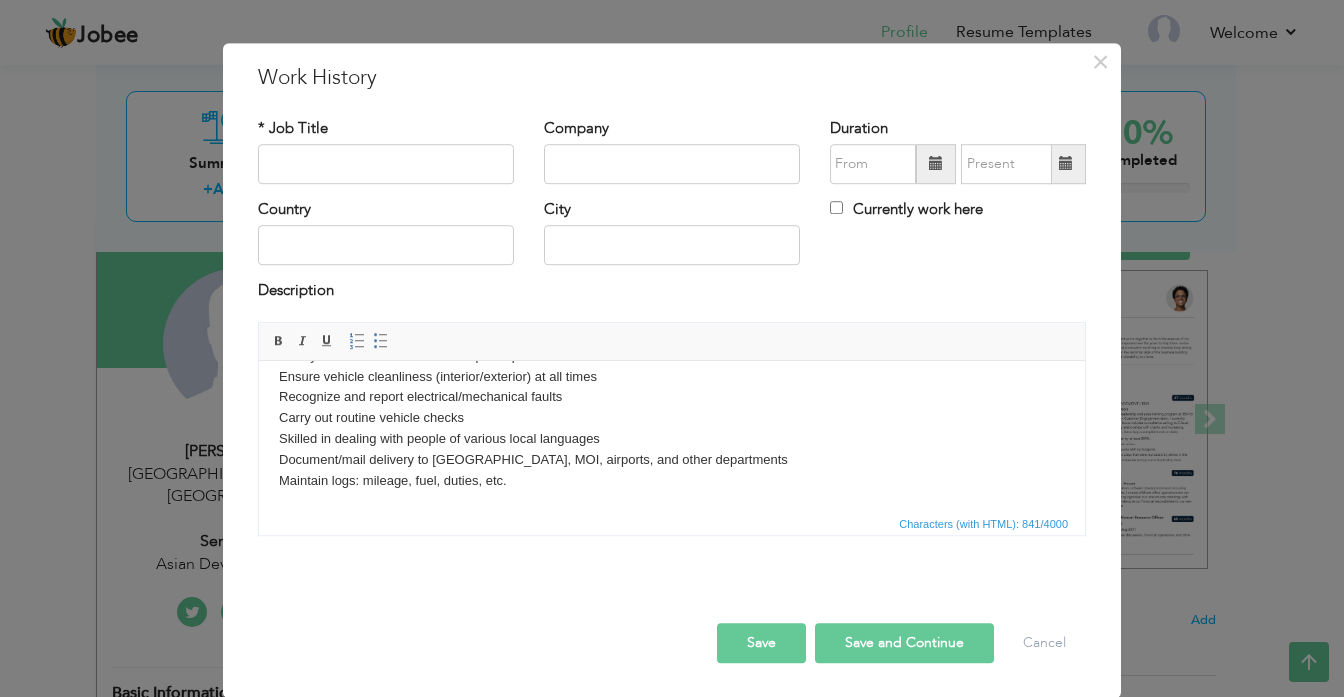 click on "Driving different types of vehicles including  armoured  and non-armoured vehicles and trucks in Islamabad and outside ICT Driving staff to different locations Use of route navigation software, maps, and knowledge of the area to find best and safe routes Work in evenings, nights, and weekend shifts Perform daily maintenance checks and report issues Drive in all weather conditions Timely transit of staff/materials as per supervisor instructions Ensure vehicle cleanliness (interior/exterior) at all times Recognize and report electrical/mechanical faults Carry out routine vehicle checks Skilled in dealing with people of various local languages  Document/mail delivery to MOFA, MOI, airports, and other departments Maintain logs: mileage, fuel, duties, etc." at bounding box center [672, 355] 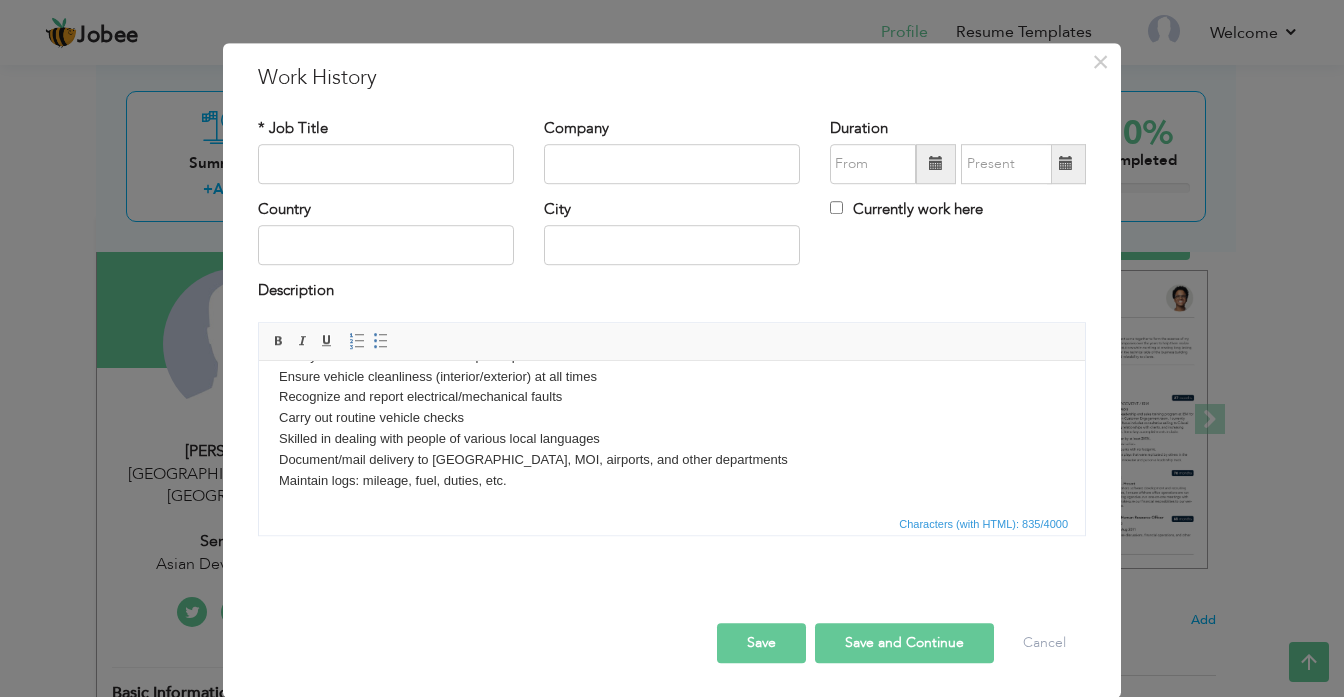 click on "Driving different types of vehicles including  armoured  and non-armoured vehicles and trucks in Islamabad and outside ICT Driving staff to different locations Use of route navigation software, maps, and knowledge of the area to find best and safe routes Work in evenings, nights, and weekend shifts Perform daily maintenance checks and report issues Drive in all weather conditions Timely transit of staff/materials as per supervisor instructions Ensure vehicle cleanliness (interior/exterior) at all times Recognize and report electrical/mechanical faults Carry out routine vehicle checks Skilled in dealing with people of various local languages Document/mail delivery to MOFA, MOI, airports, and other departments Maintain logs: mileage, fuel, duties, etc." at bounding box center (672, 355) 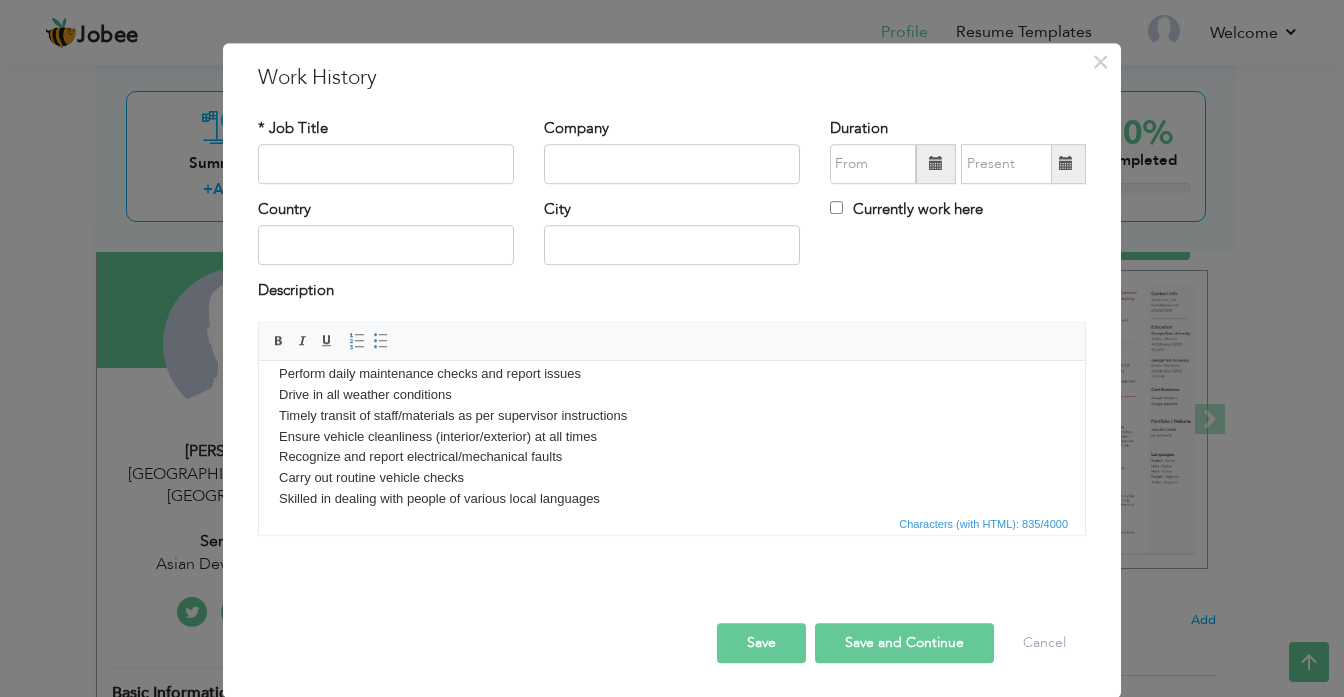 scroll, scrollTop: 0, scrollLeft: 0, axis: both 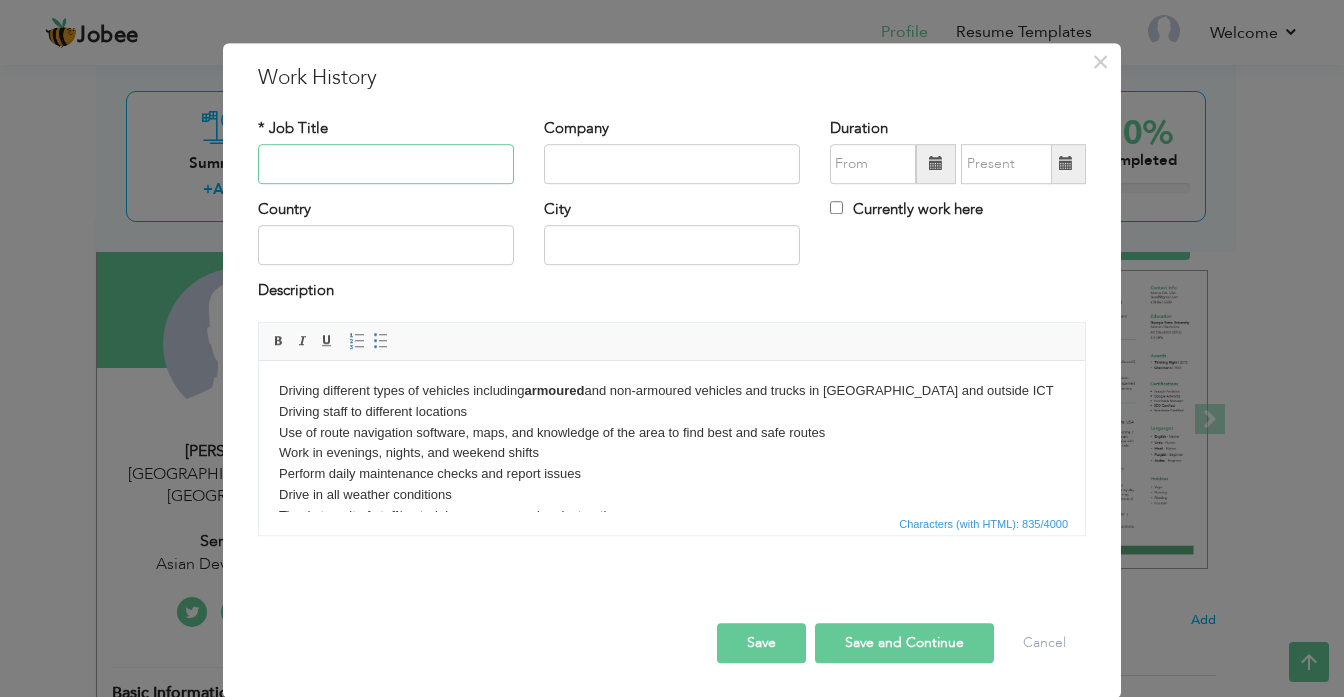 click at bounding box center [386, 164] 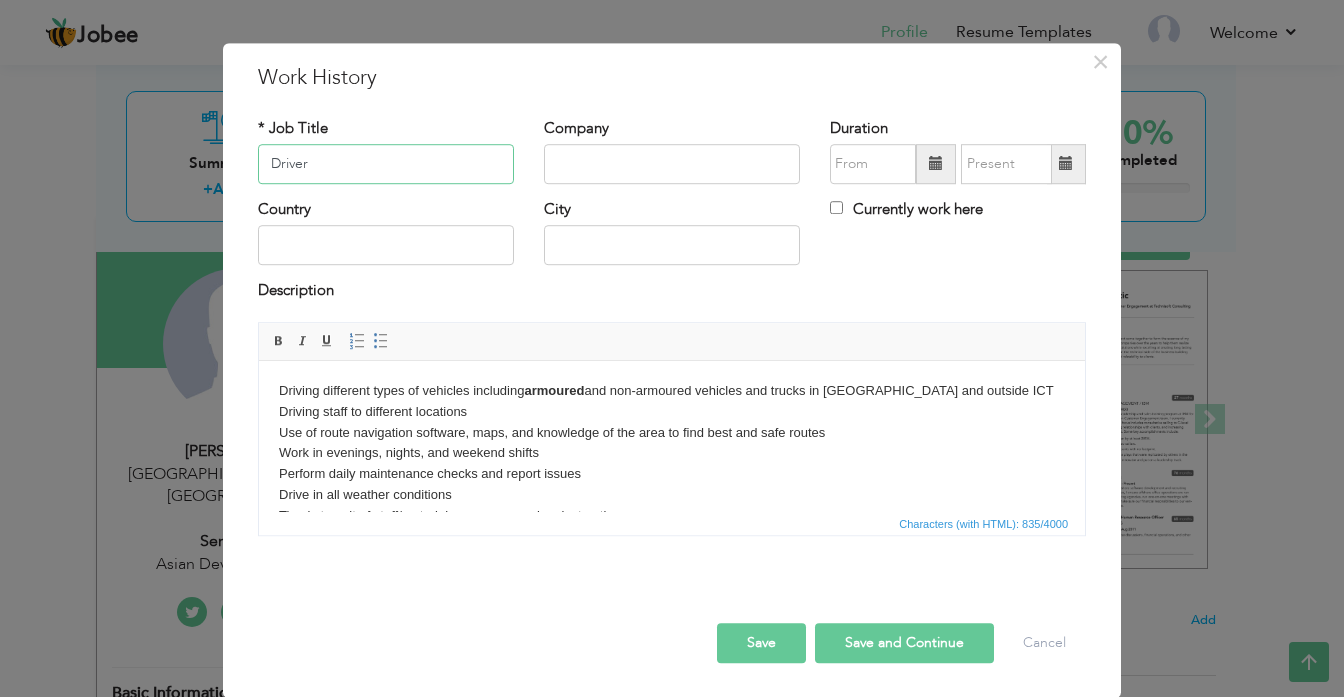 type on "Driver" 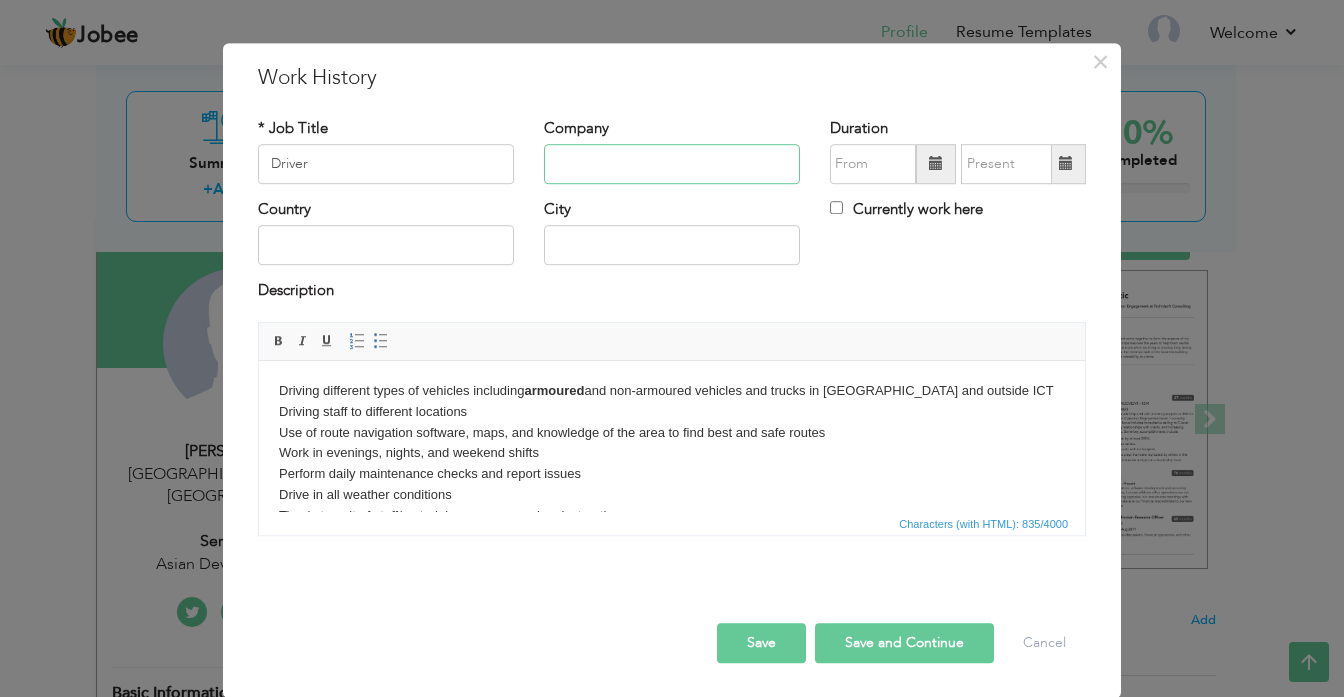 click at bounding box center (672, 164) 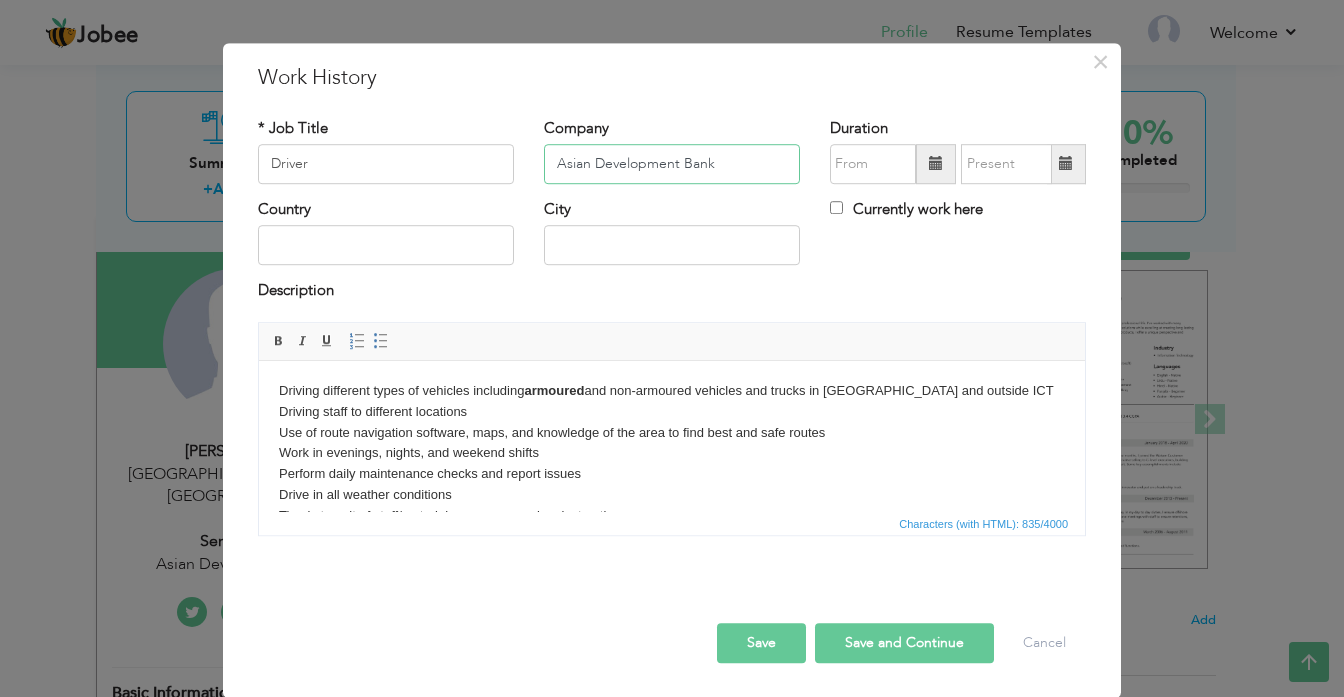 type on "Asian Development Bank" 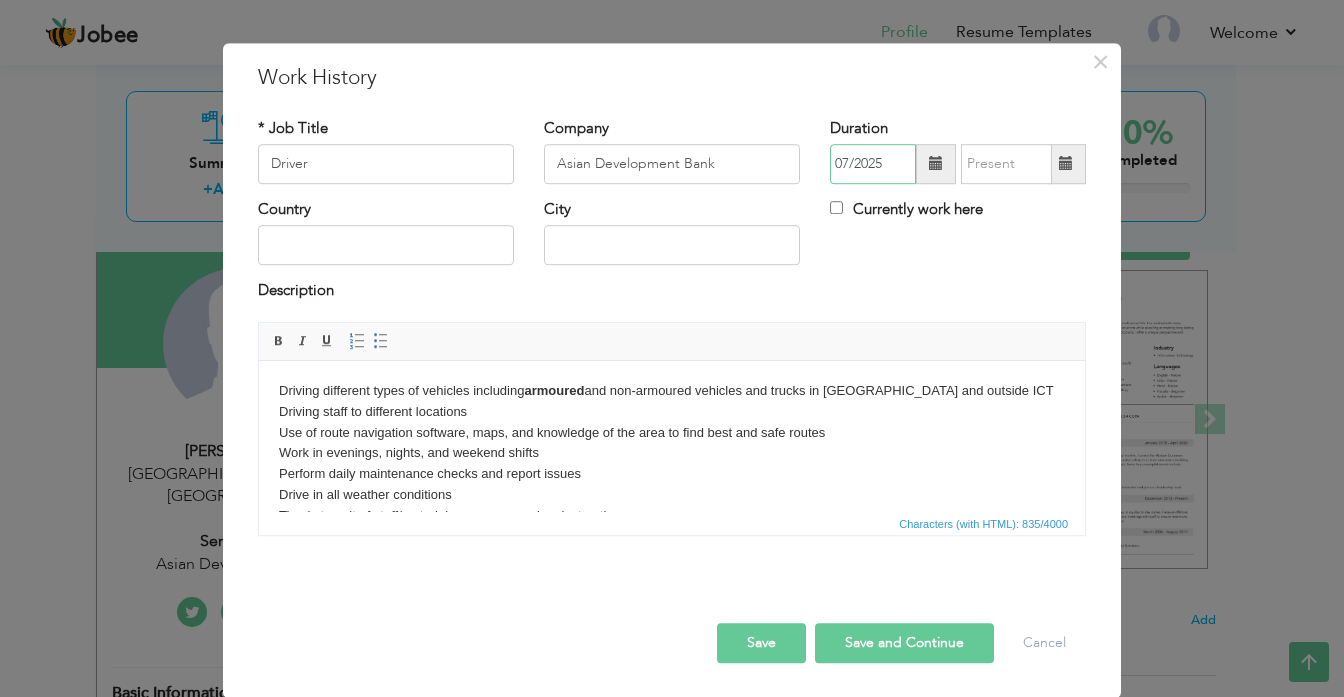 click on "07/2025" at bounding box center [873, 164] 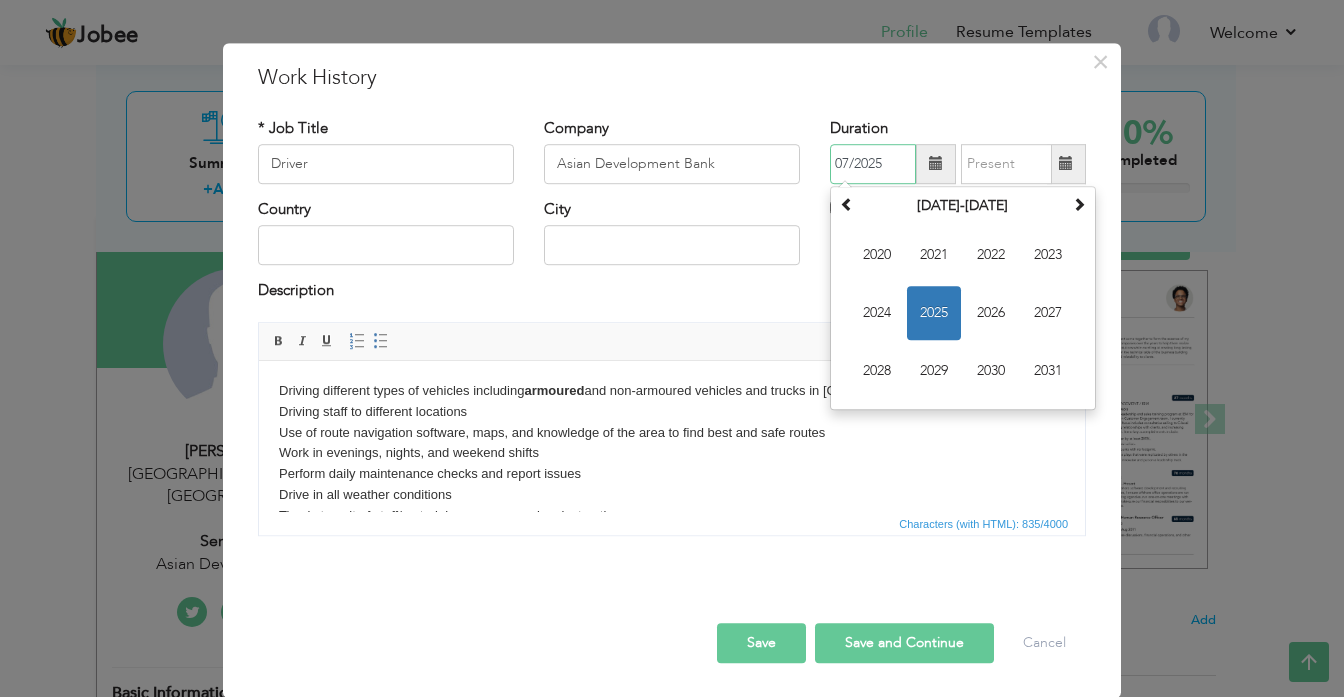 click on "2025" at bounding box center [934, 313] 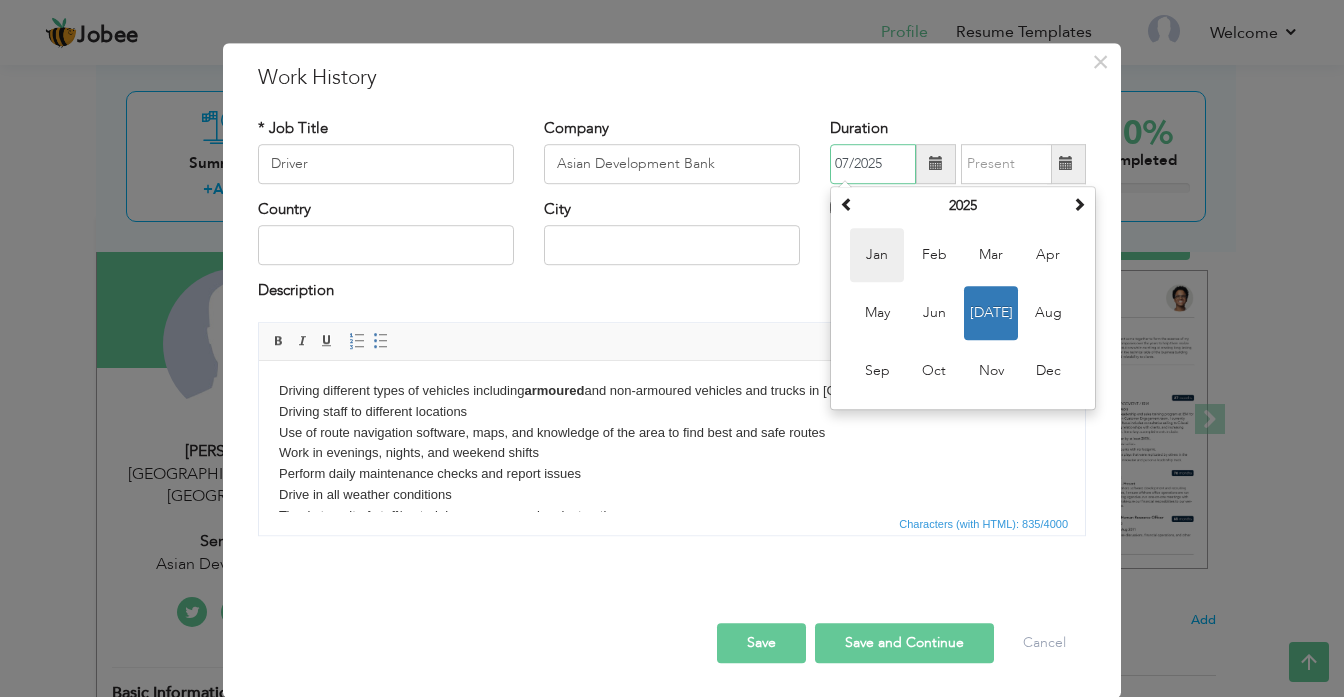 click on "Jan" at bounding box center (877, 255) 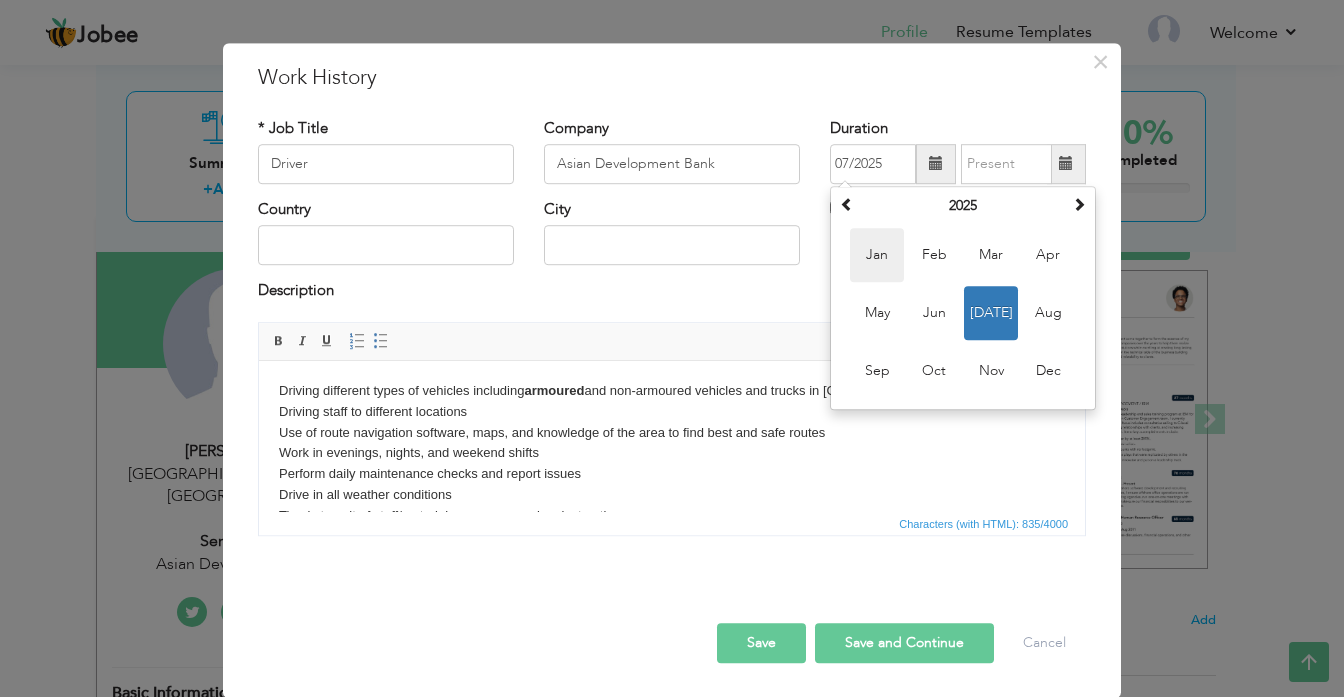 type on "01/2025" 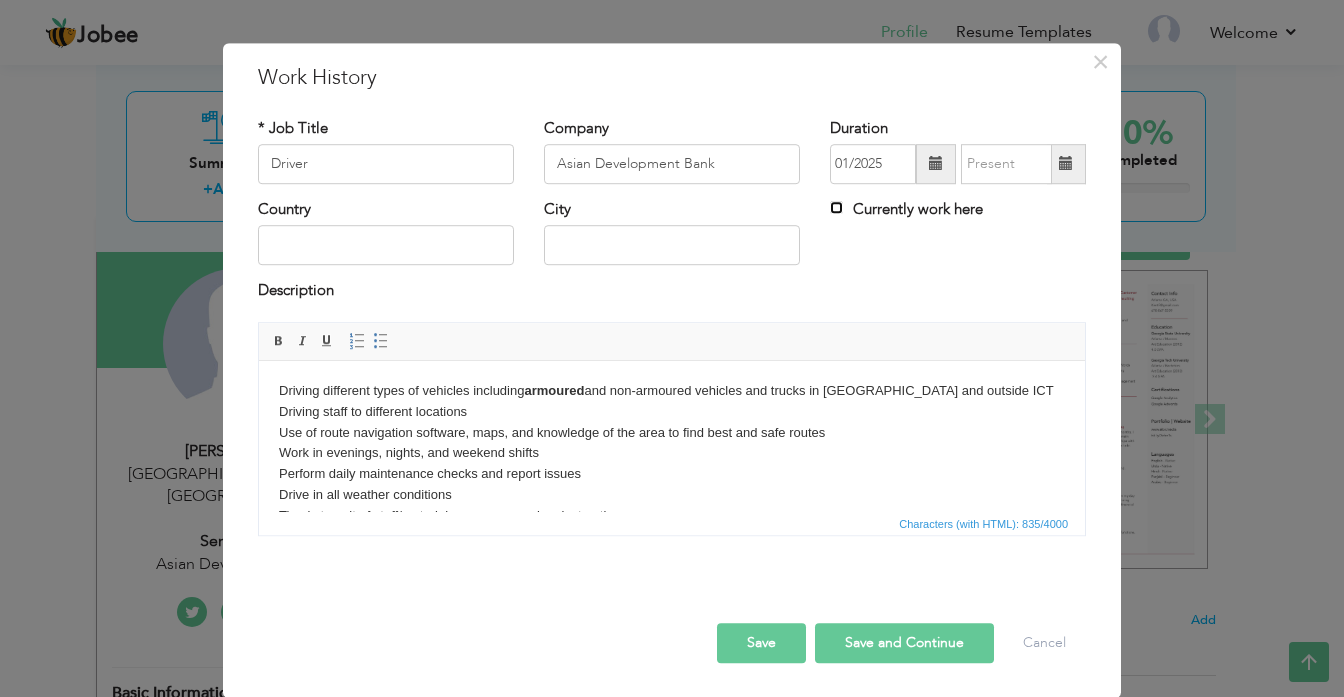 click on "Currently work here" at bounding box center [836, 207] 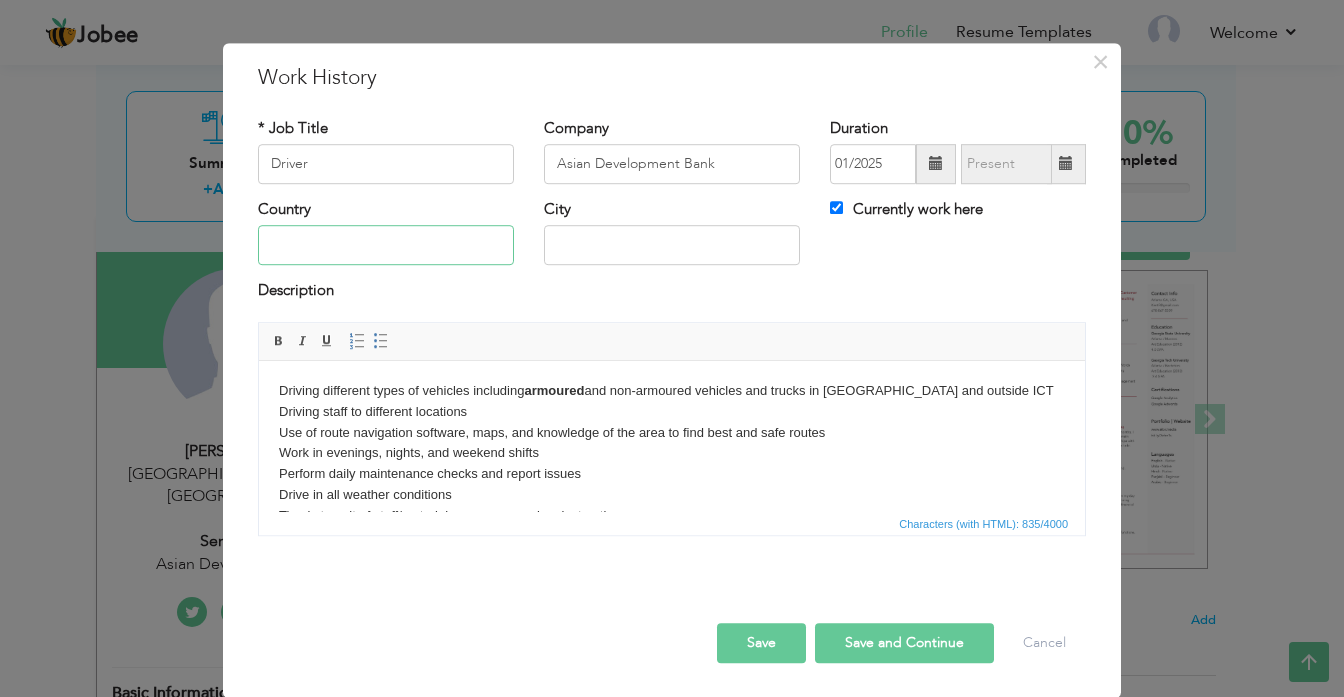 click at bounding box center [386, 246] 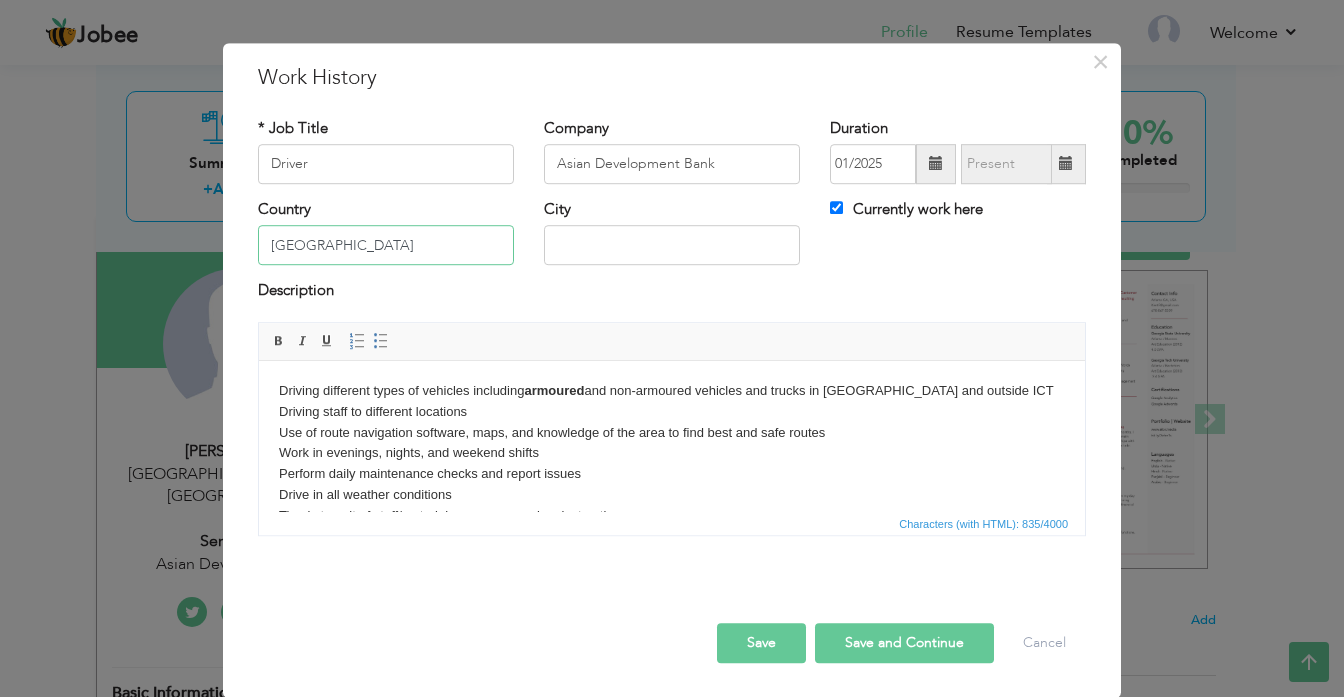 type on "[GEOGRAPHIC_DATA]" 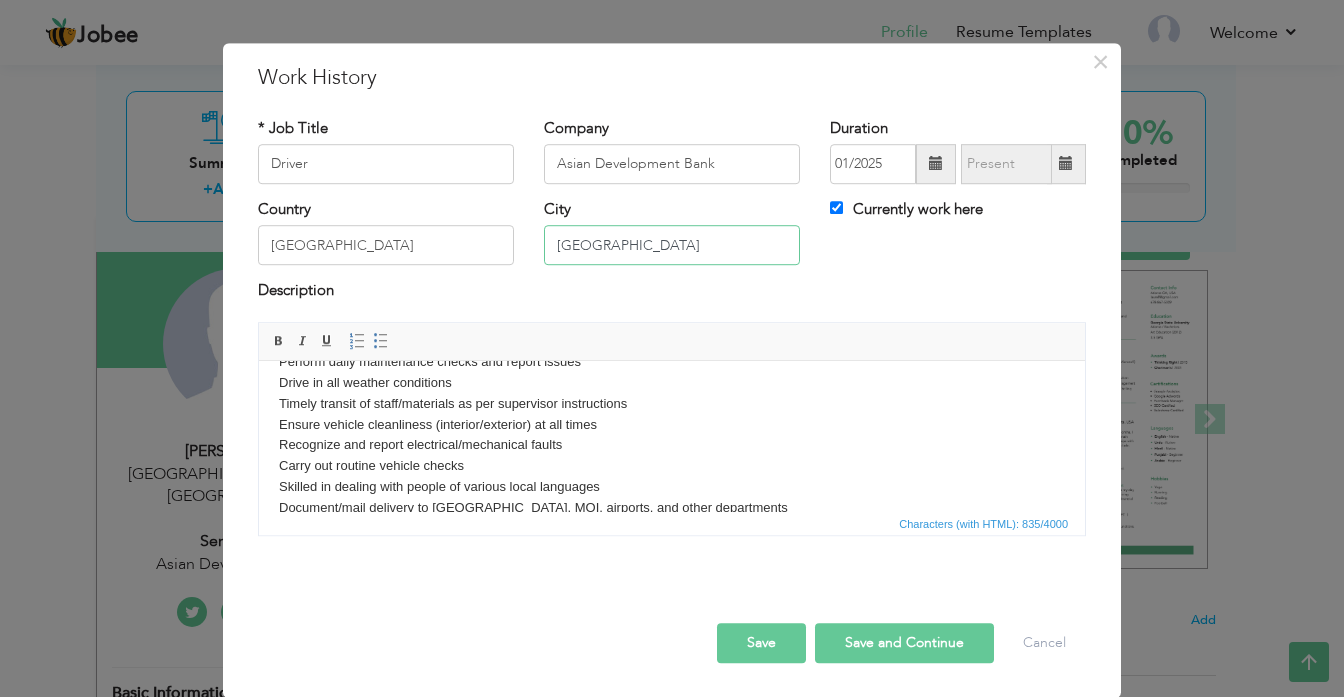 scroll, scrollTop: 160, scrollLeft: 0, axis: vertical 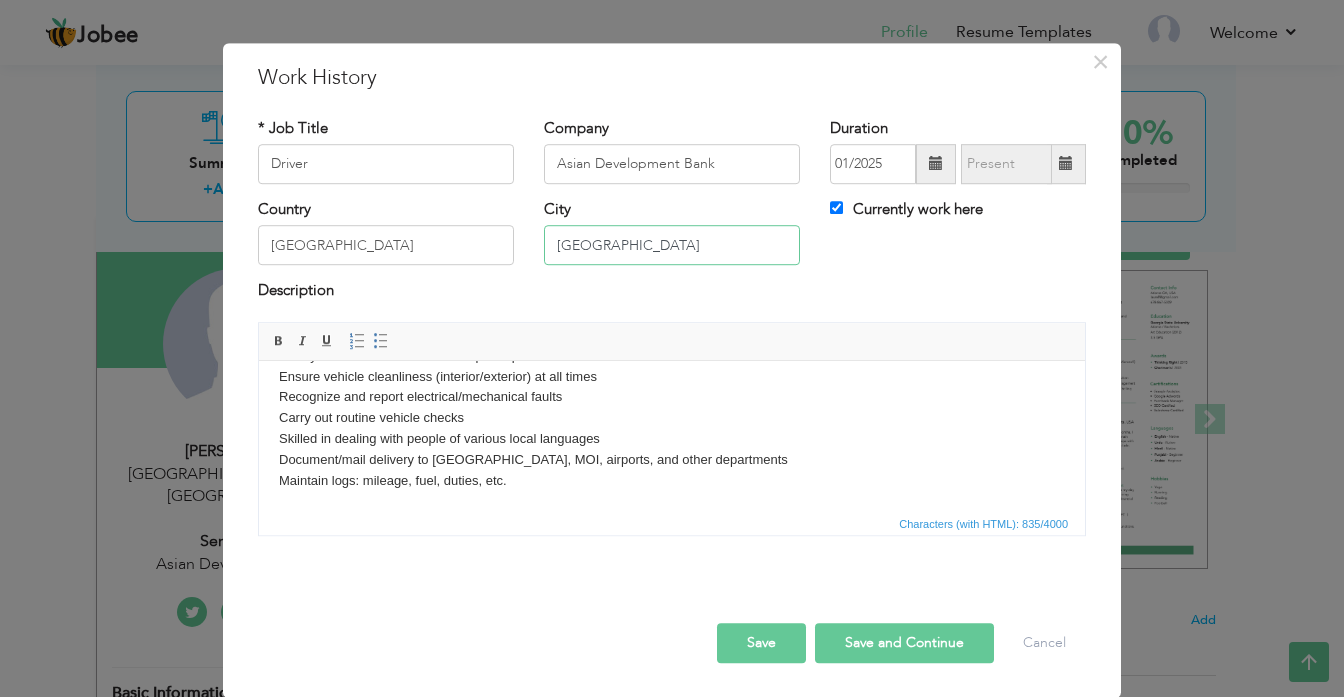 type on "[GEOGRAPHIC_DATA]" 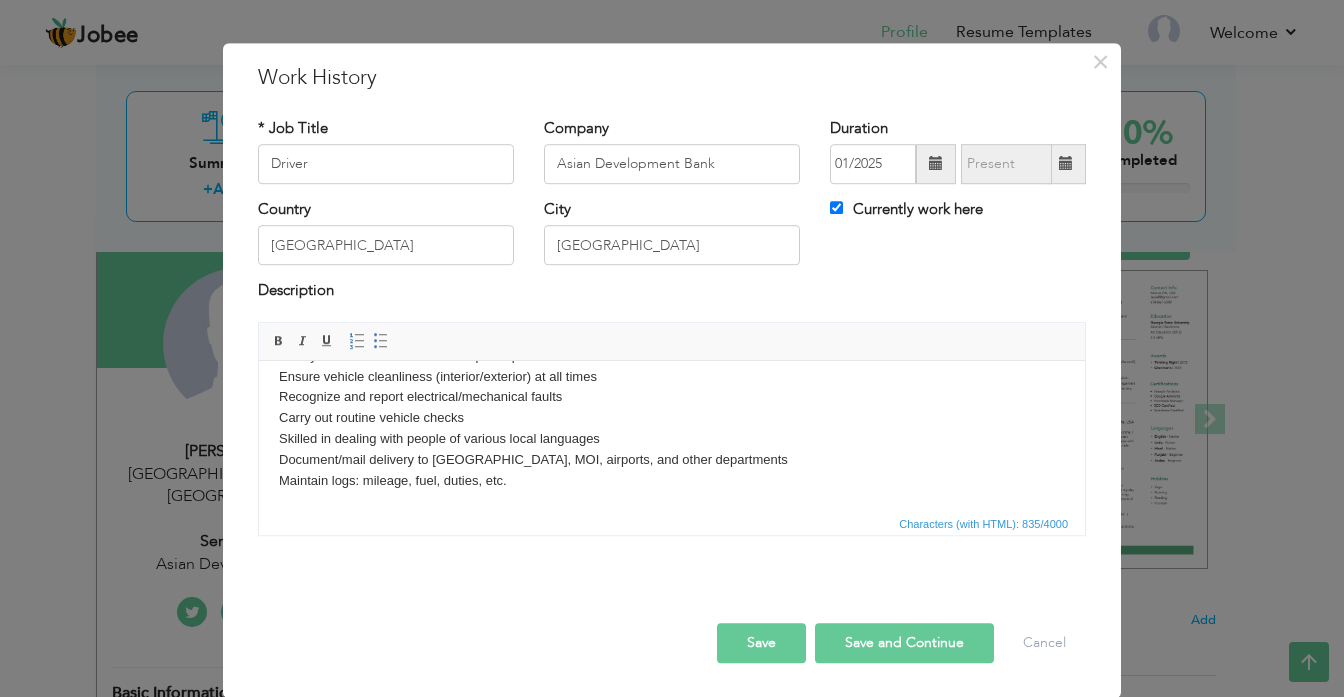 click on "Save and Continue" at bounding box center [904, 643] 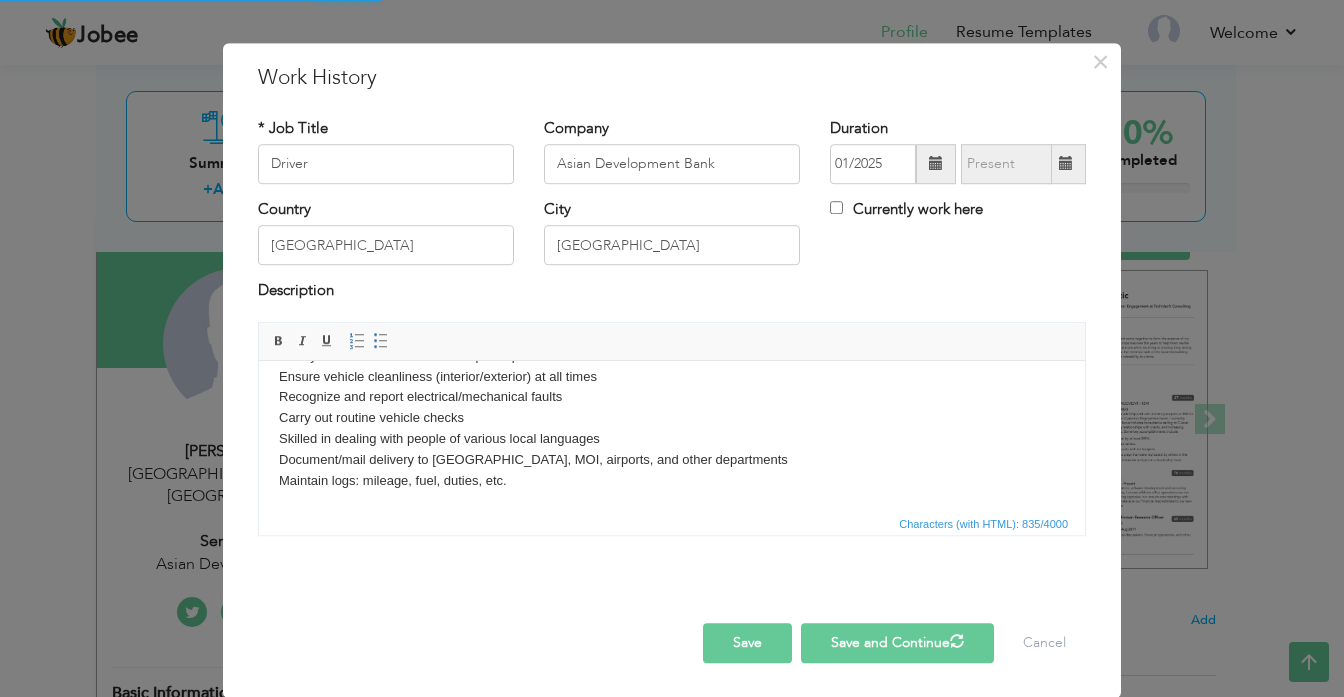 type 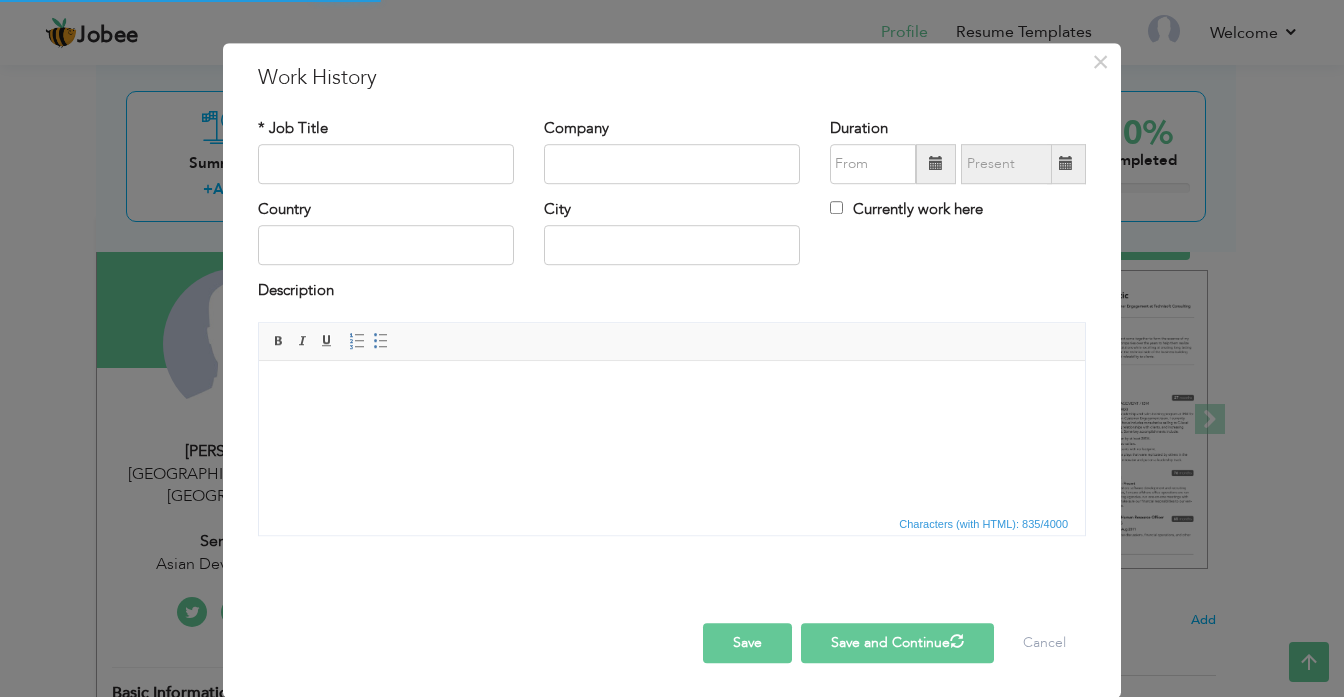 scroll, scrollTop: 0, scrollLeft: 0, axis: both 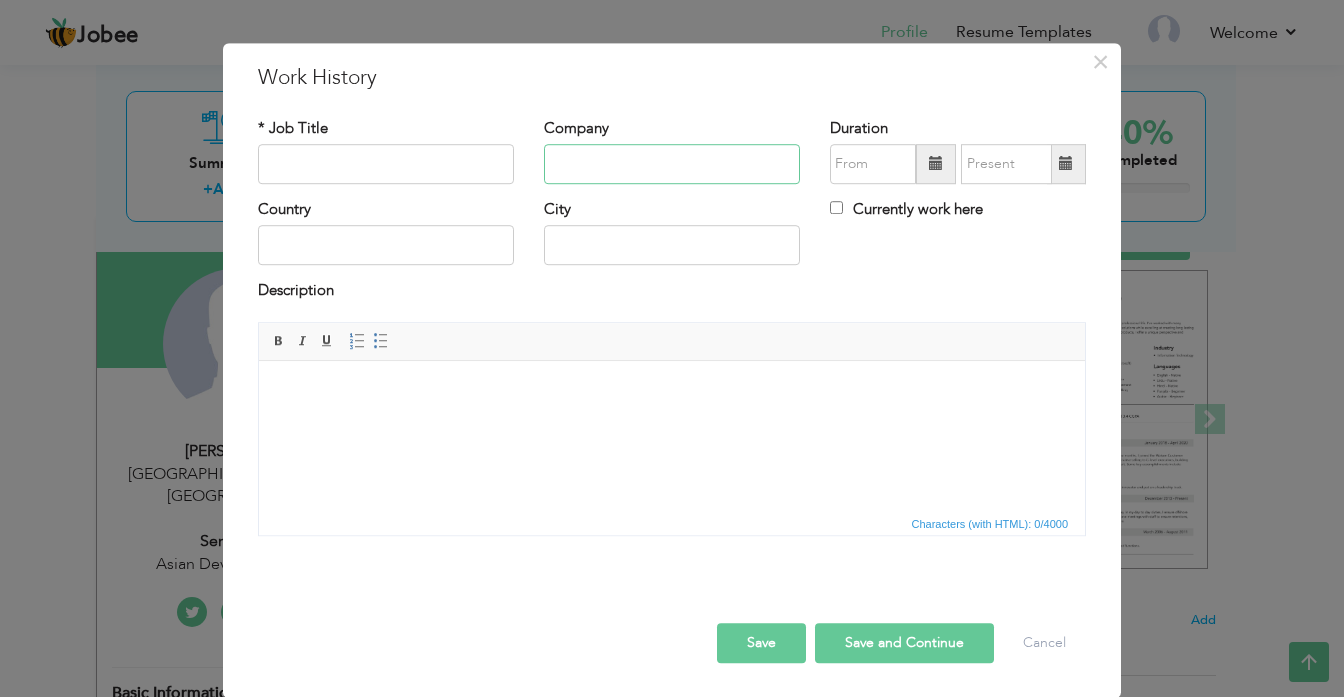 click at bounding box center (672, 164) 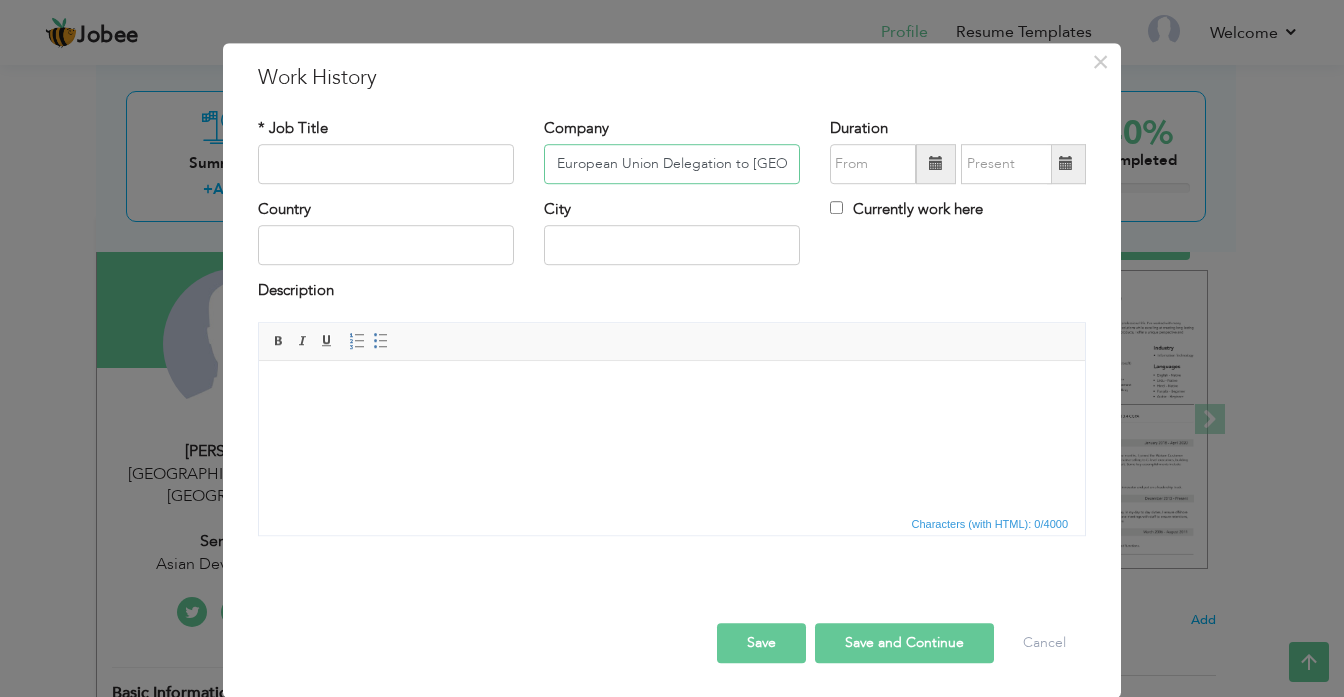 scroll, scrollTop: 0, scrollLeft: 84, axis: horizontal 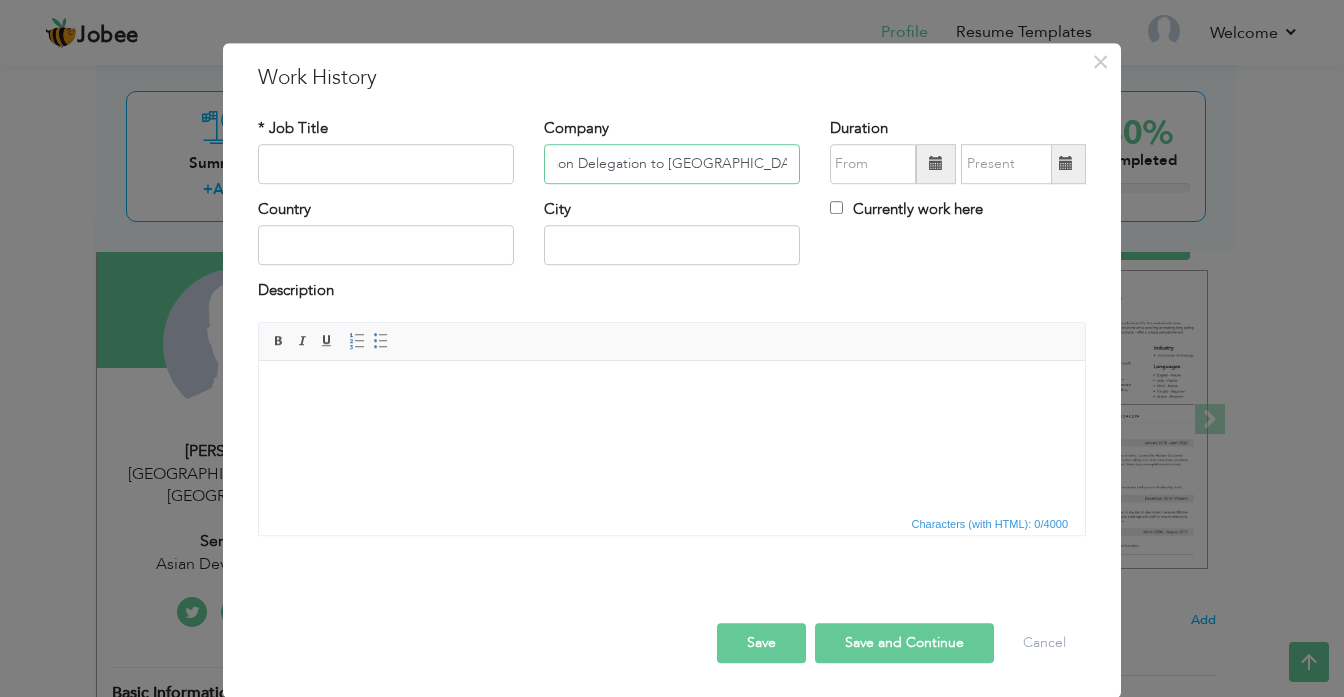 drag, startPoint x: 718, startPoint y: 162, endPoint x: 822, endPoint y: 160, distance: 104.019226 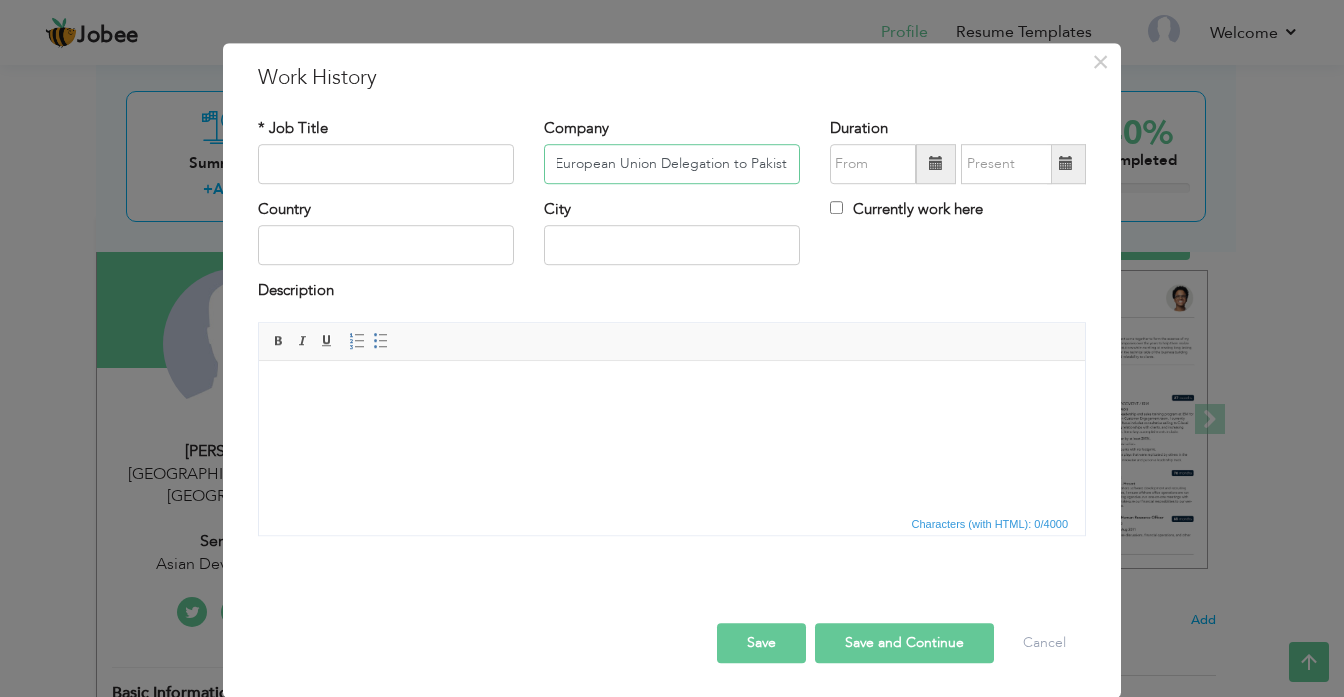scroll, scrollTop: 0, scrollLeft: 0, axis: both 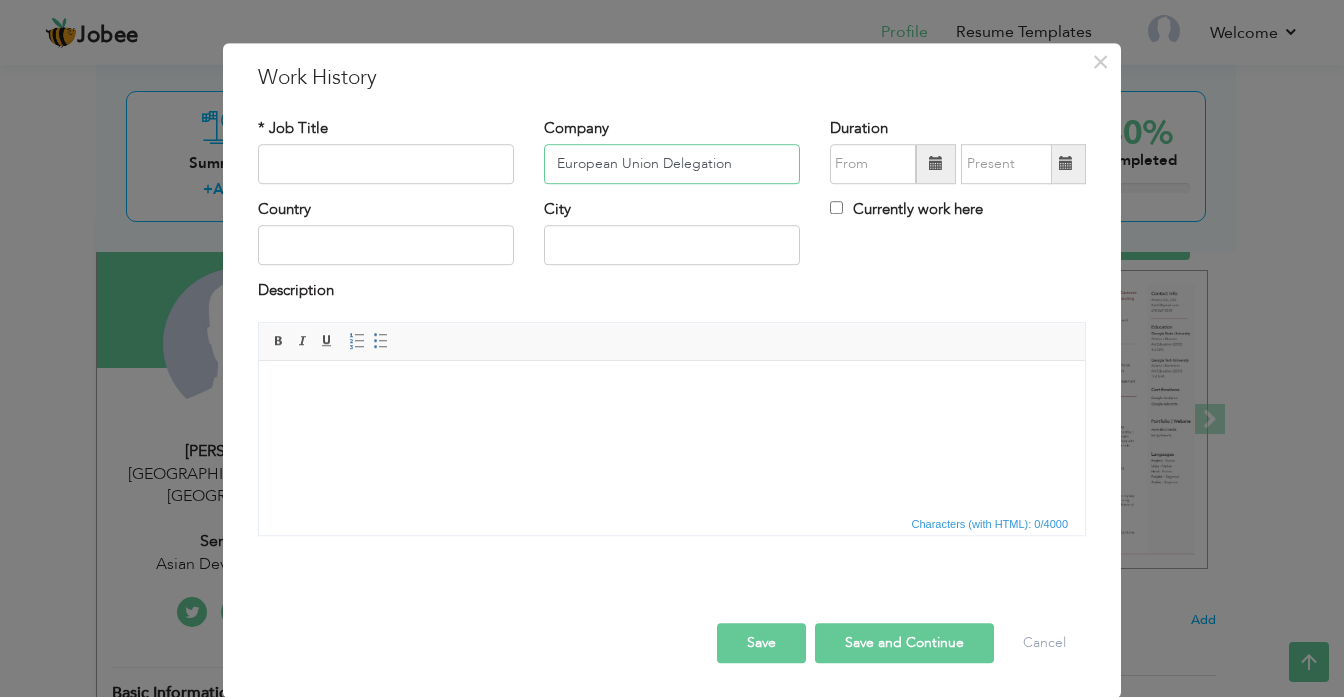 type on "European Union Delegation" 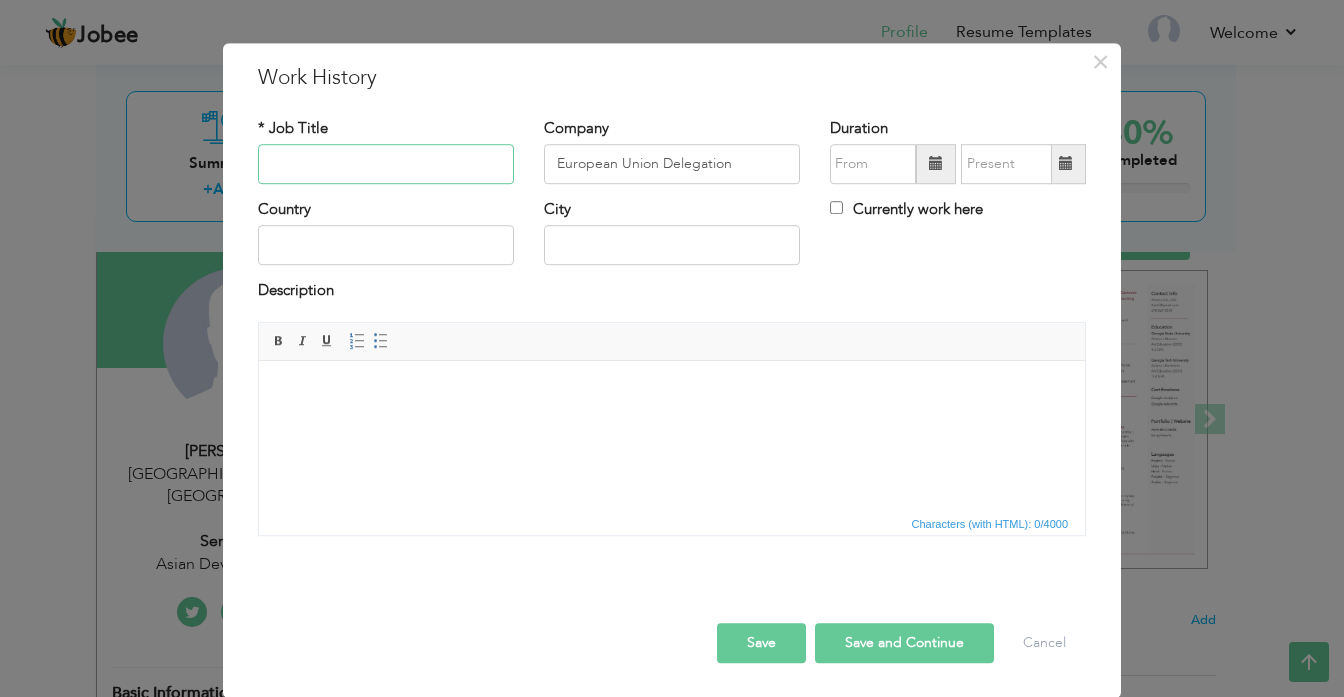 click at bounding box center (386, 164) 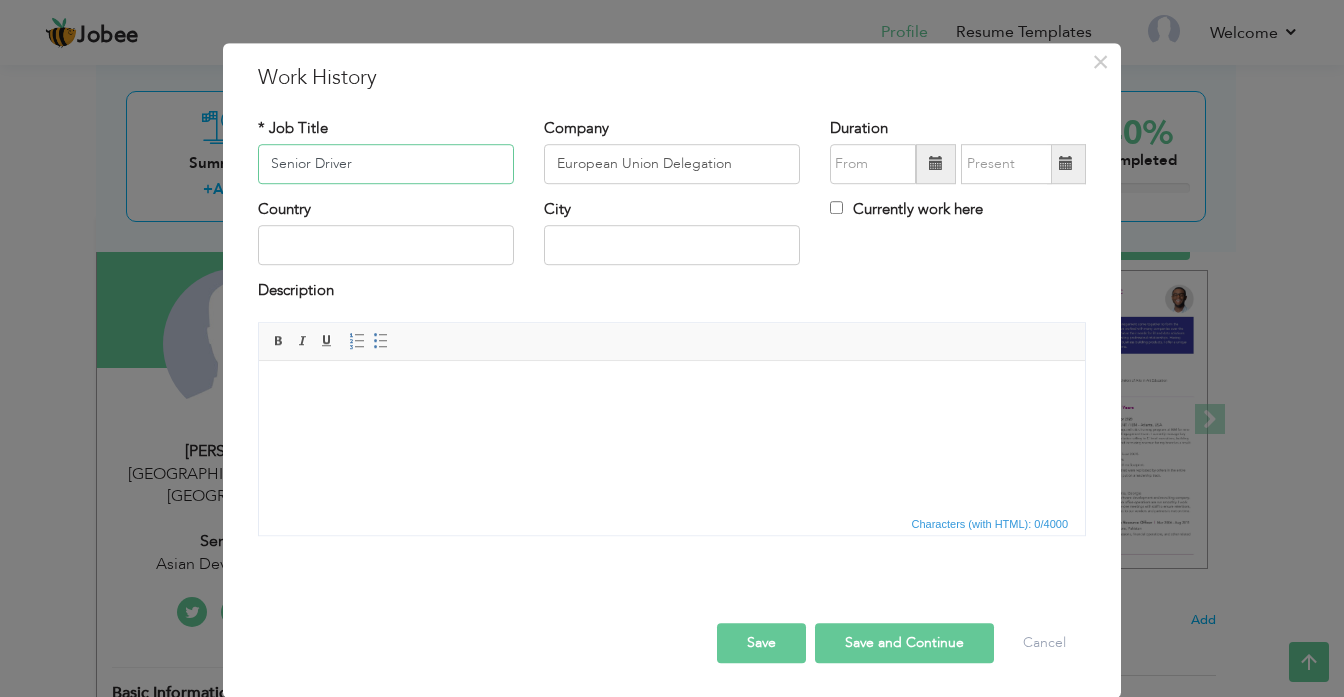 click on "Senior Driver" at bounding box center (386, 164) 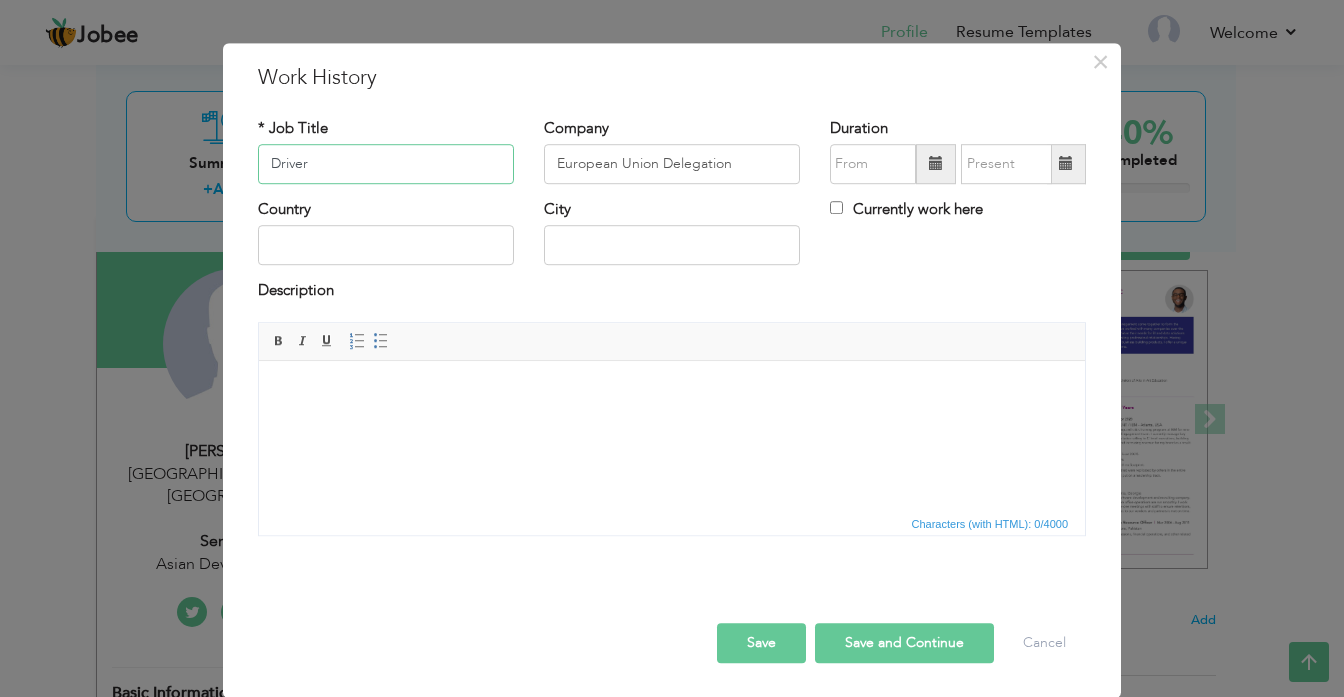 click on "Driver" at bounding box center [386, 164] 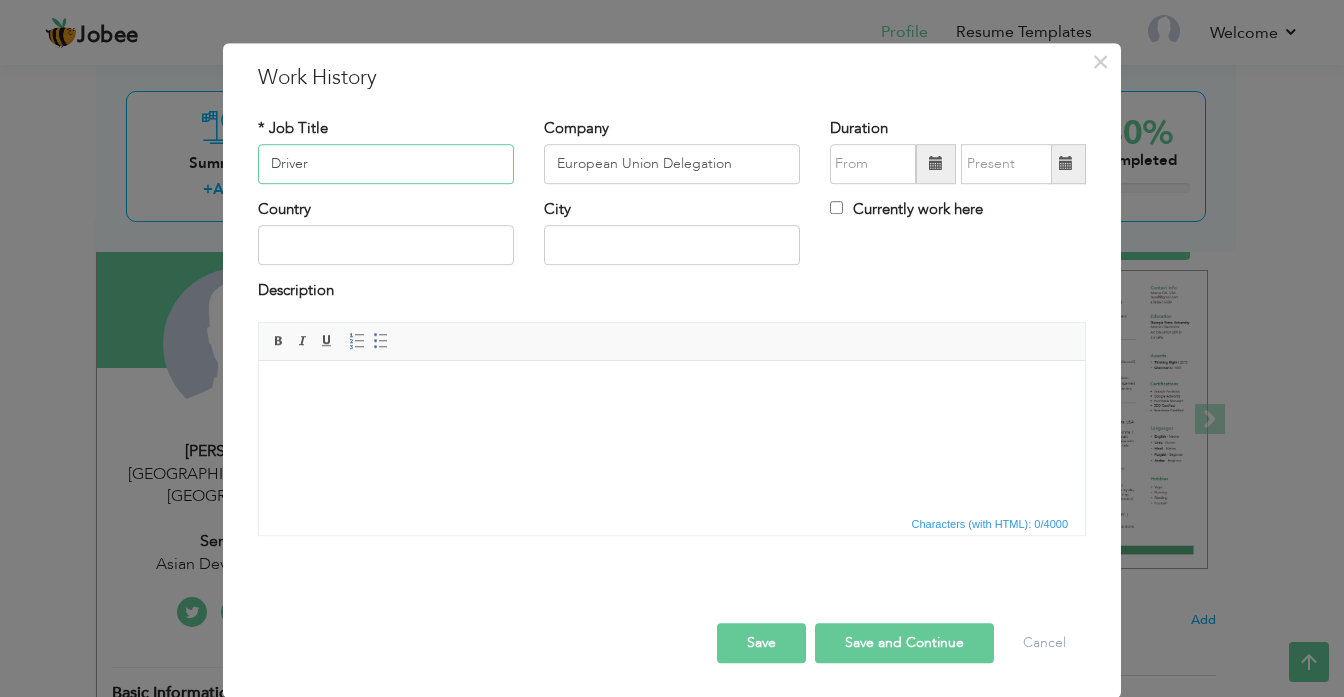 type on "Driver" 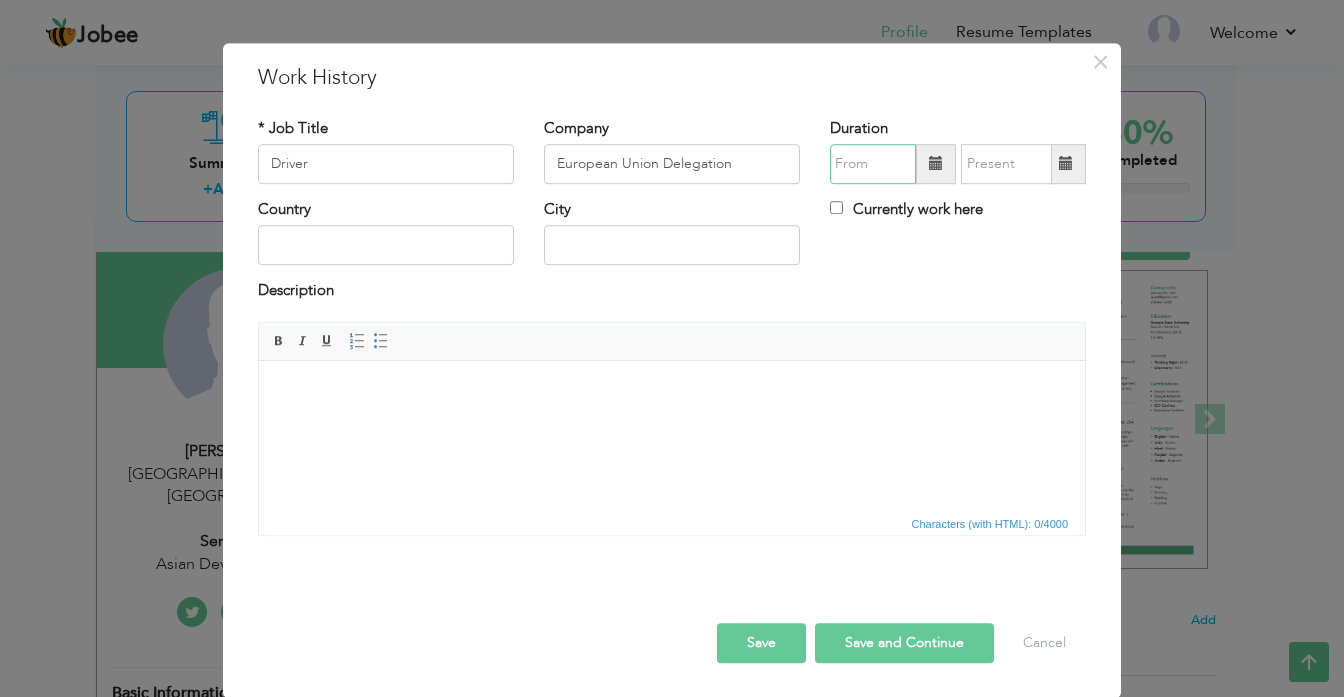 click at bounding box center (873, 164) 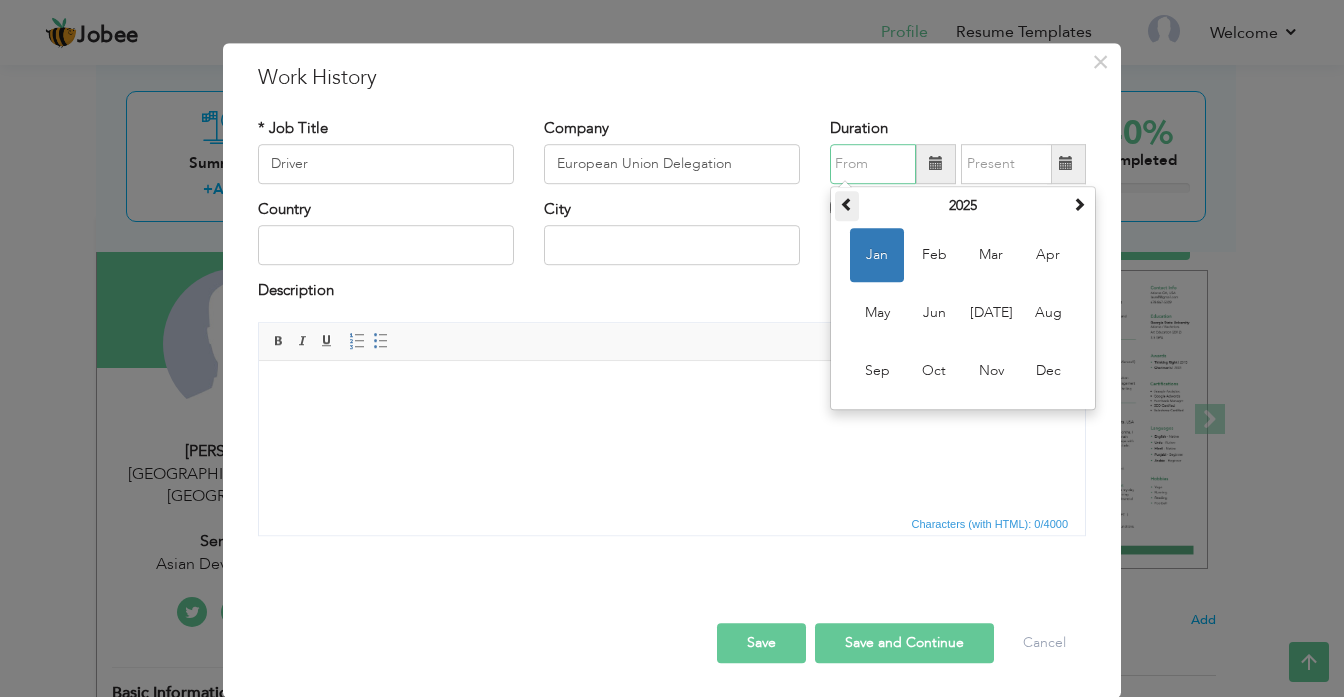 click at bounding box center [847, 204] 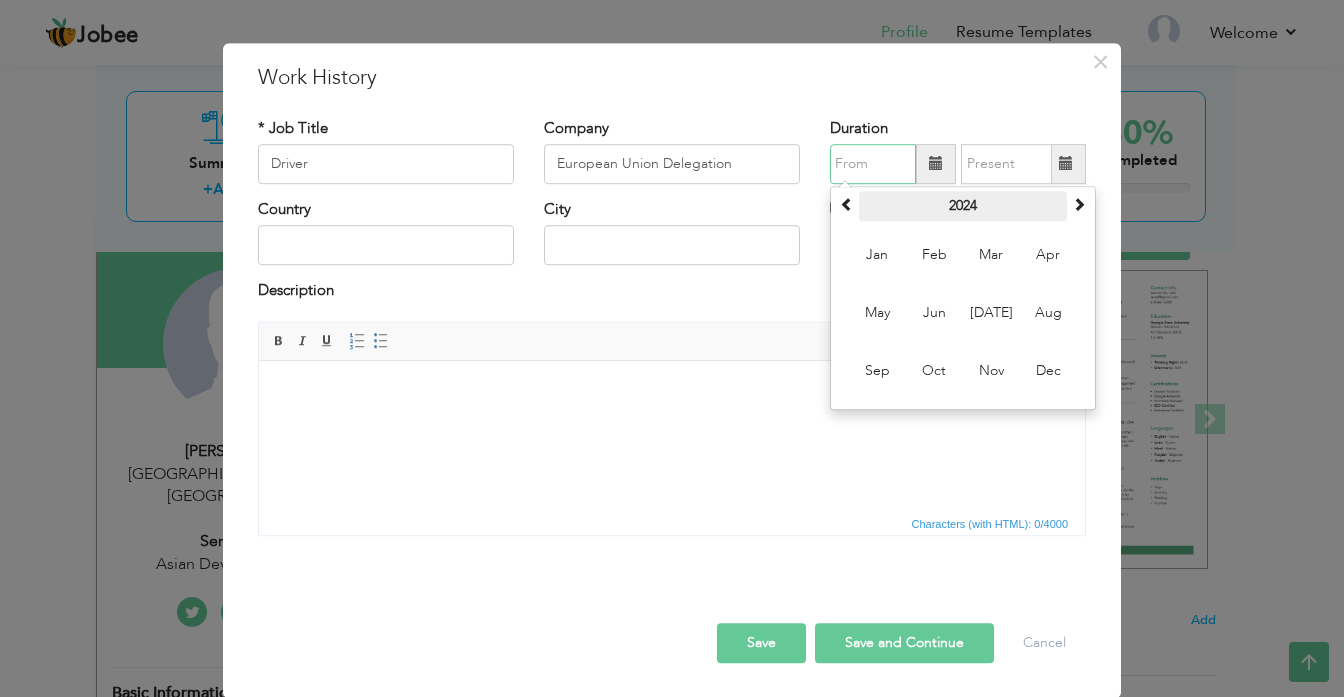 click on "2024" at bounding box center (963, 206) 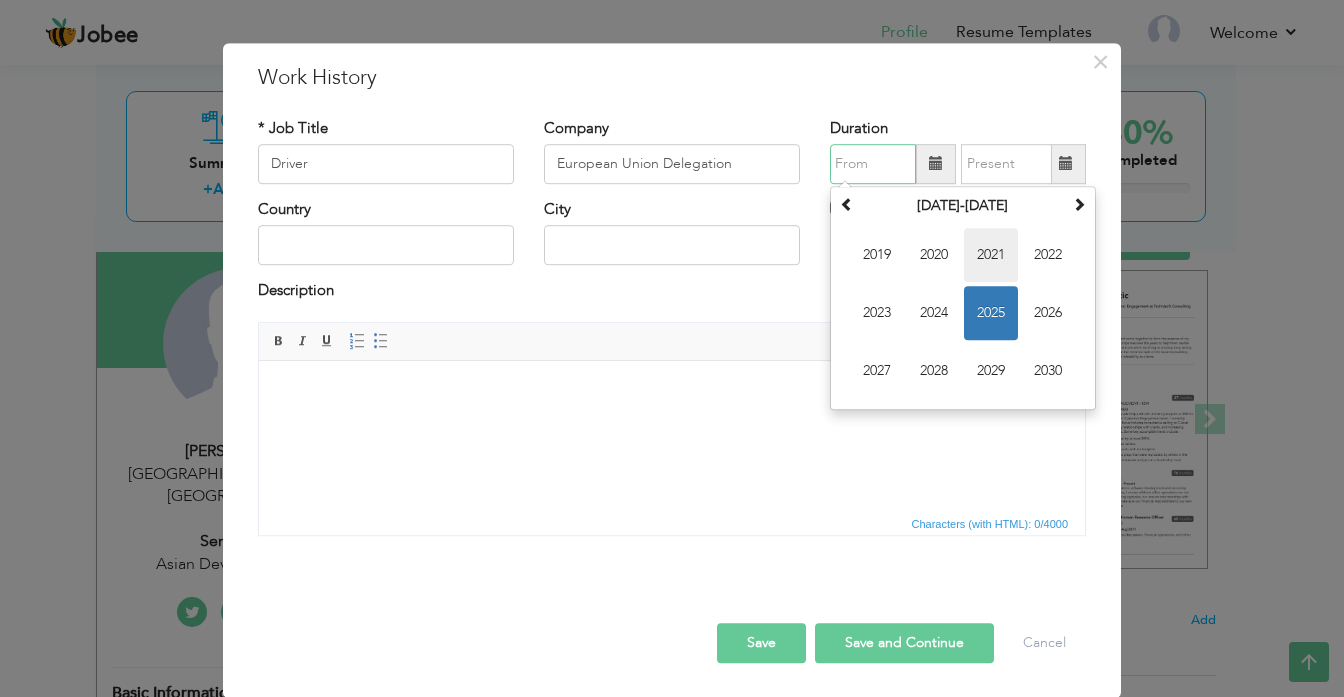 click on "2021" at bounding box center (991, 255) 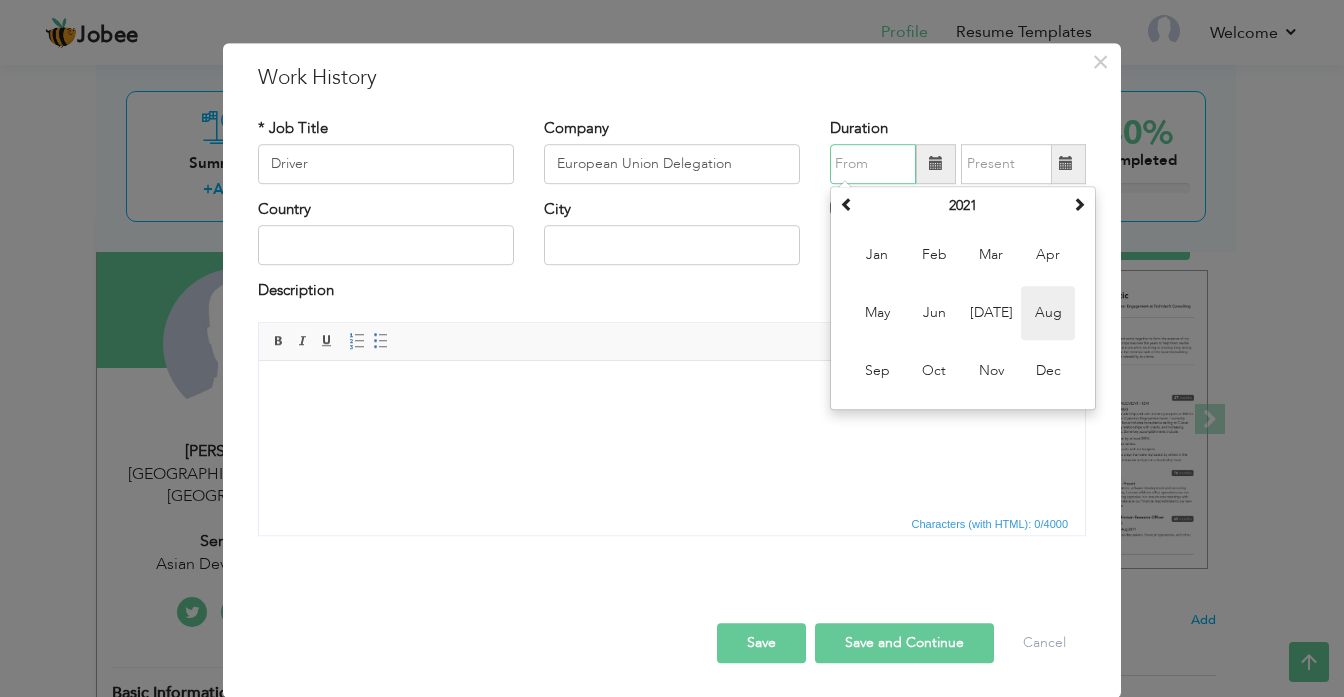 click on "Aug" at bounding box center (1048, 313) 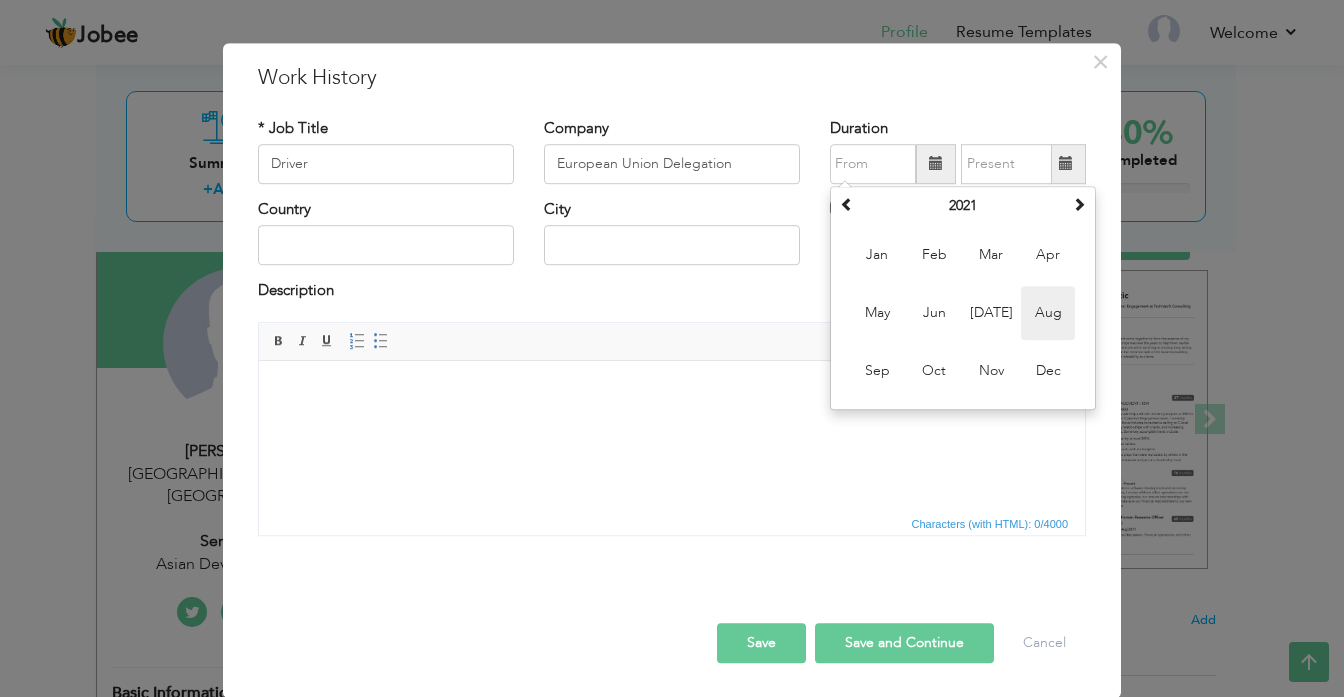 type on "08/2021" 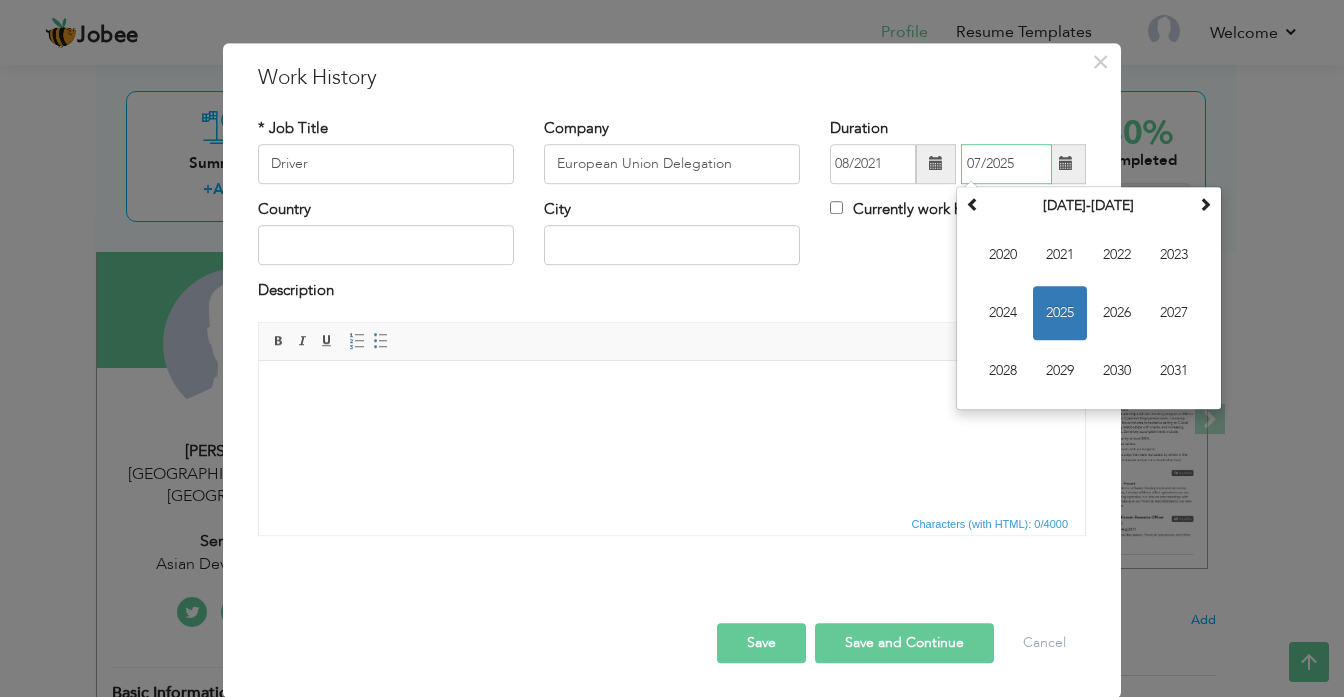 click on "07/2025" at bounding box center [1006, 164] 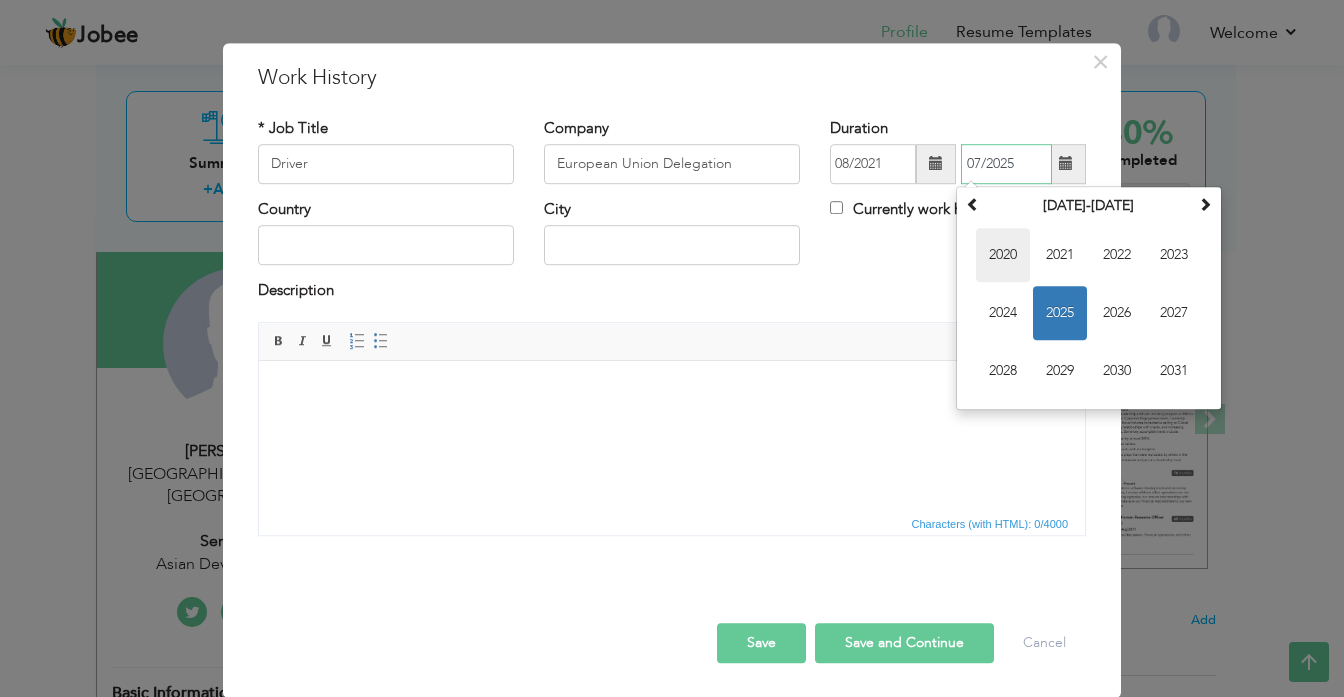 click on "2020" at bounding box center [1003, 255] 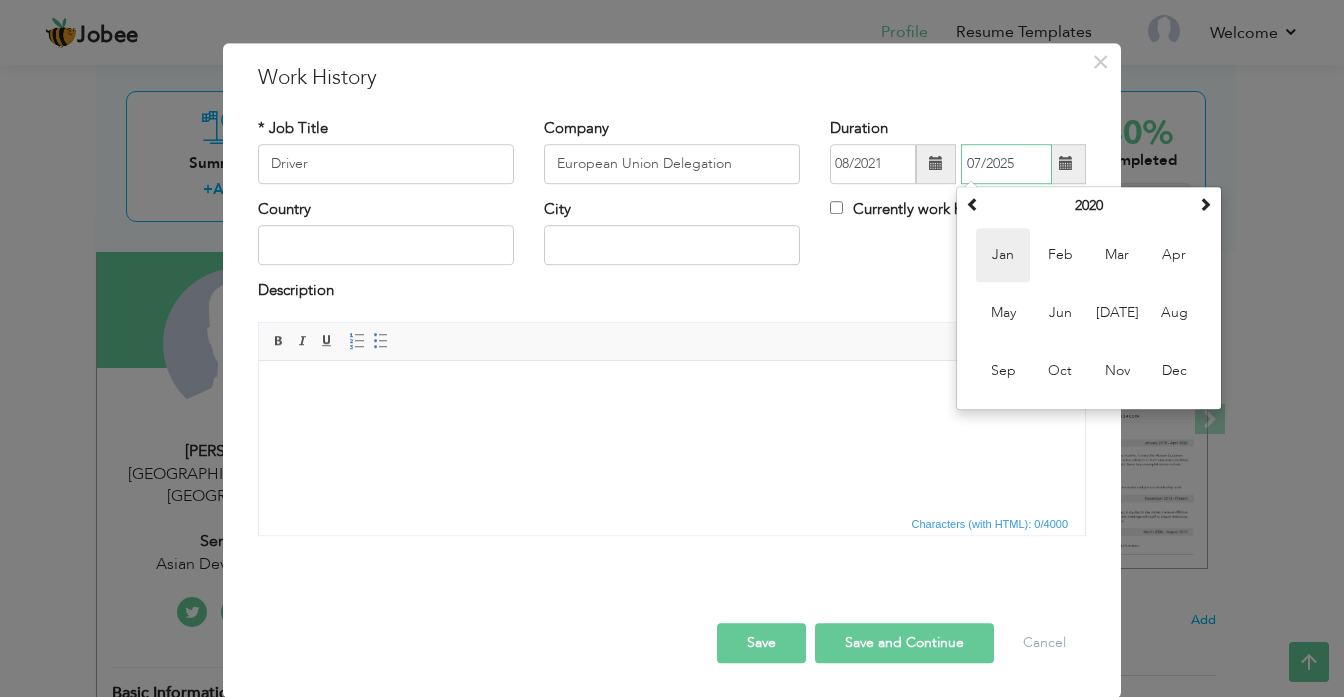 click on "Jan" at bounding box center [1003, 255] 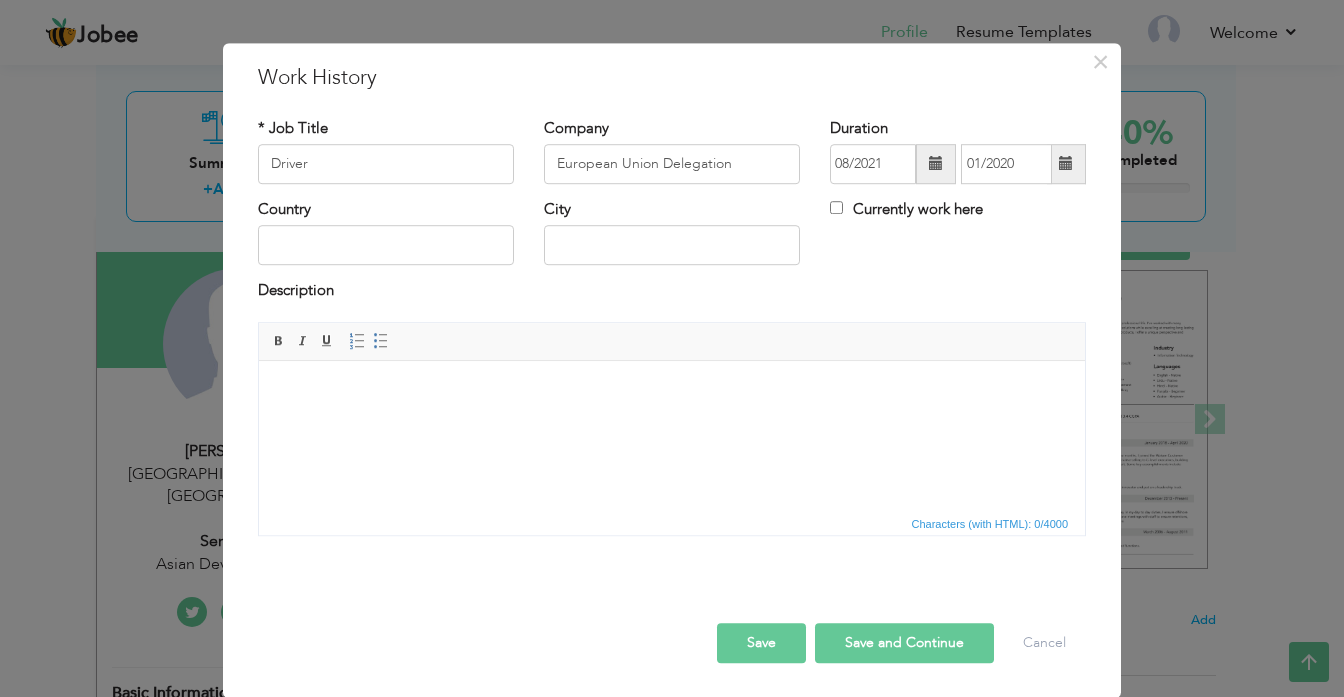 click at bounding box center (1066, 164) 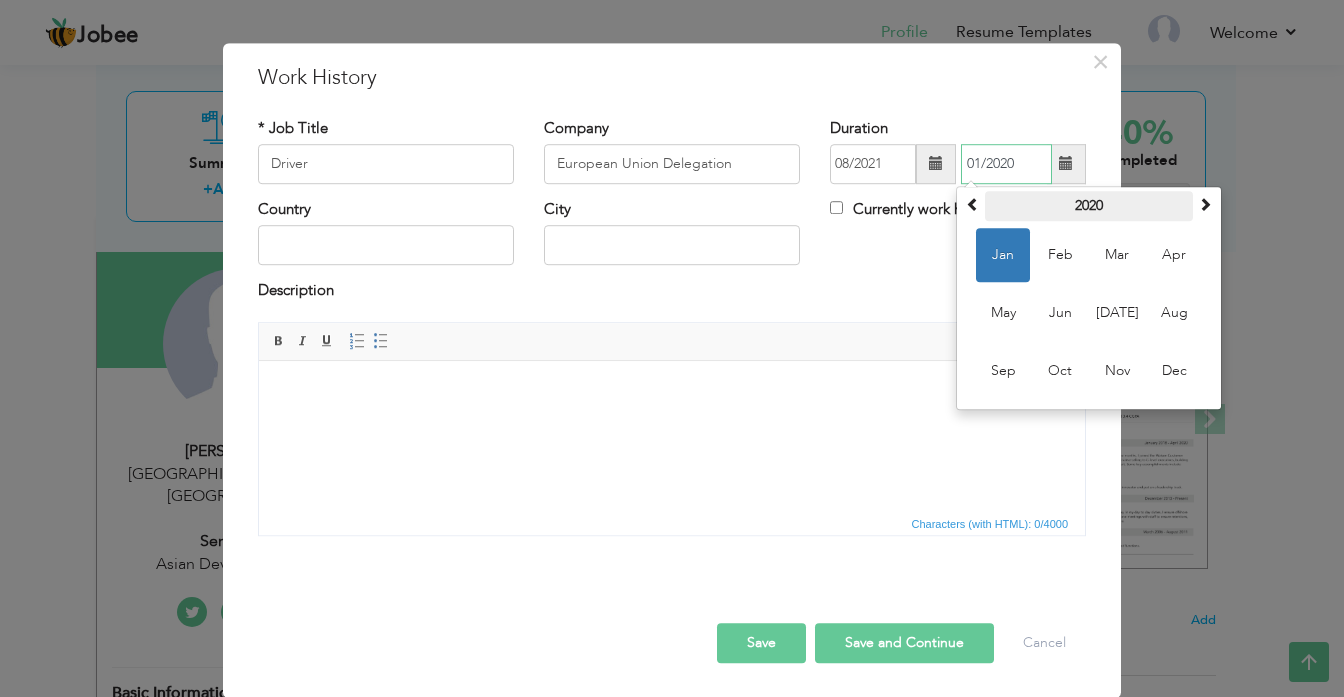 click on "2020" at bounding box center (1089, 206) 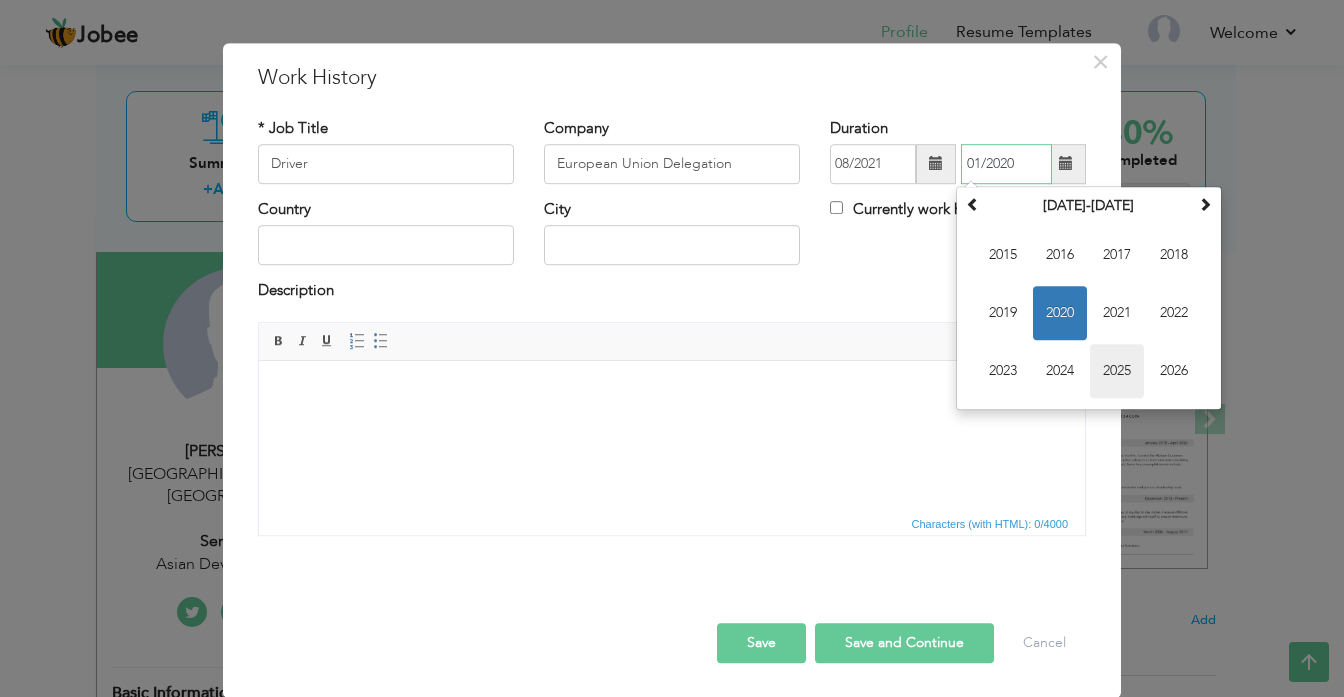 click on "2025" at bounding box center (1117, 371) 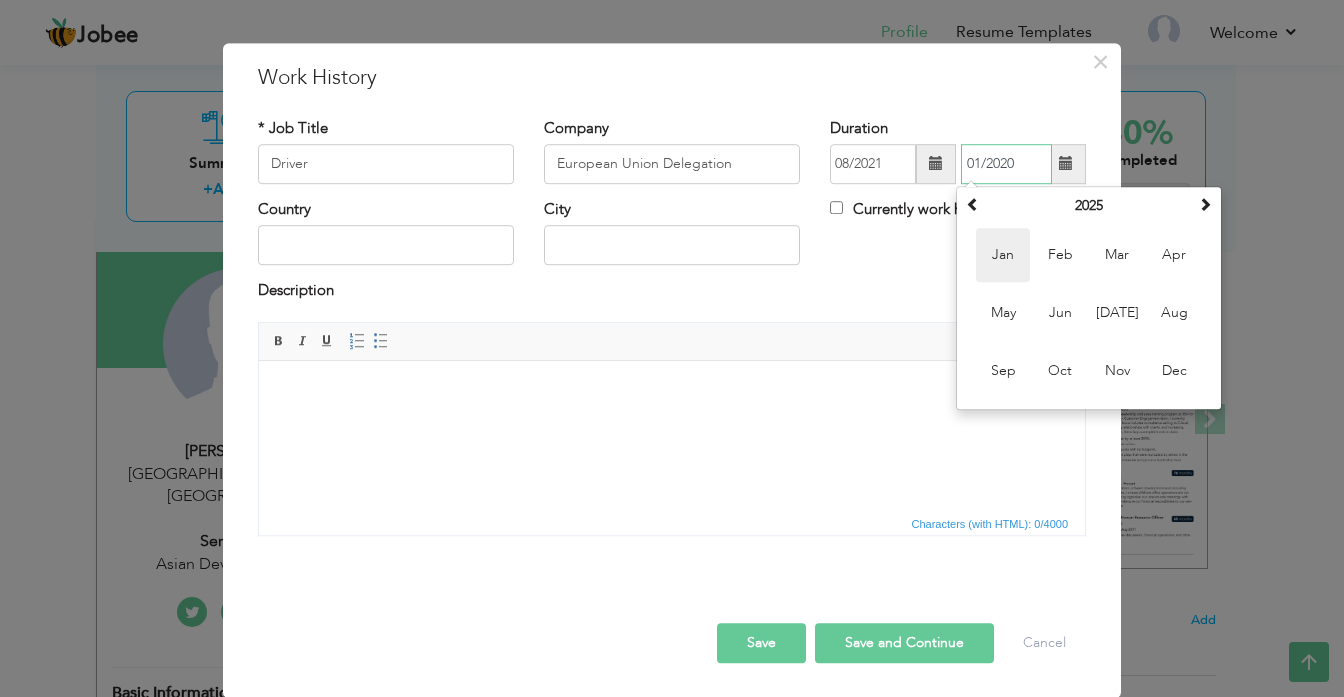 click on "Jan" at bounding box center (1003, 255) 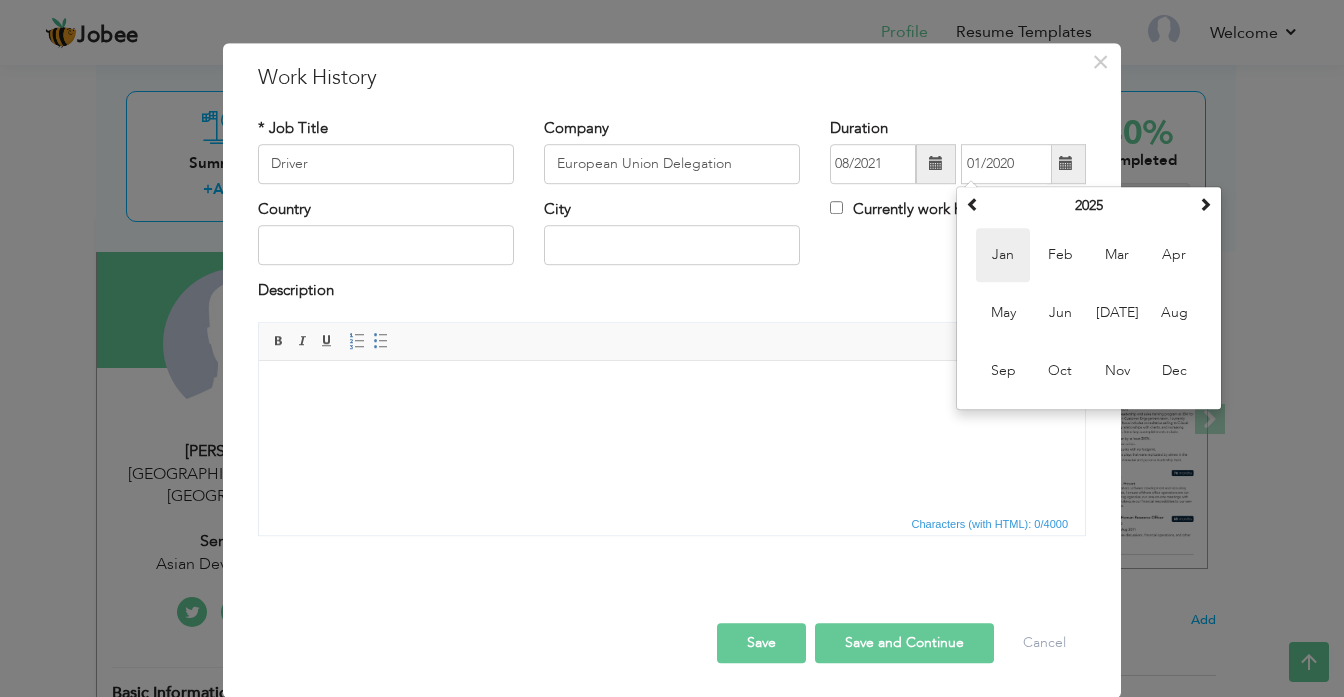 type on "01/2025" 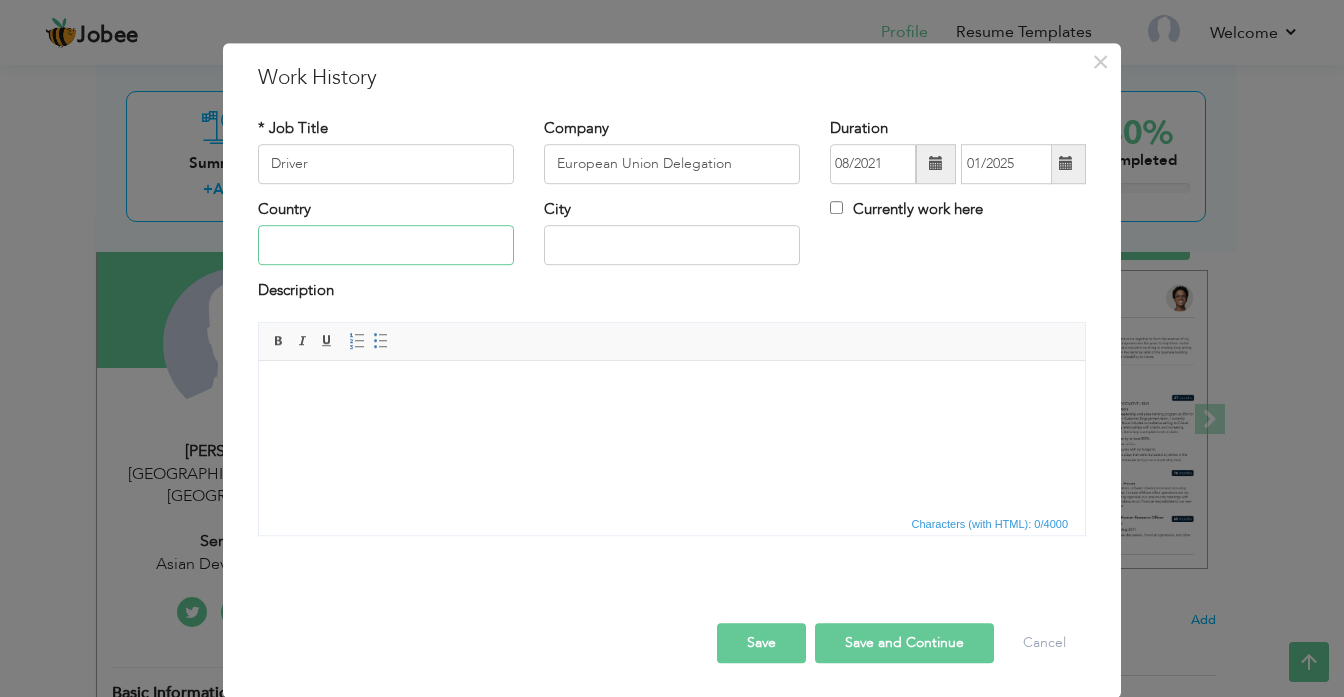 click at bounding box center [386, 246] 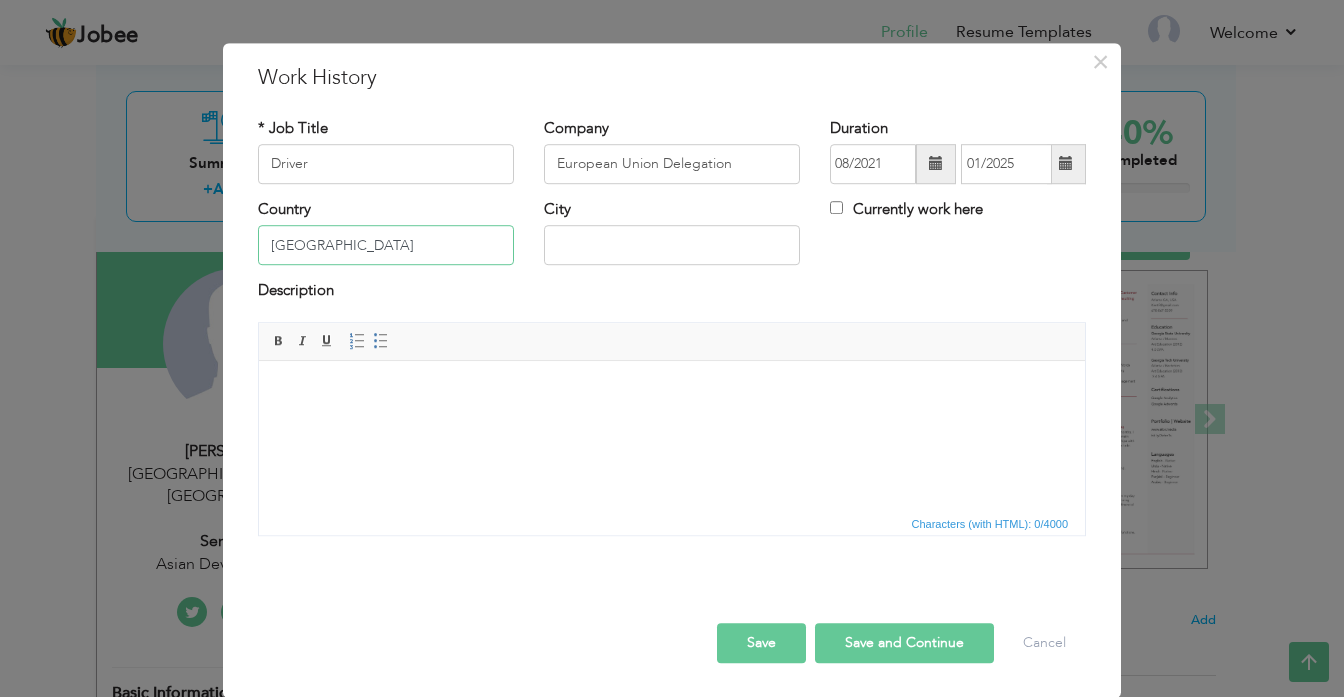 type on "[GEOGRAPHIC_DATA]" 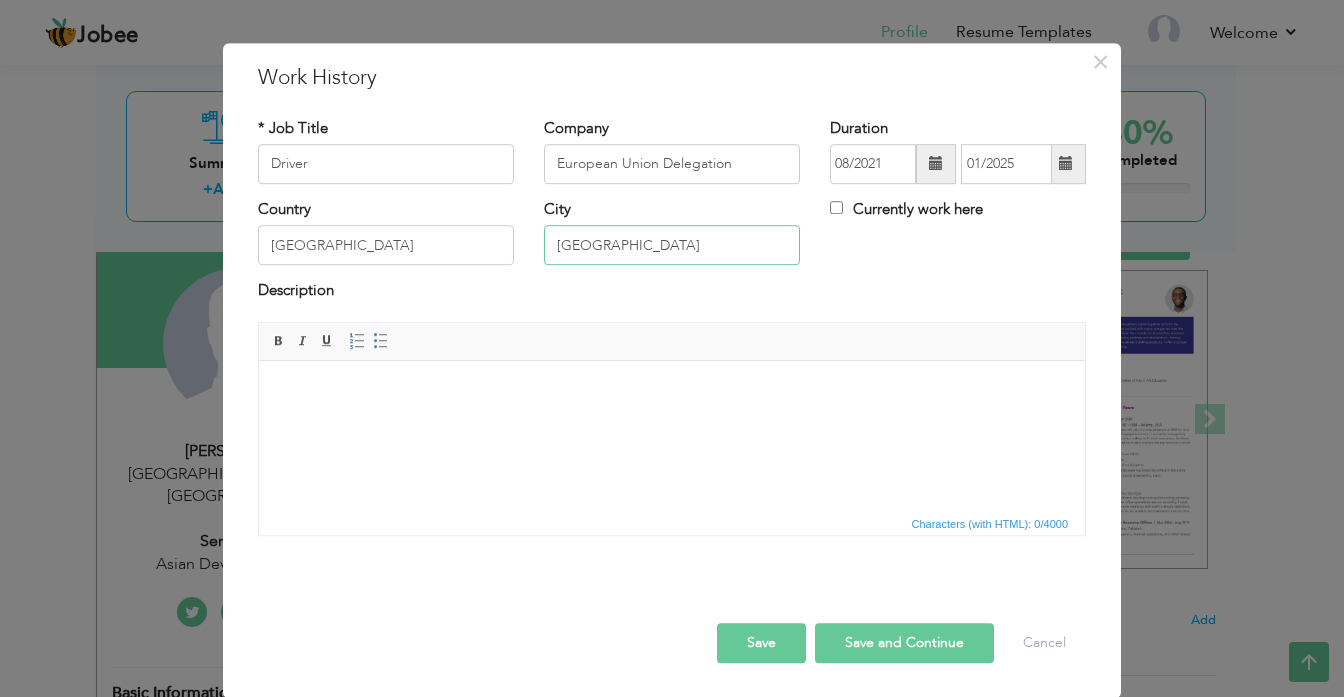 type on "[GEOGRAPHIC_DATA]" 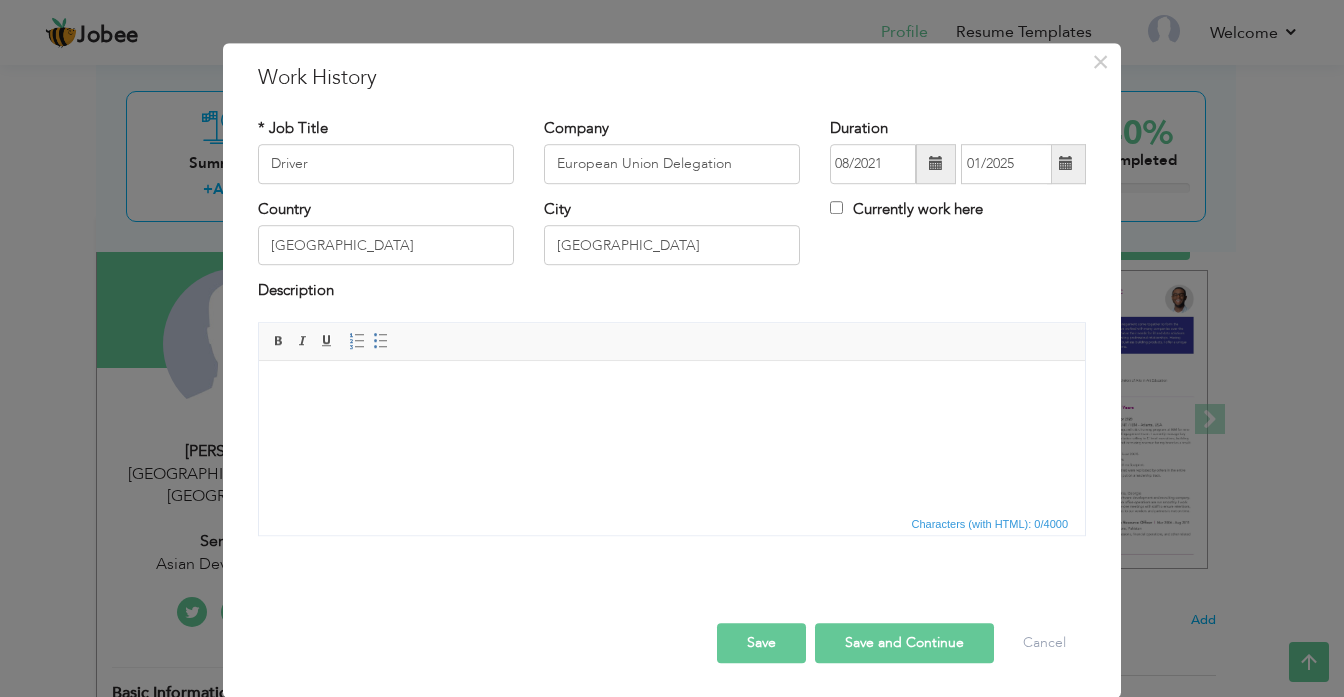 click at bounding box center [672, 390] 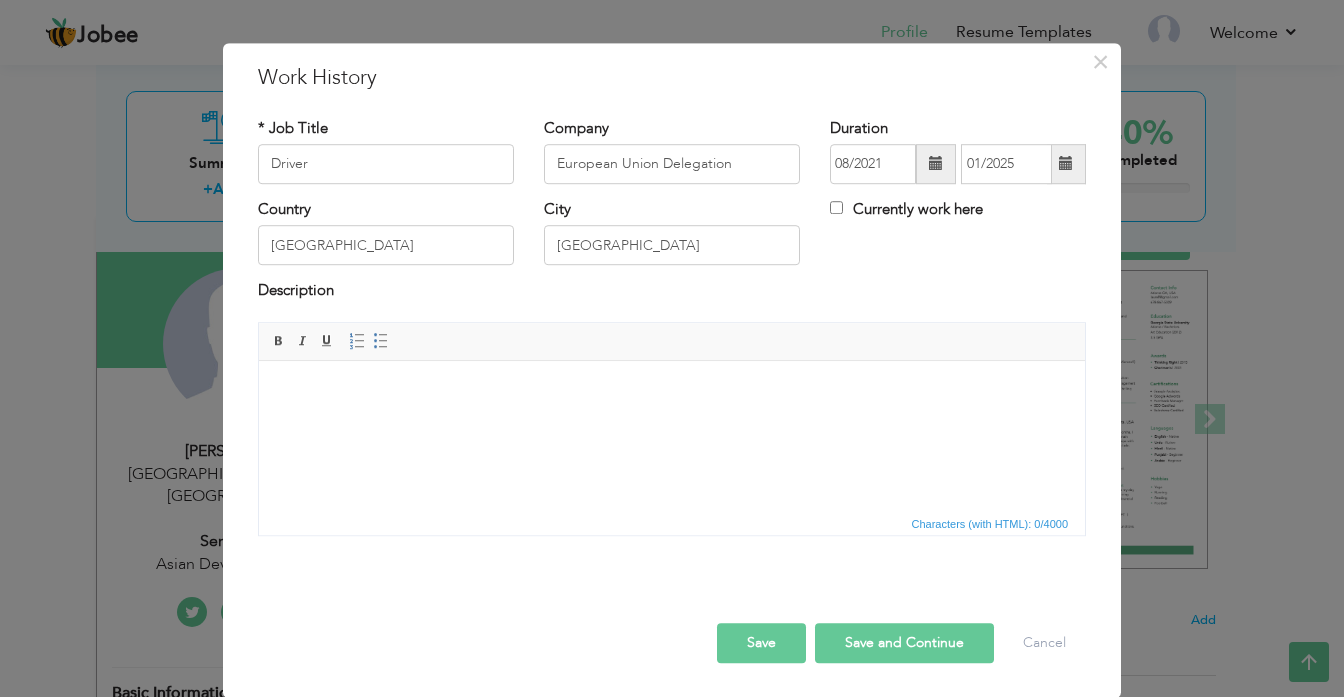 click on "Save and Continue" at bounding box center (904, 643) 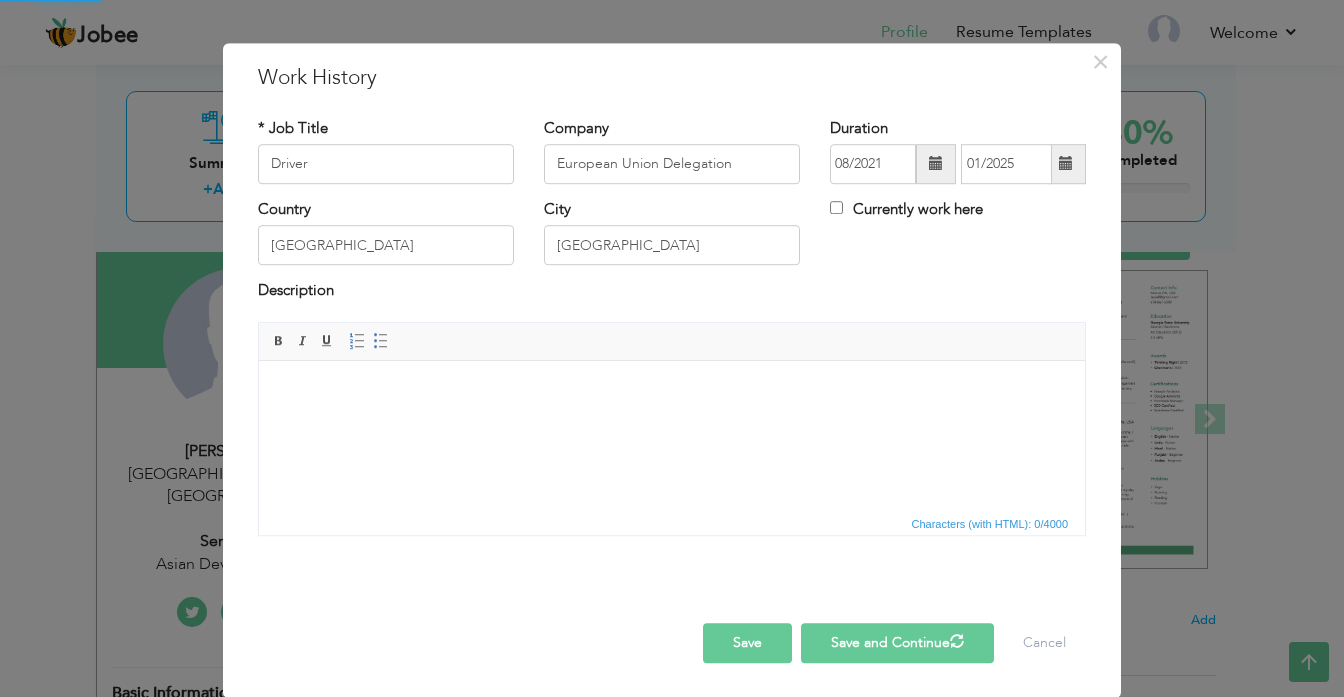 type 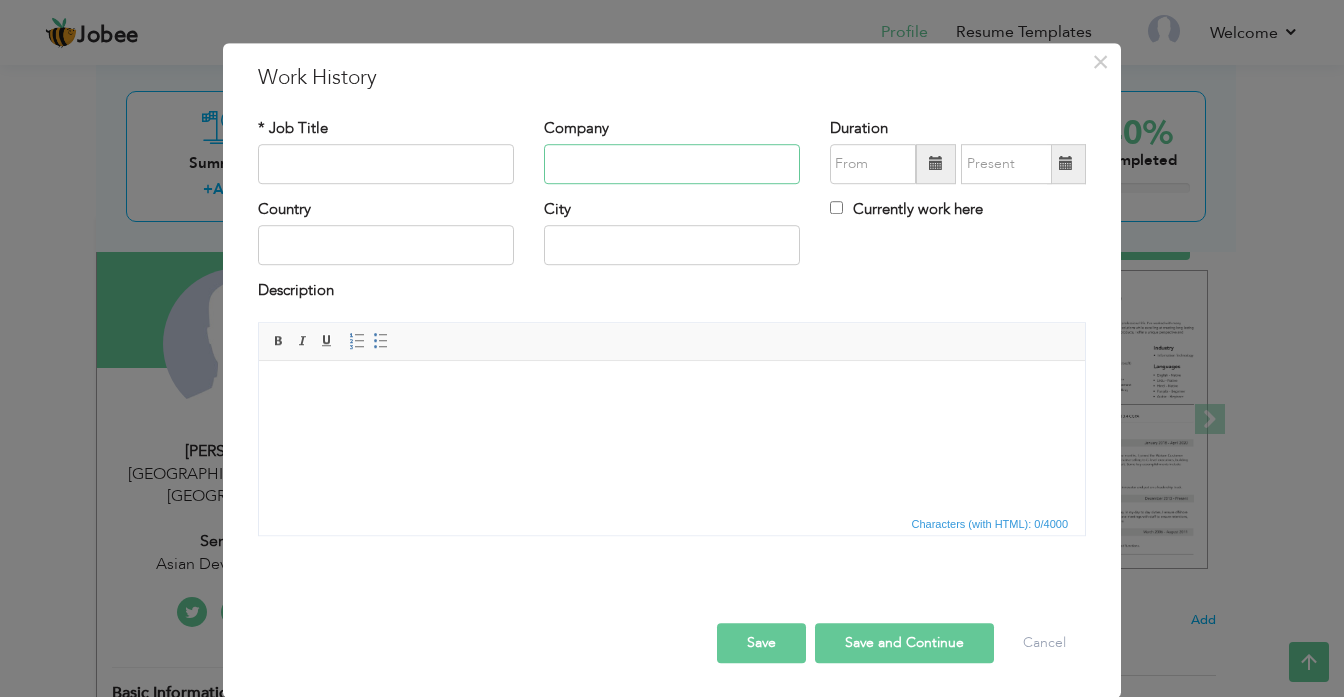 click at bounding box center [672, 164] 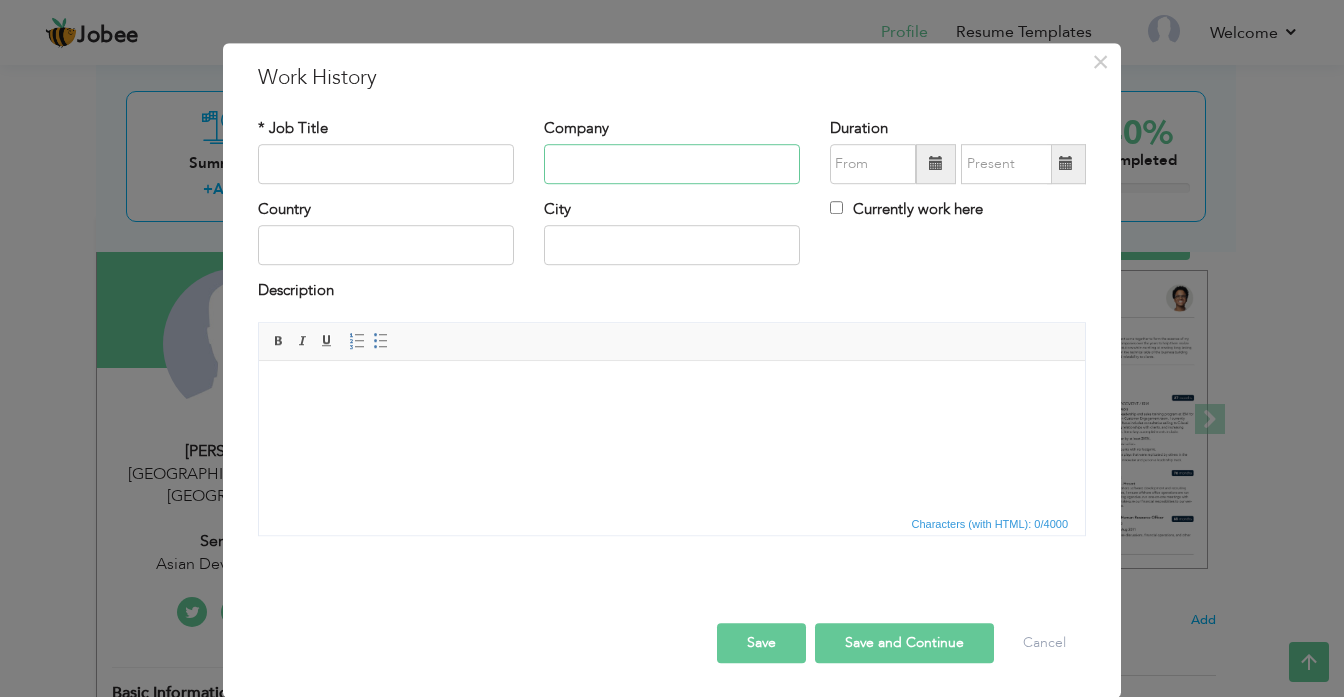 paste on "High Commission of Canada, Islamabad" 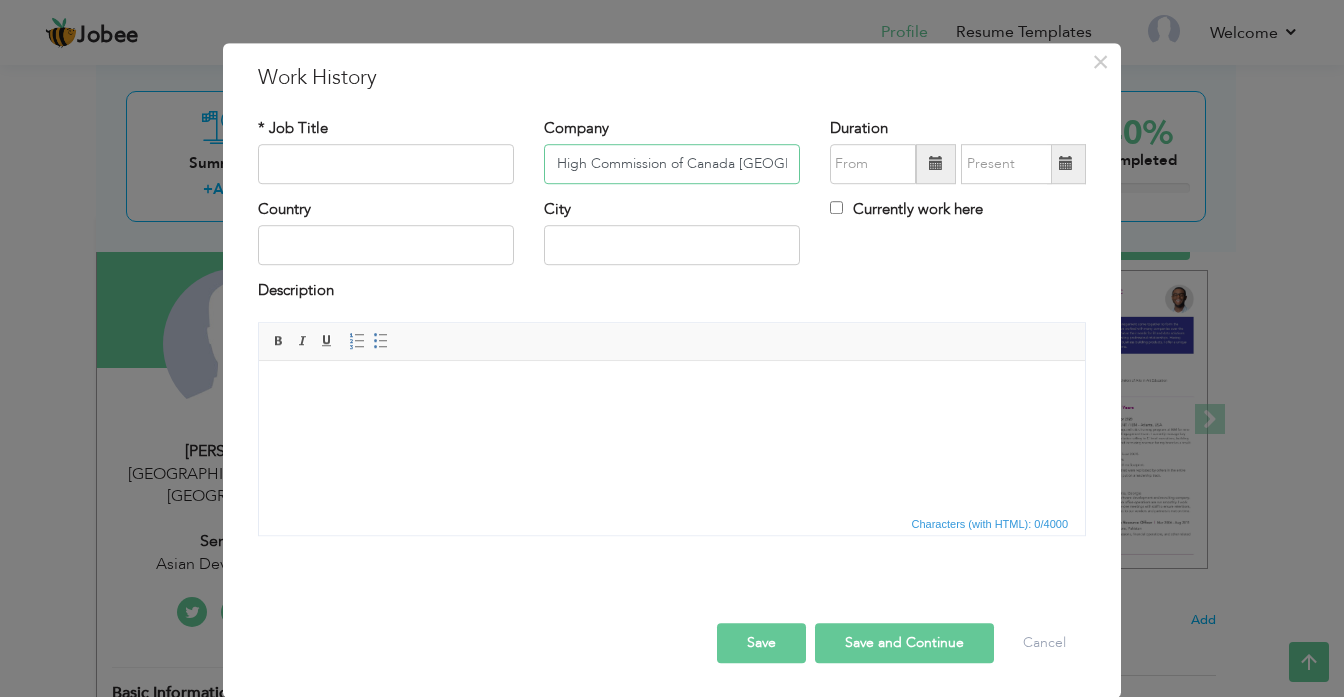 scroll, scrollTop: 0, scrollLeft: 1, axis: horizontal 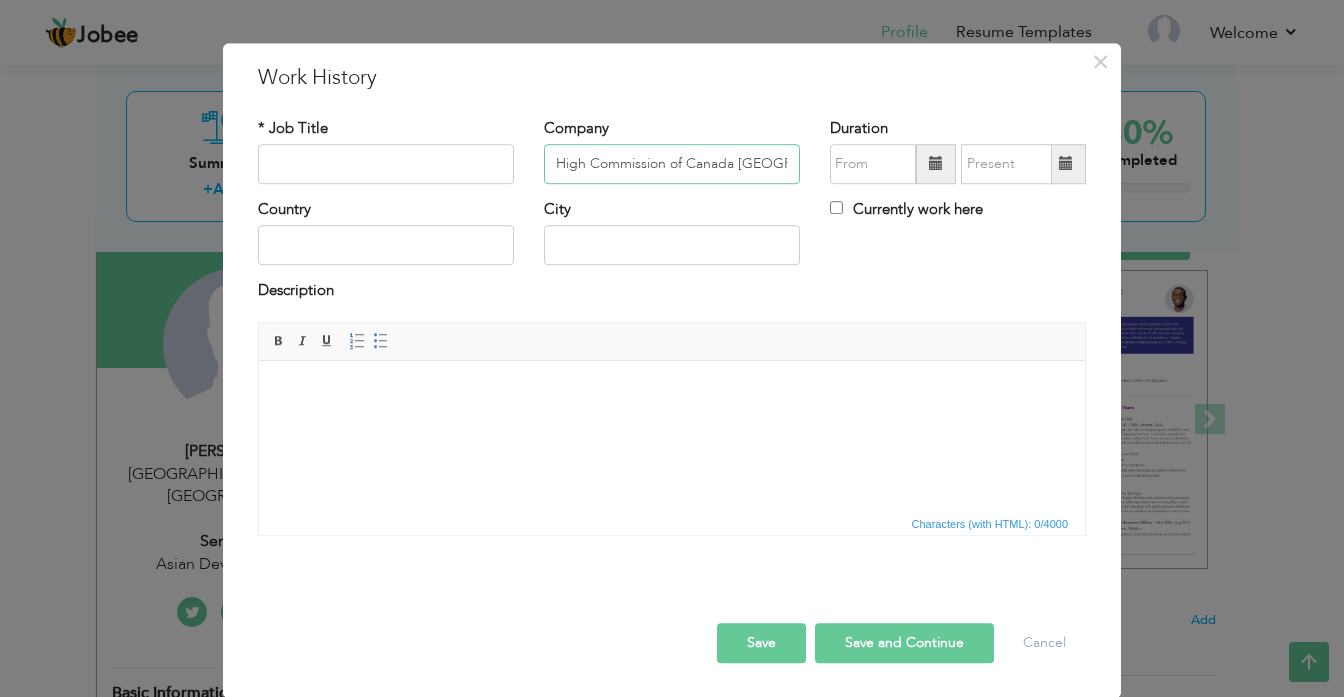 type on "High Commission of Canada [GEOGRAPHIC_DATA]" 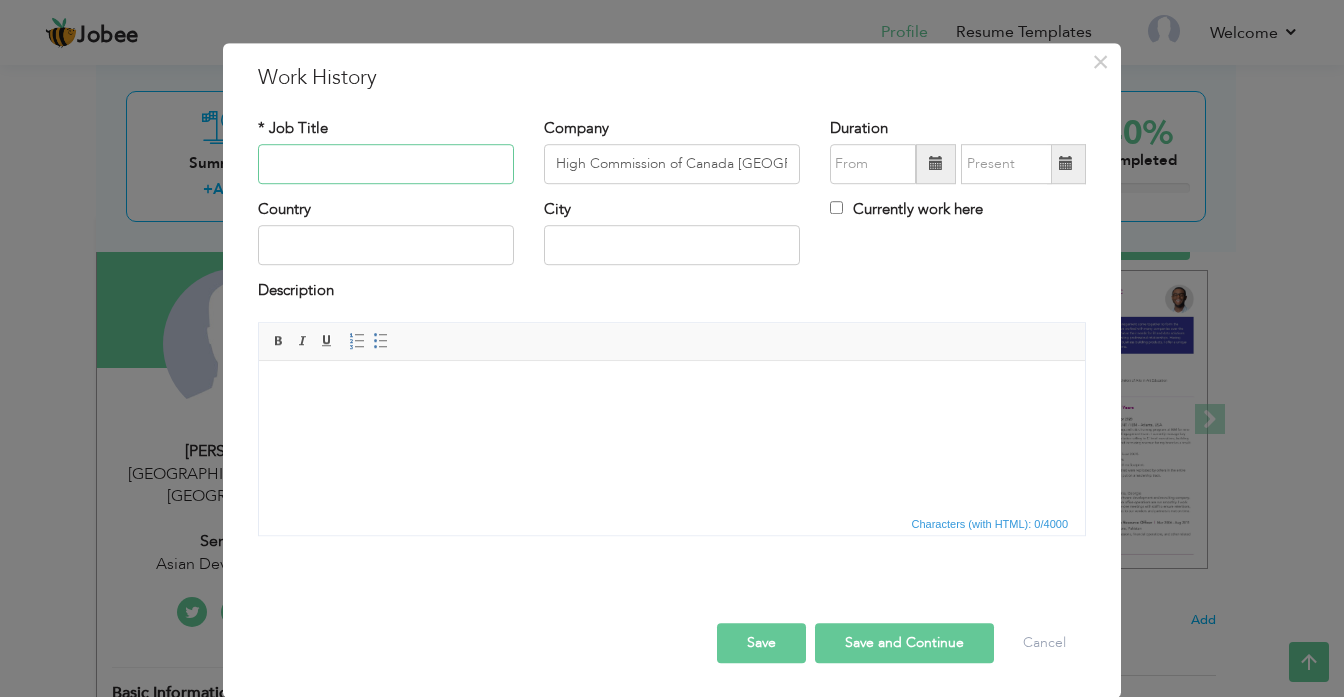 click at bounding box center (386, 164) 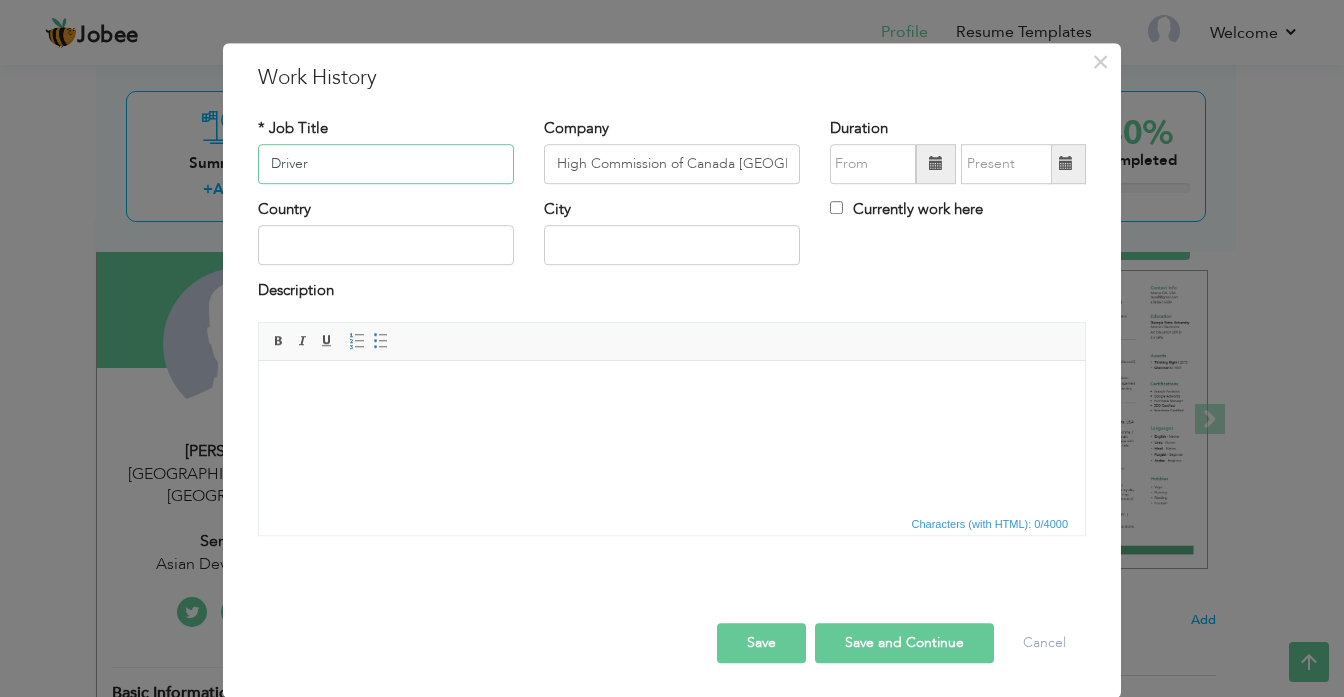 type on "Driver" 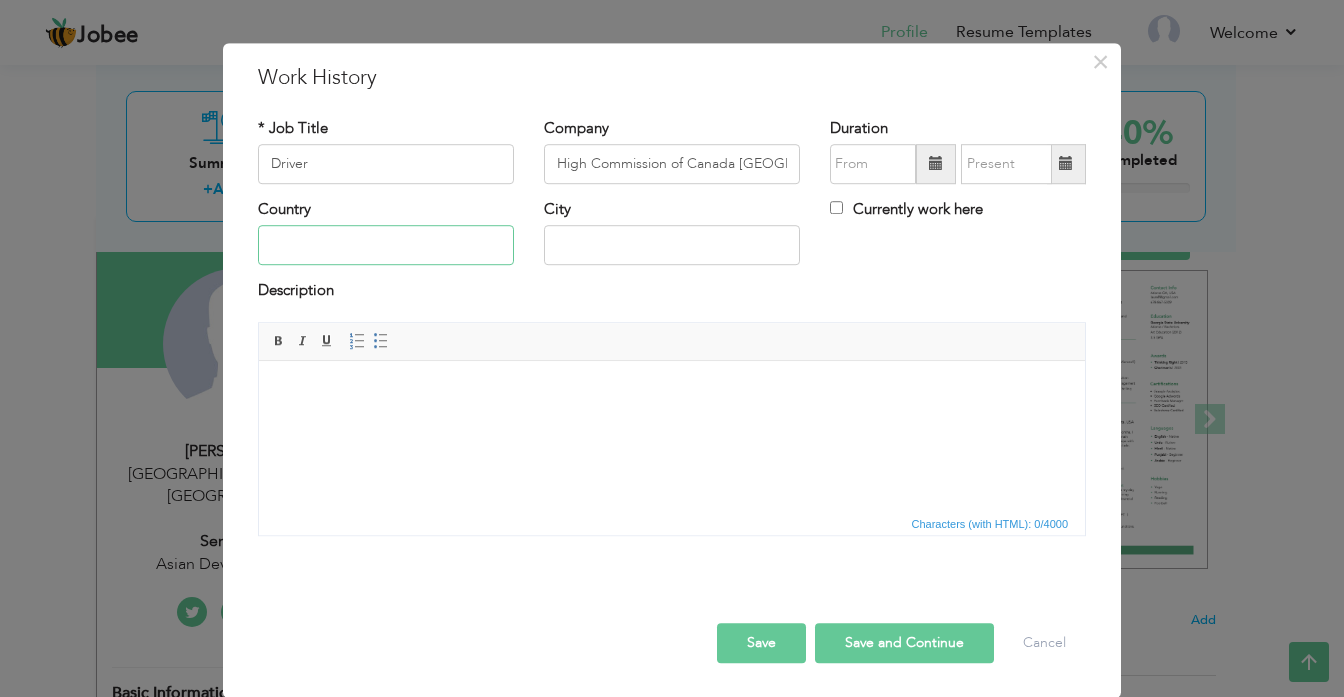 click at bounding box center (386, 246) 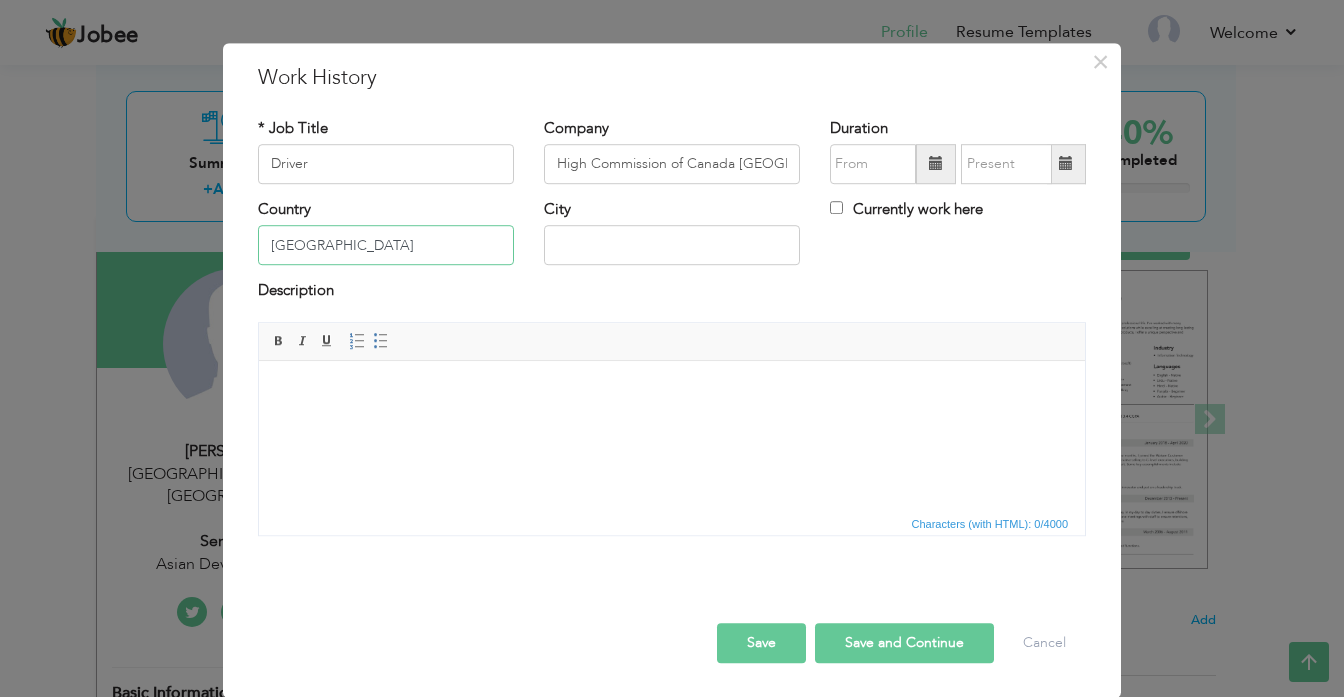 type on "[GEOGRAPHIC_DATA]" 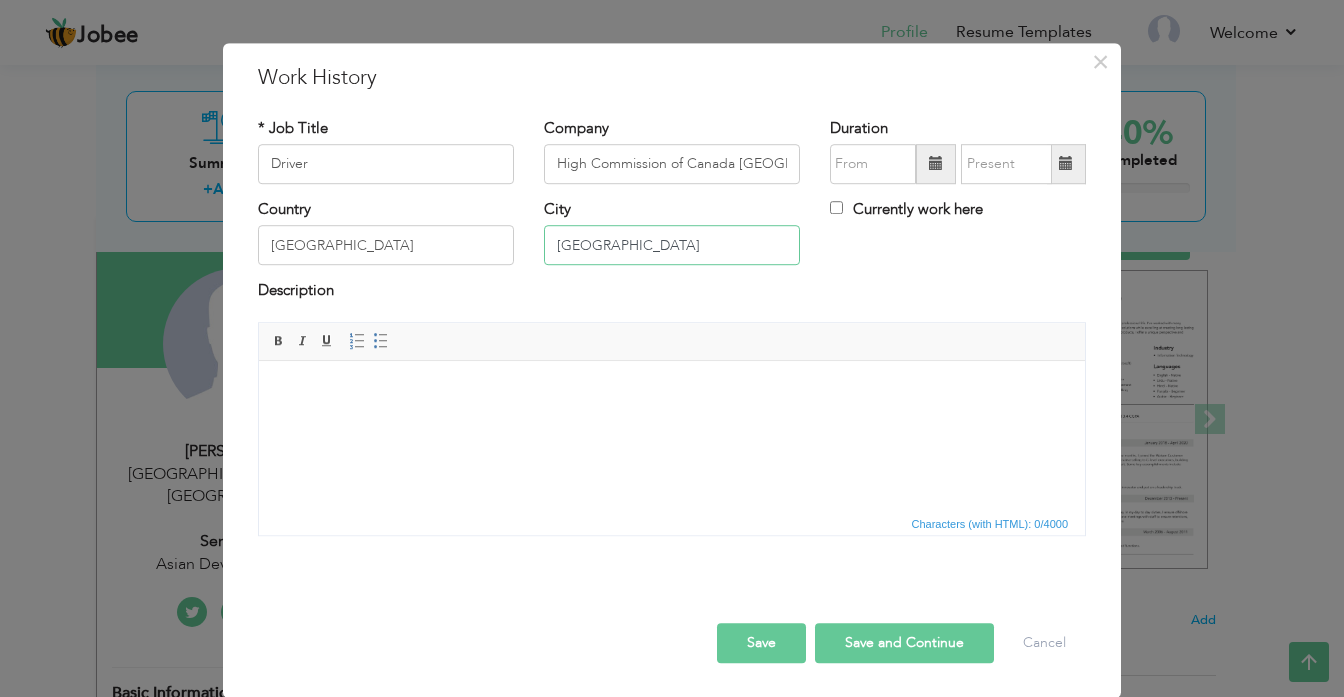 type on "[GEOGRAPHIC_DATA]" 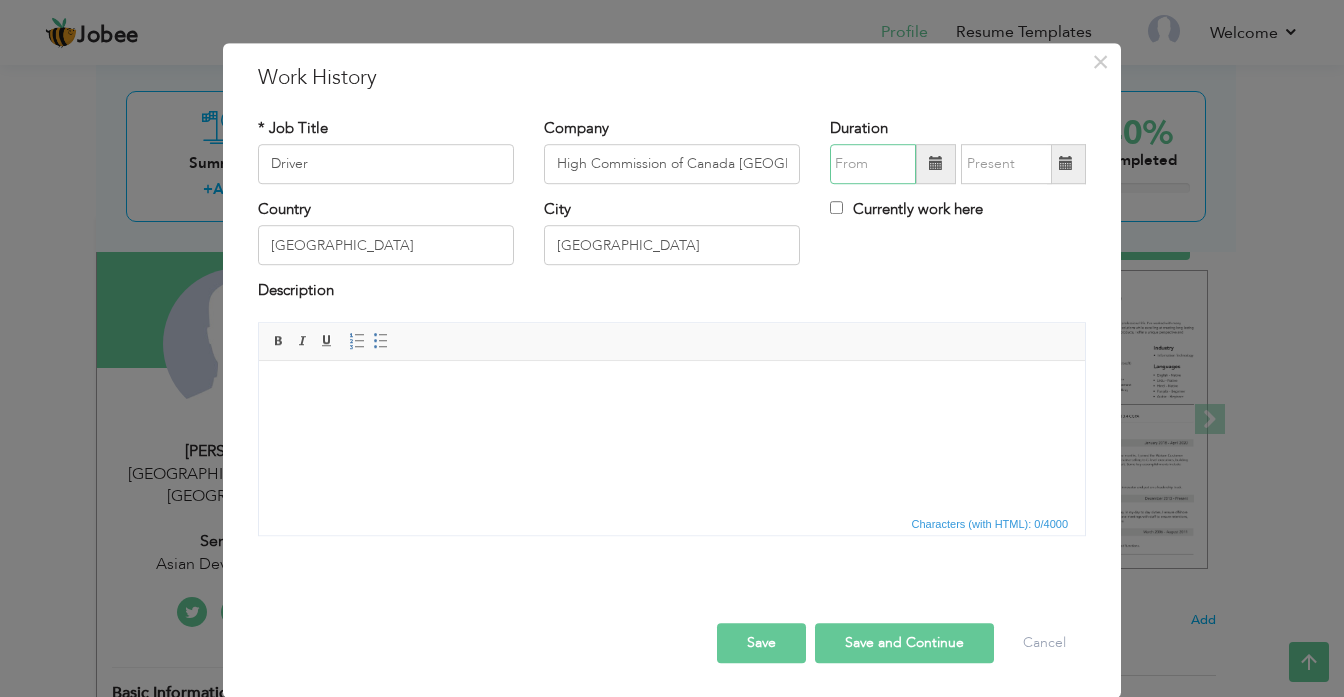 click at bounding box center (873, 164) 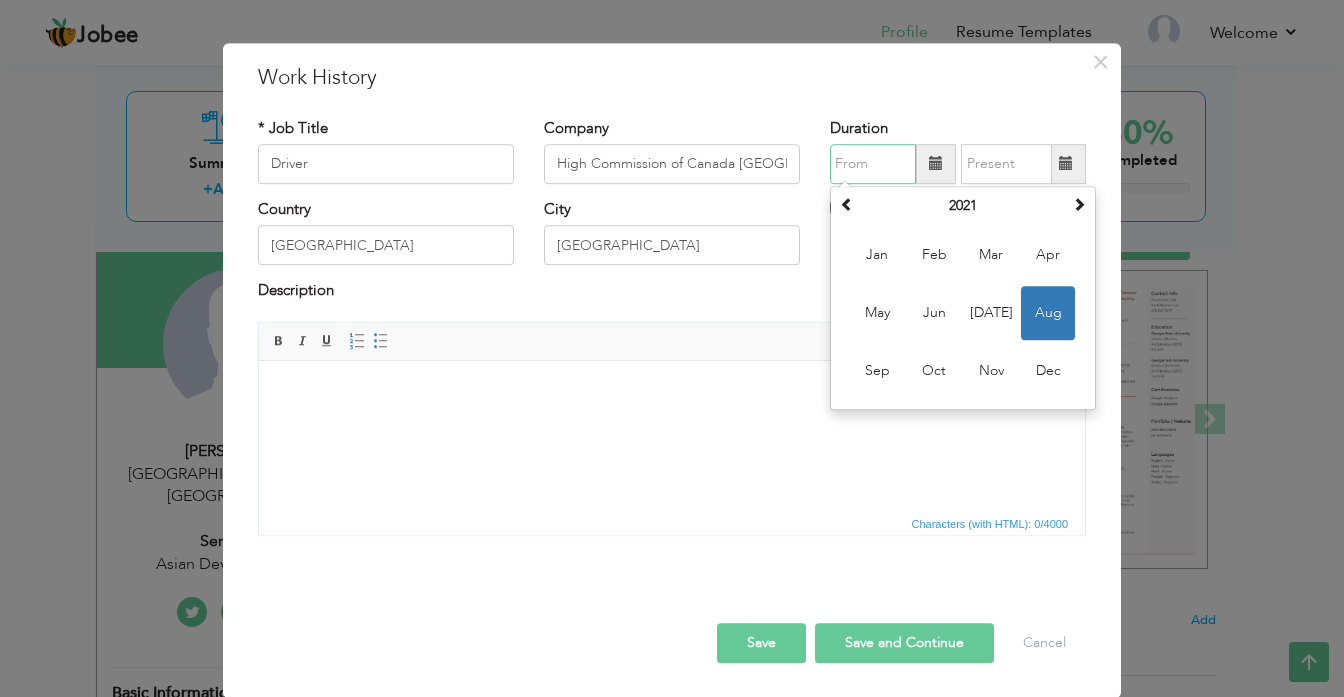 click at bounding box center (873, 164) 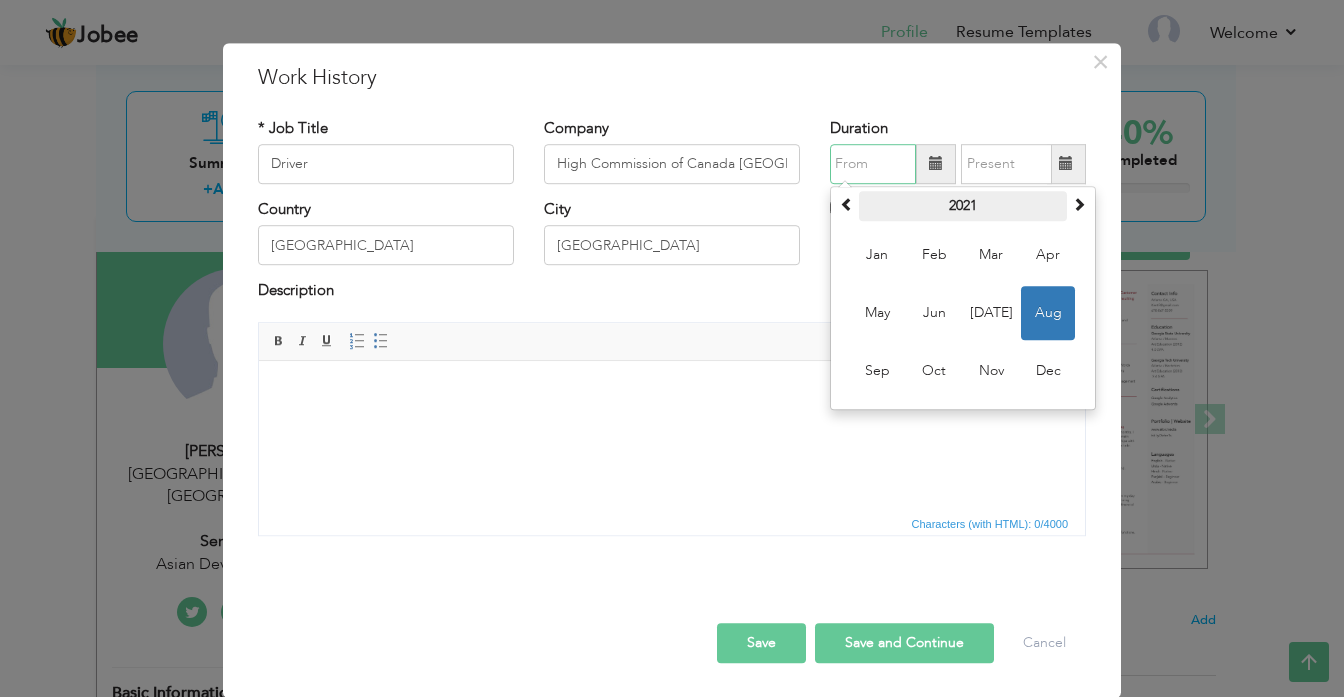 click on "2021" at bounding box center [963, 206] 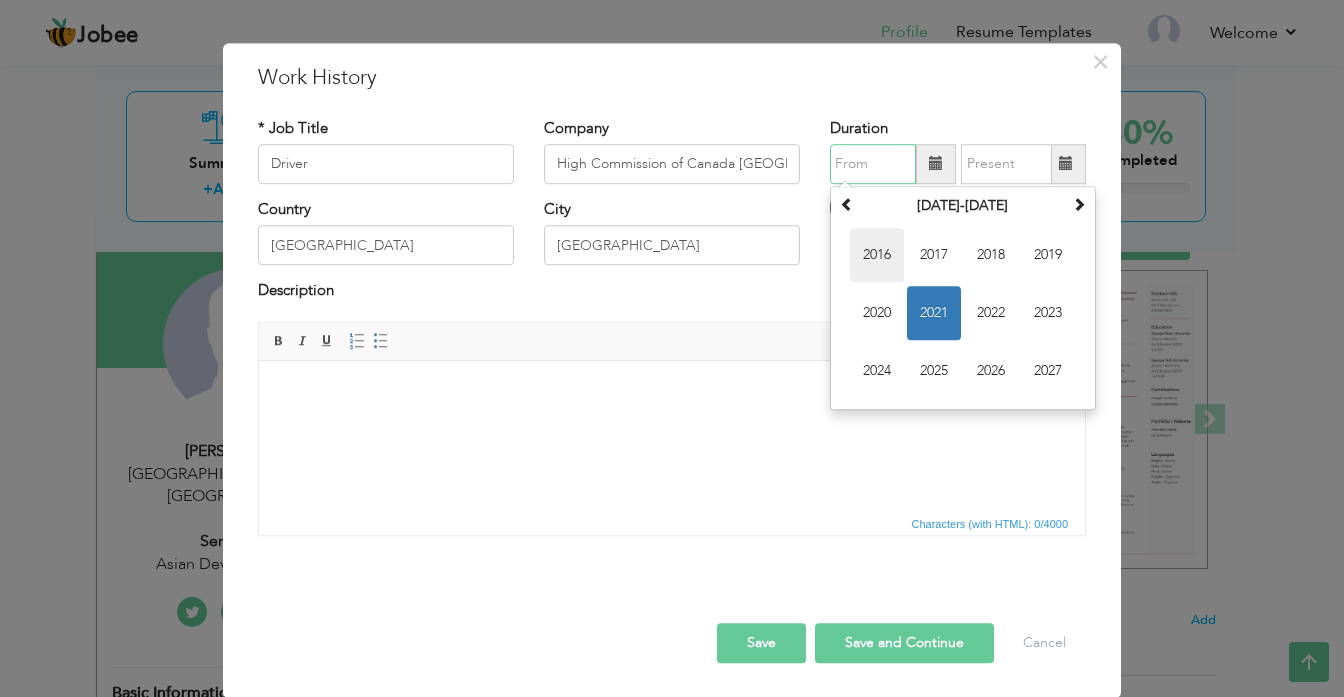 click on "2016" at bounding box center [877, 255] 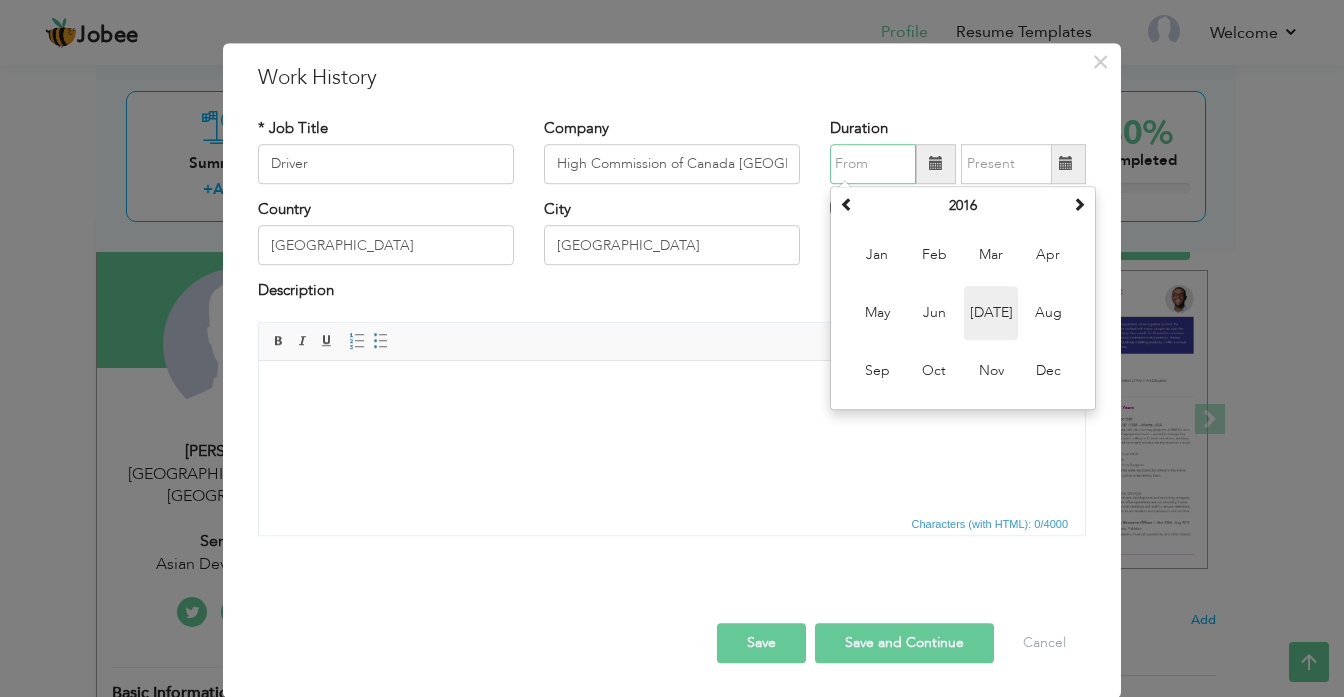 click on "Jul" at bounding box center (991, 313) 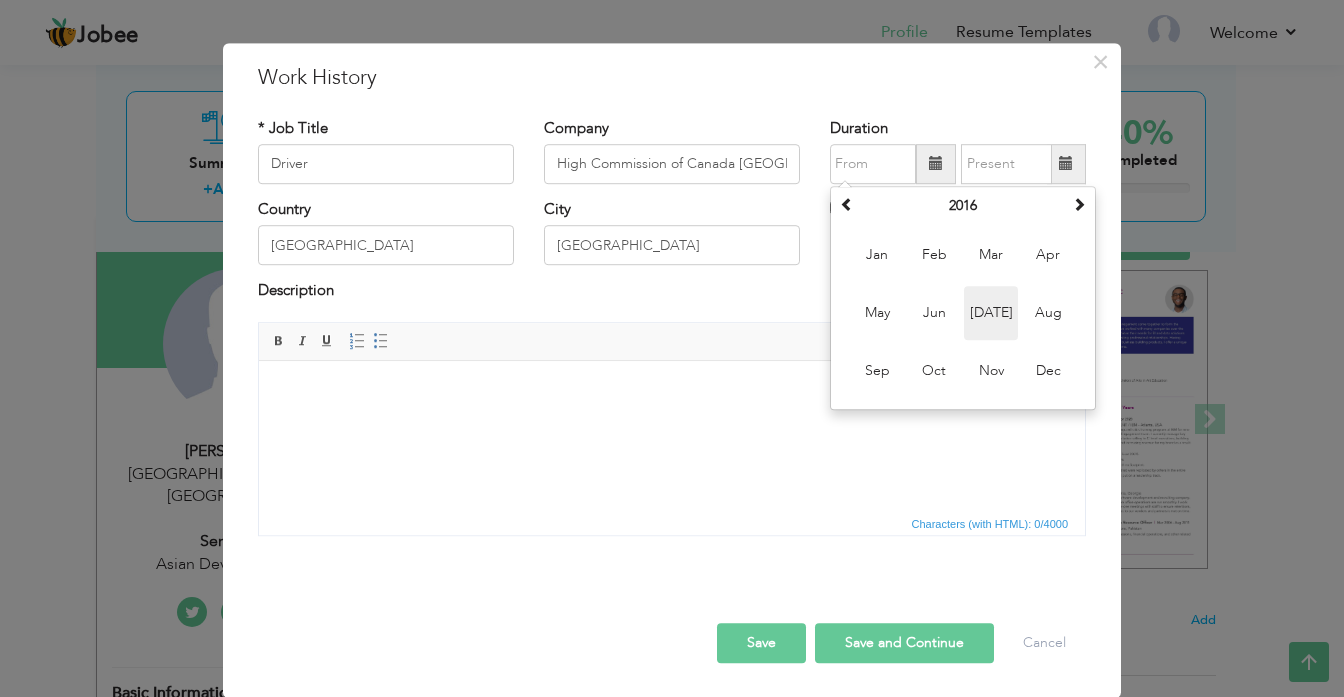 type on "07/2016" 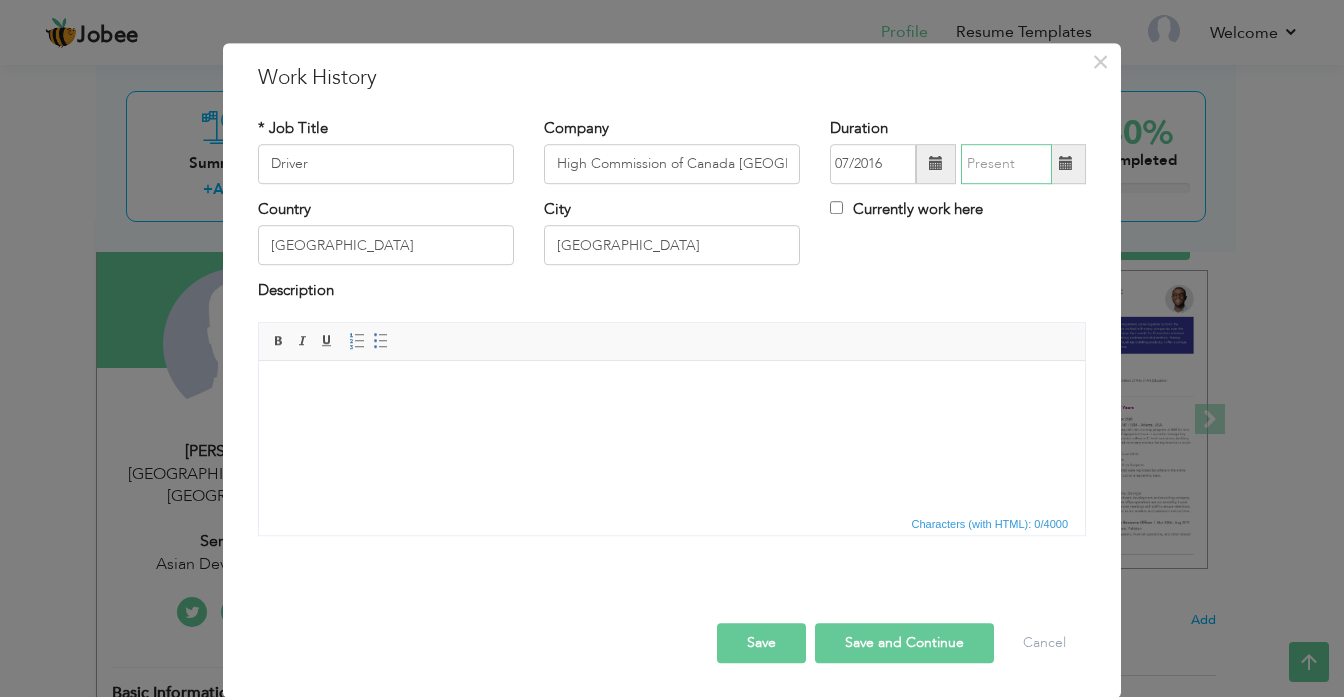 click at bounding box center (1006, 164) 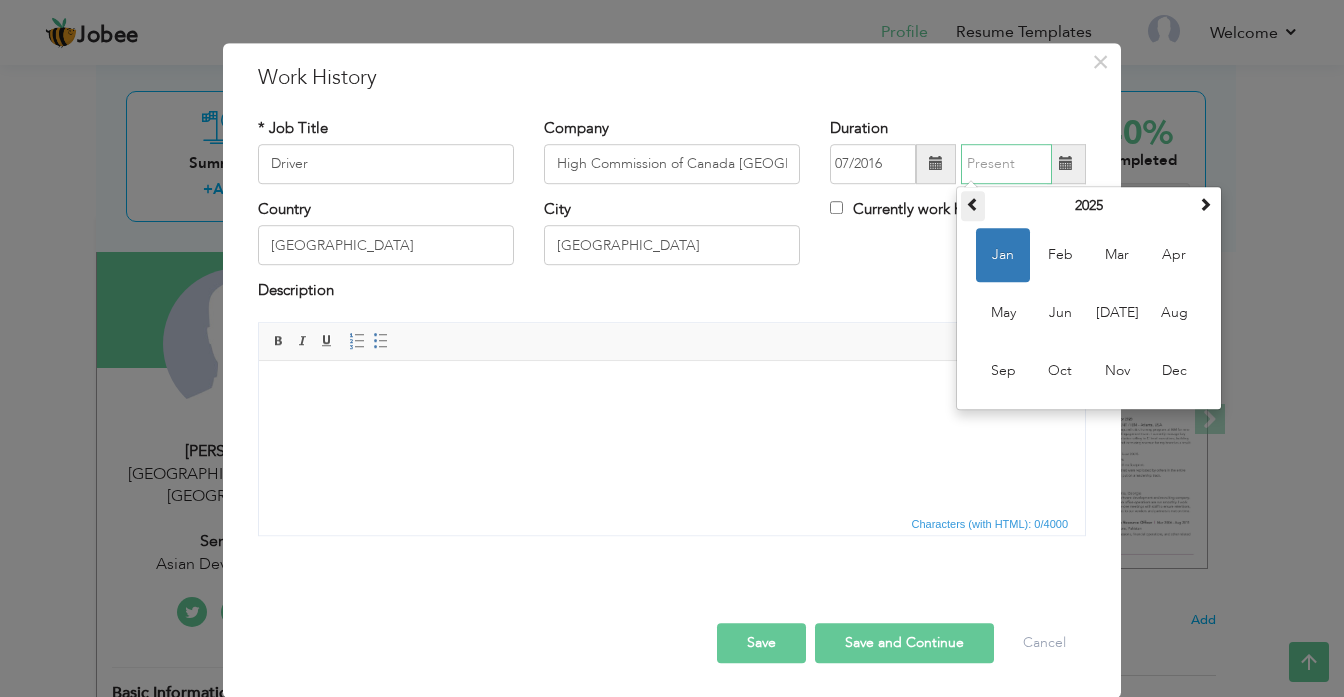 click at bounding box center [973, 204] 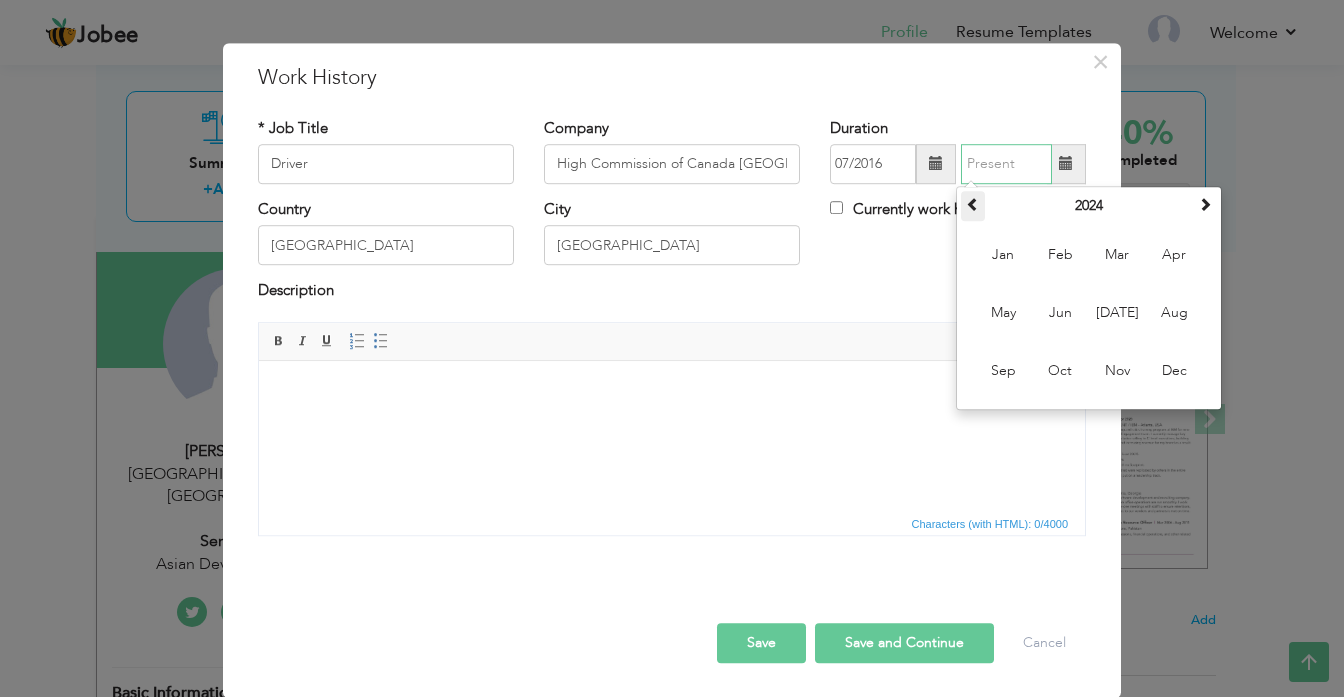 click at bounding box center [973, 204] 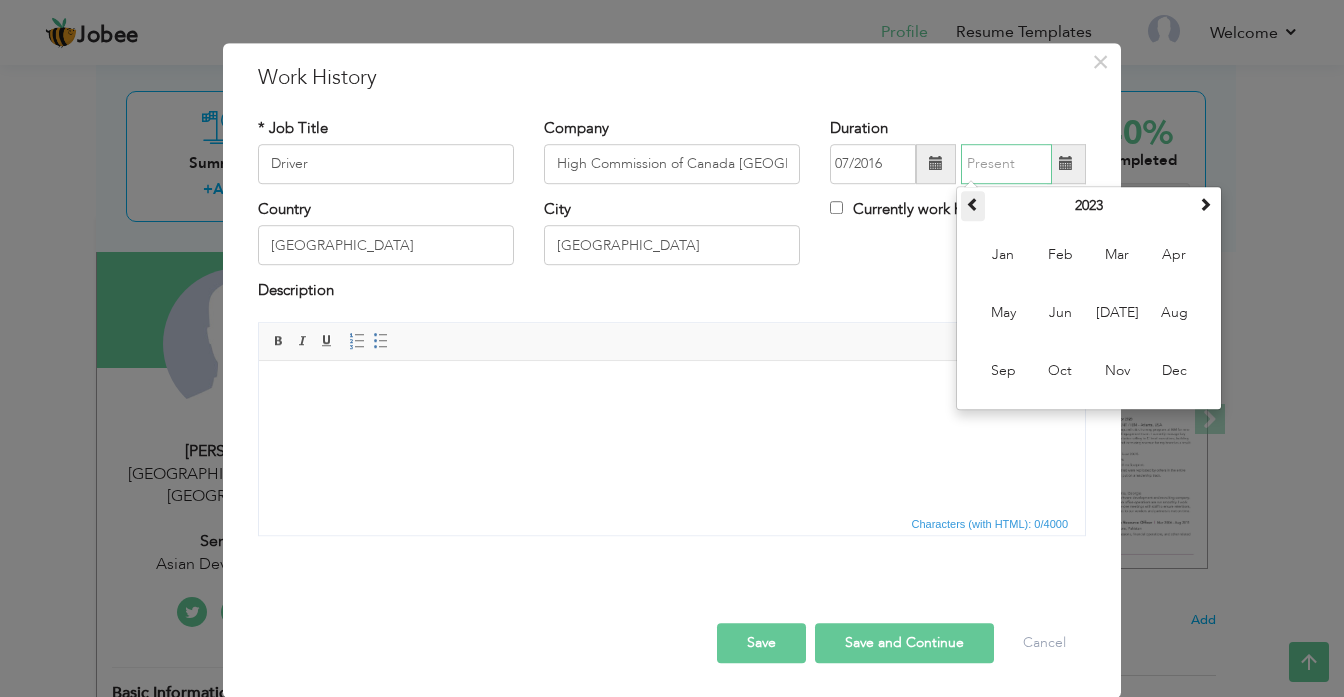 click at bounding box center [973, 204] 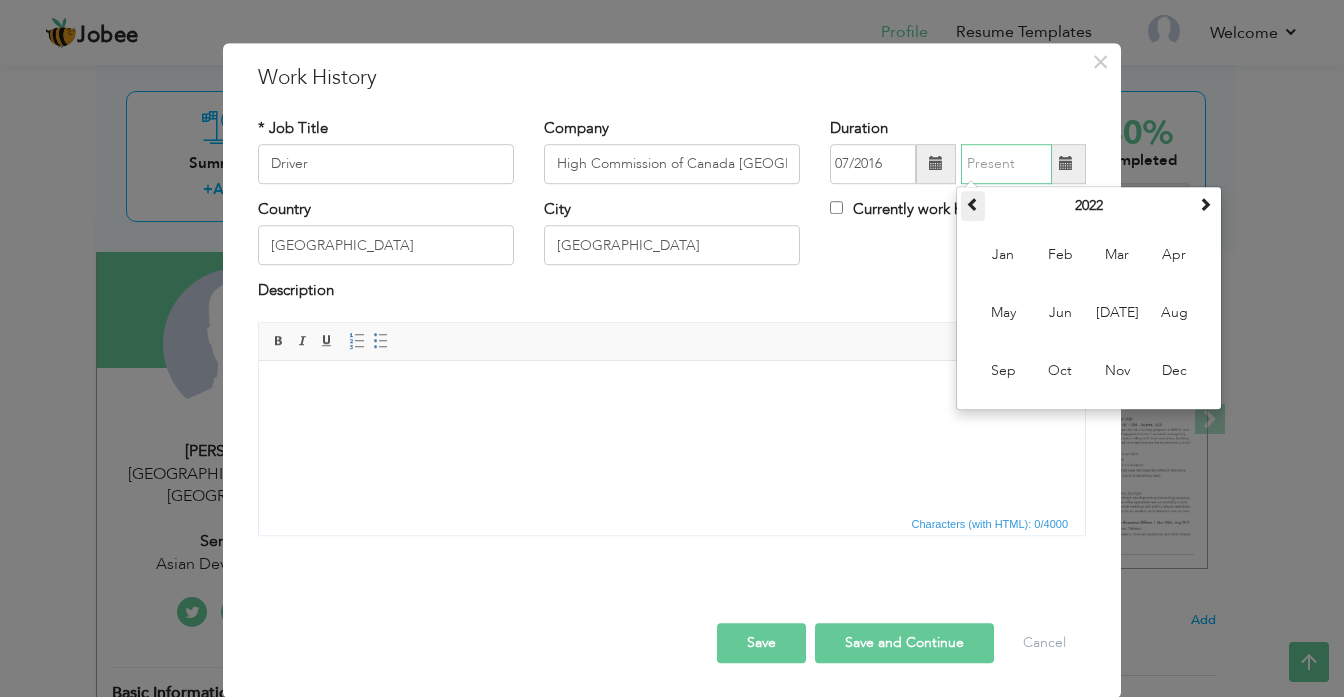 click at bounding box center (973, 204) 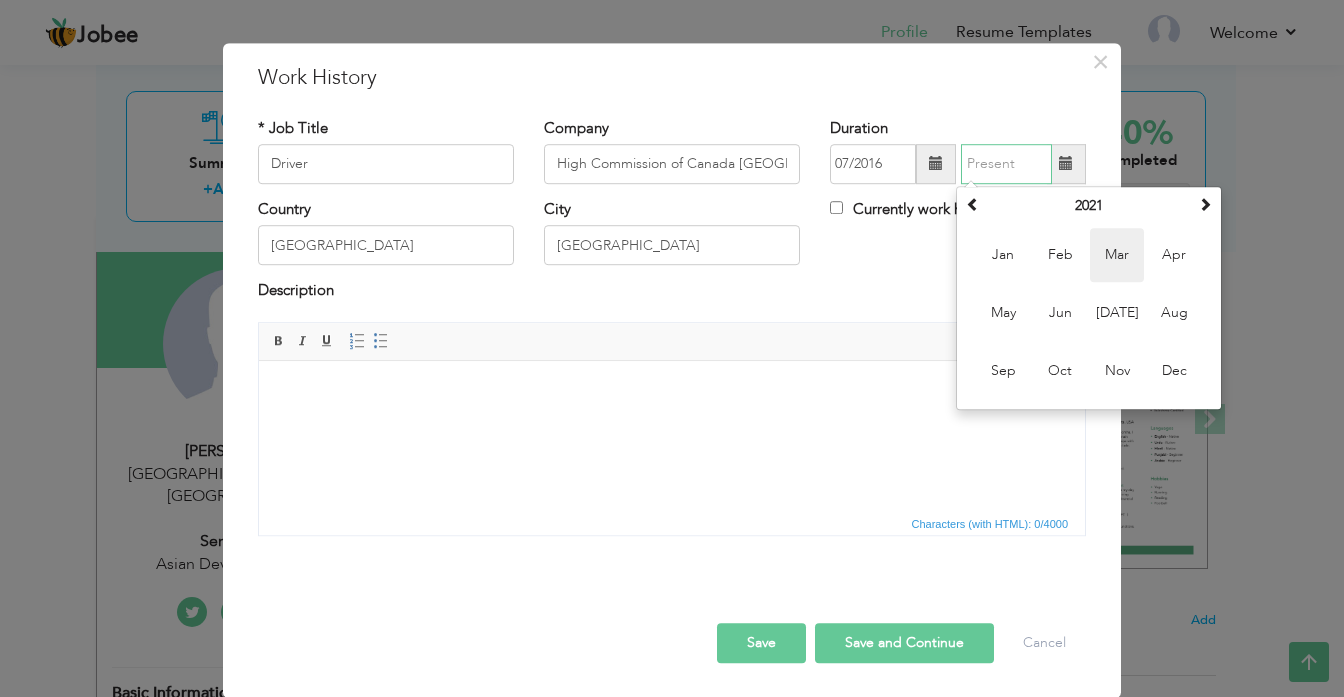 click on "Mar" at bounding box center (1117, 255) 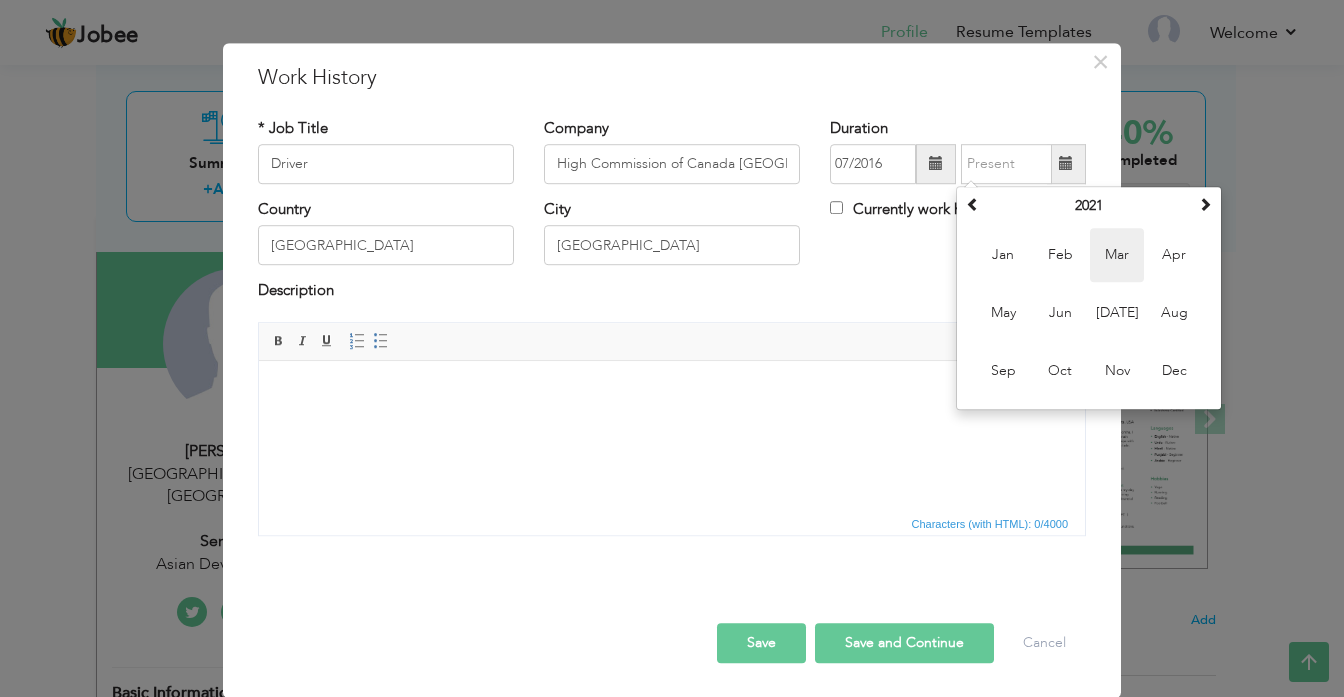 type on "03/2021" 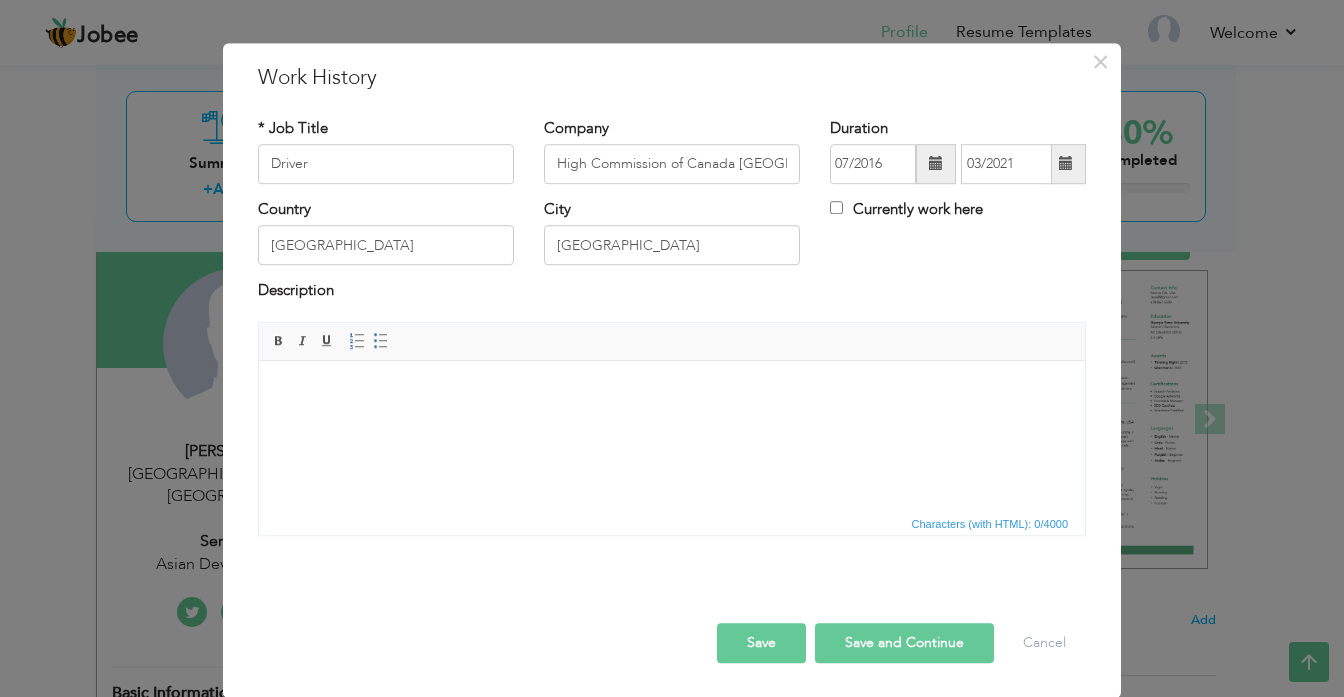 click on "Save and Continue" at bounding box center [904, 643] 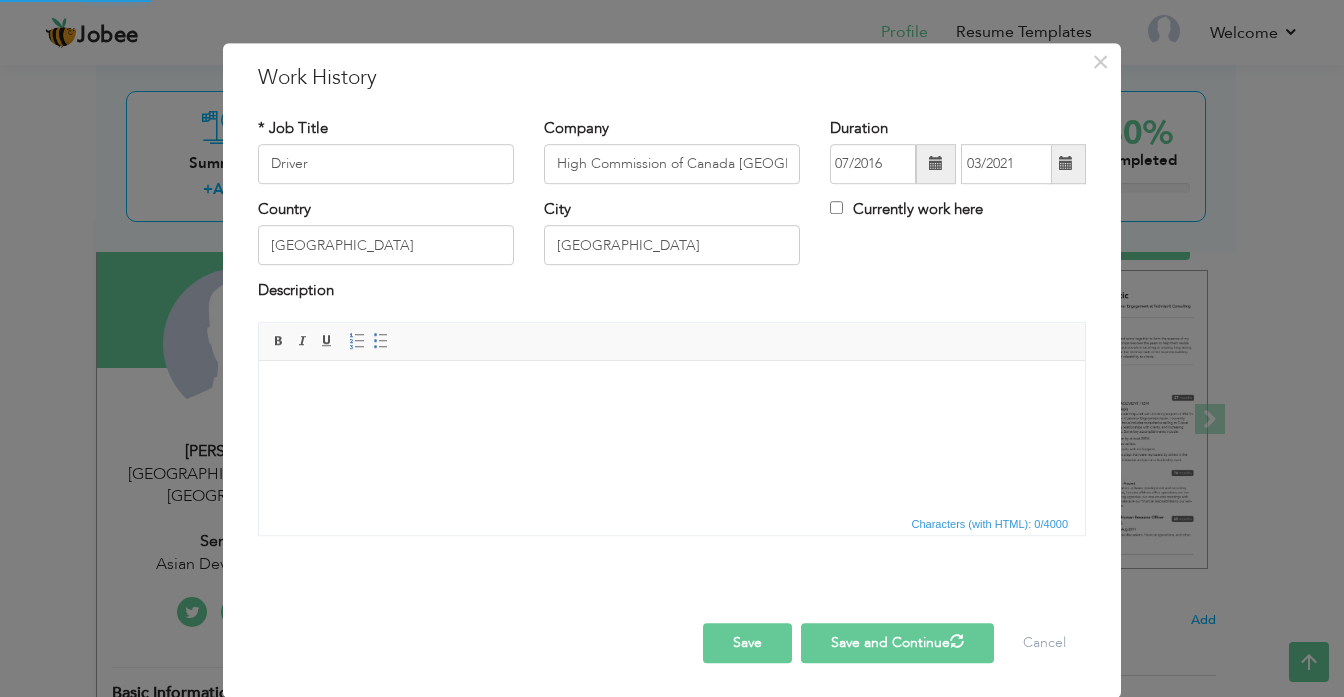 type 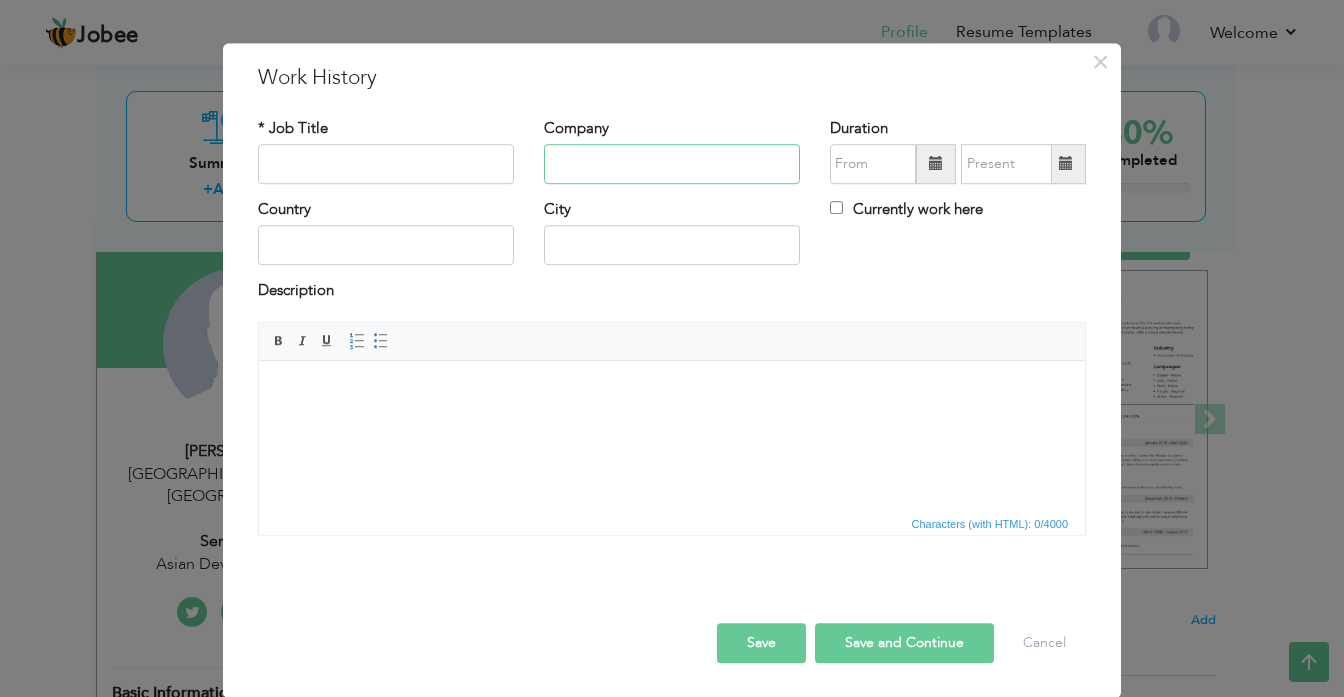click at bounding box center (672, 164) 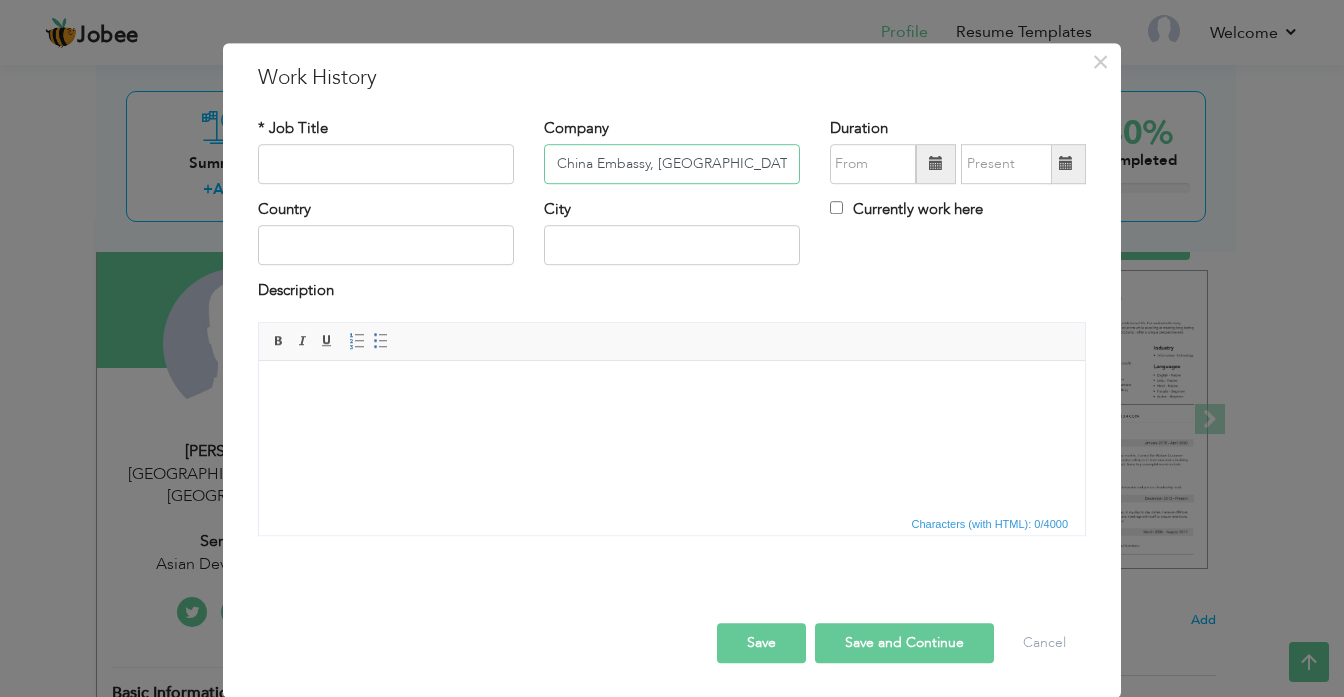 type on "China Embassy, [GEOGRAPHIC_DATA]" 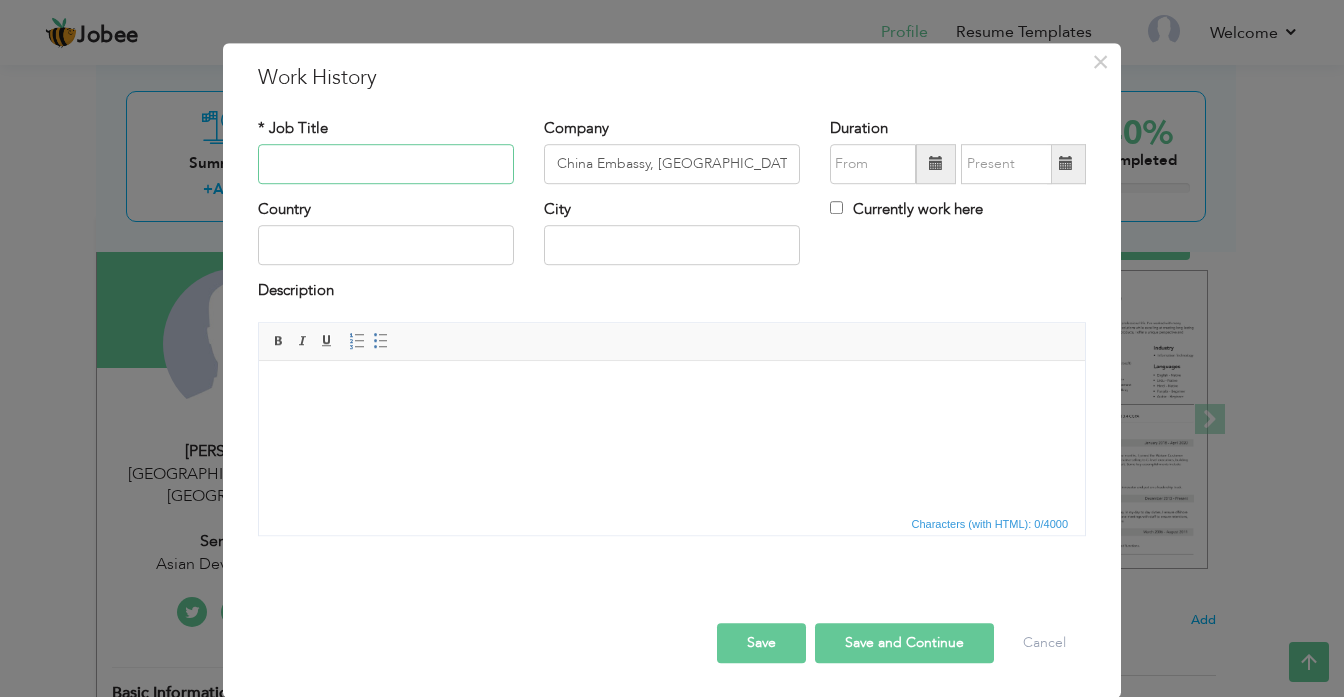 click at bounding box center [386, 164] 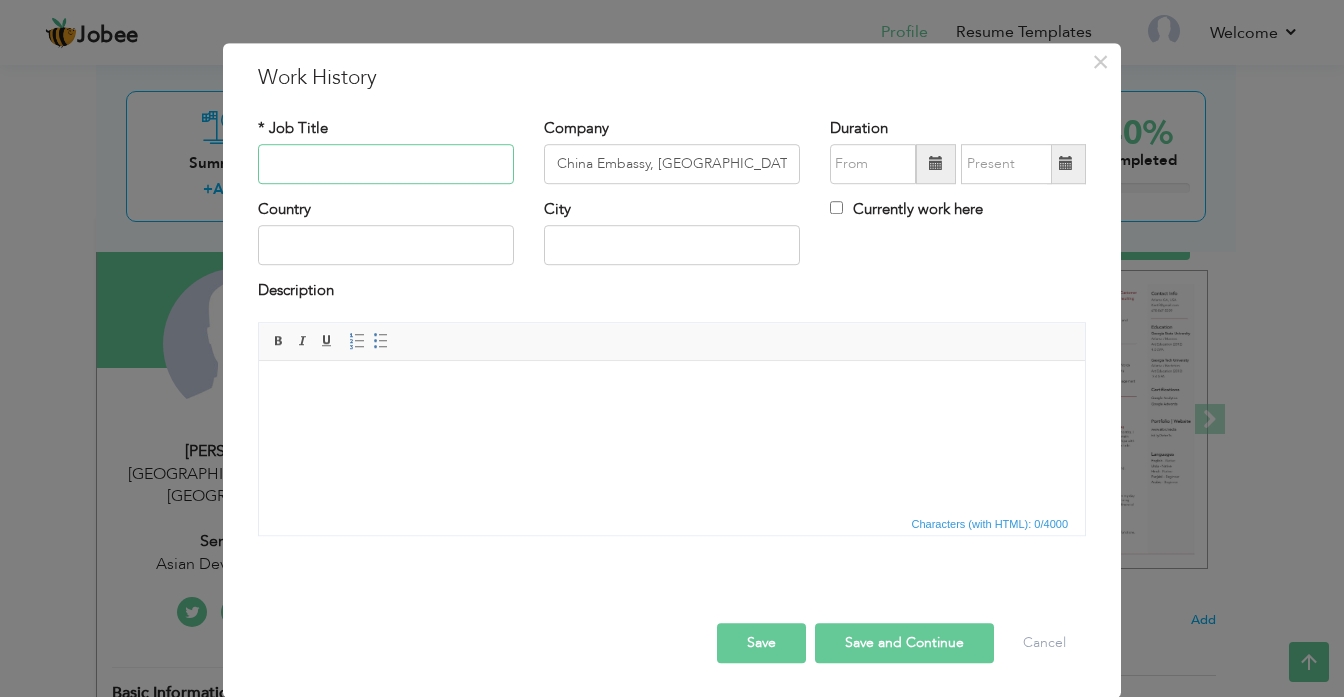 paste on "Senior Driver for Military Attaché" 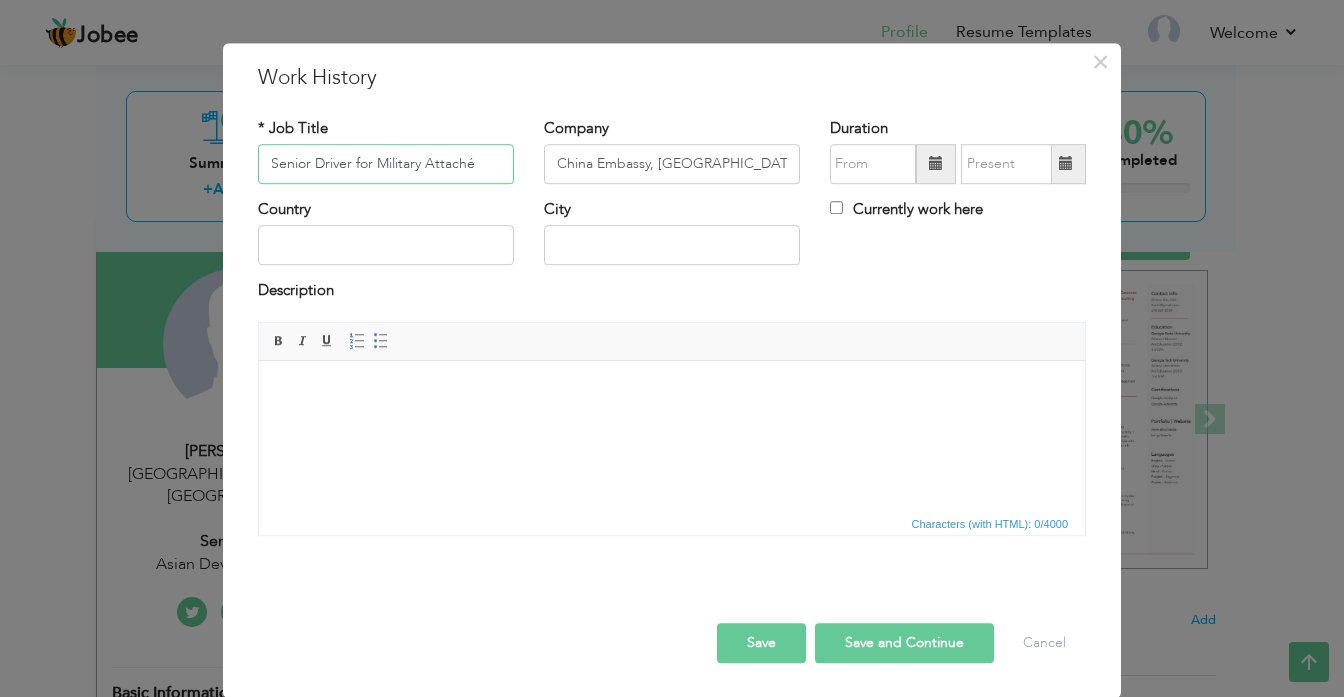 type on "Senior Driver for Military Attaché" 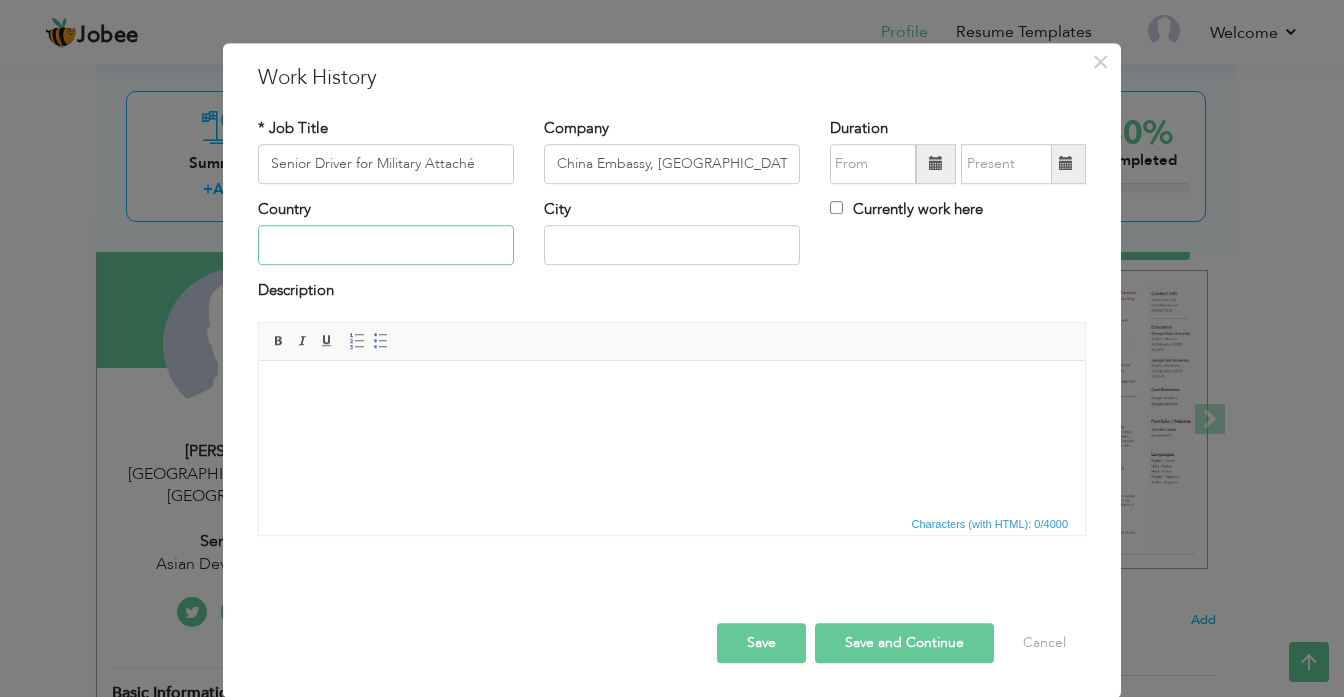 click at bounding box center [386, 246] 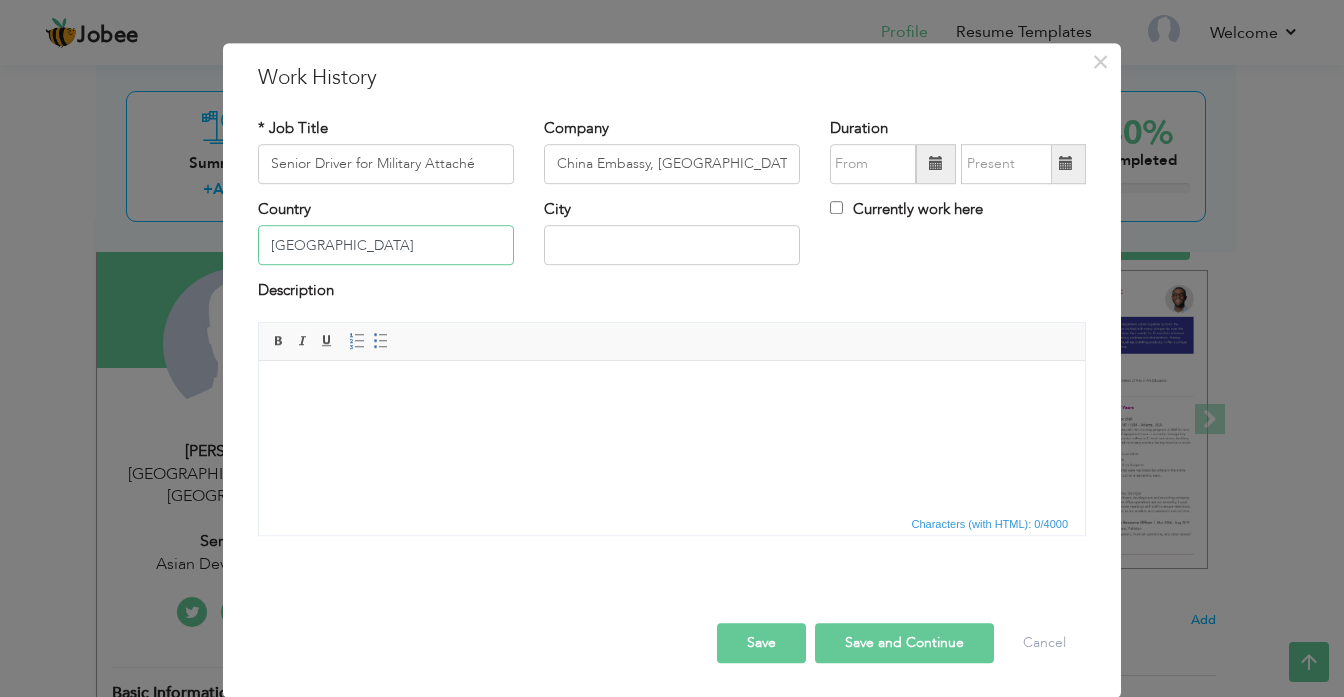 type on "[GEOGRAPHIC_DATA]" 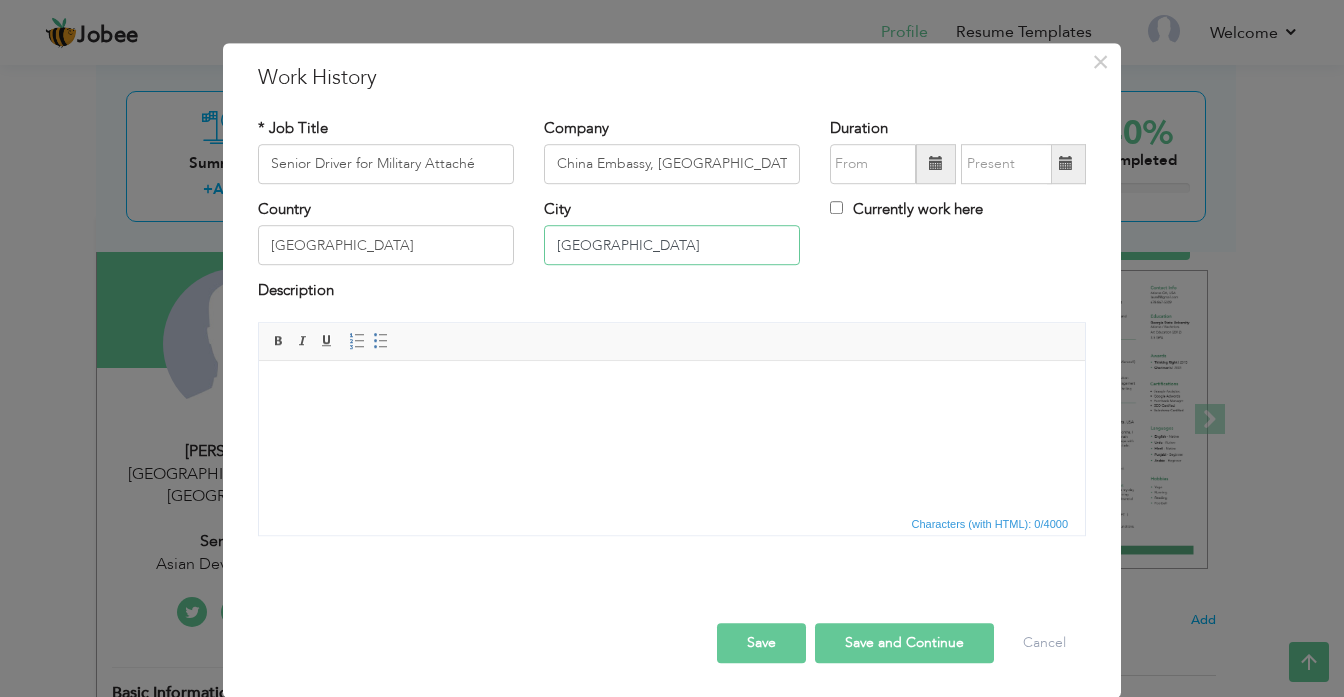 type on "[GEOGRAPHIC_DATA]" 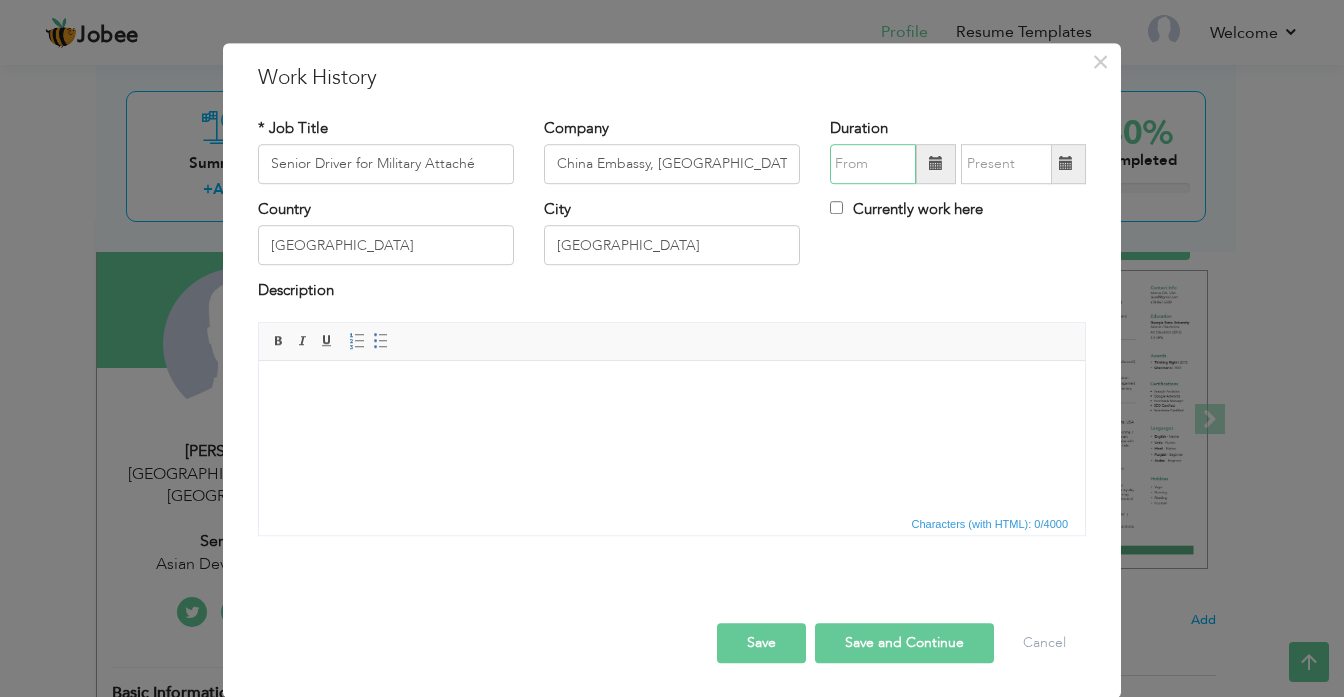 click at bounding box center (873, 164) 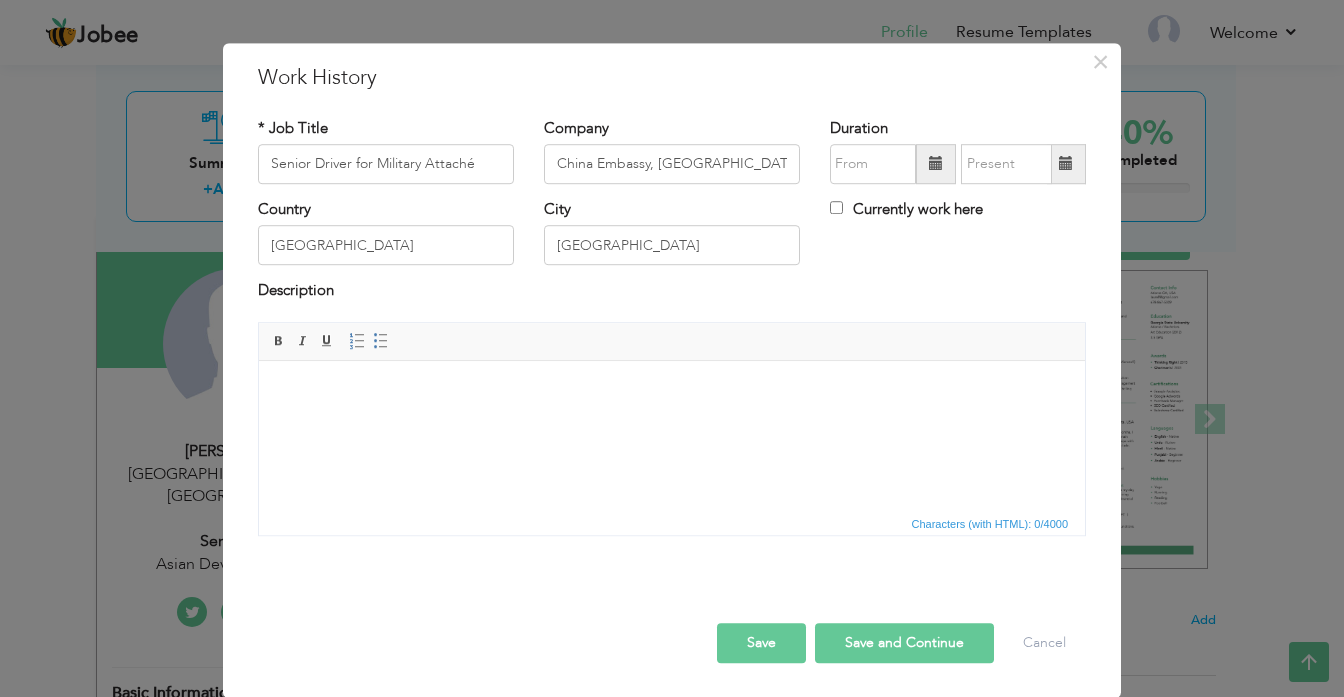 click at bounding box center [936, 164] 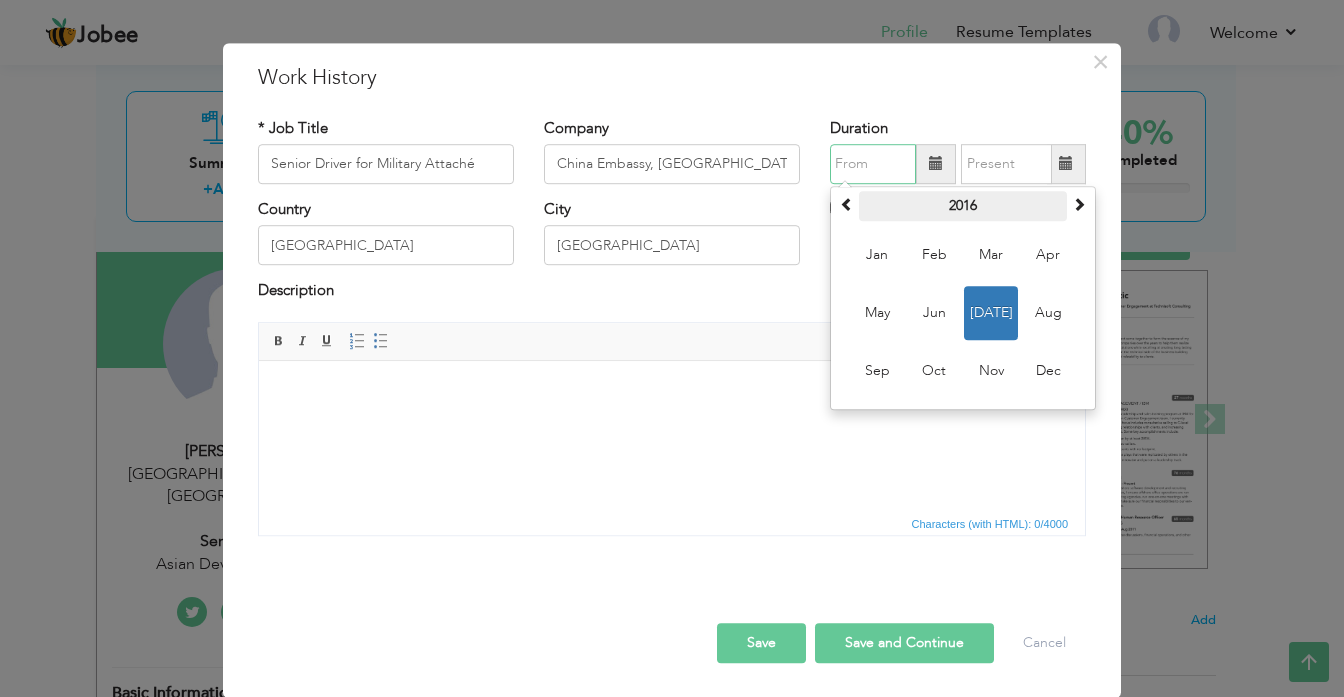 click on "2016" at bounding box center (963, 206) 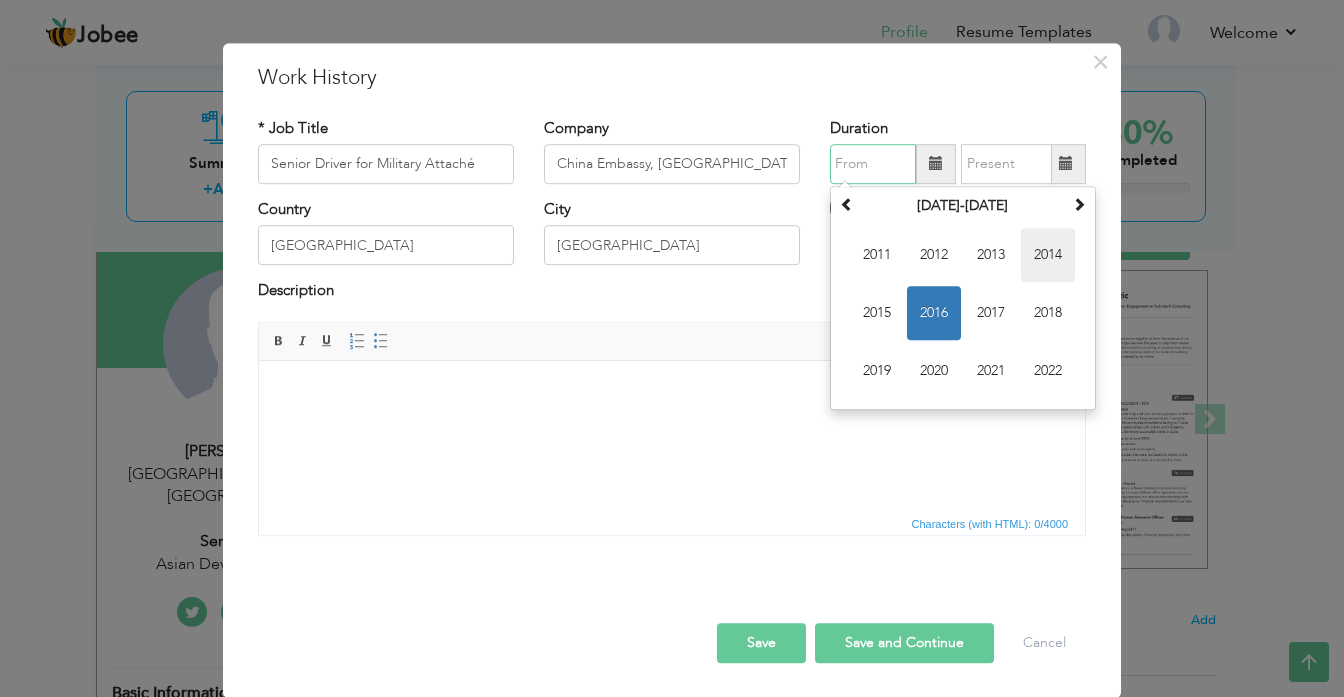 click on "2014" at bounding box center (1048, 255) 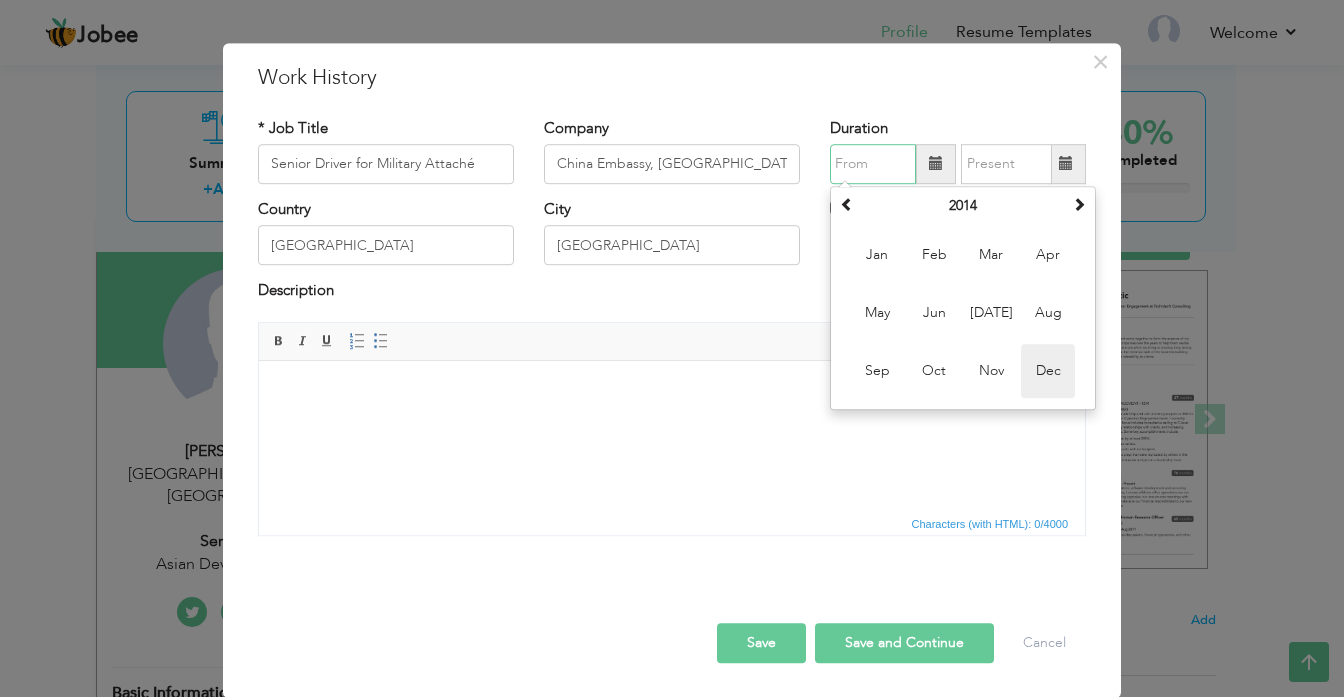 click on "Dec" at bounding box center [1048, 371] 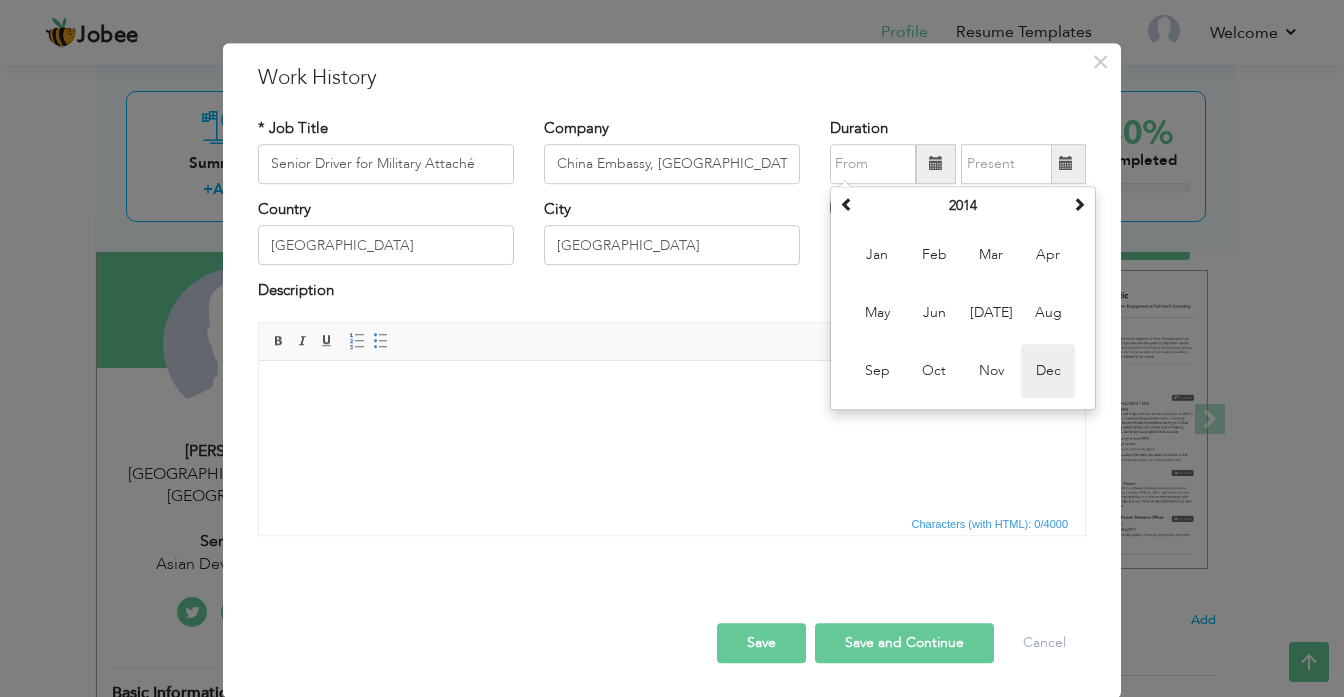 type on "12/2014" 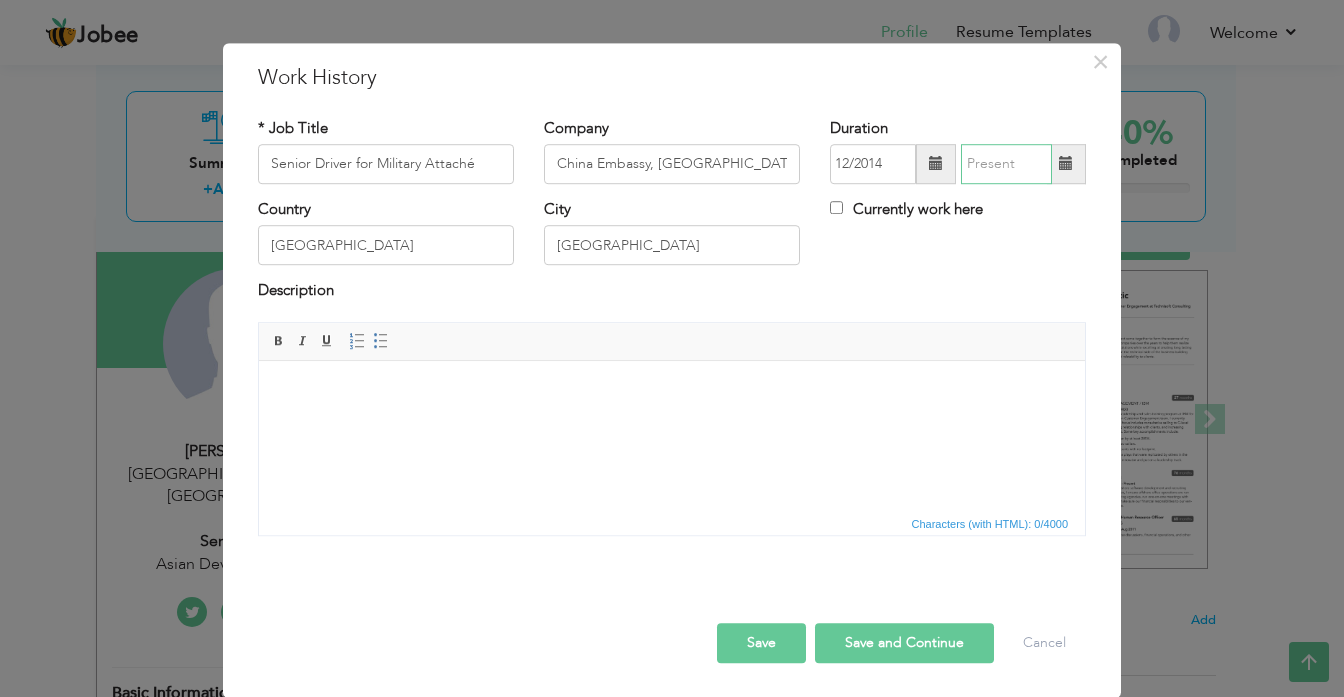click at bounding box center (1006, 164) 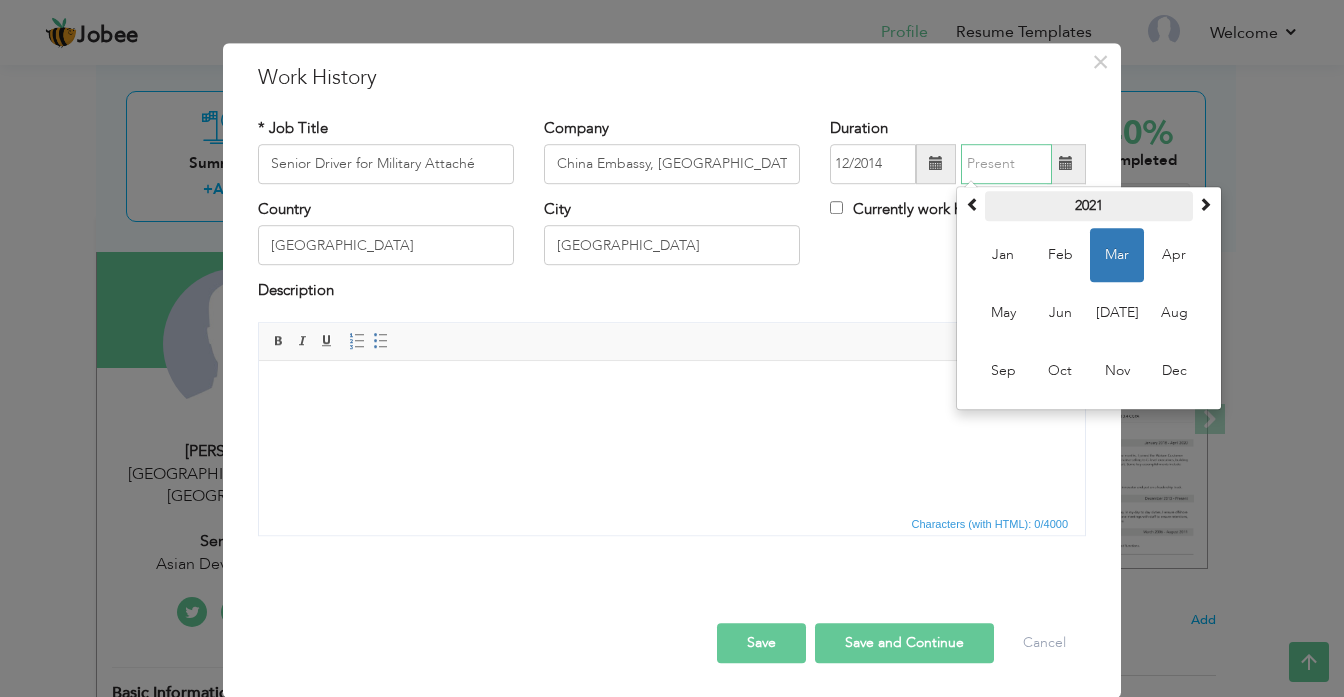 click on "2021" at bounding box center (1089, 206) 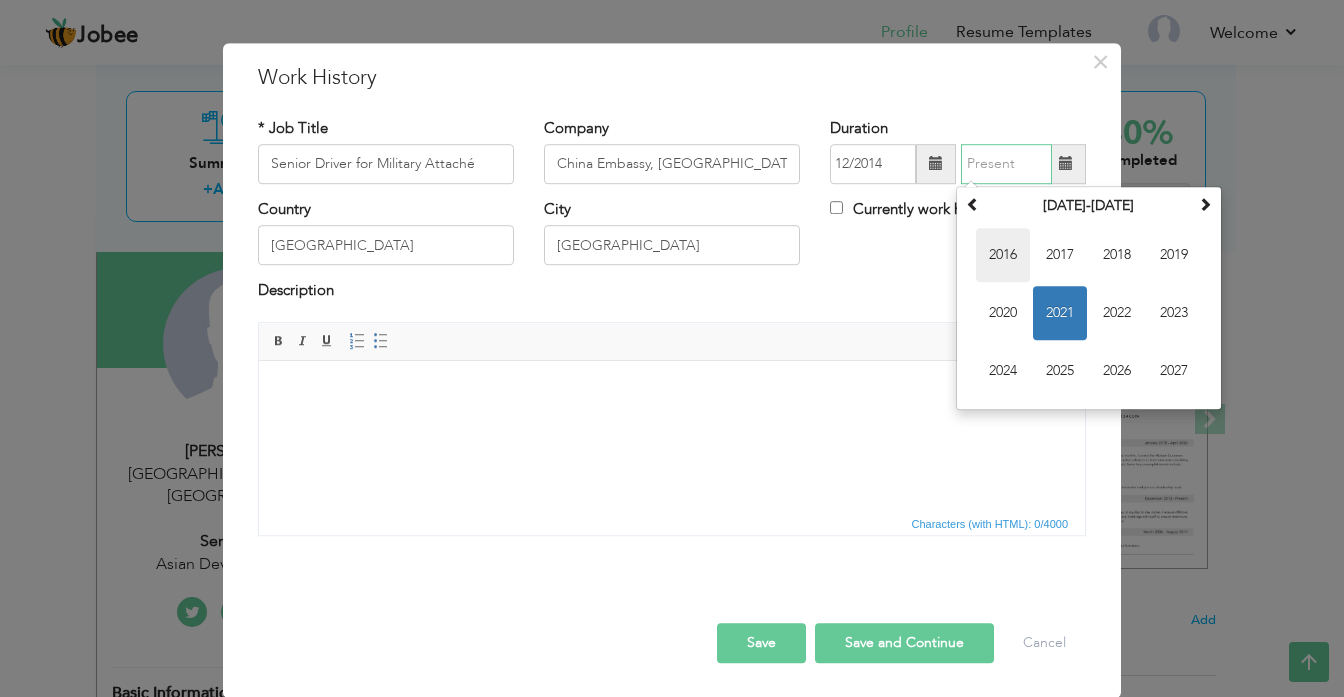 click on "2016" at bounding box center [1003, 255] 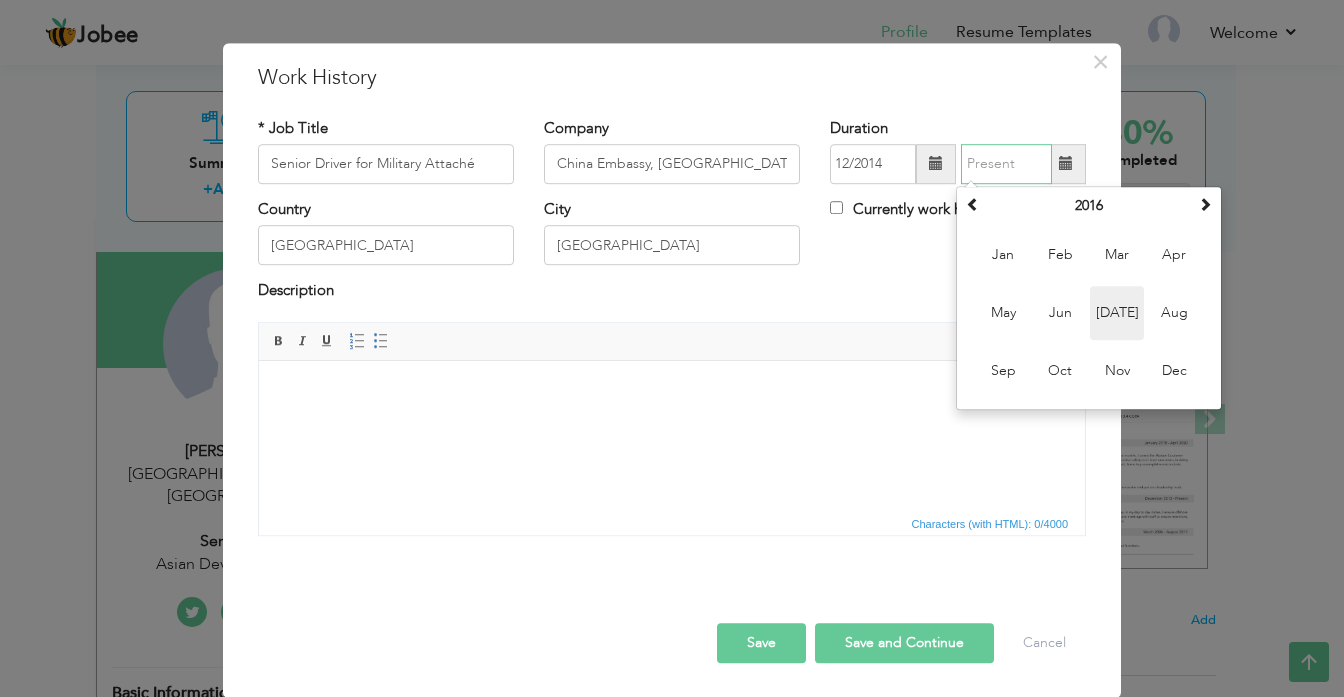 click on "Jul" at bounding box center [1117, 313] 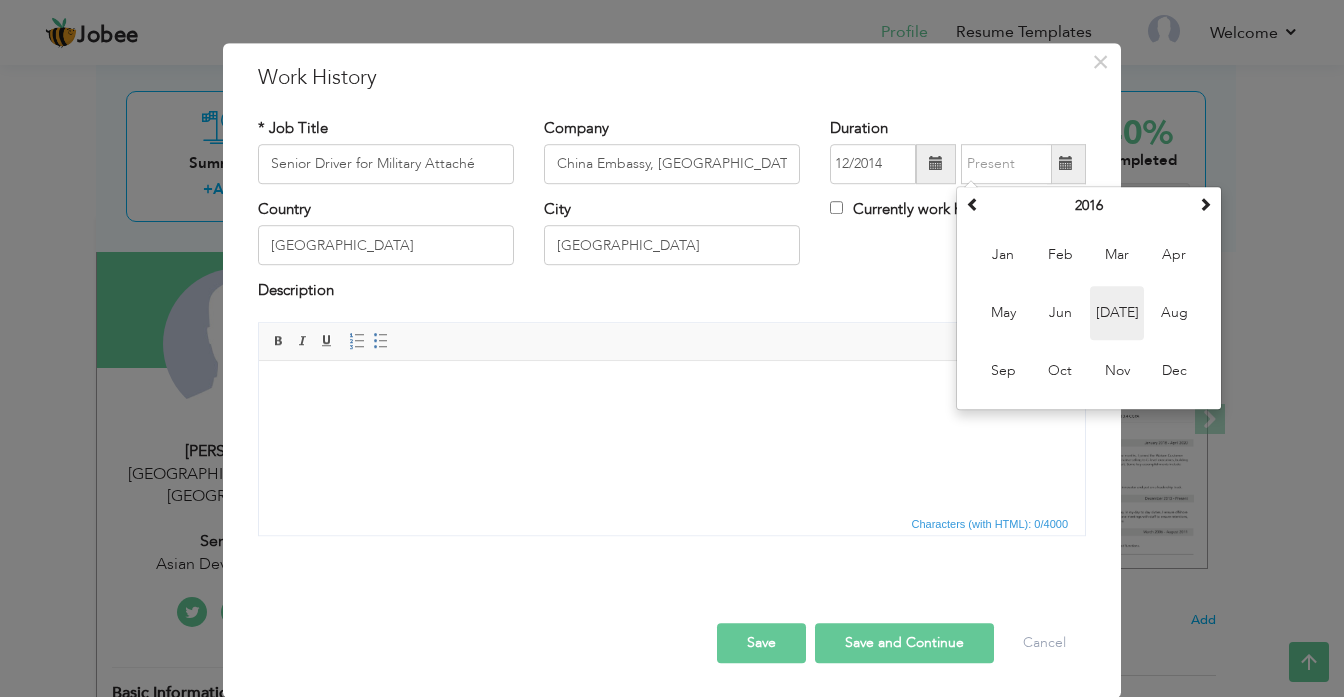 type on "07/2016" 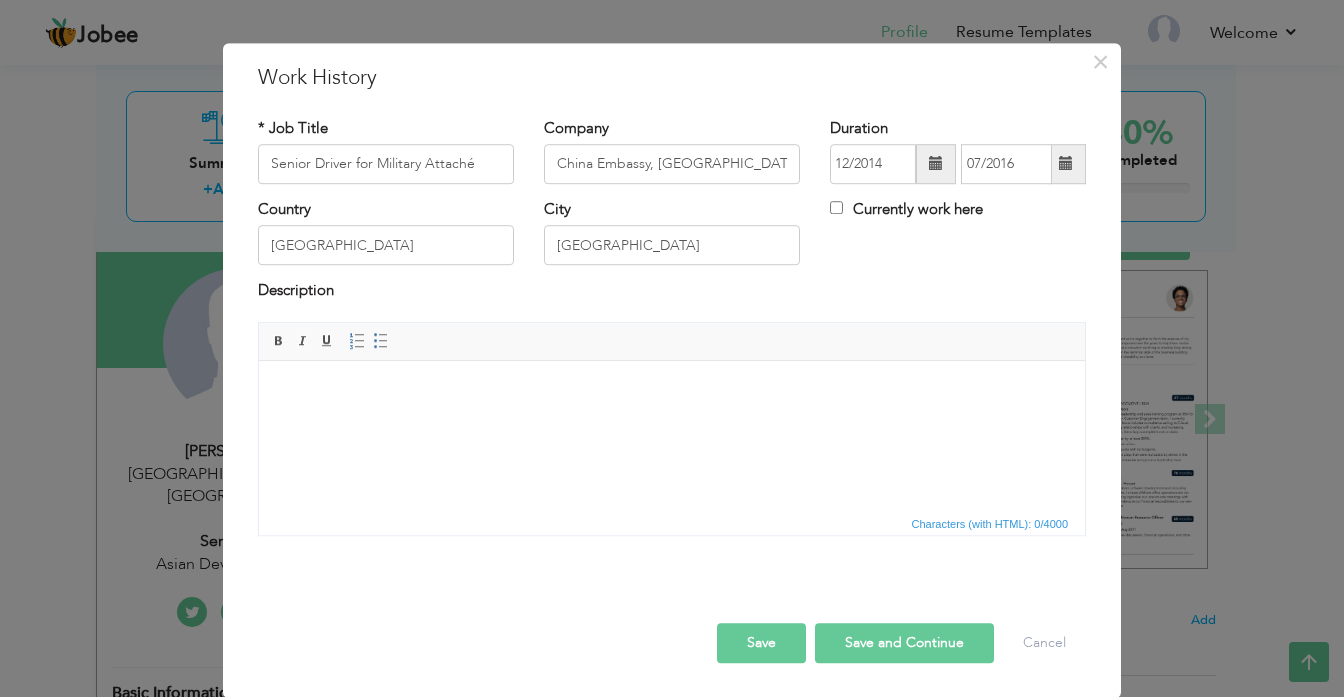 click on "Save and Continue" at bounding box center (904, 643) 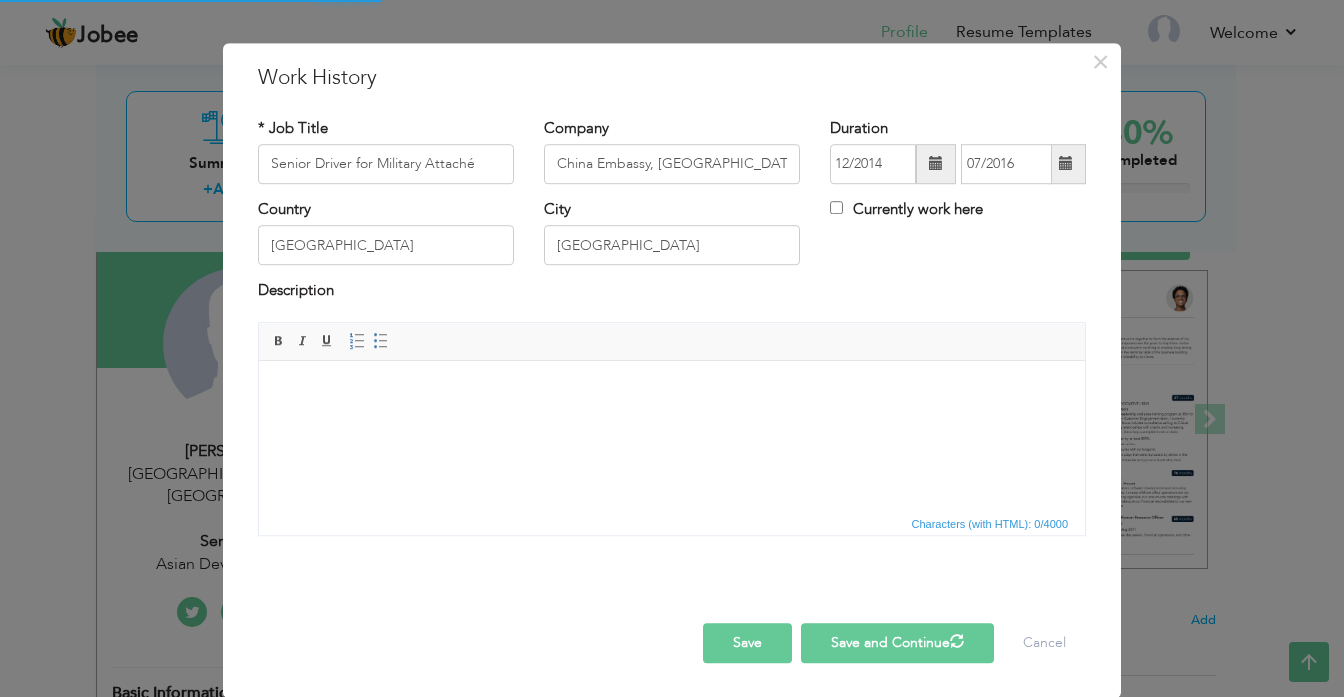 type 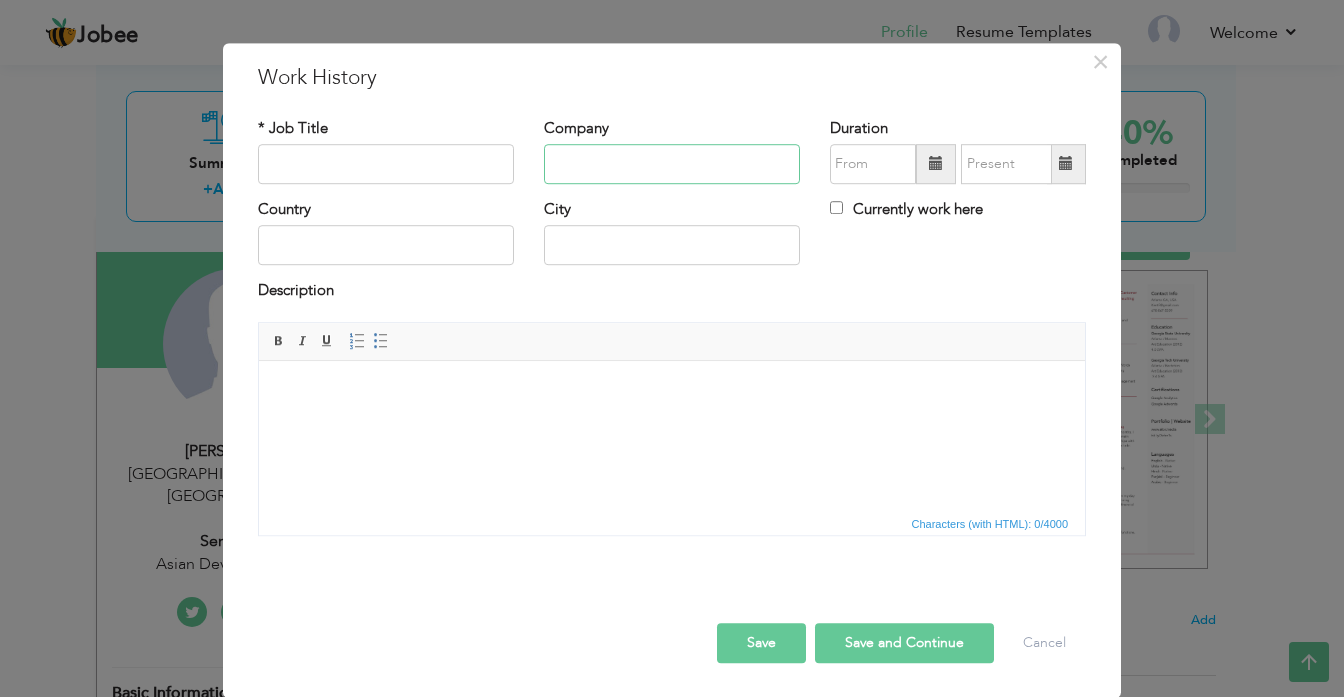 click at bounding box center [672, 164] 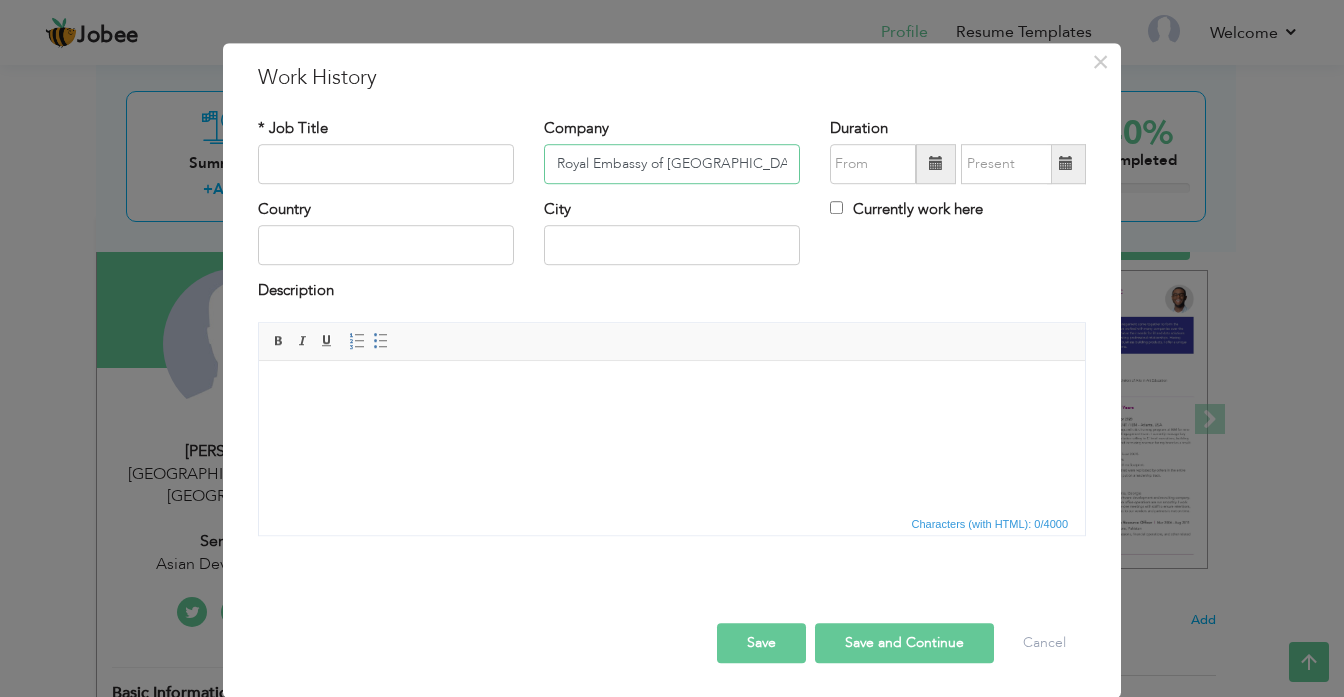 scroll, scrollTop: 0, scrollLeft: 31, axis: horizontal 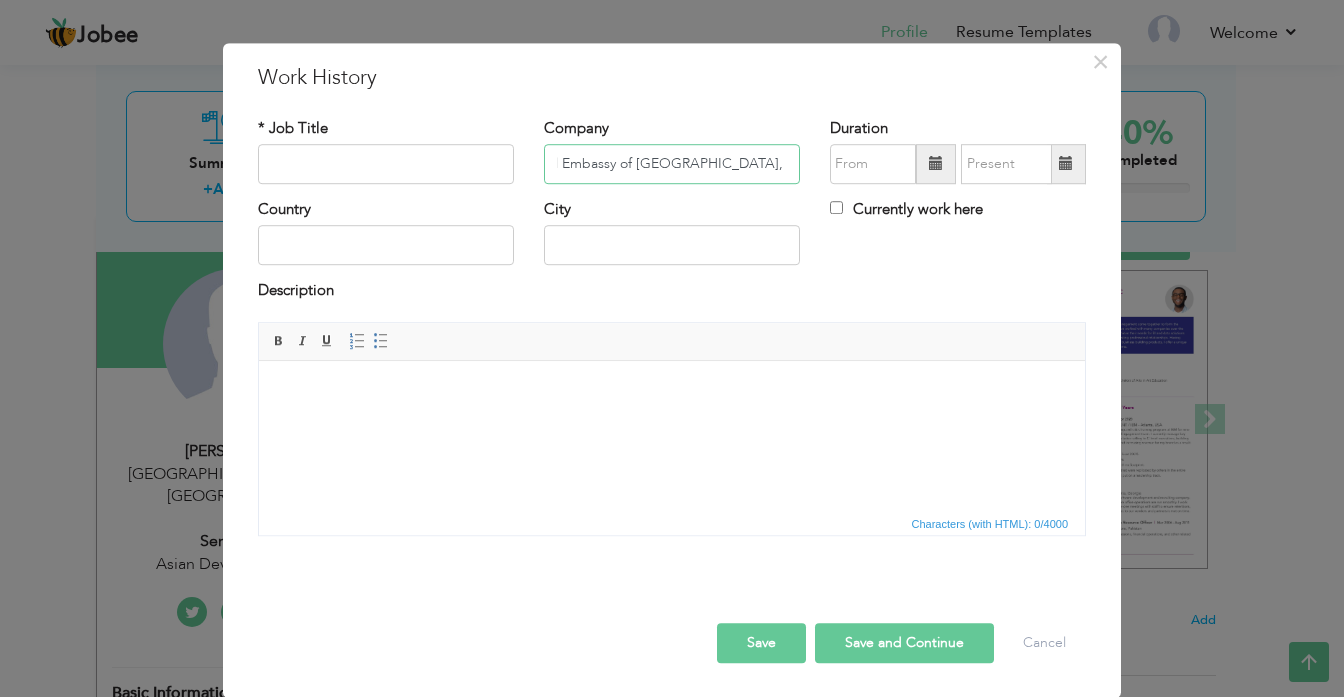 type on "Royal Embassy of [GEOGRAPHIC_DATA], [GEOGRAPHIC_DATA]" 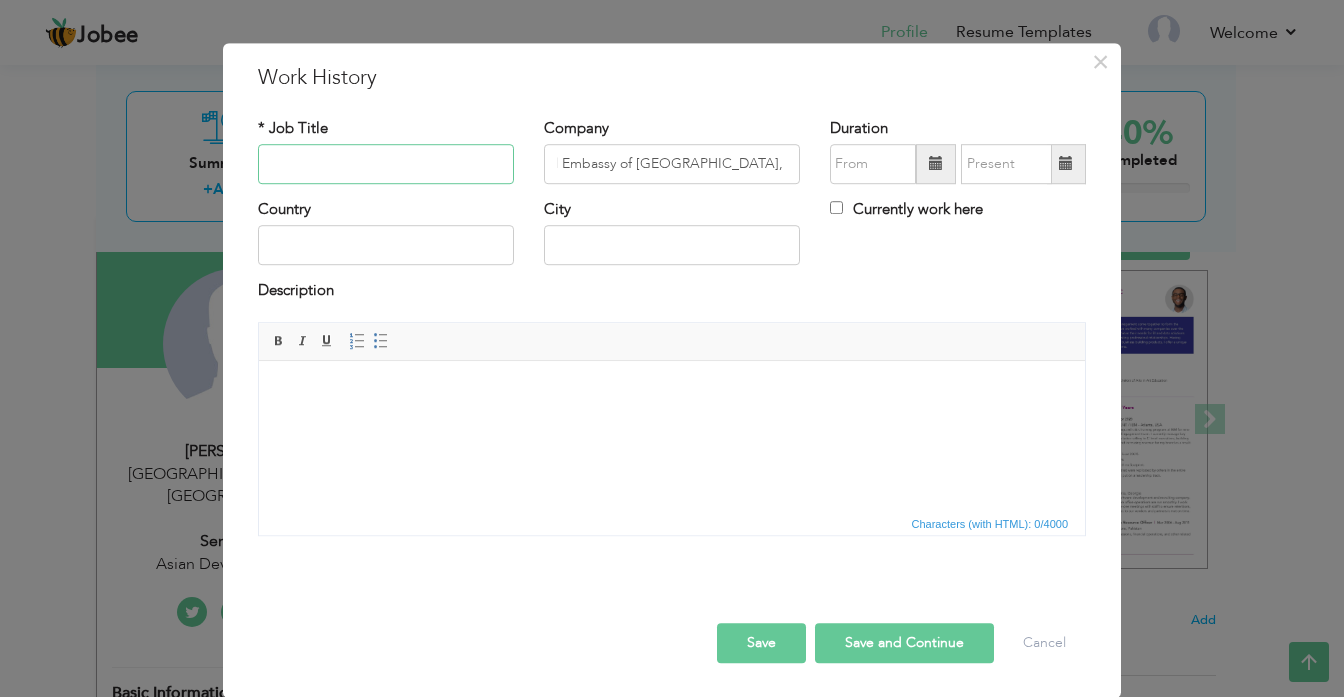 click at bounding box center (386, 164) 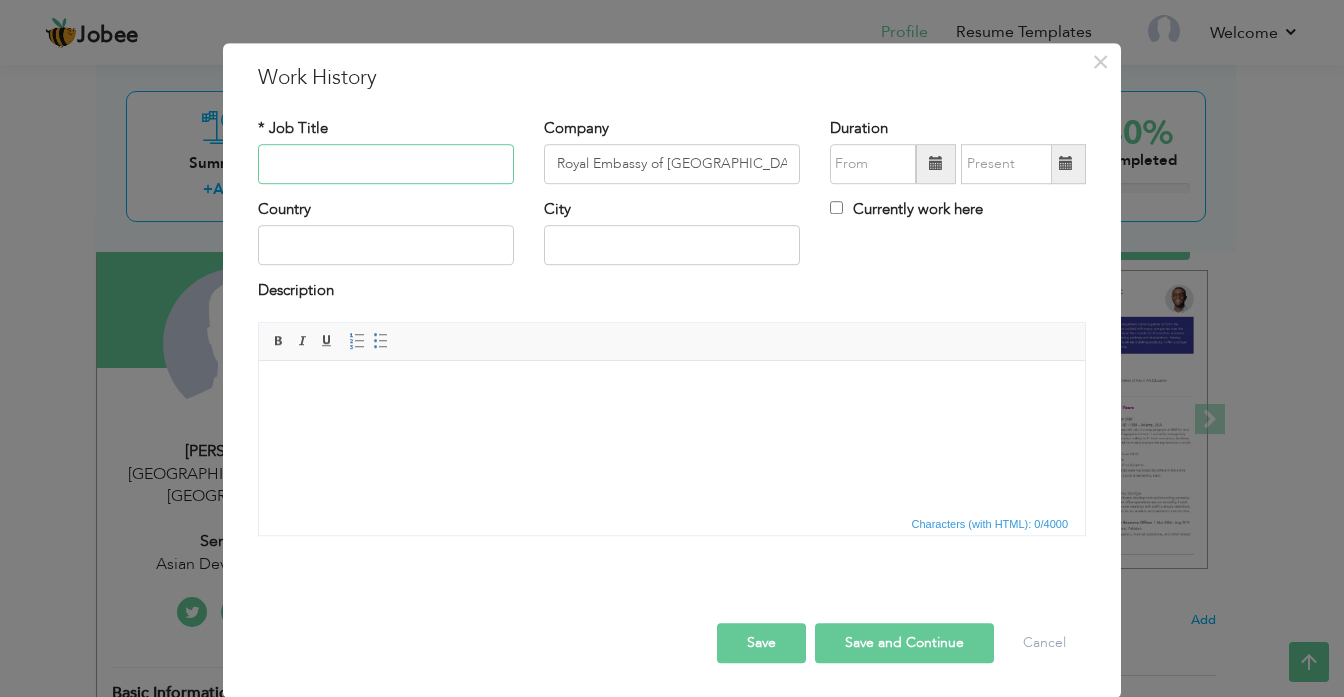 click at bounding box center [386, 164] 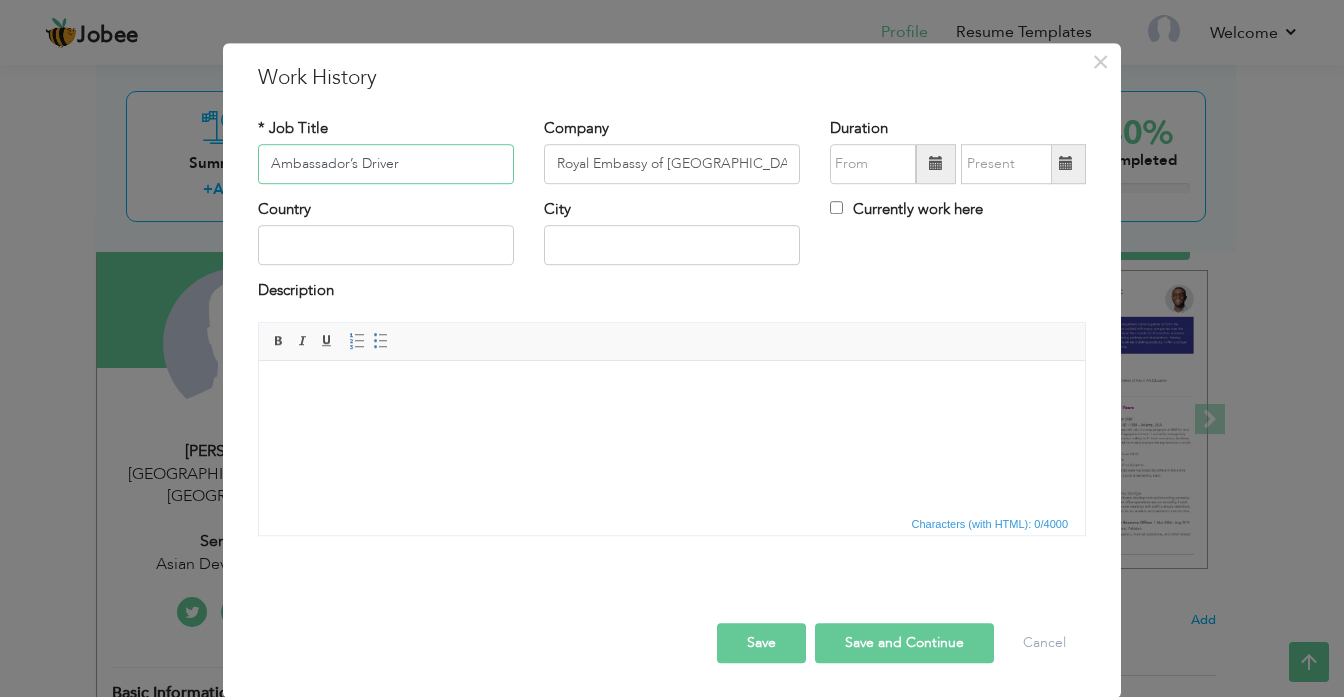 type on "Ambassador’s Driver" 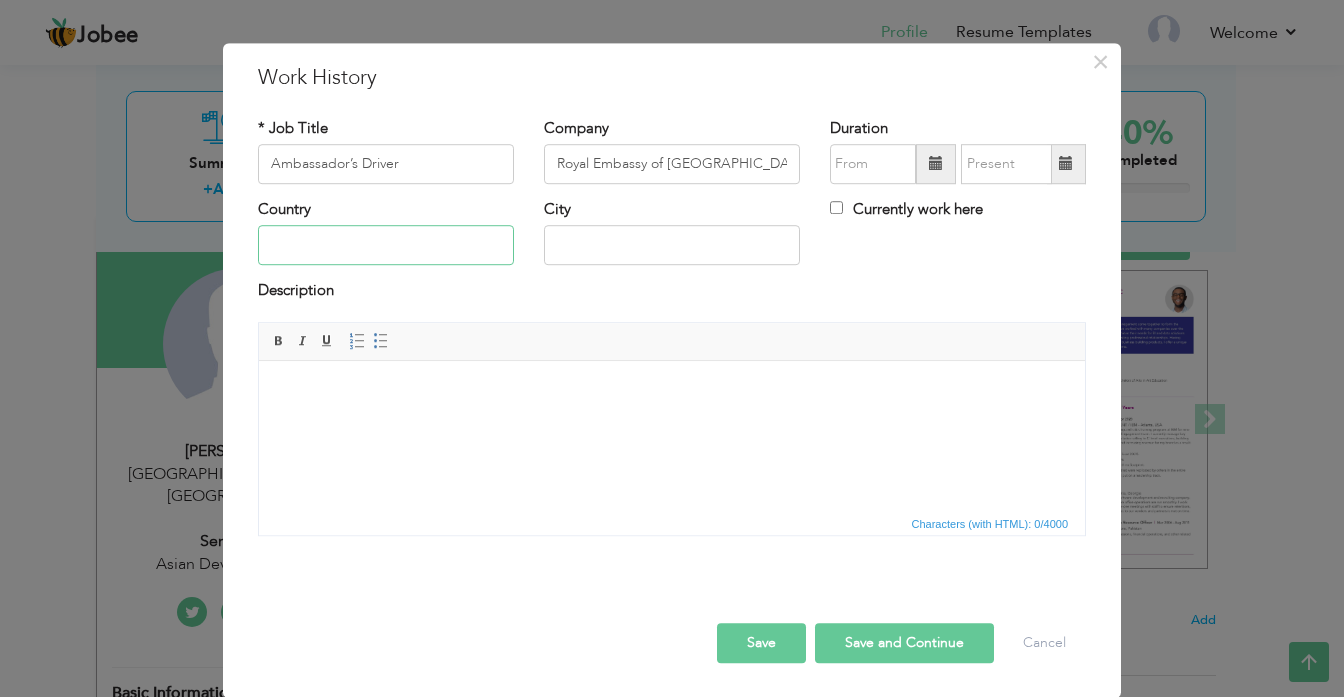 click at bounding box center (386, 246) 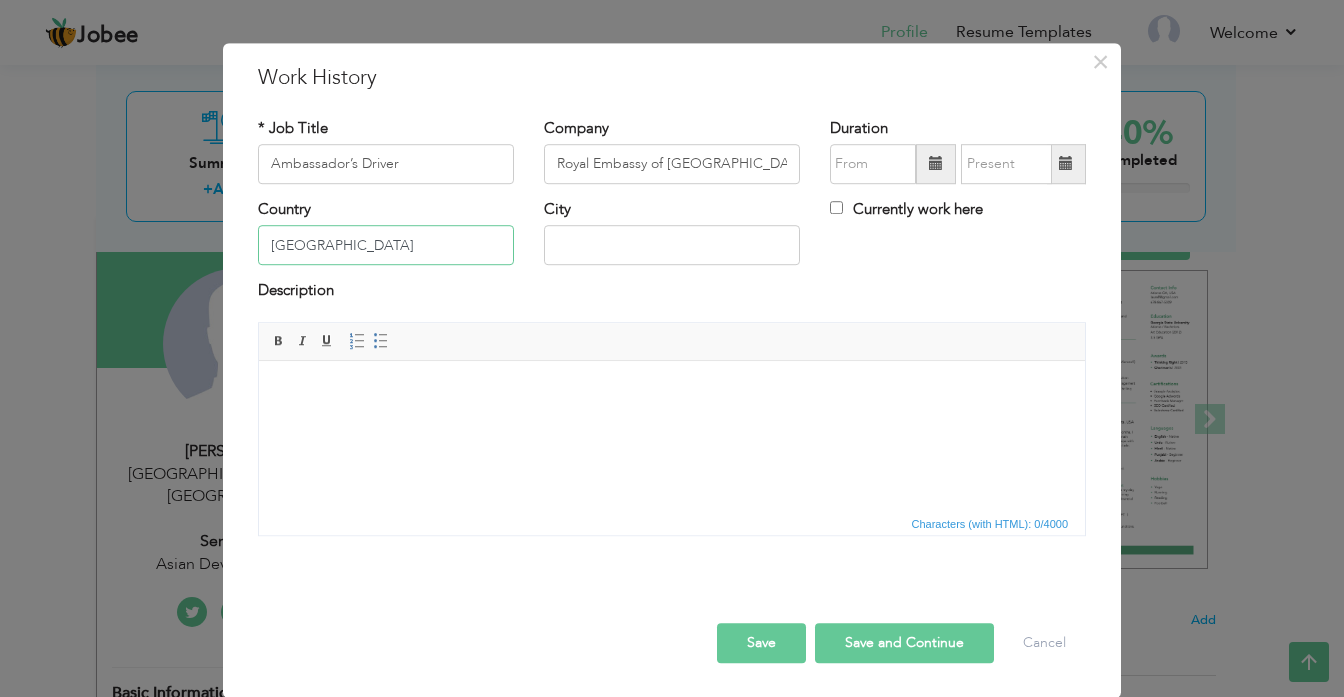type on "[GEOGRAPHIC_DATA]" 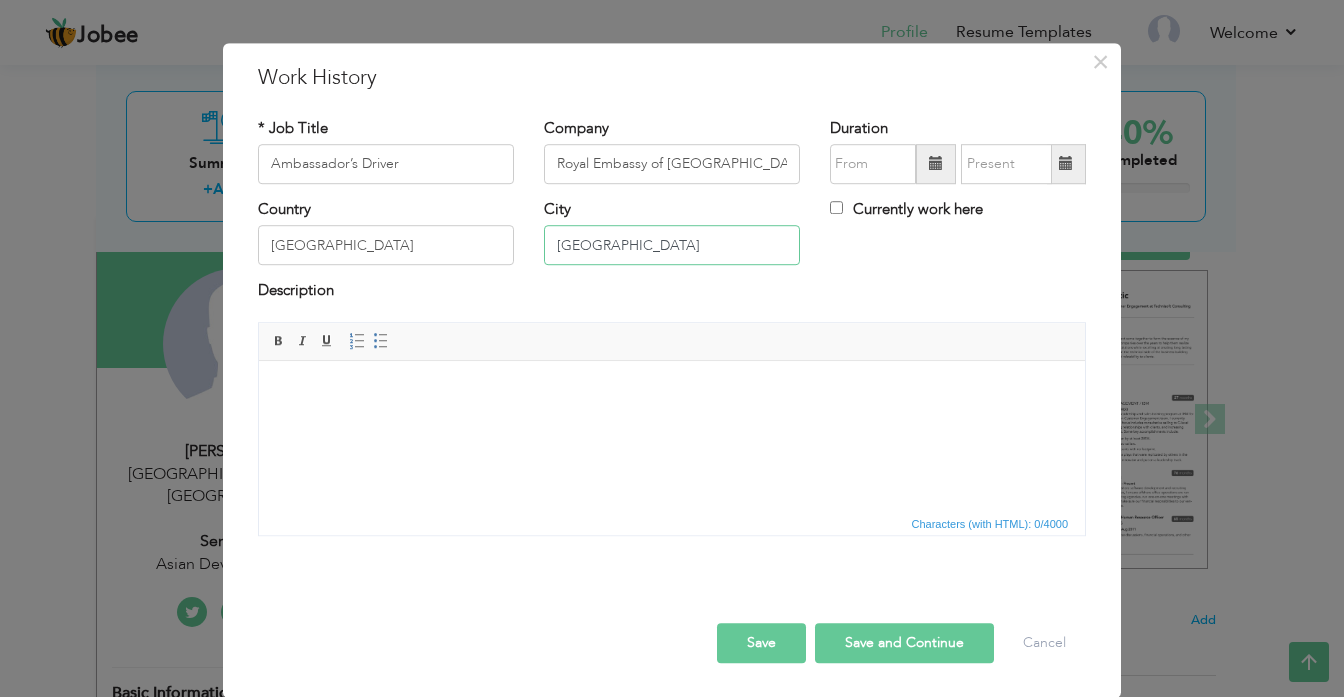 type on "[GEOGRAPHIC_DATA]" 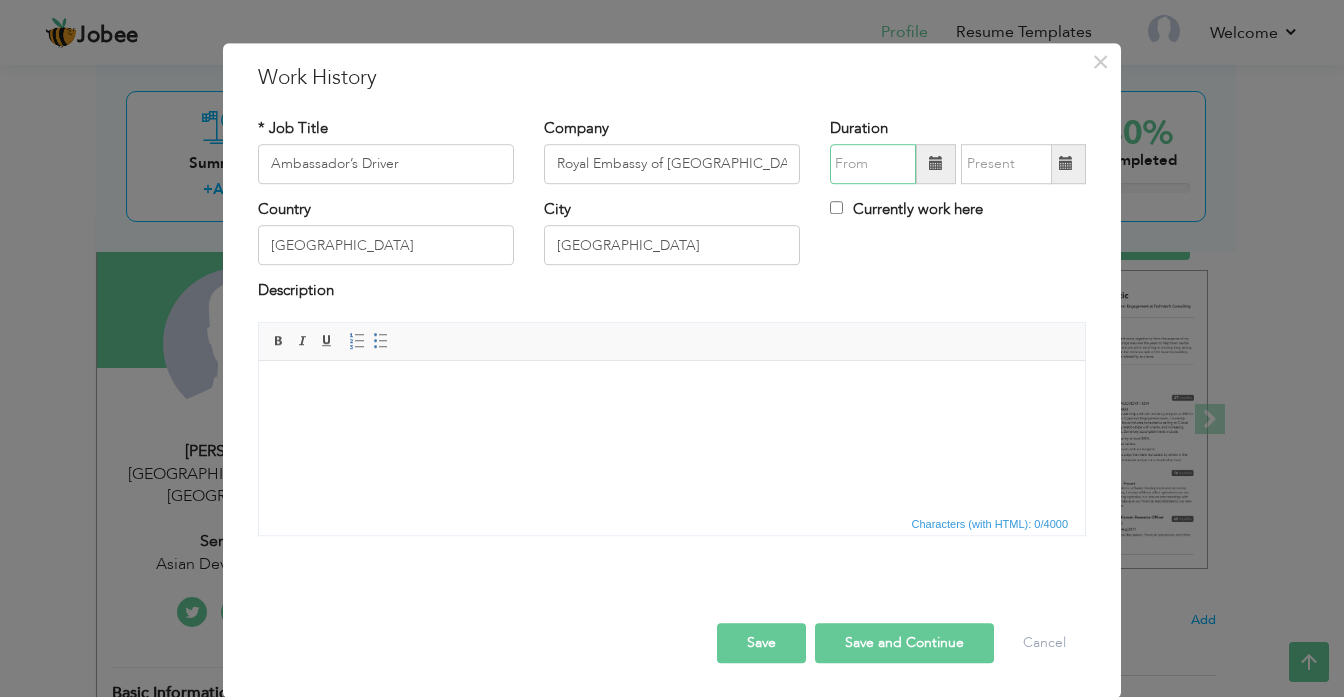 click at bounding box center (873, 164) 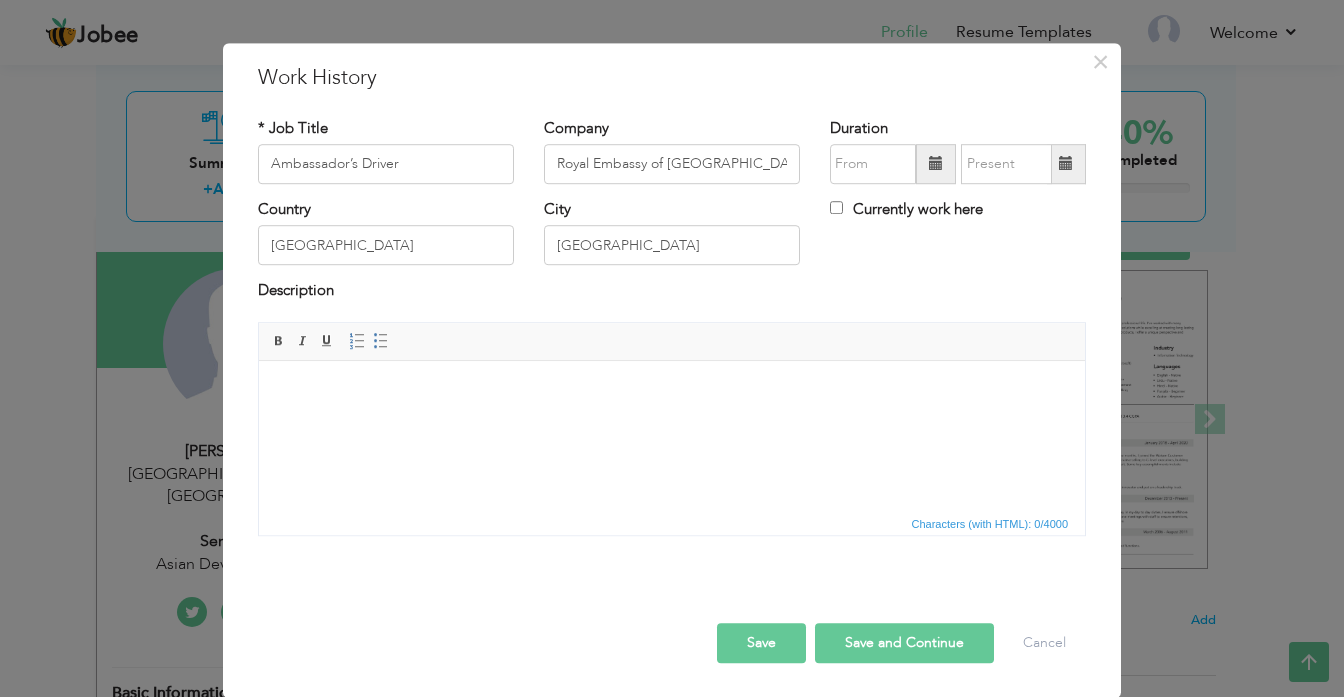 click at bounding box center [936, 164] 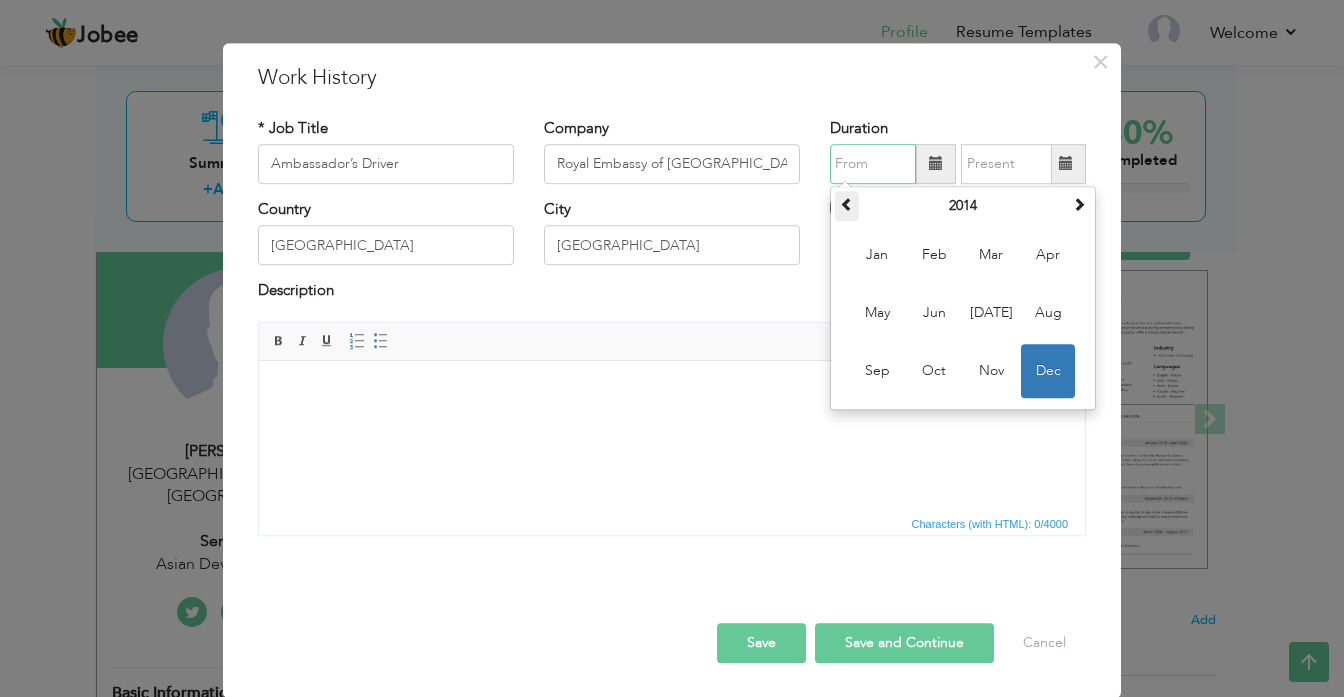 click at bounding box center [847, 204] 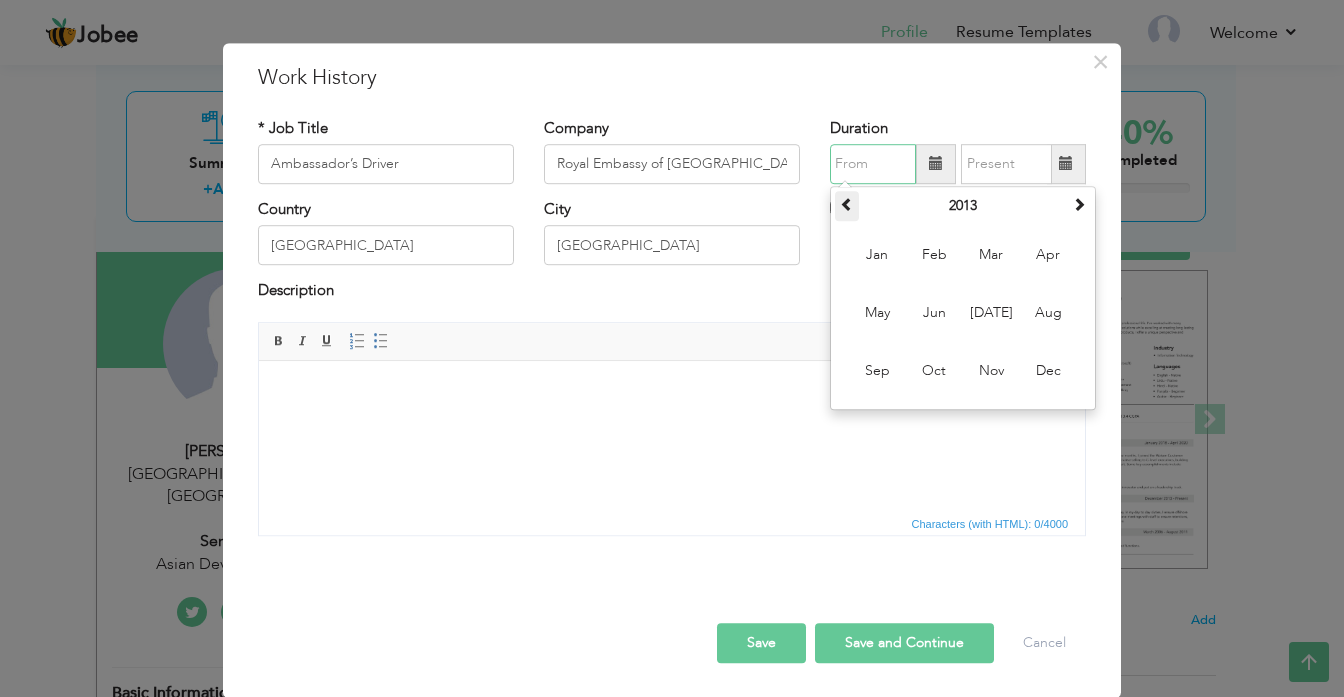 click at bounding box center (847, 204) 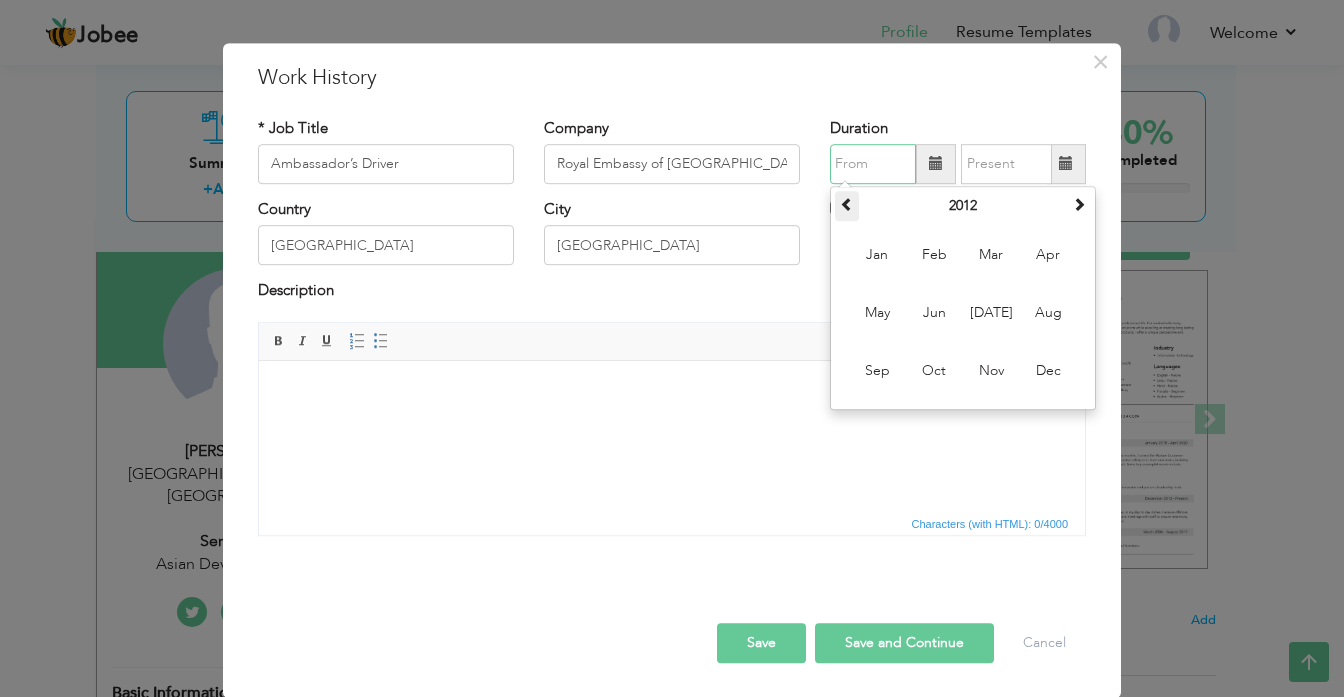 click at bounding box center (847, 204) 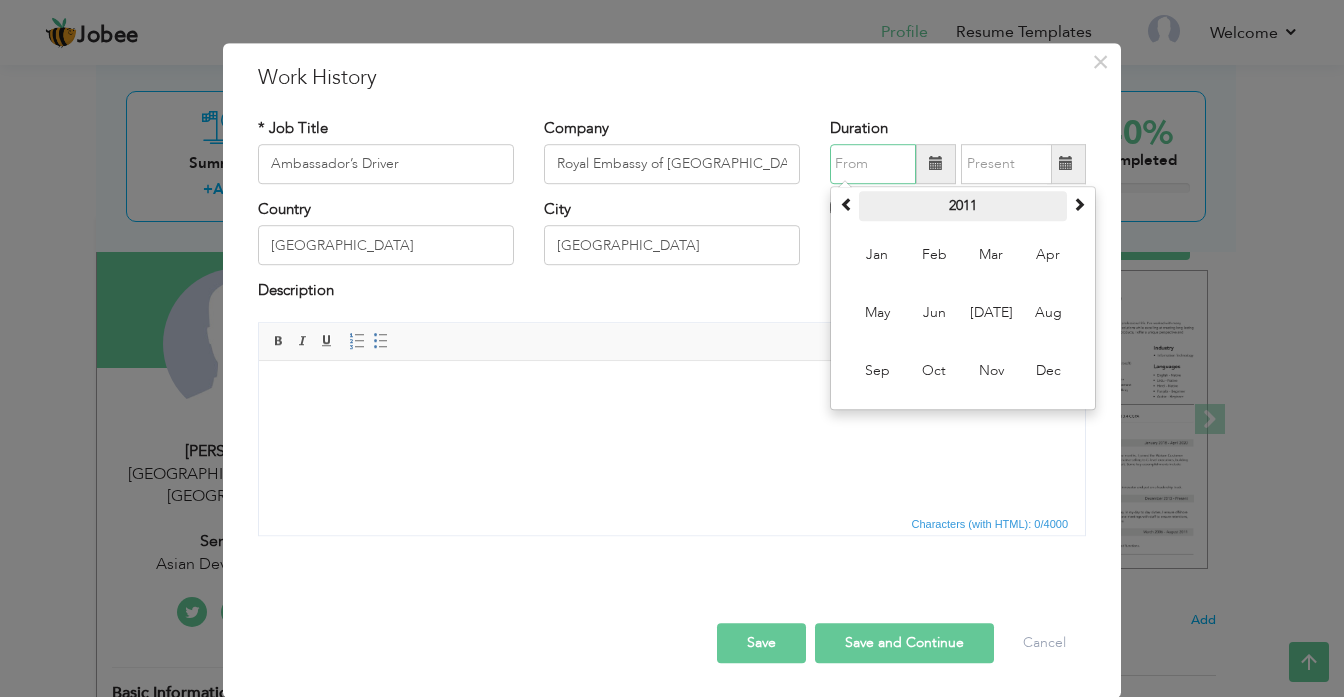 drag, startPoint x: 841, startPoint y: 202, endPoint x: 896, endPoint y: 200, distance: 55.03635 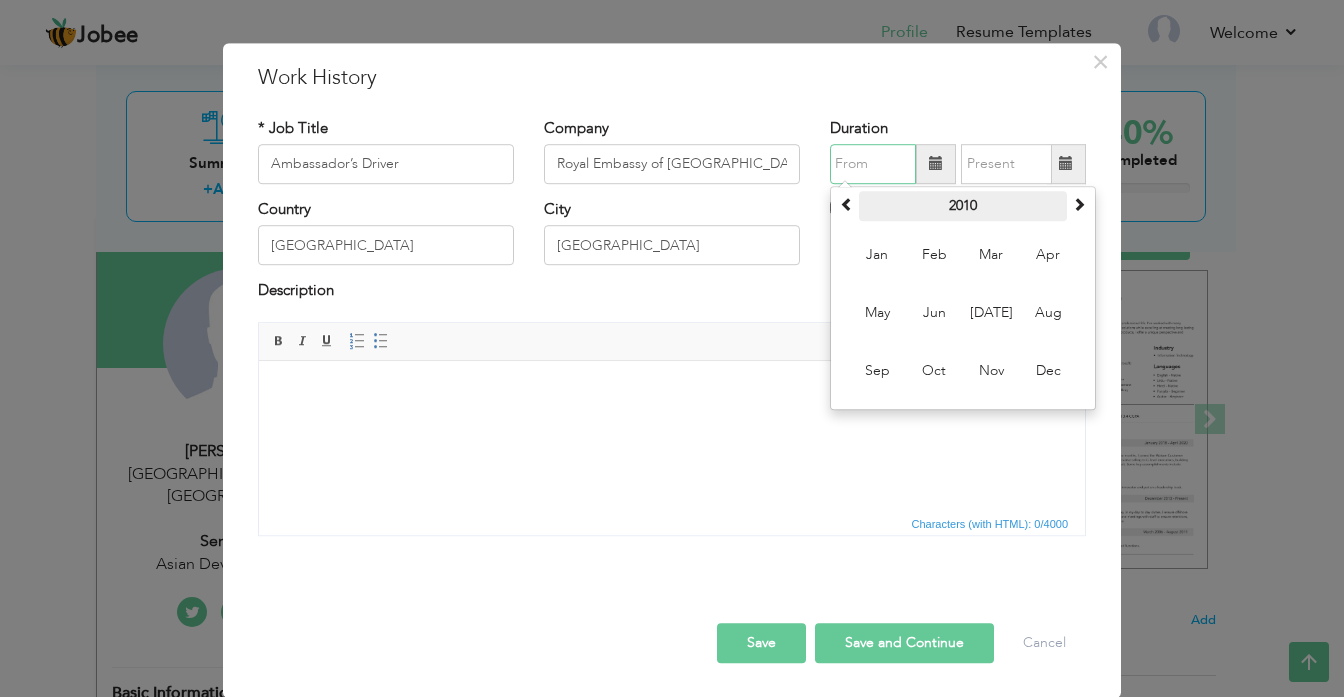 click on "2010" at bounding box center [963, 206] 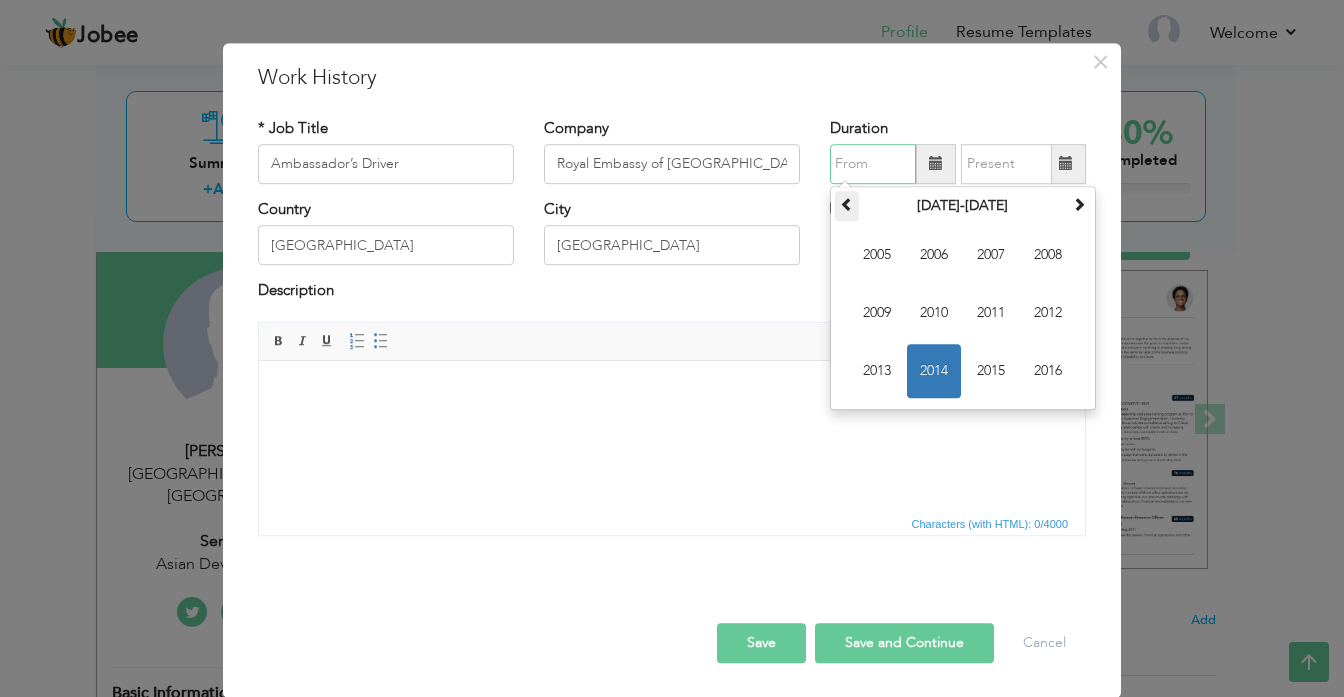 click at bounding box center (847, 206) 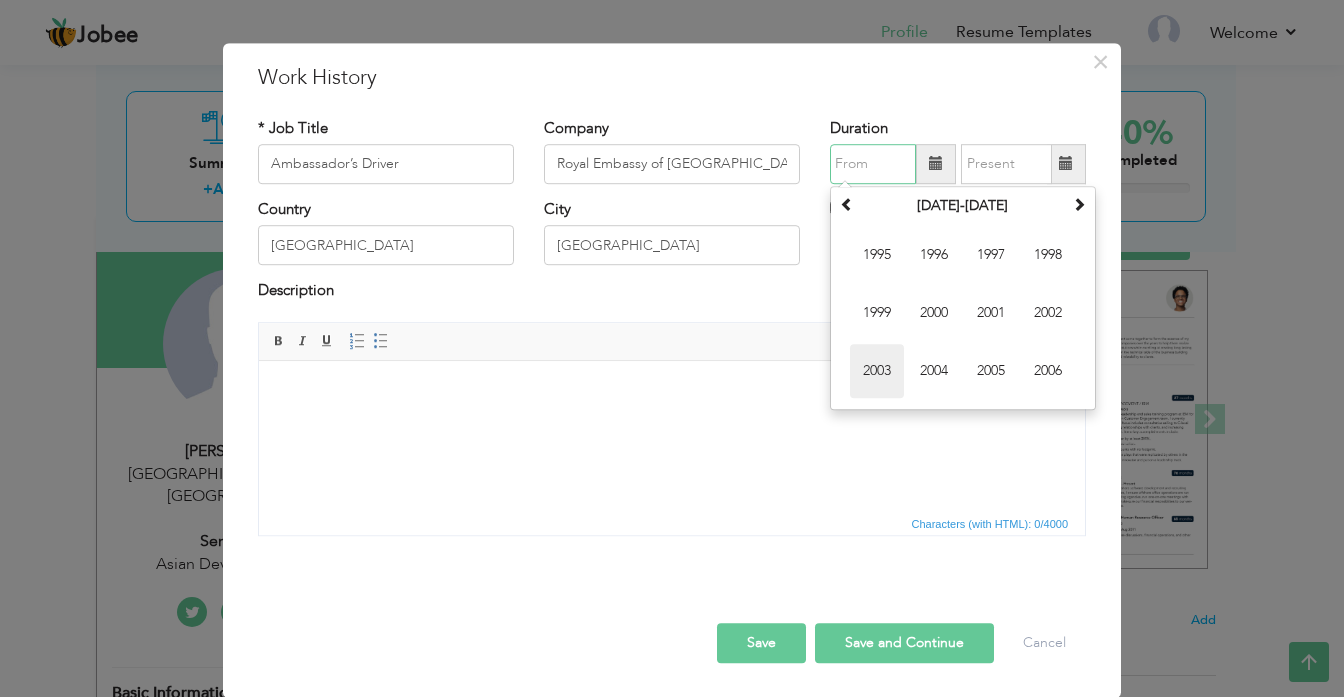 click on "2003" at bounding box center [877, 371] 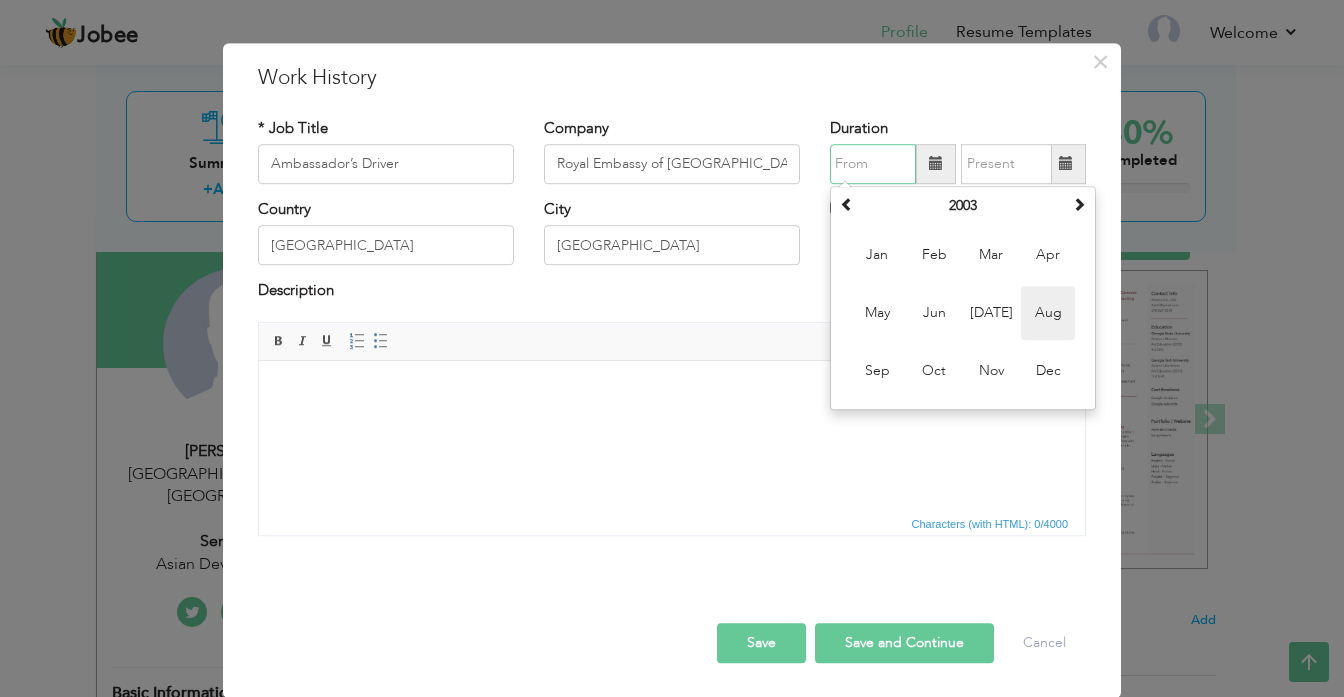 click on "Aug" at bounding box center [1048, 313] 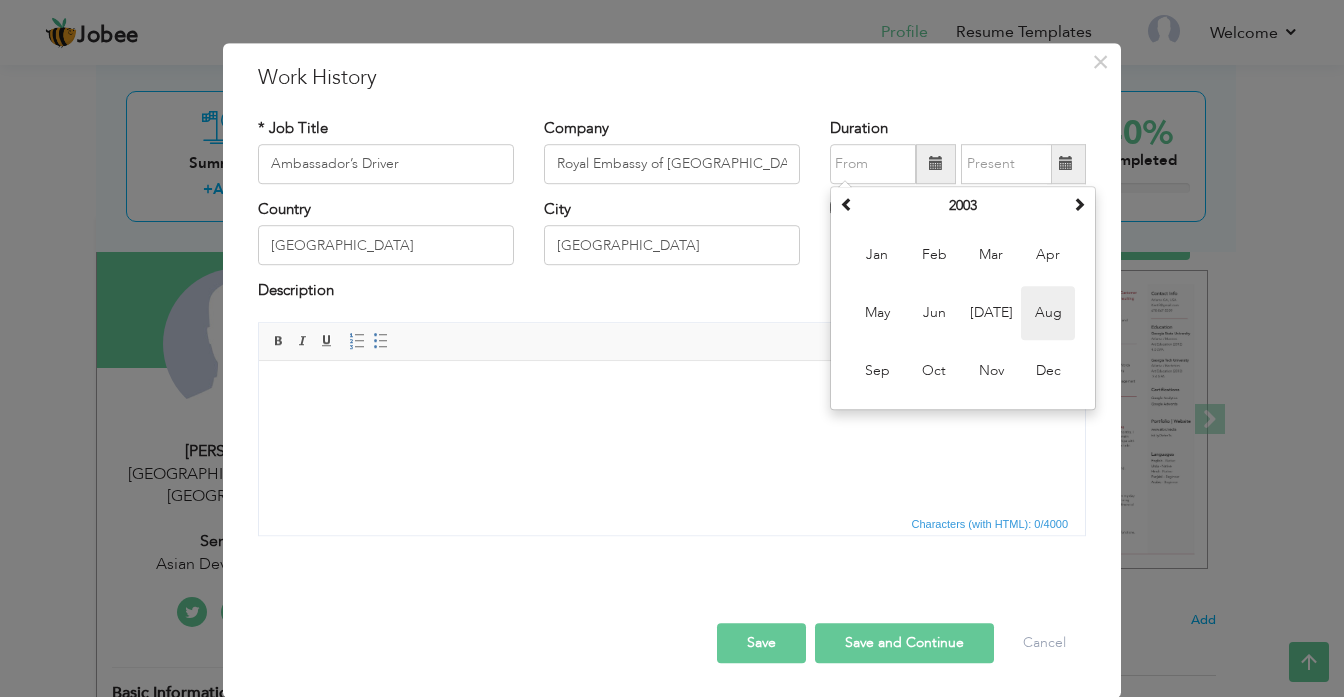 type on "08/2003" 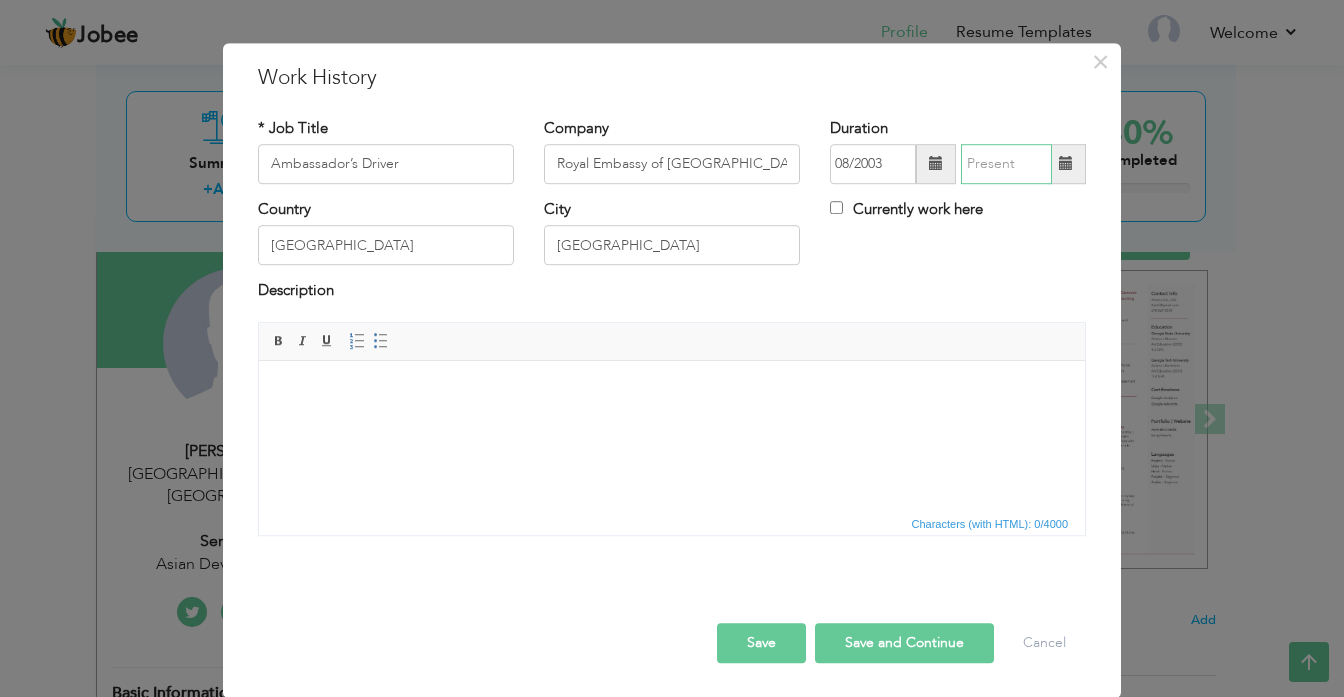 click at bounding box center (1006, 164) 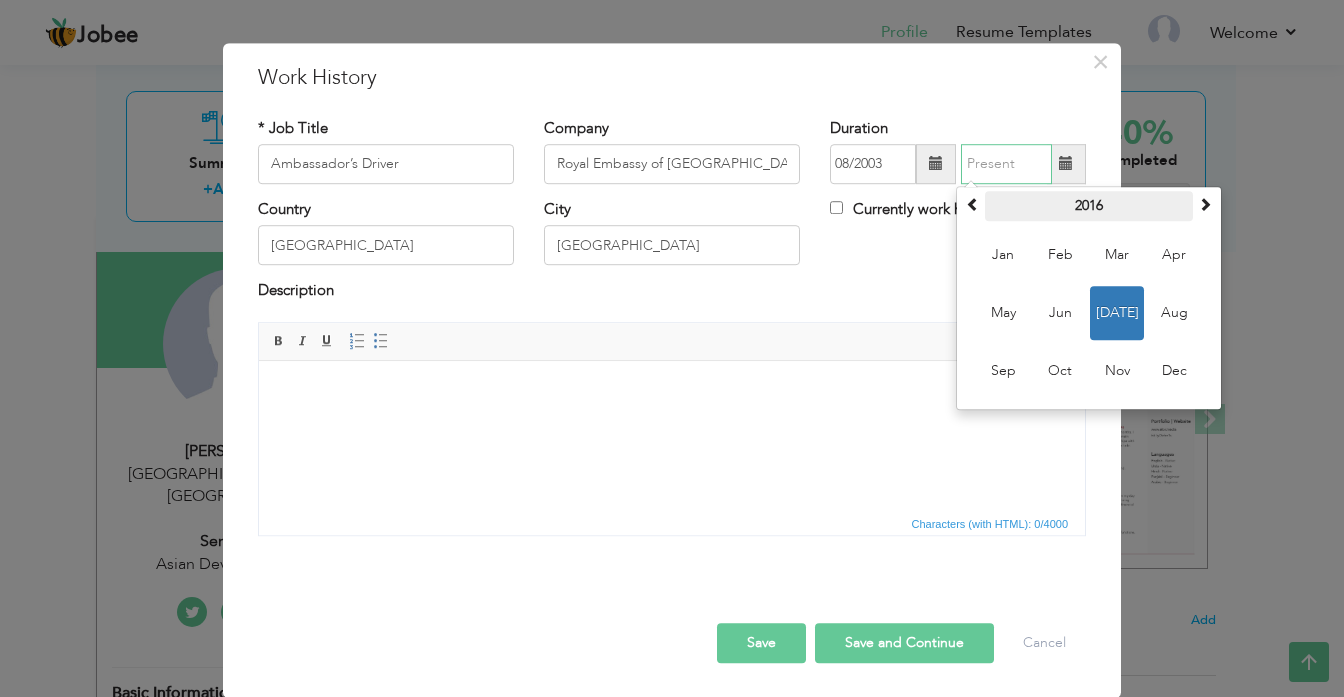 click on "2016" at bounding box center (1089, 206) 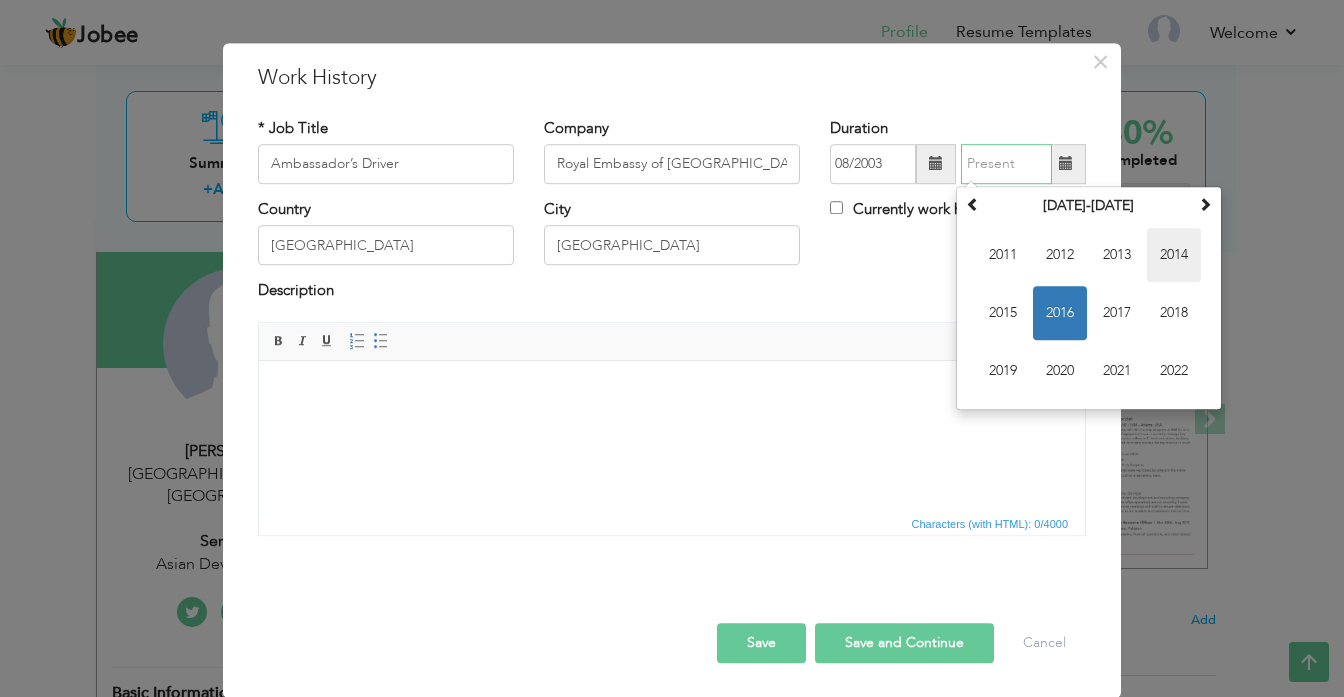click on "2014" at bounding box center [1174, 255] 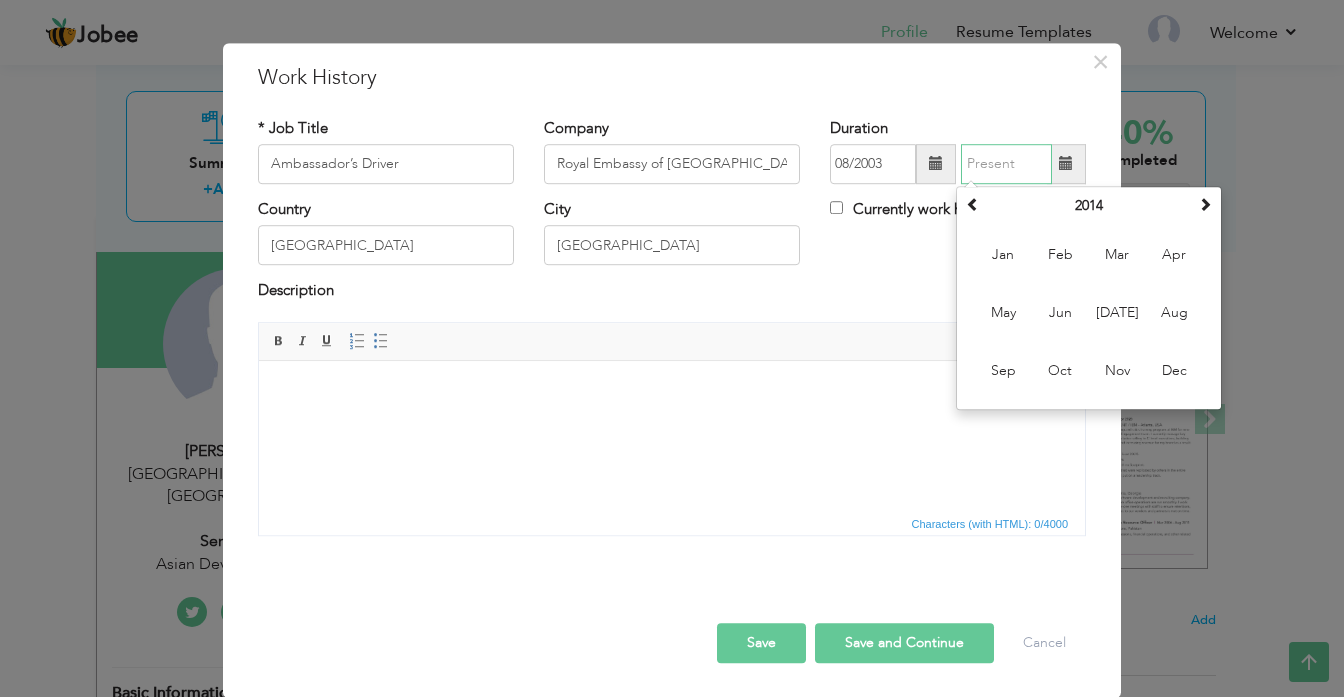 click on "Apr" at bounding box center [1174, 255] 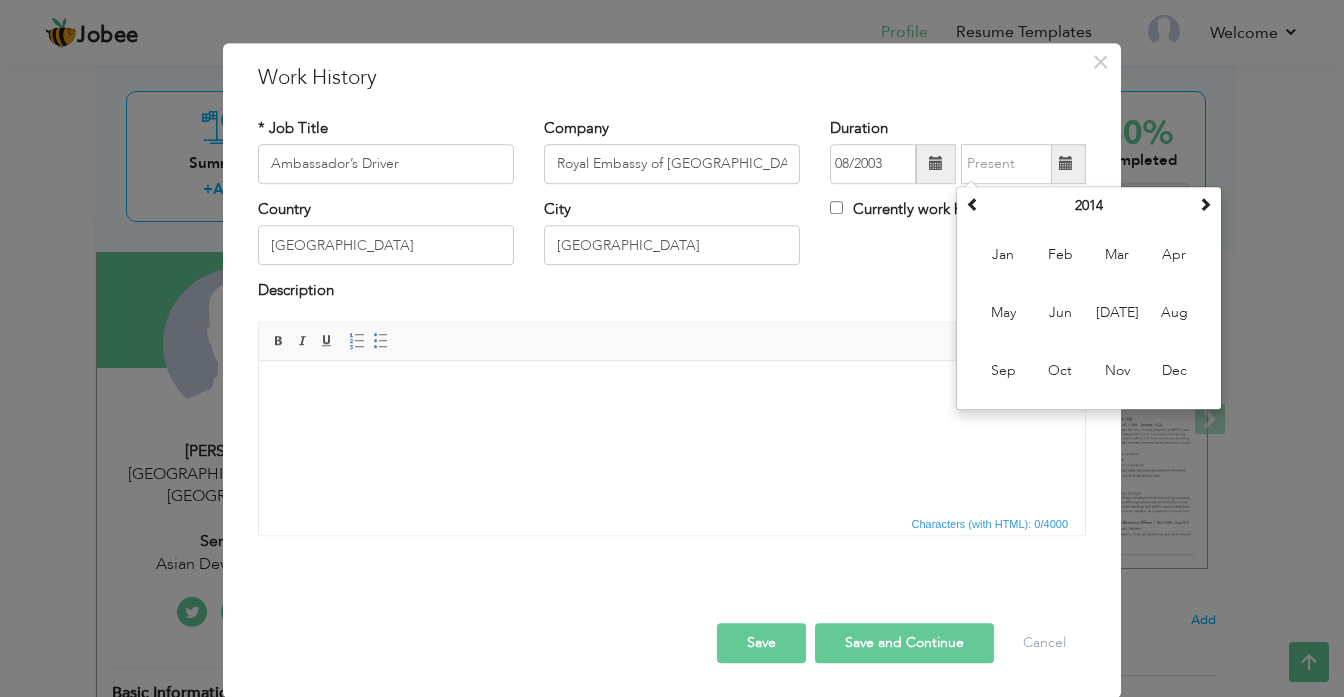type on "04/2014" 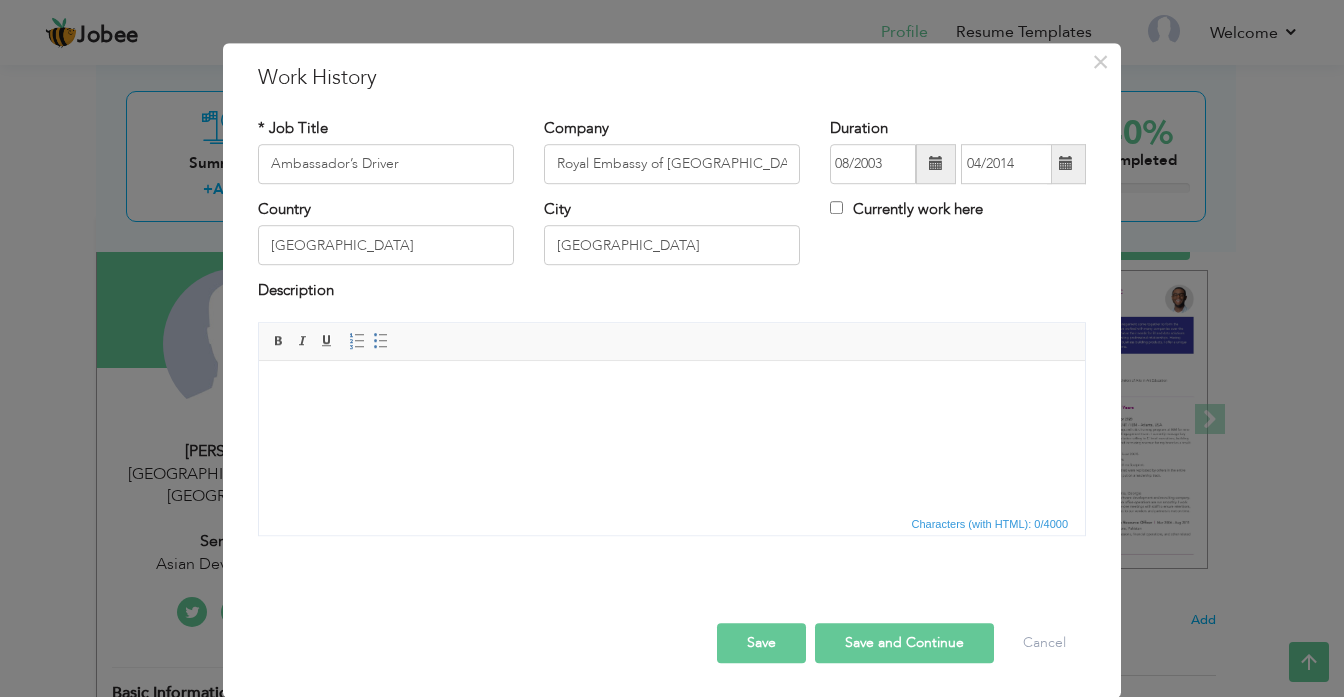 click on "Save and Continue" at bounding box center (904, 643) 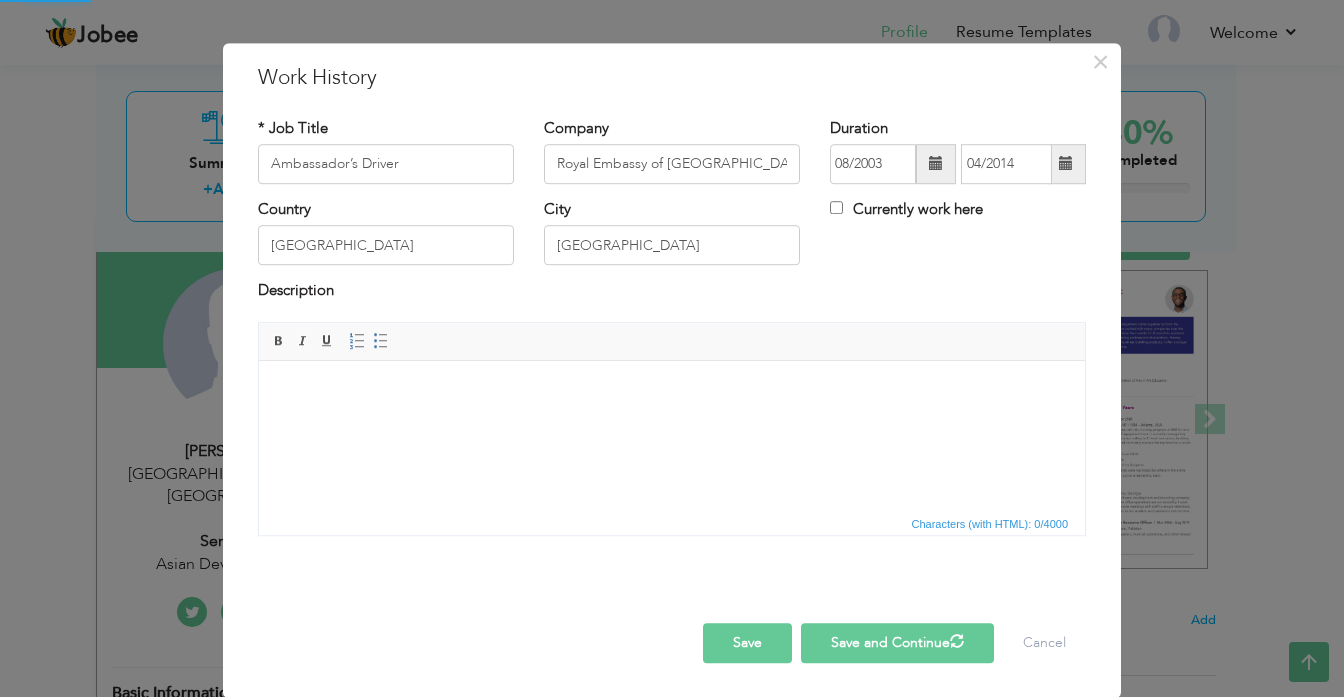 type 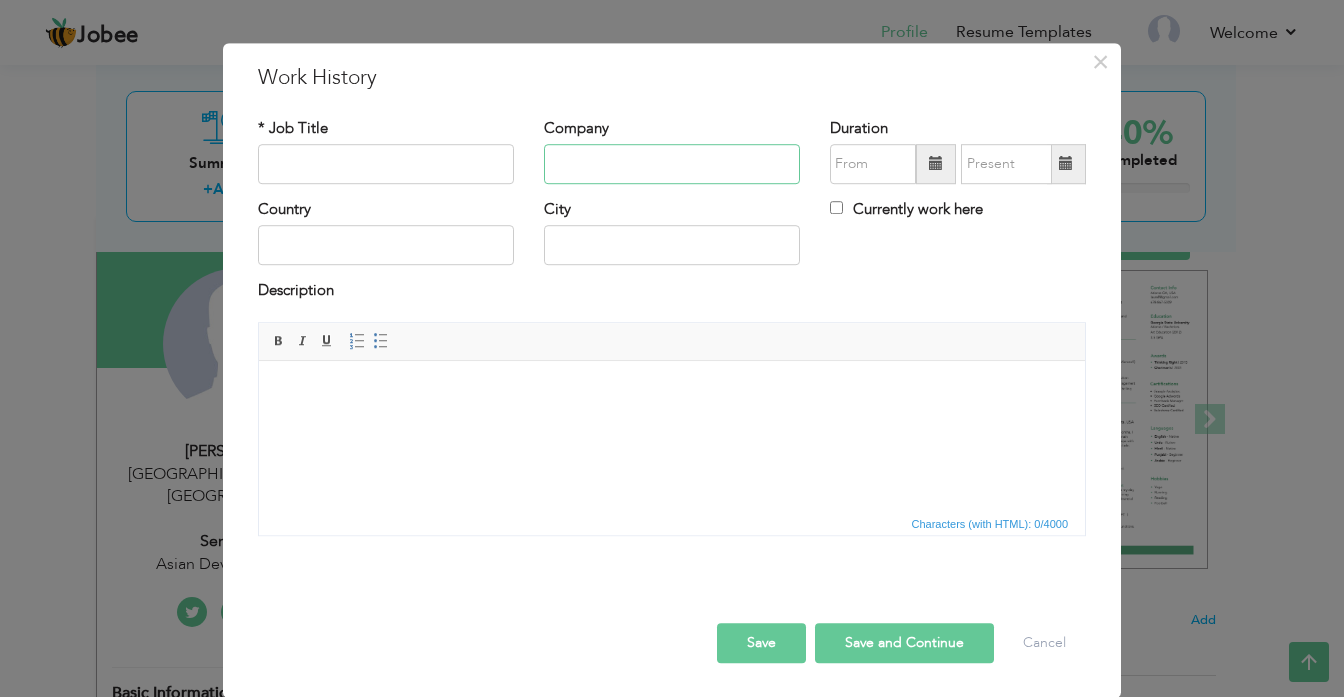 click at bounding box center (672, 164) 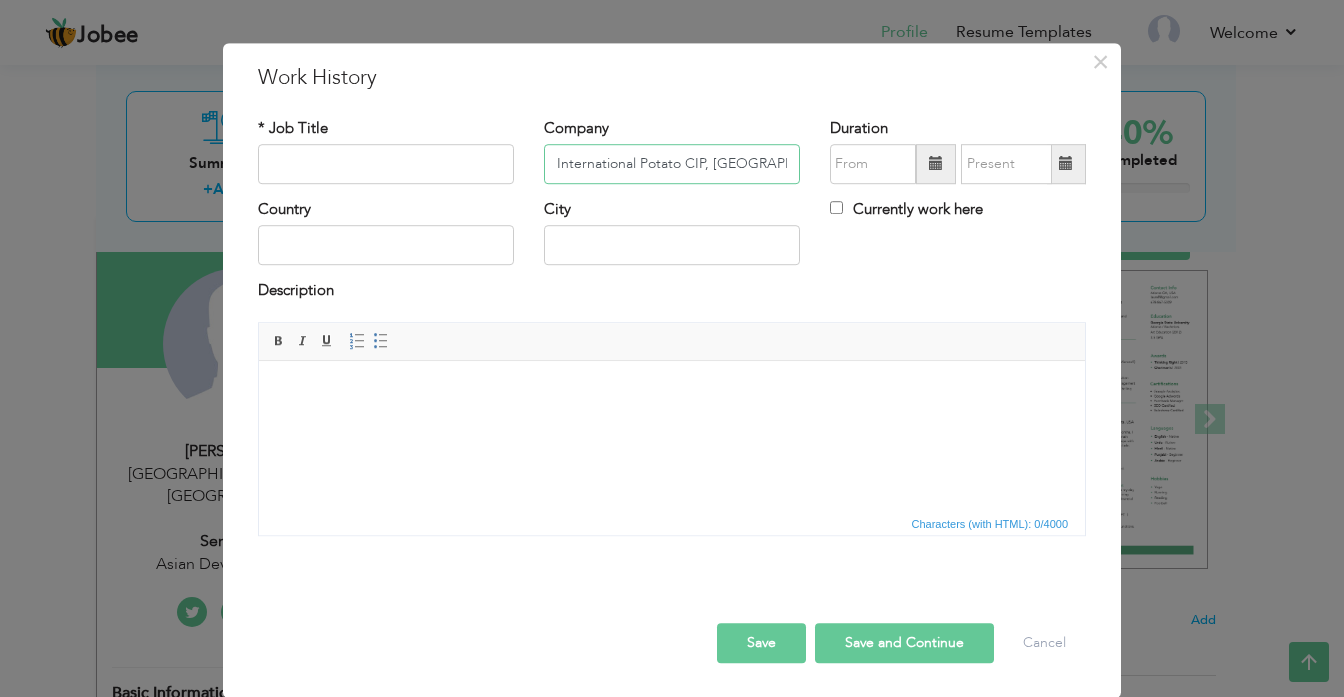 scroll, scrollTop: 0, scrollLeft: 169, axis: horizontal 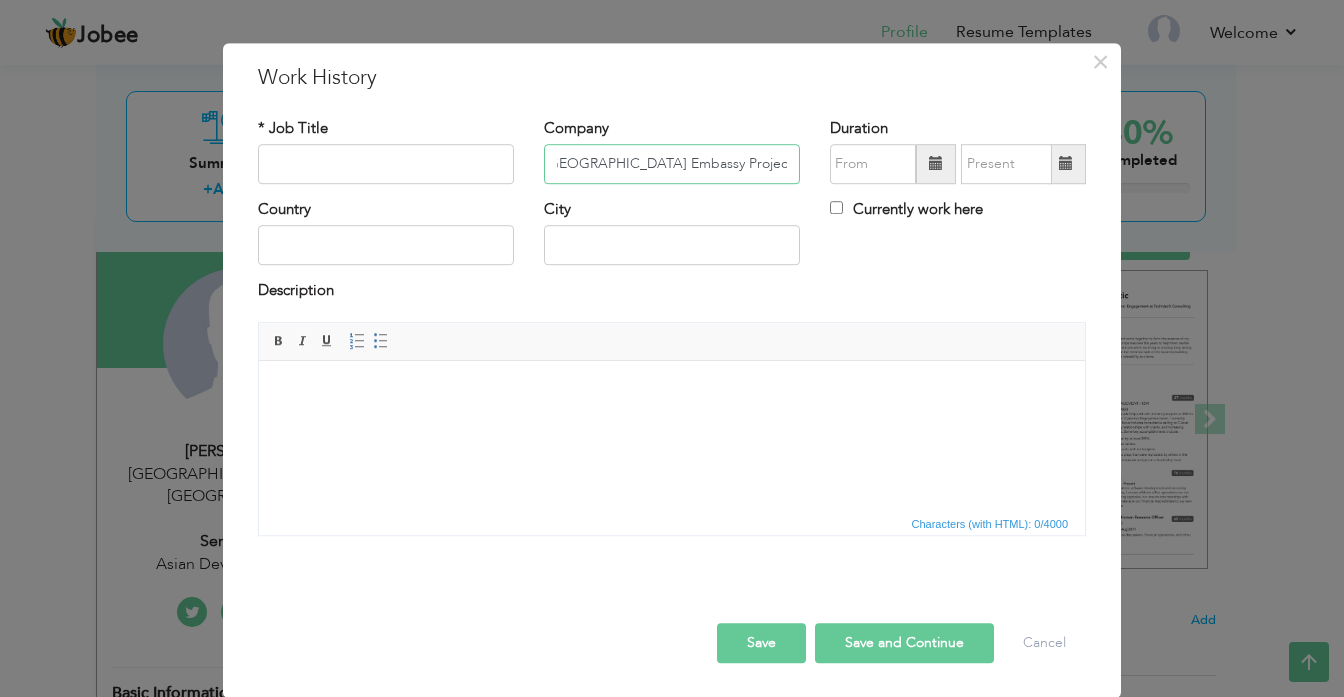 type on "International Potato CIP, [GEOGRAPHIC_DATA] Embassy Project, [GEOGRAPHIC_DATA]" 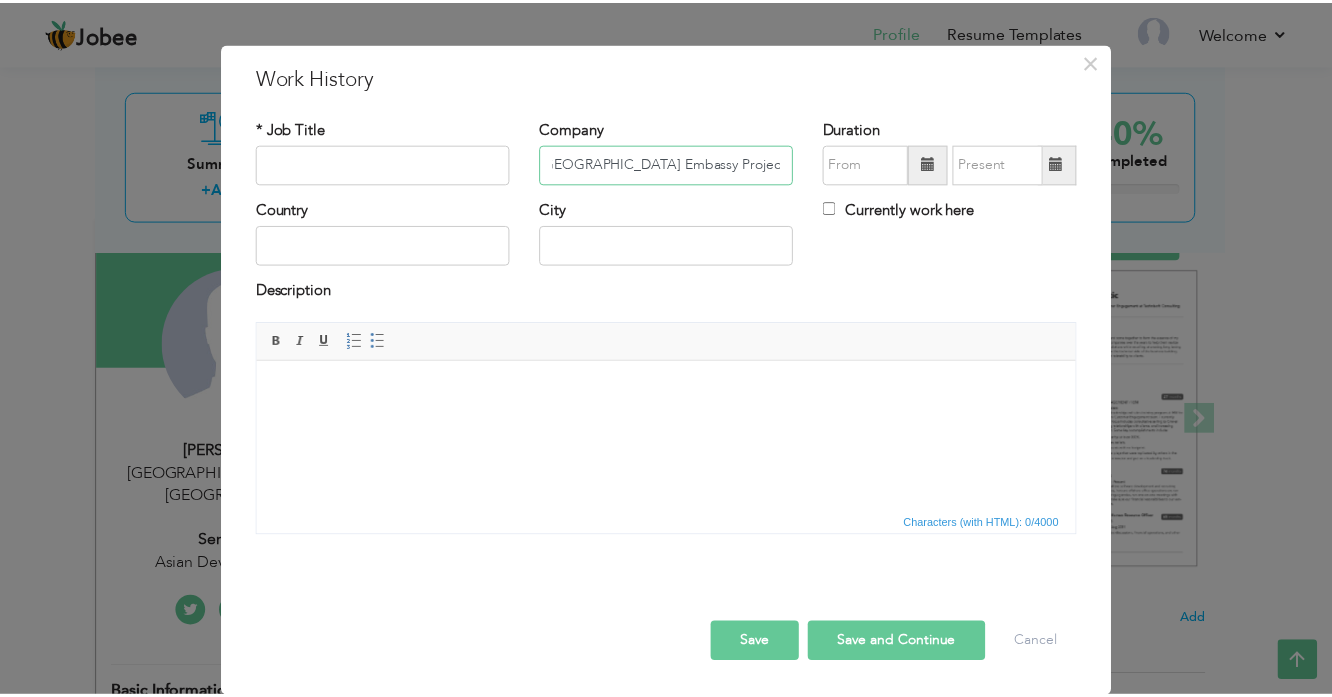 scroll, scrollTop: 0, scrollLeft: 0, axis: both 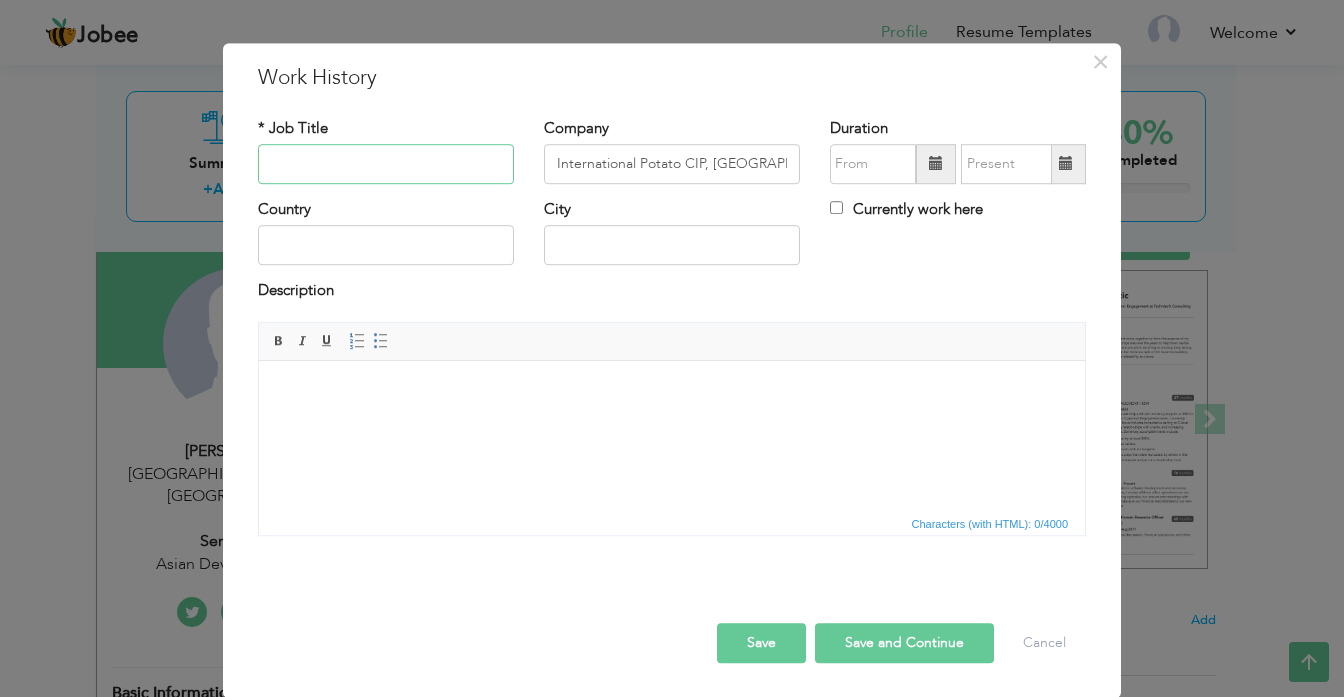 click at bounding box center (386, 164) 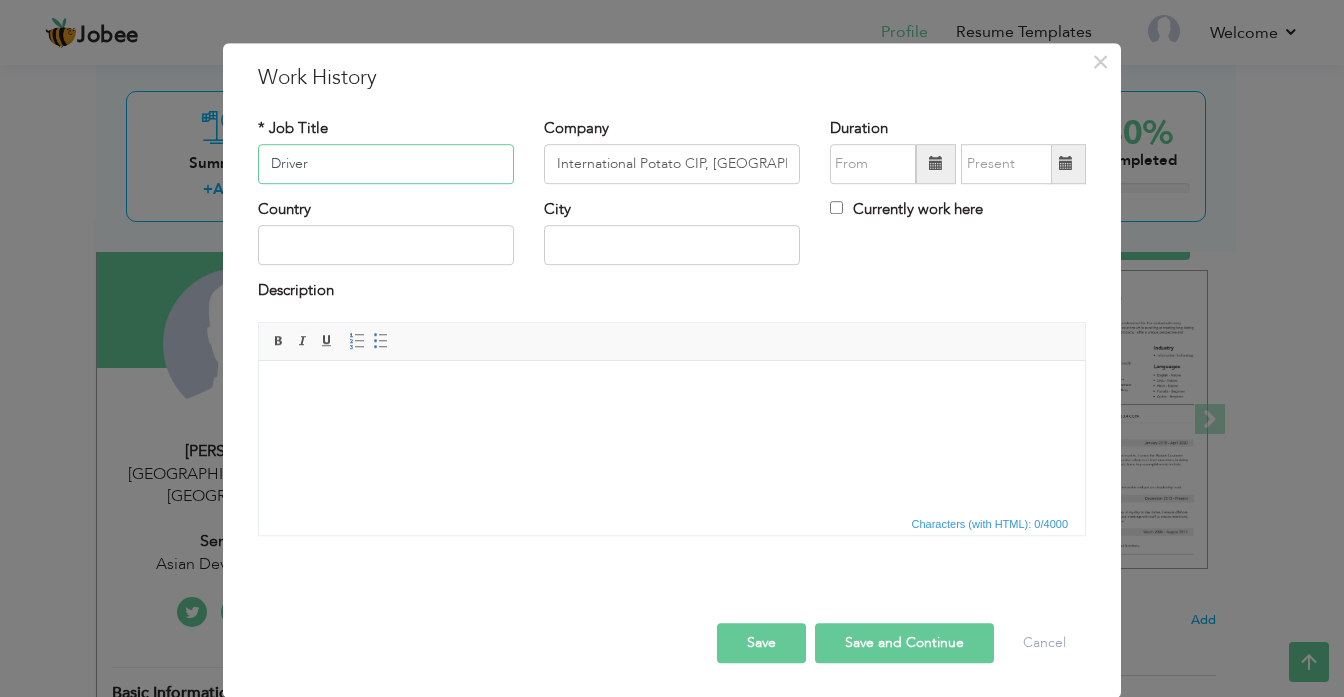 type on "Driver" 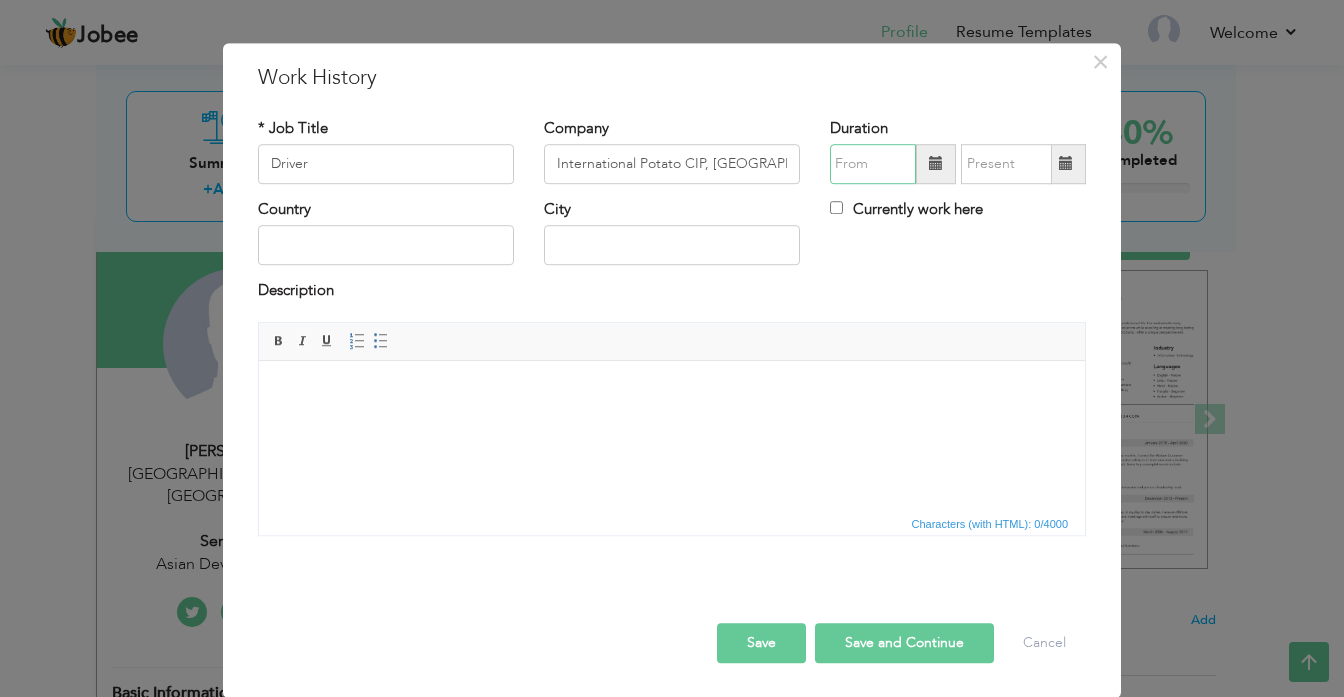 click at bounding box center [873, 164] 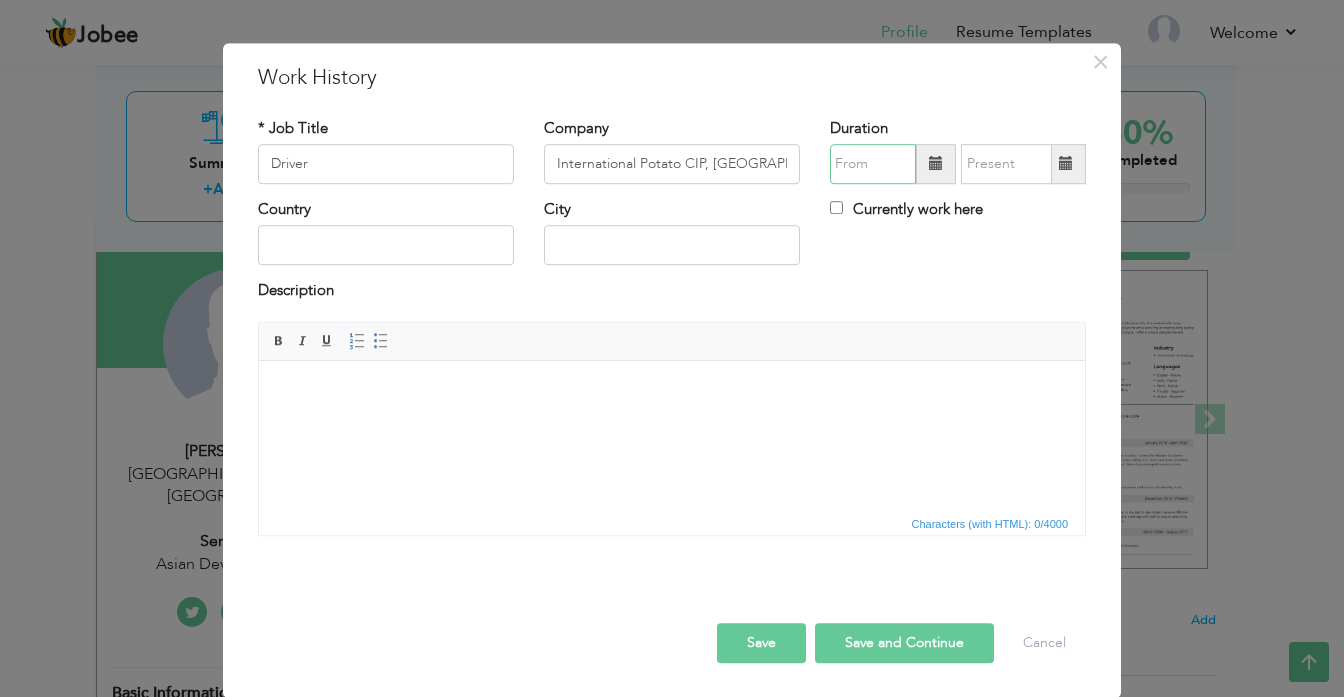 click at bounding box center [873, 164] 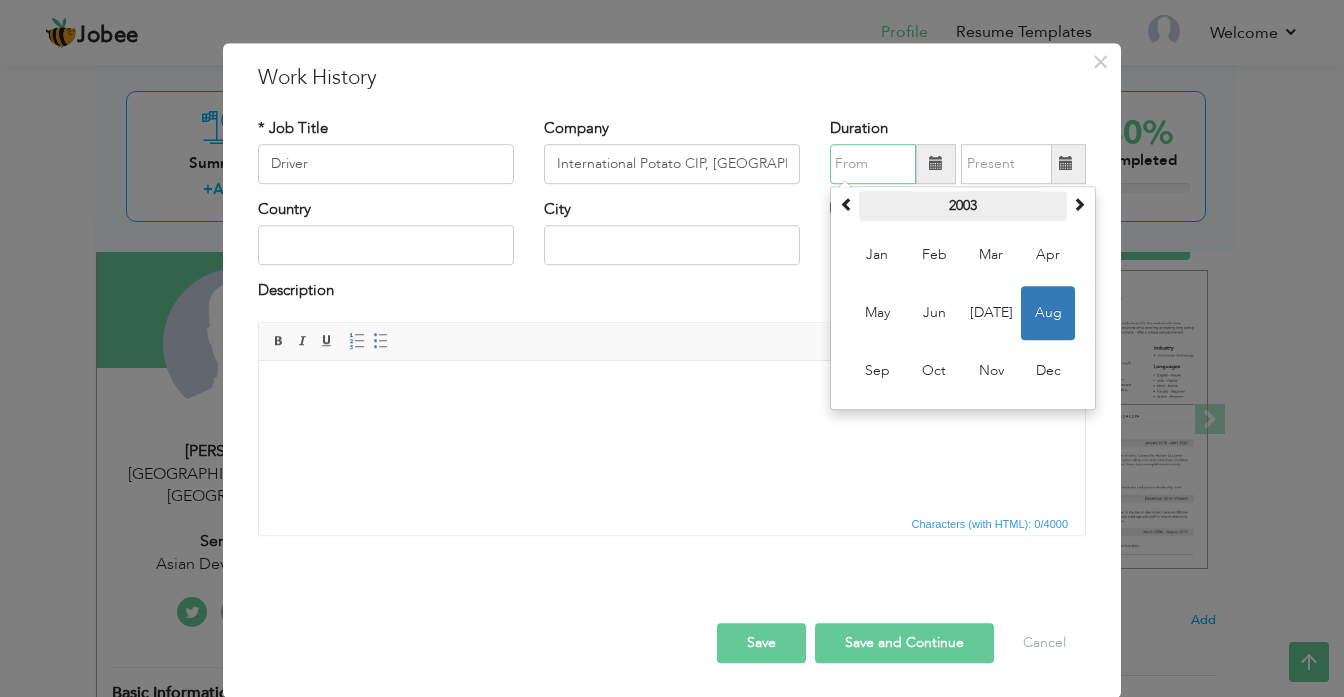 click on "2003" at bounding box center (963, 206) 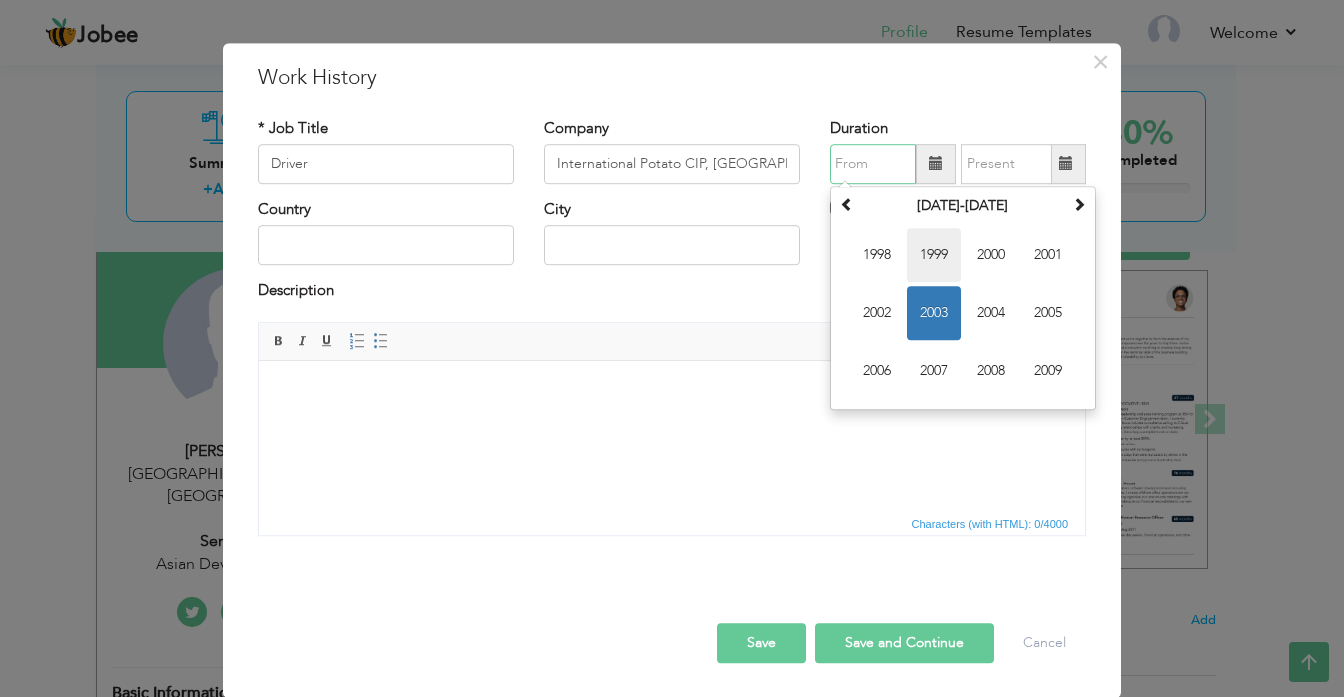 click on "1999" at bounding box center [934, 255] 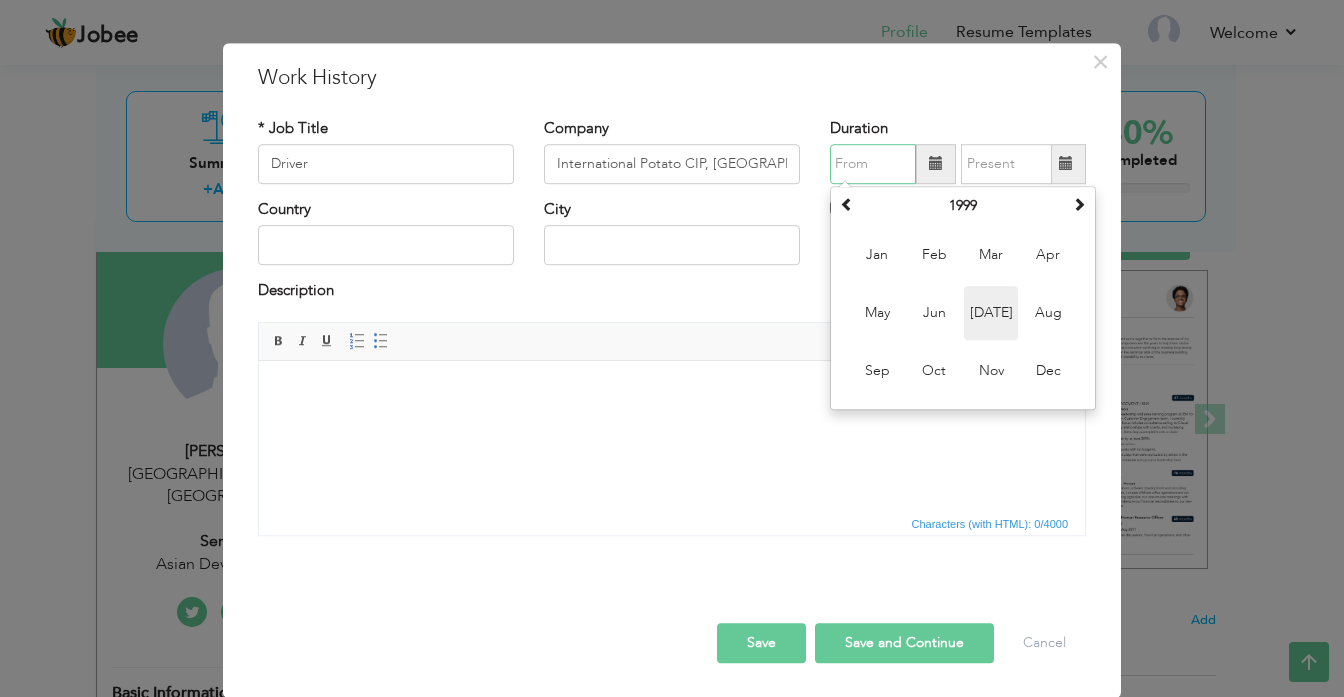click on "Jul" at bounding box center (991, 313) 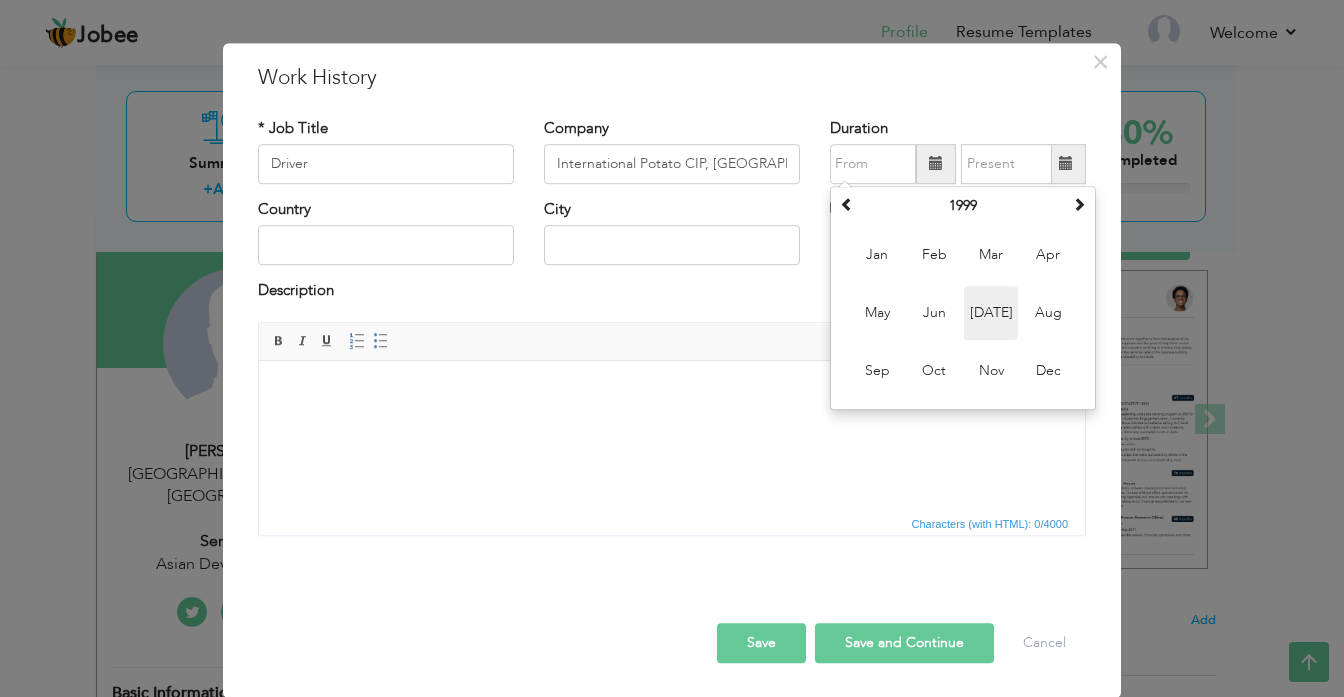 type on "07/1999" 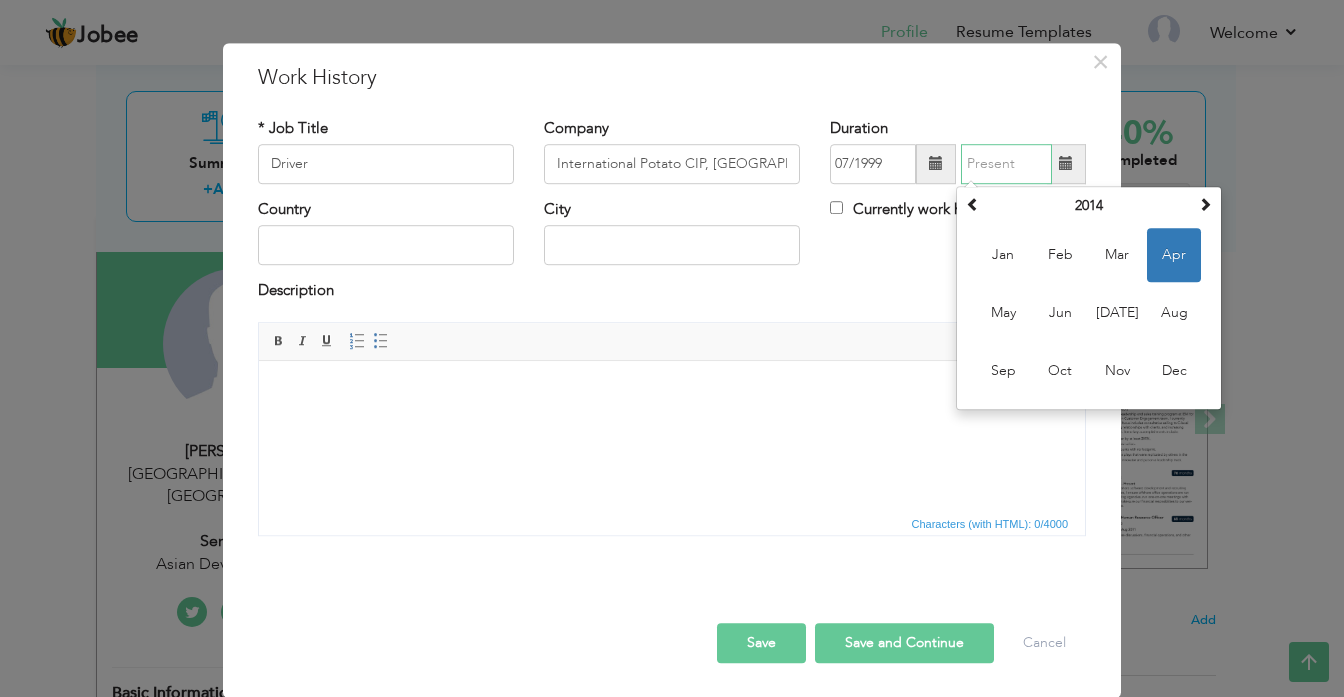 click at bounding box center [1006, 164] 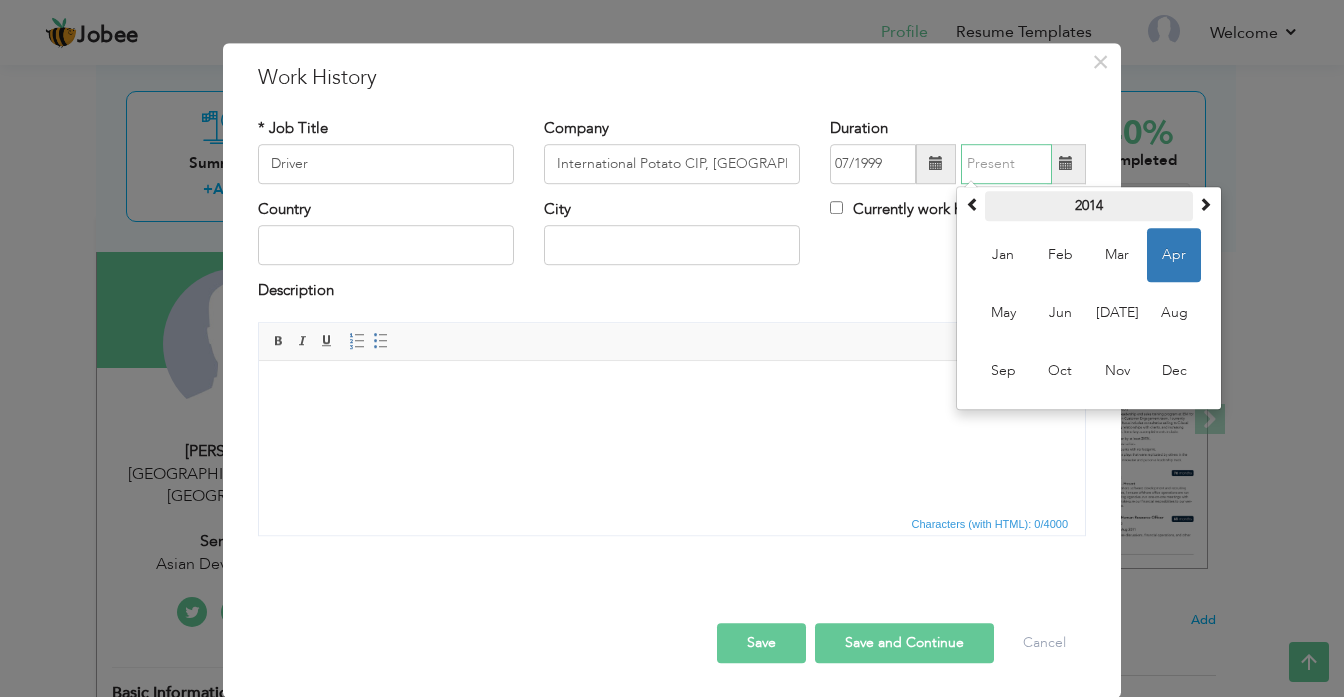 click on "2014" at bounding box center [1089, 206] 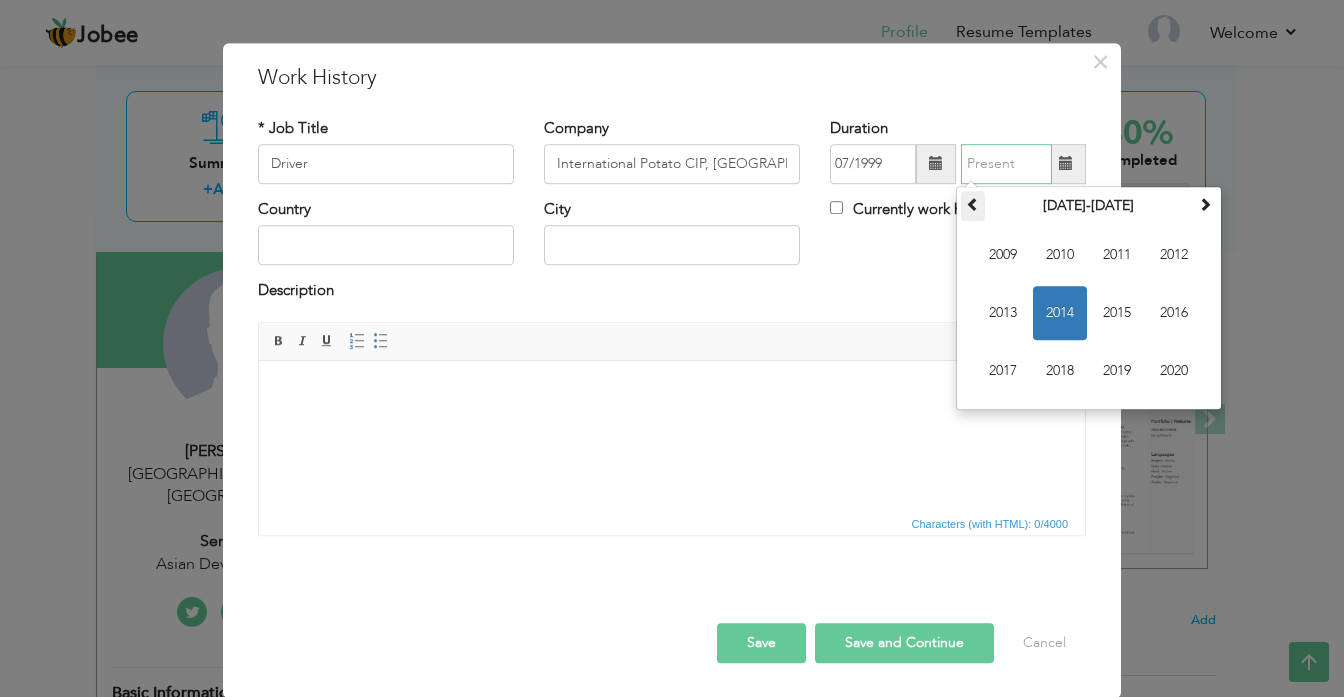 click at bounding box center [973, 204] 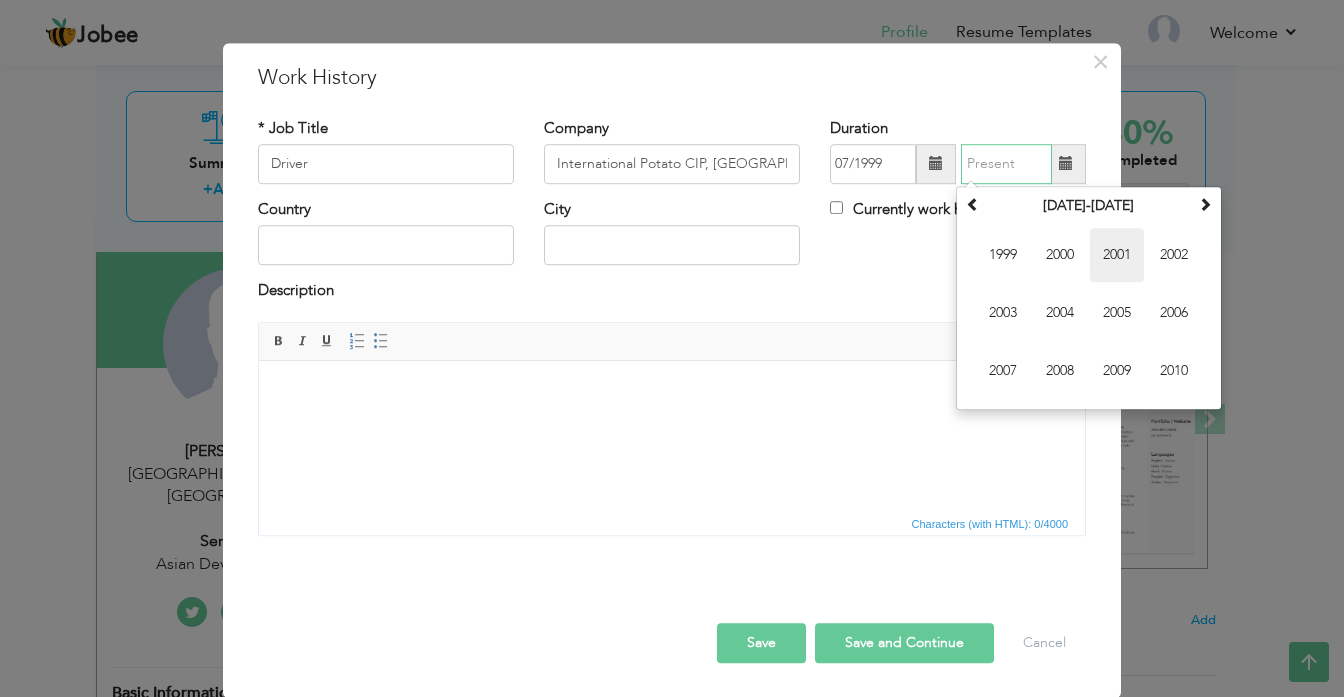 click on "2001" at bounding box center (1117, 255) 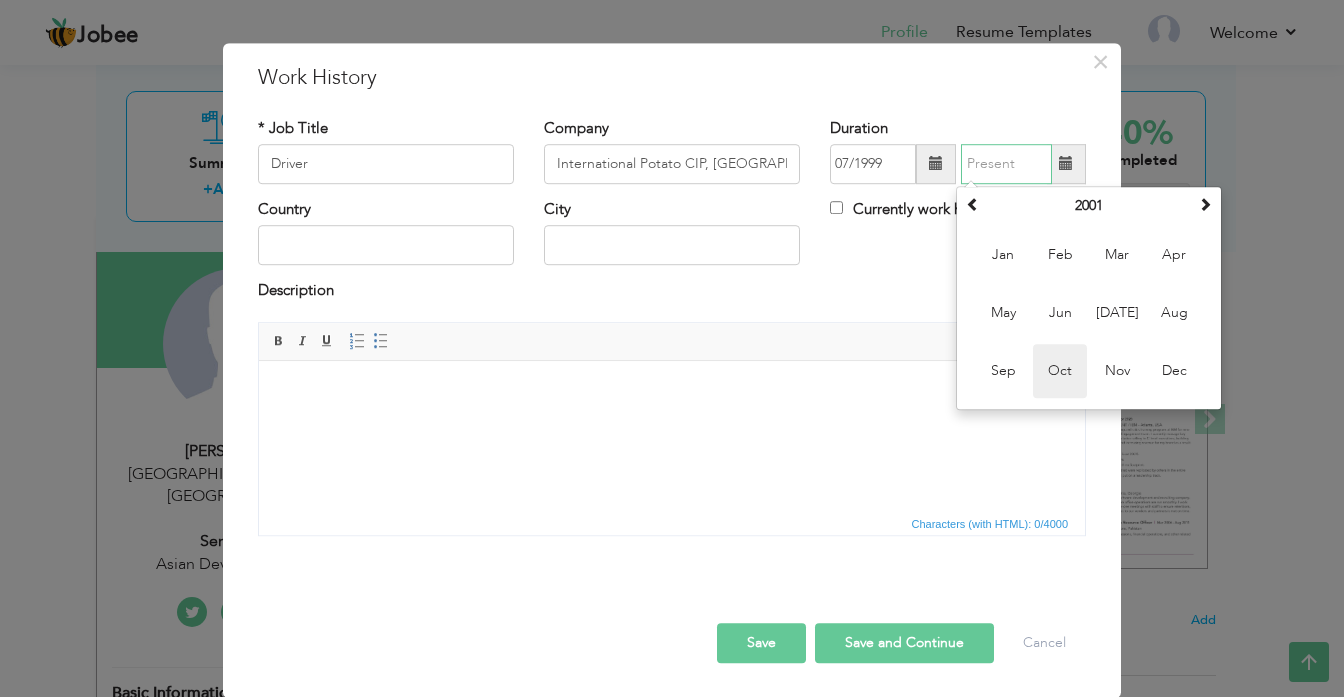 drag, startPoint x: 1059, startPoint y: 363, endPoint x: 797, endPoint y: 4, distance: 444.43784 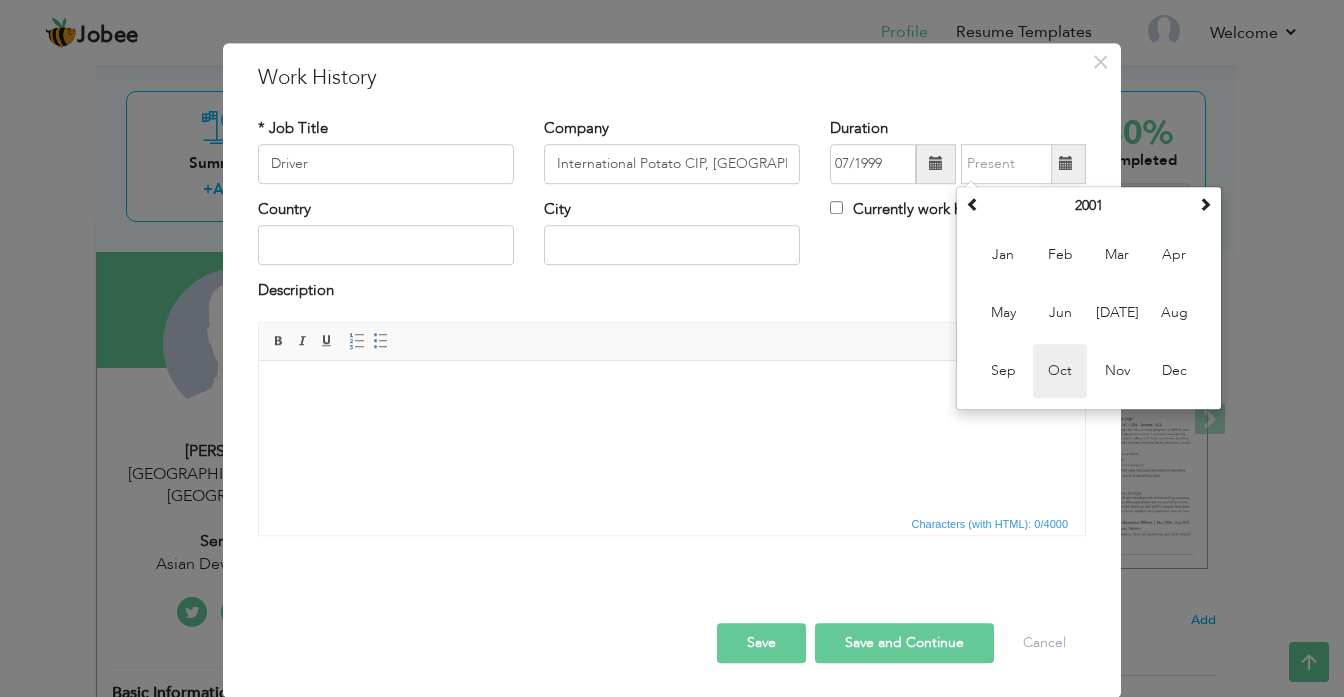 type on "10/2001" 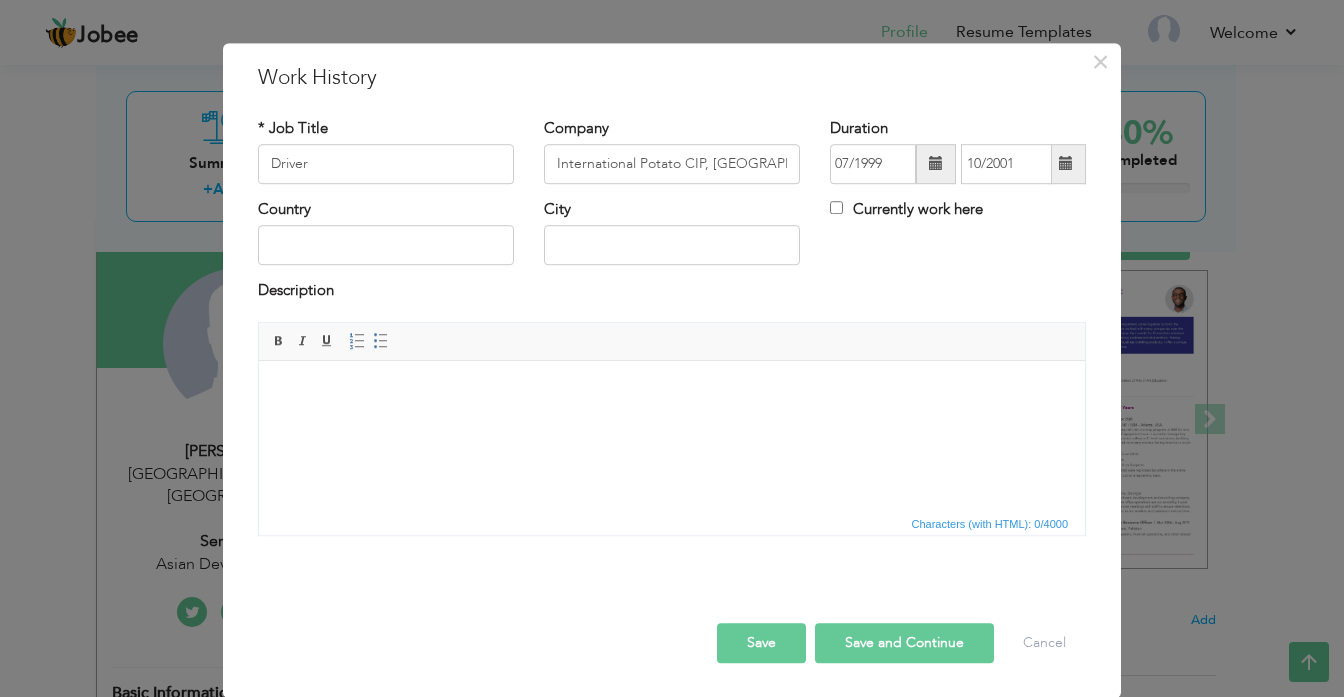 click on "Save and Continue" at bounding box center (904, 643) 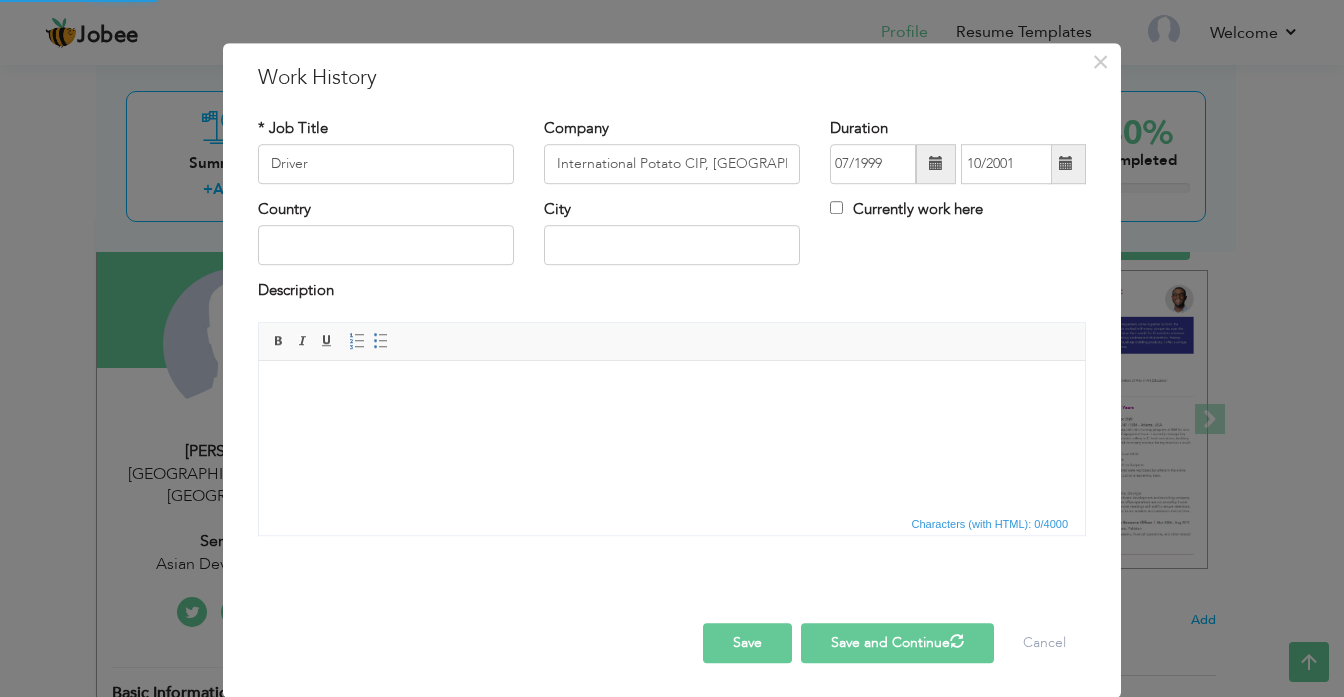 type 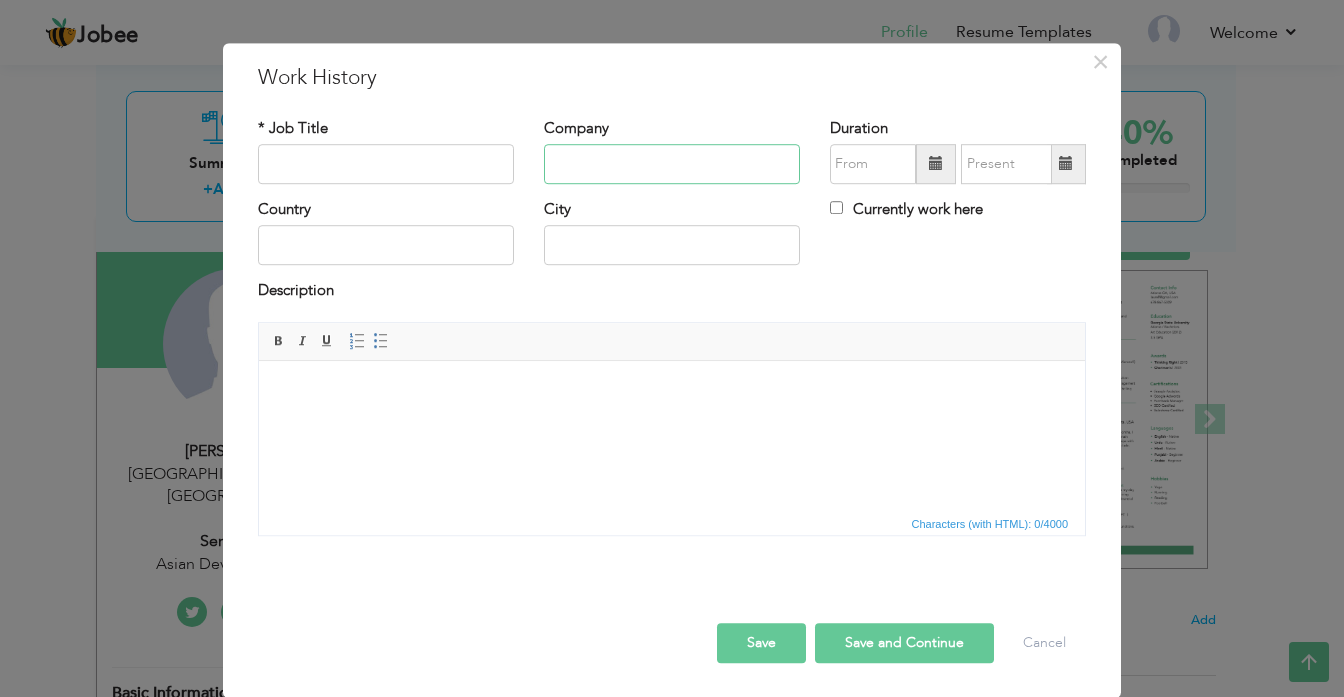 click at bounding box center [672, 164] 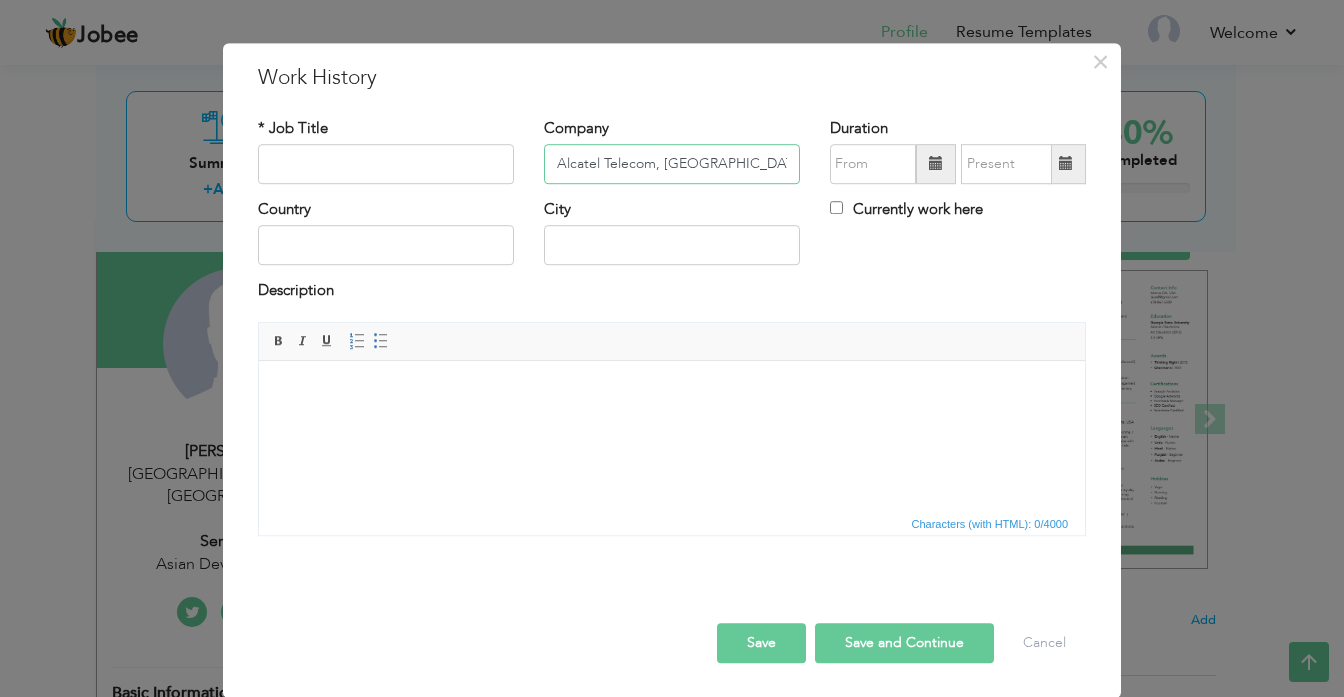 type on "Alcatel Telecom, [GEOGRAPHIC_DATA]" 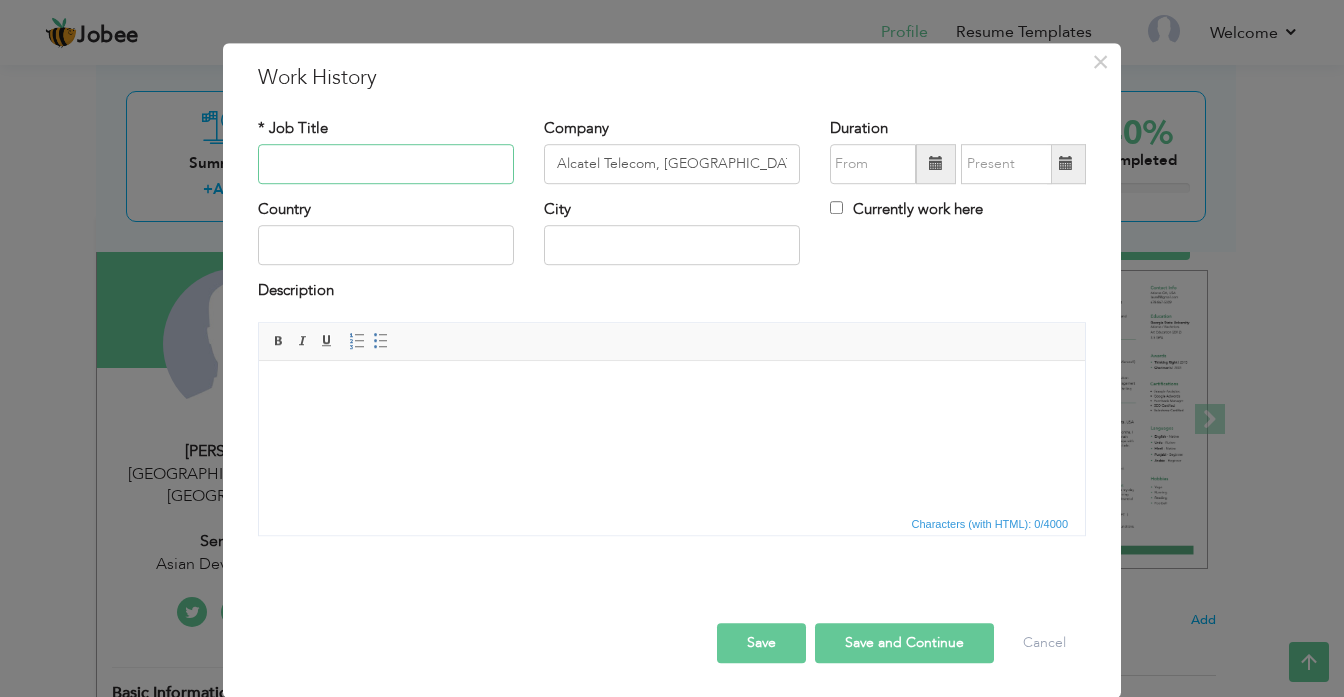 click at bounding box center (386, 164) 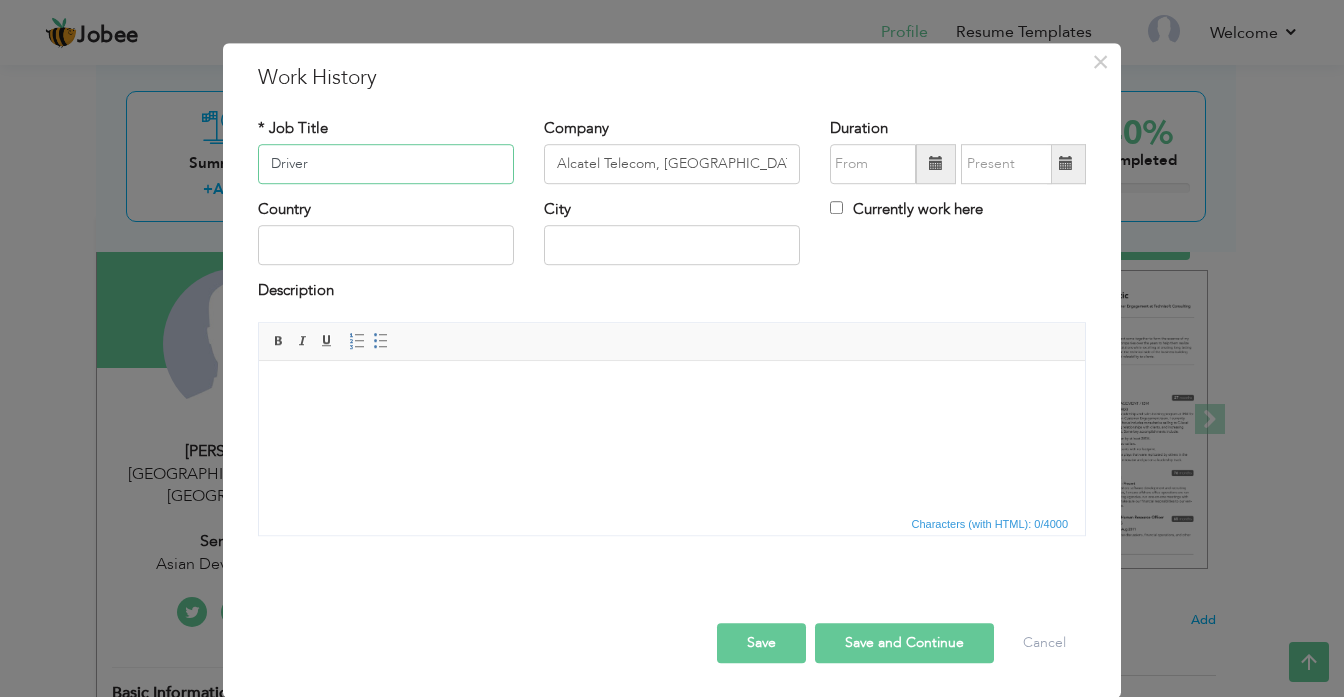 type on "Driver" 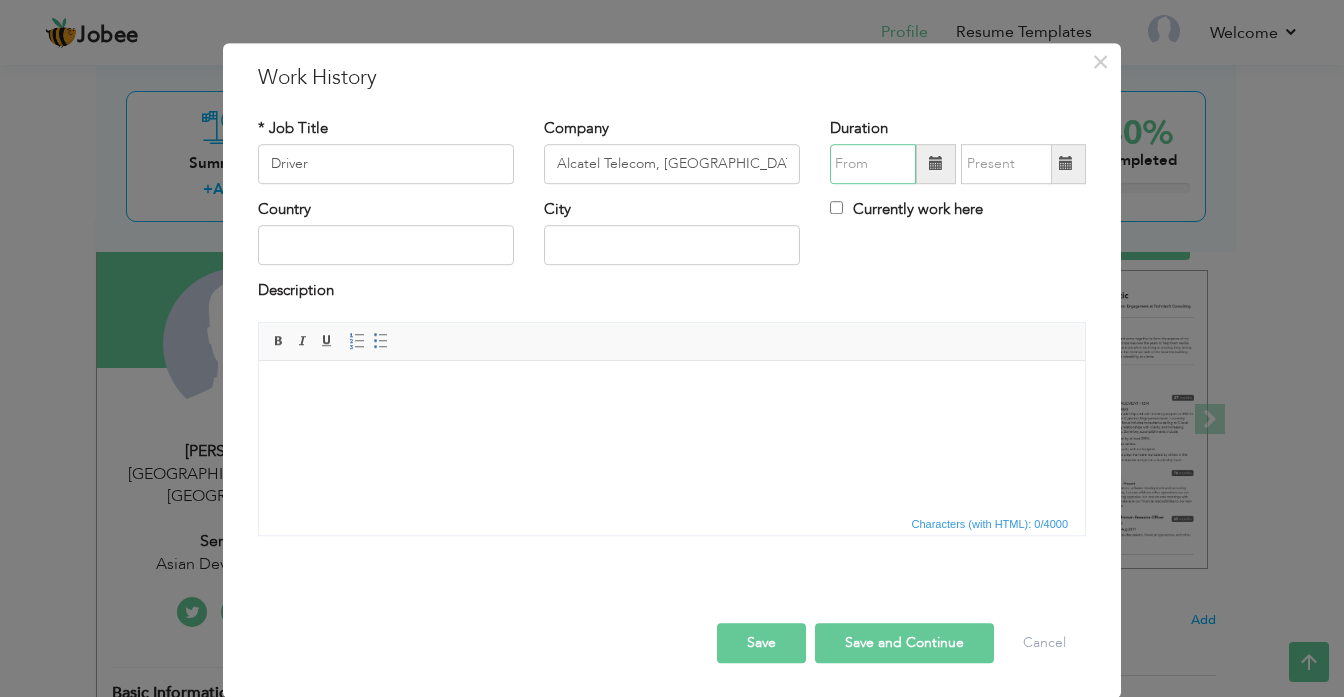 click at bounding box center (873, 164) 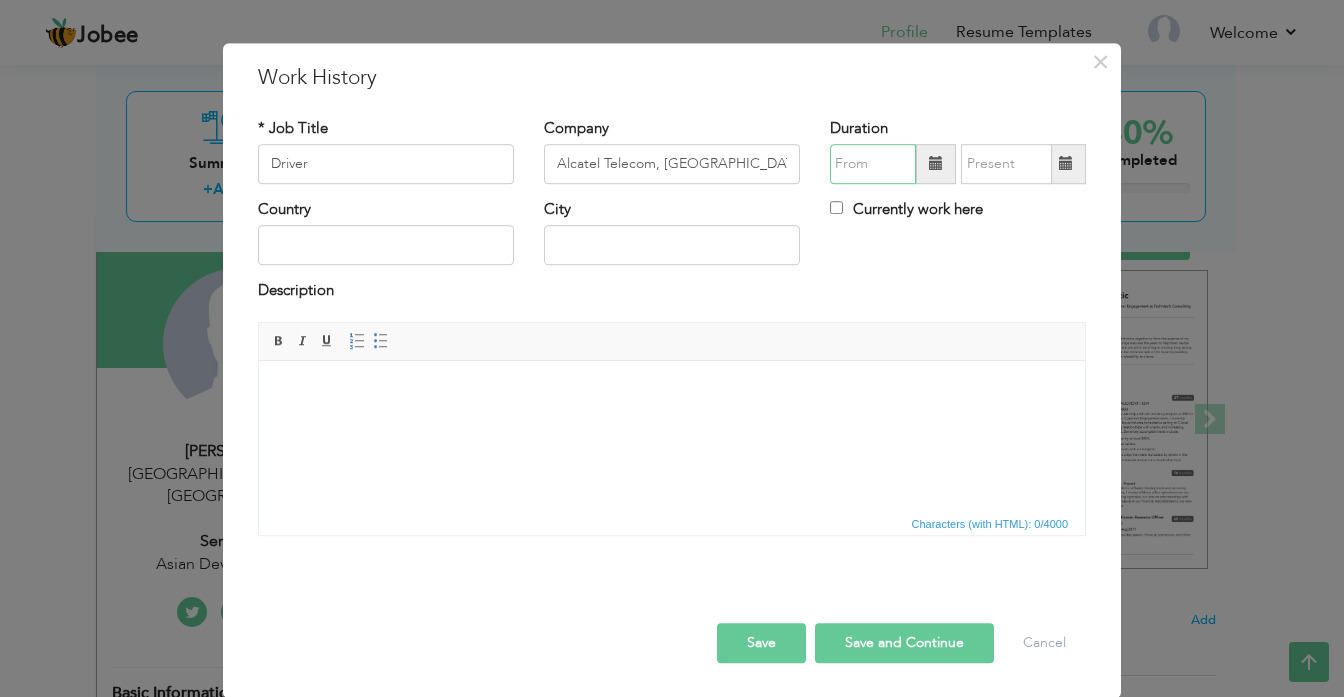 click at bounding box center [873, 164] 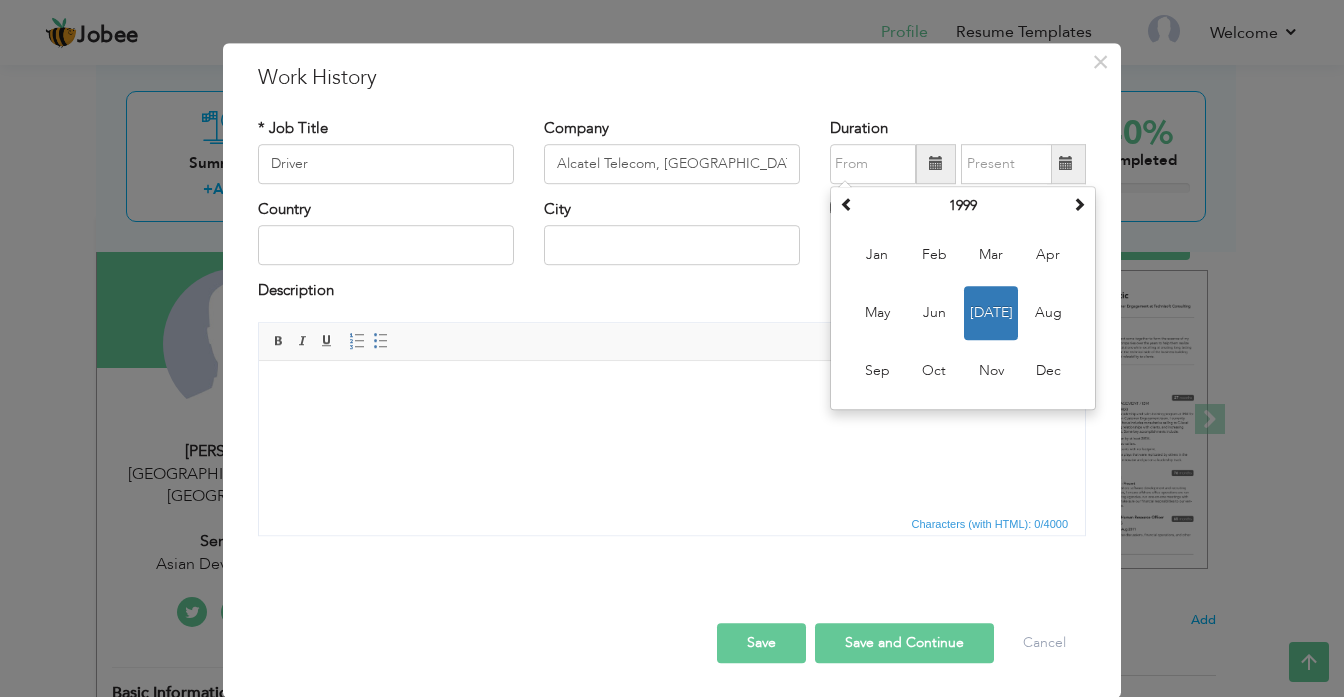 click at bounding box center (936, 164) 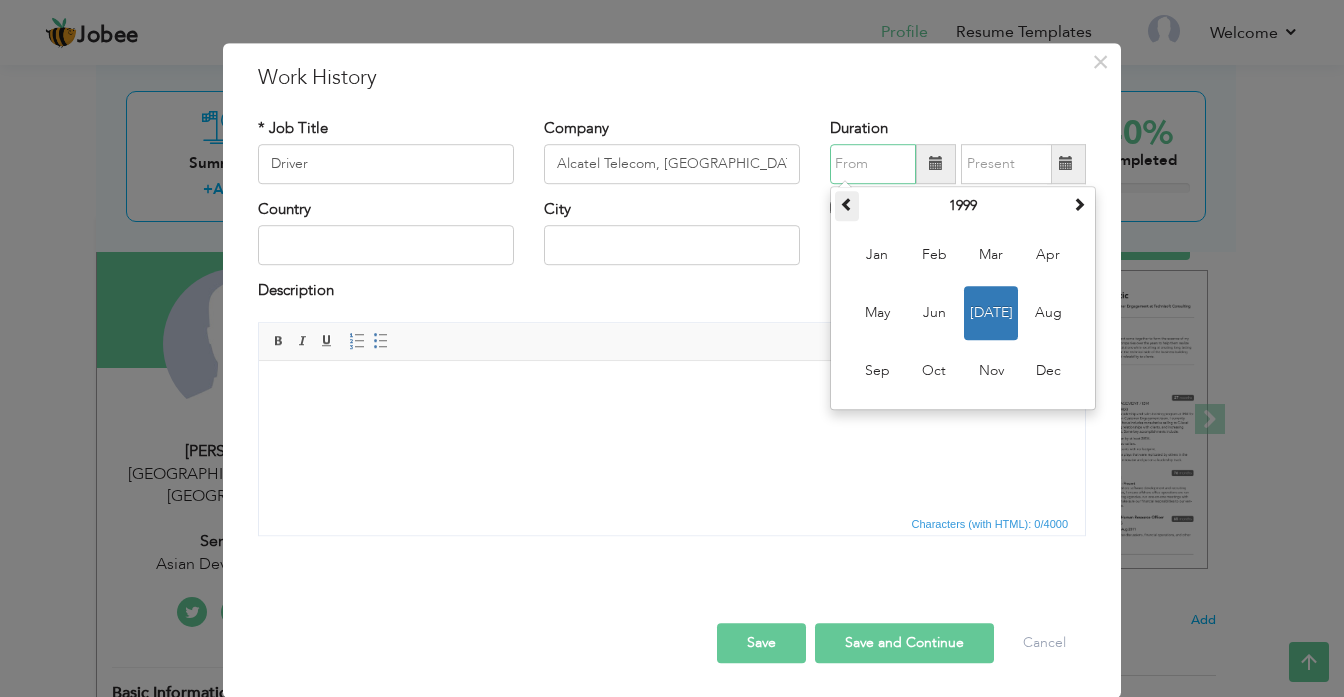click at bounding box center (847, 204) 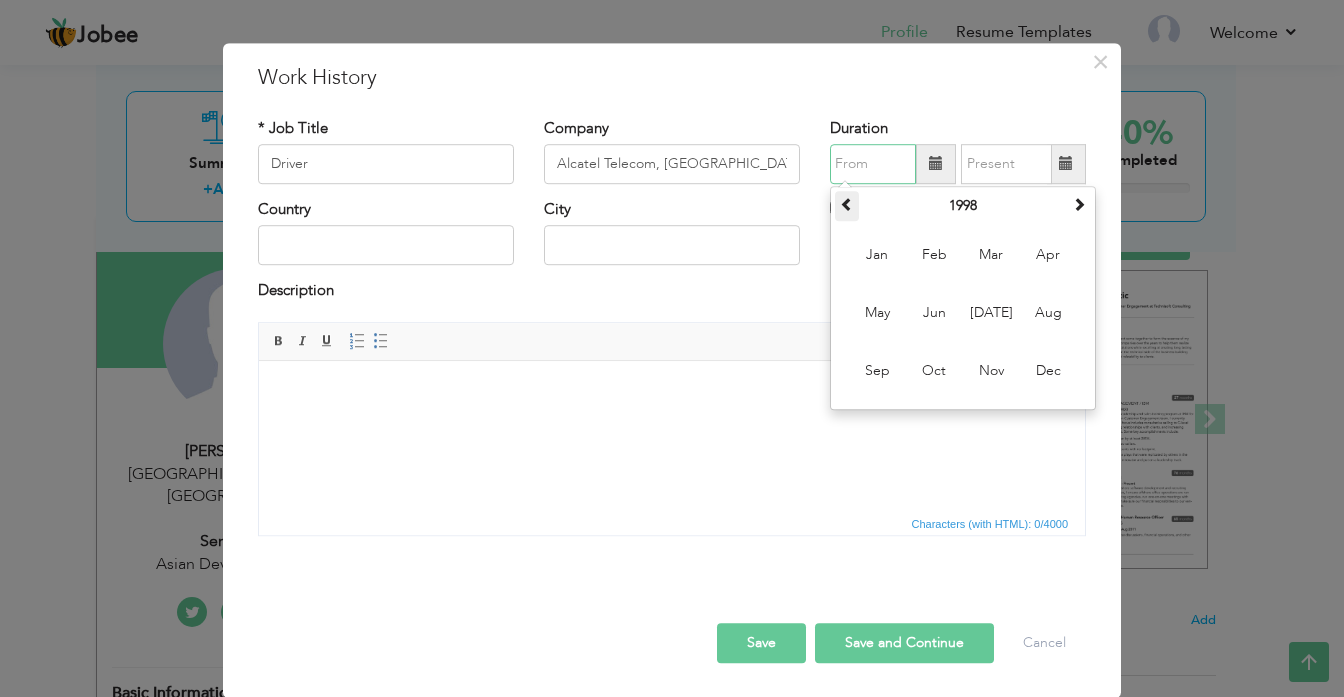click at bounding box center [847, 204] 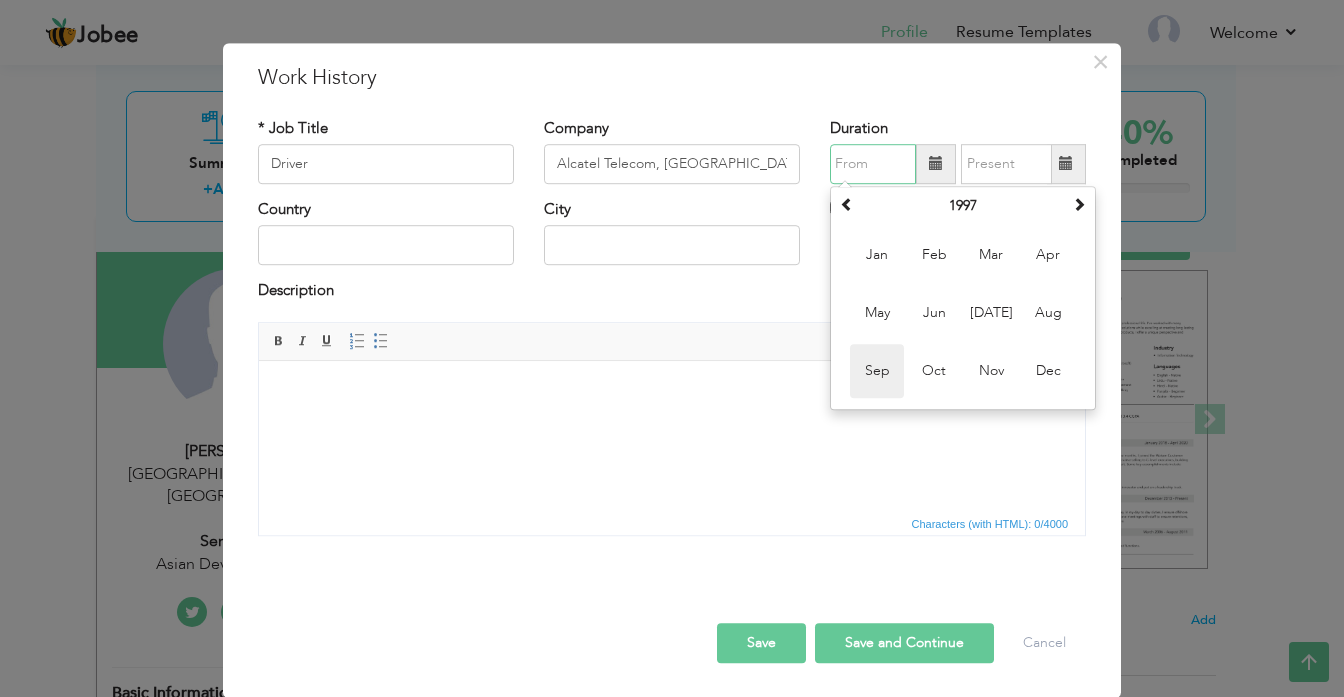 click on "Sep" at bounding box center (877, 371) 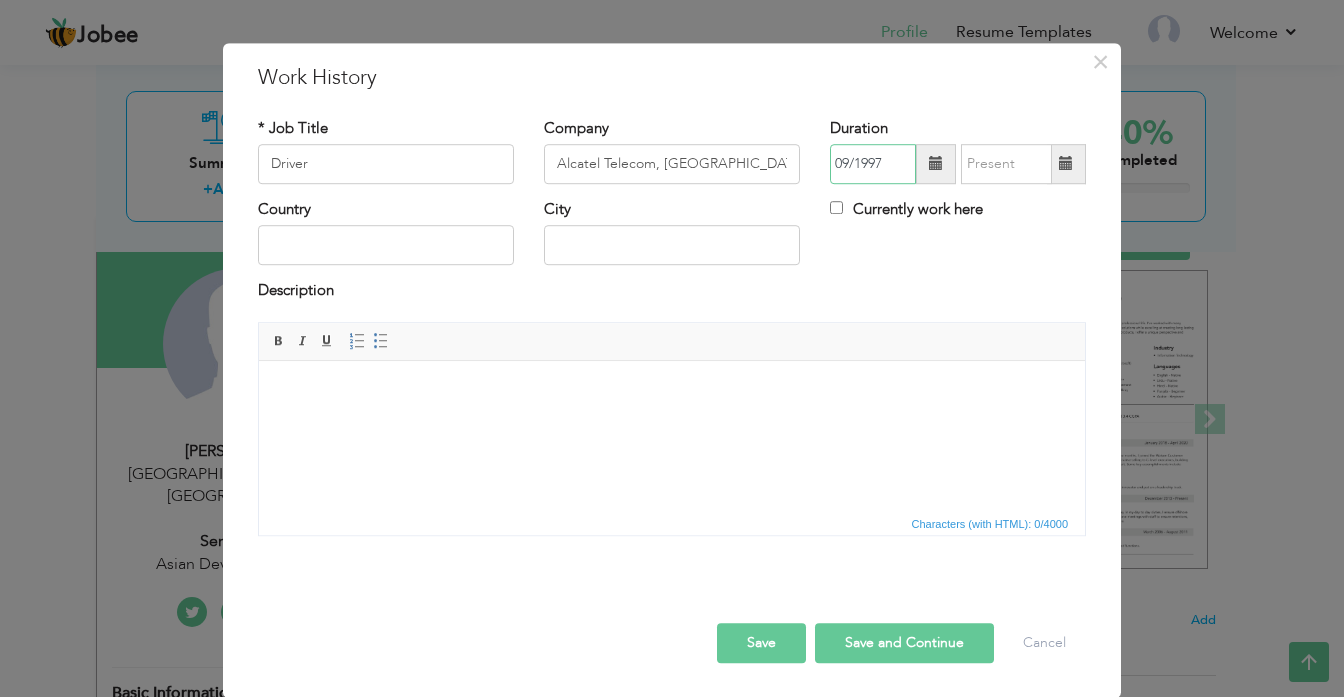 click on "09/1997" at bounding box center (873, 164) 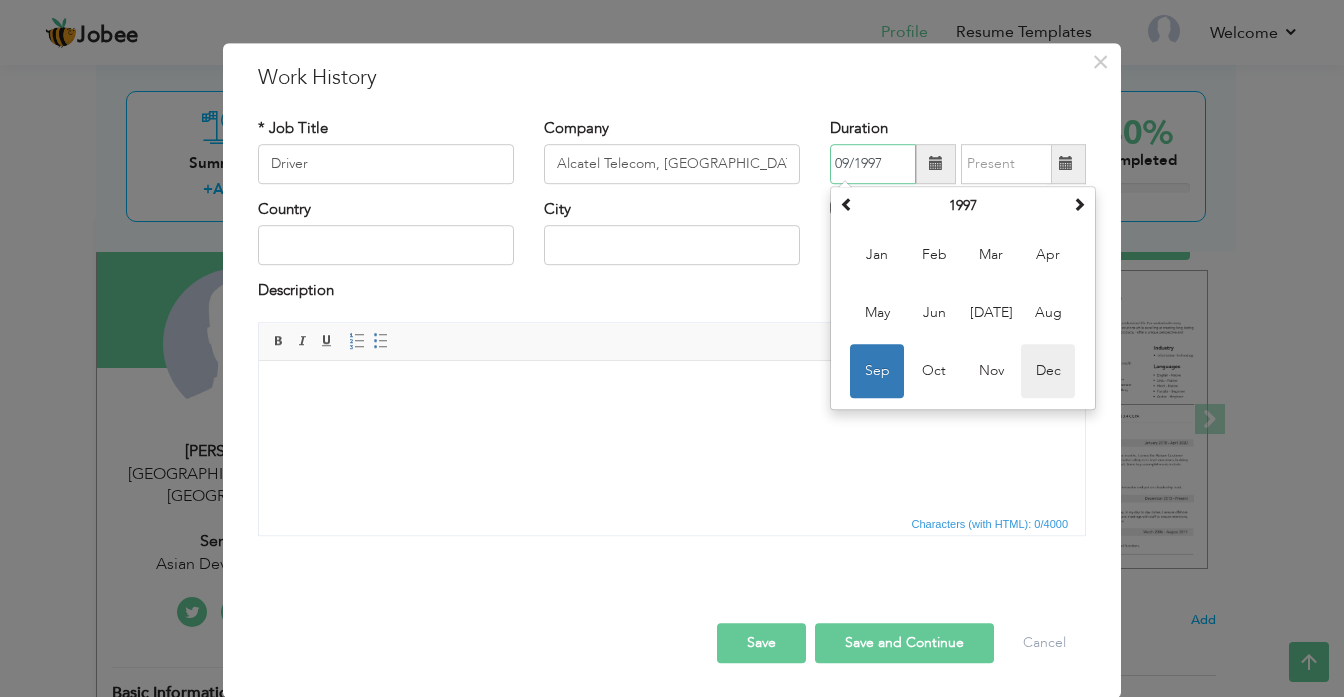 click on "Dec" at bounding box center (1048, 371) 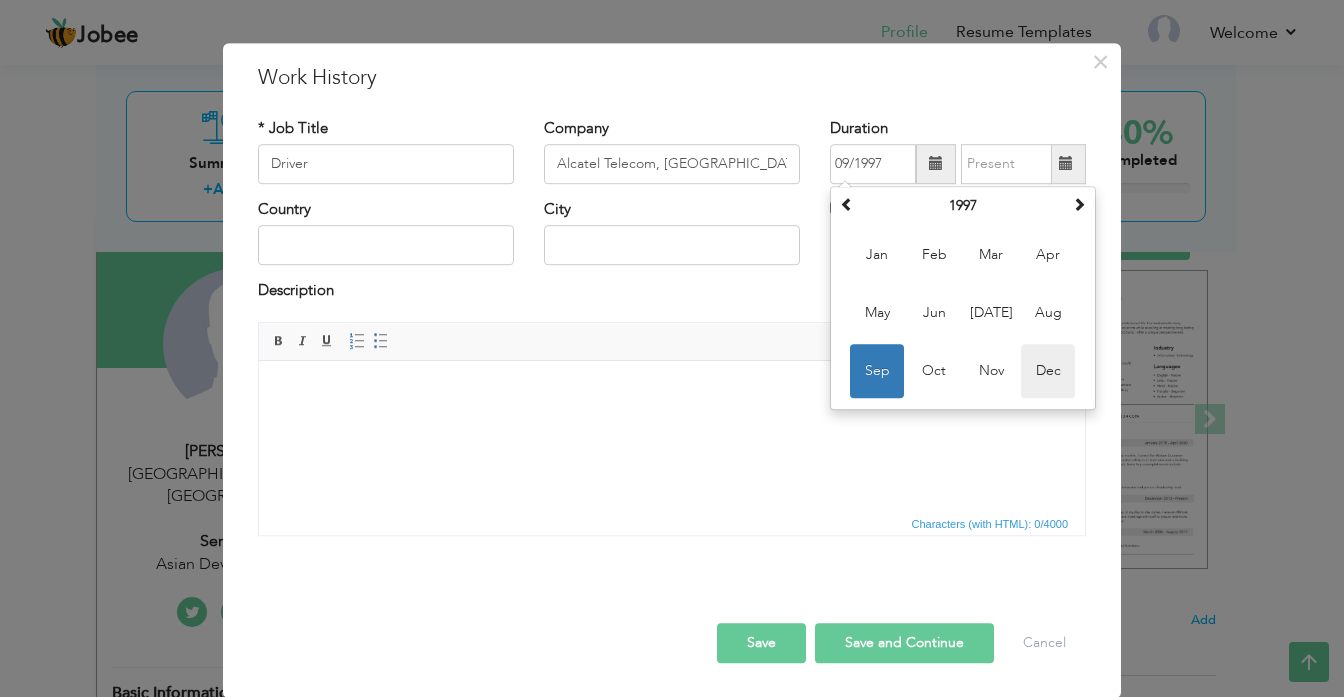 type on "12/1997" 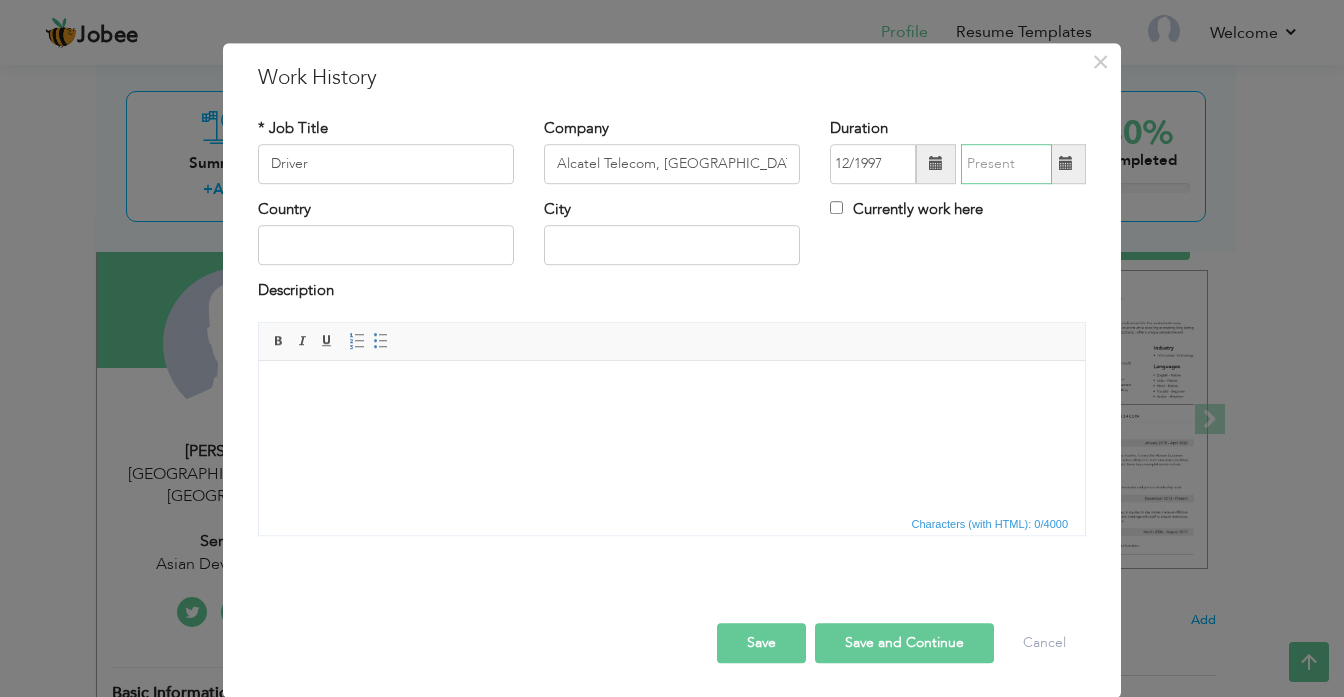 click at bounding box center [1006, 164] 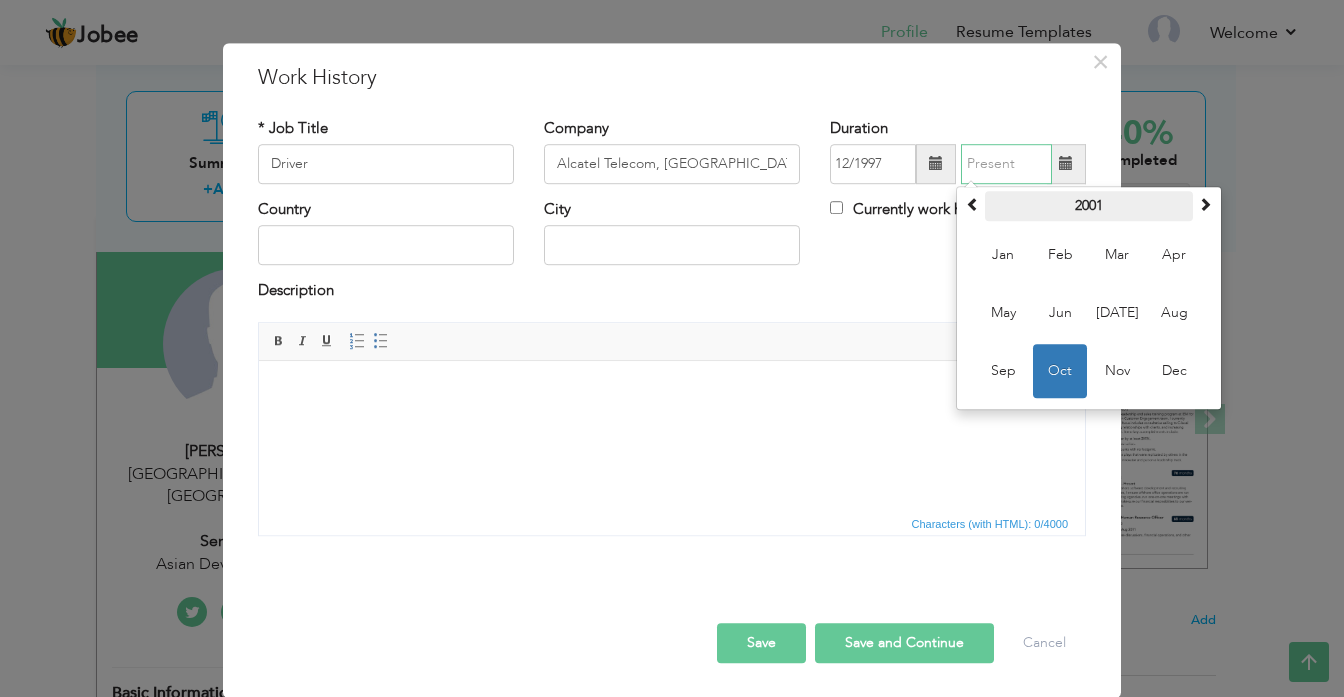 click on "2001" at bounding box center (1089, 206) 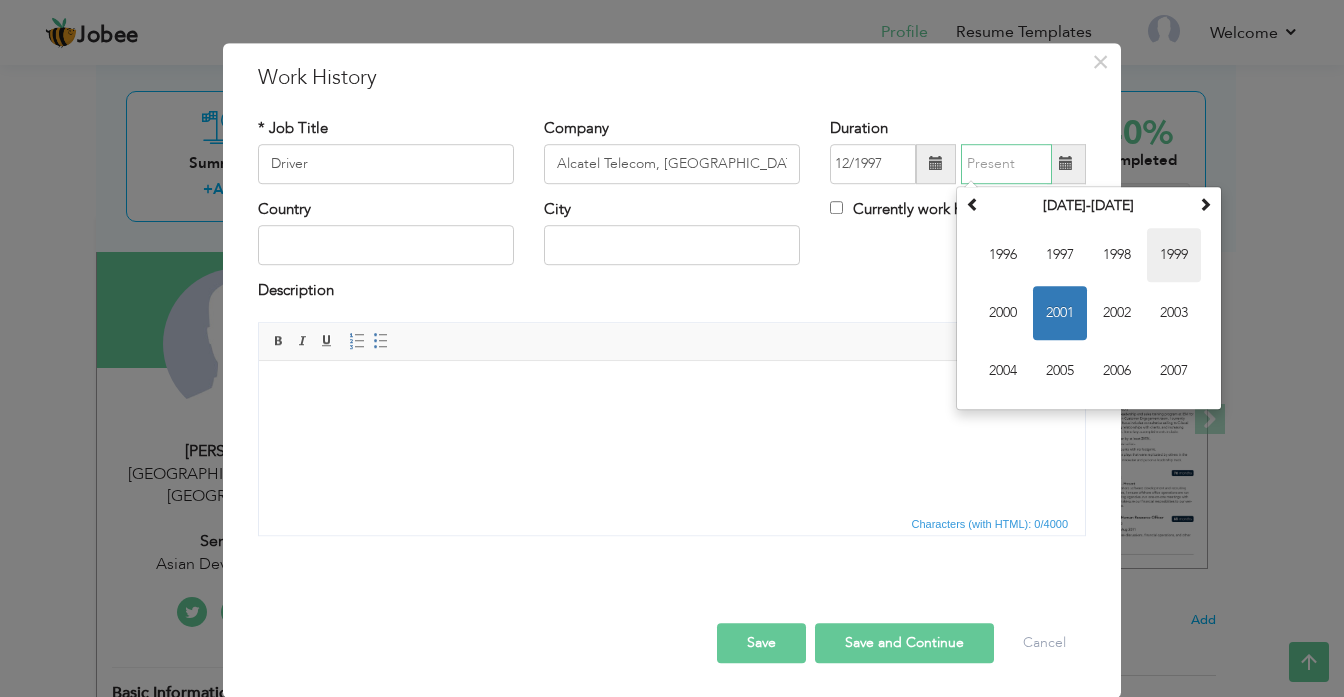 click on "1999" at bounding box center (1174, 255) 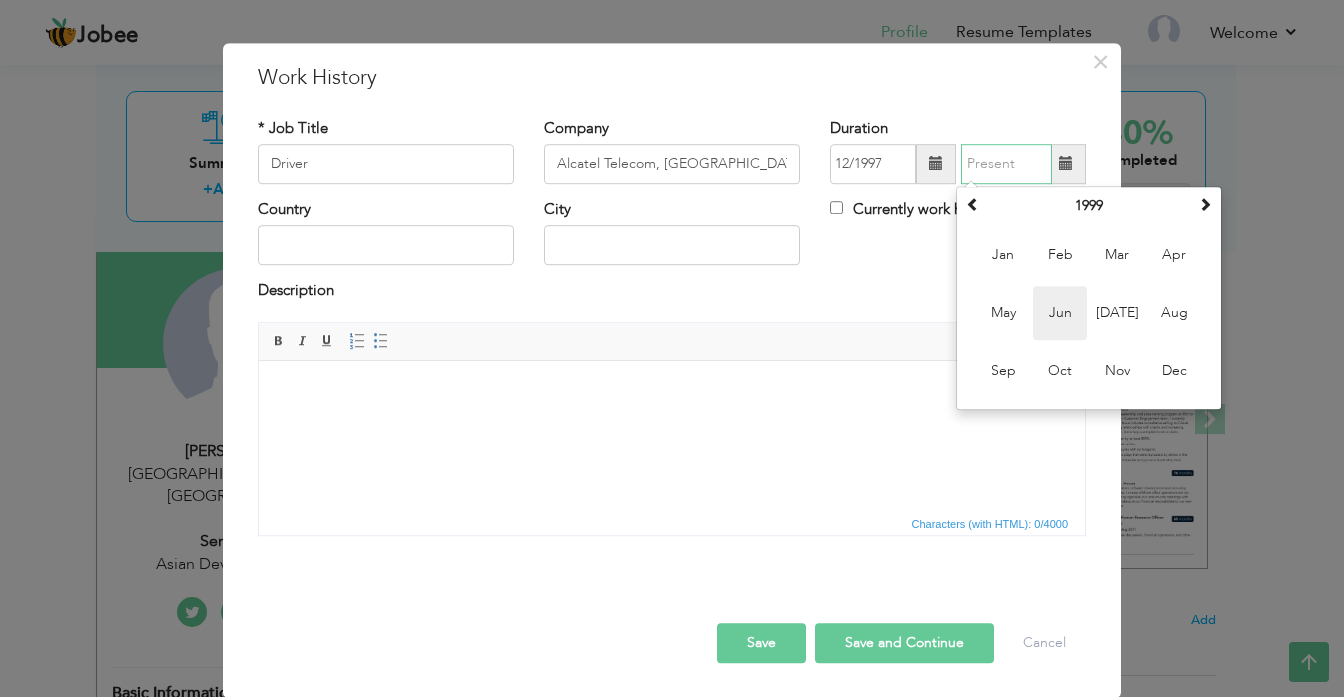 click on "Jun" at bounding box center [1060, 313] 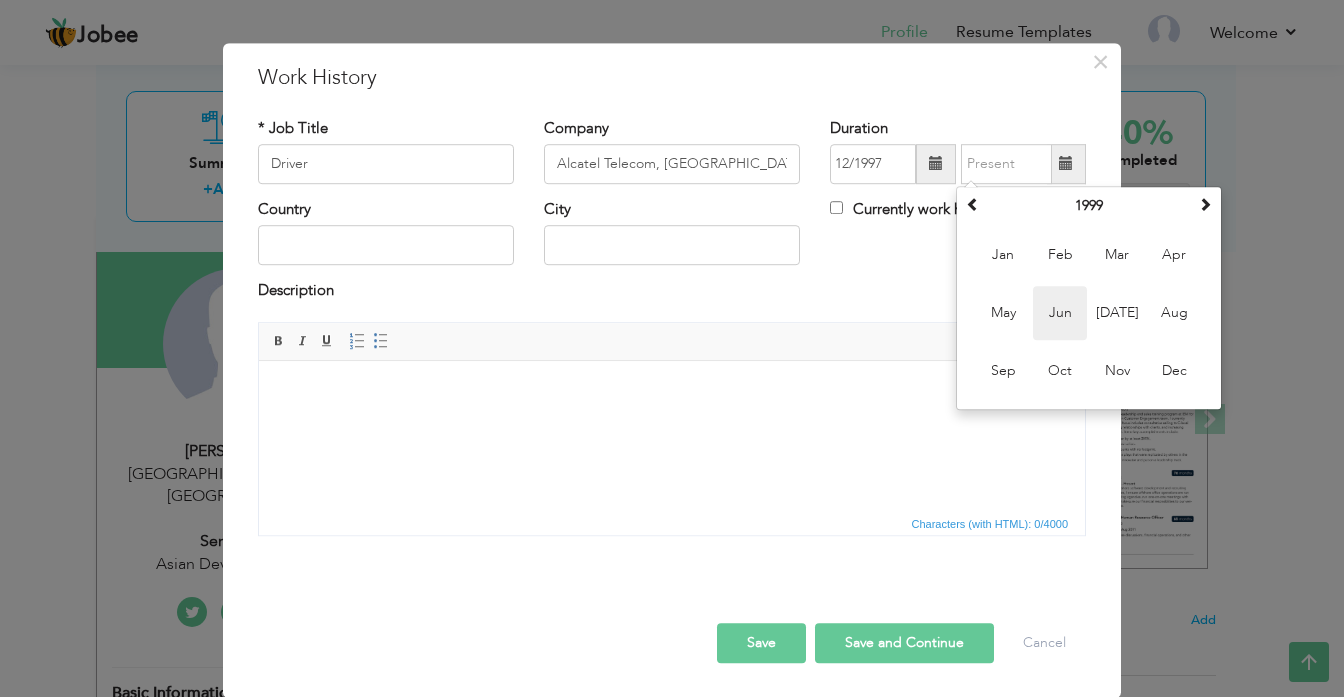 type on "06/1999" 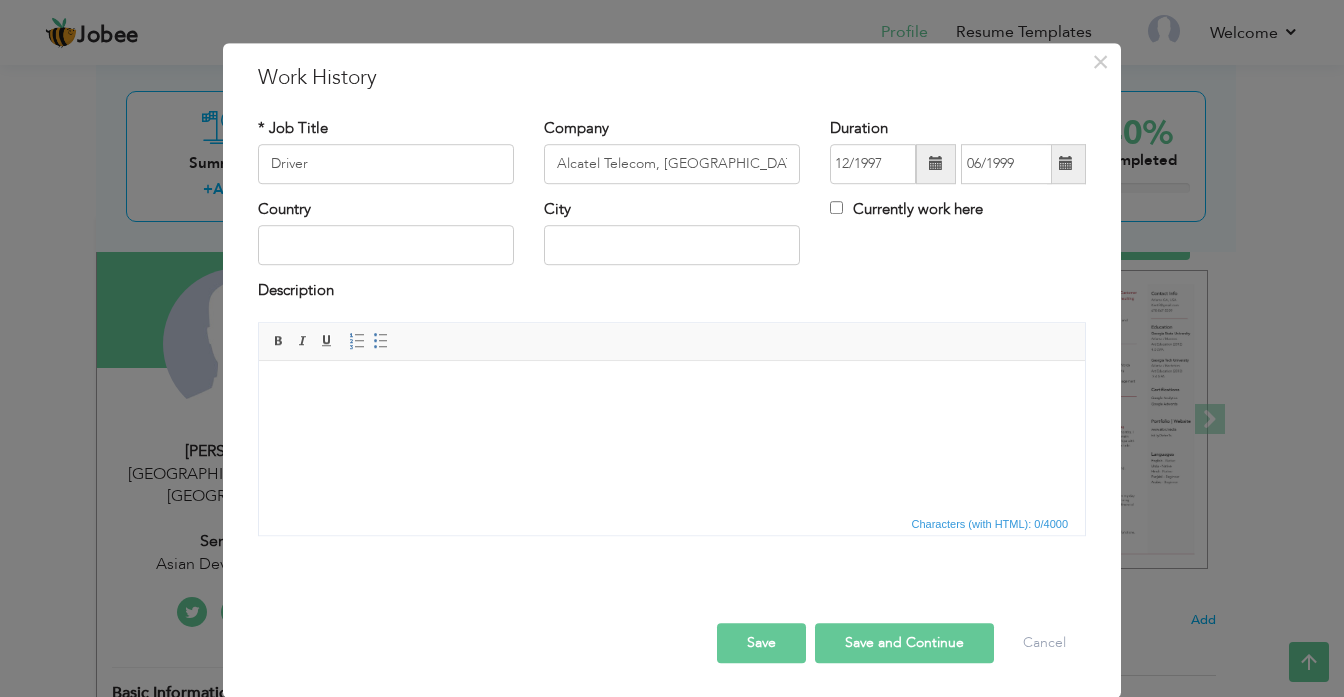 click on "Save and Continue" at bounding box center (904, 643) 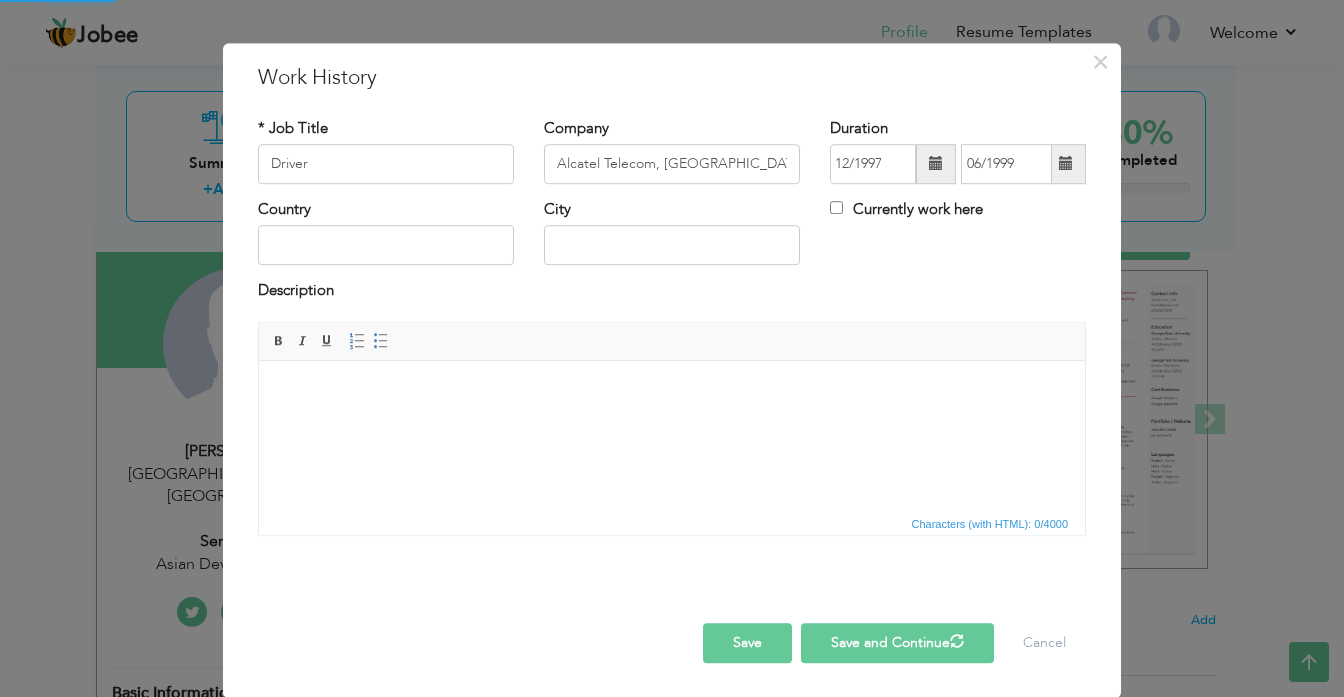 type 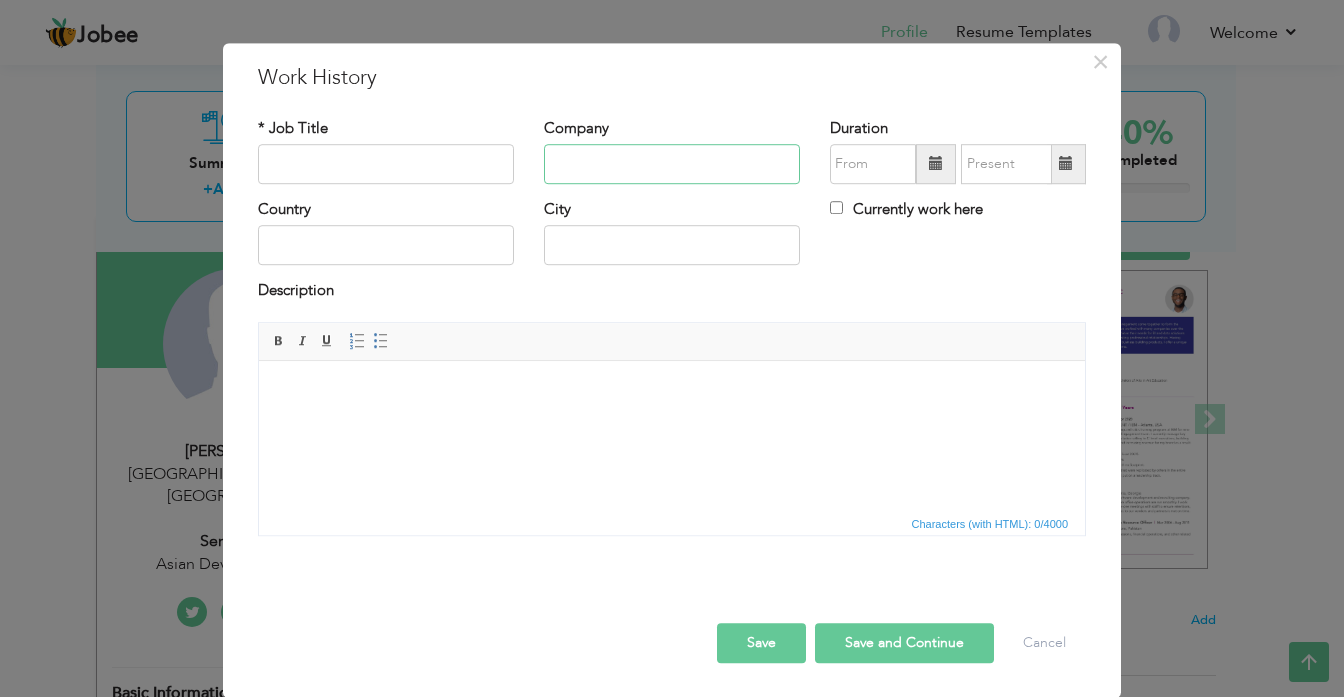 click at bounding box center (672, 164) 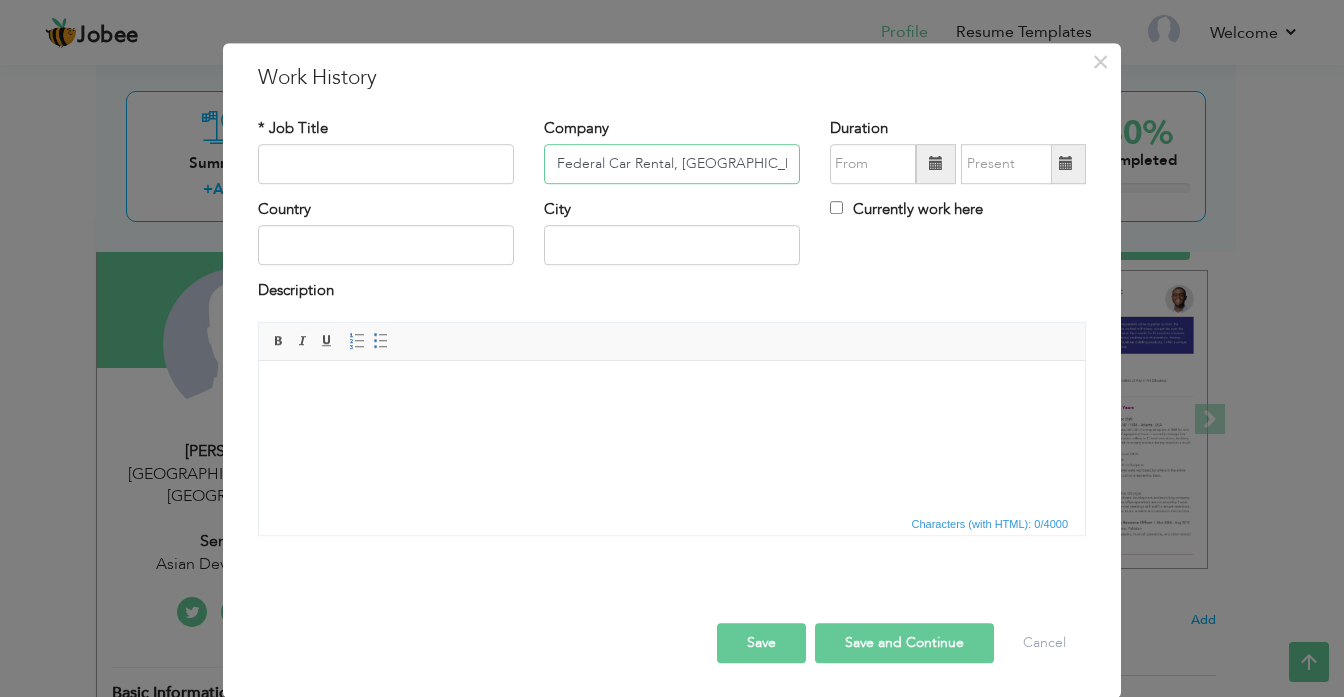 type on "Federal Car Rental, [GEOGRAPHIC_DATA]" 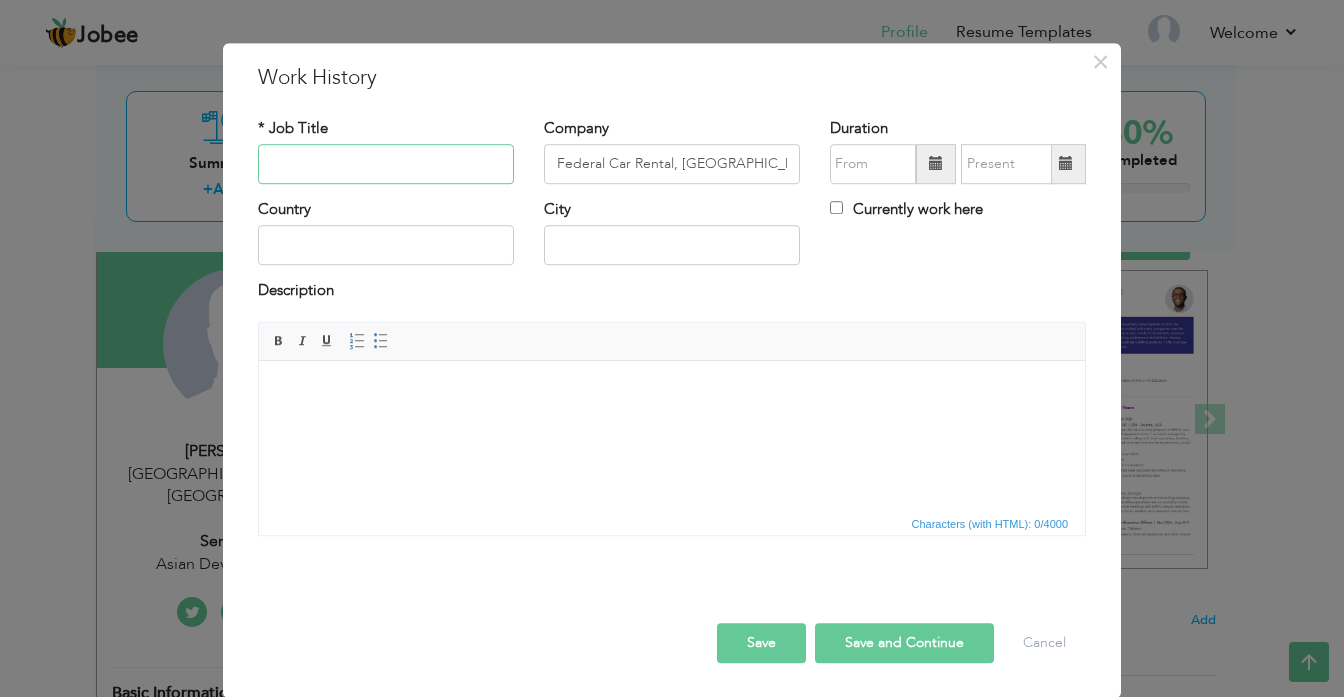 click at bounding box center [386, 164] 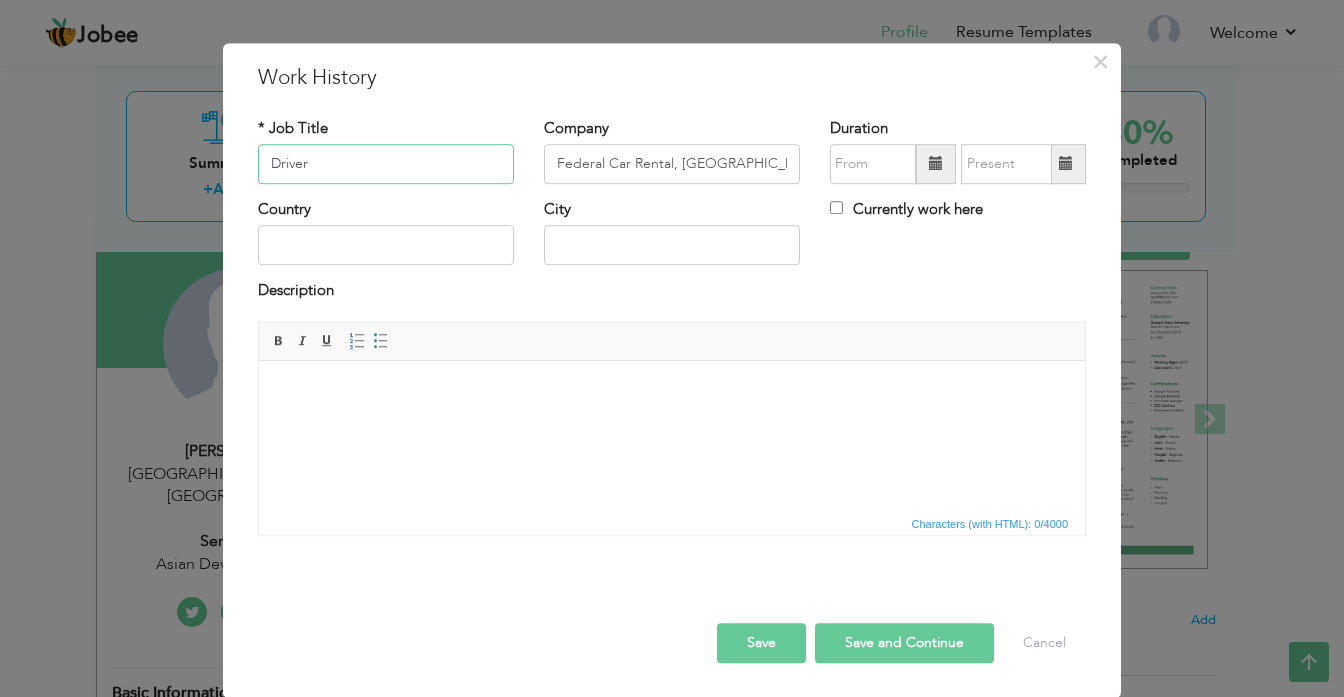 type on "Driver" 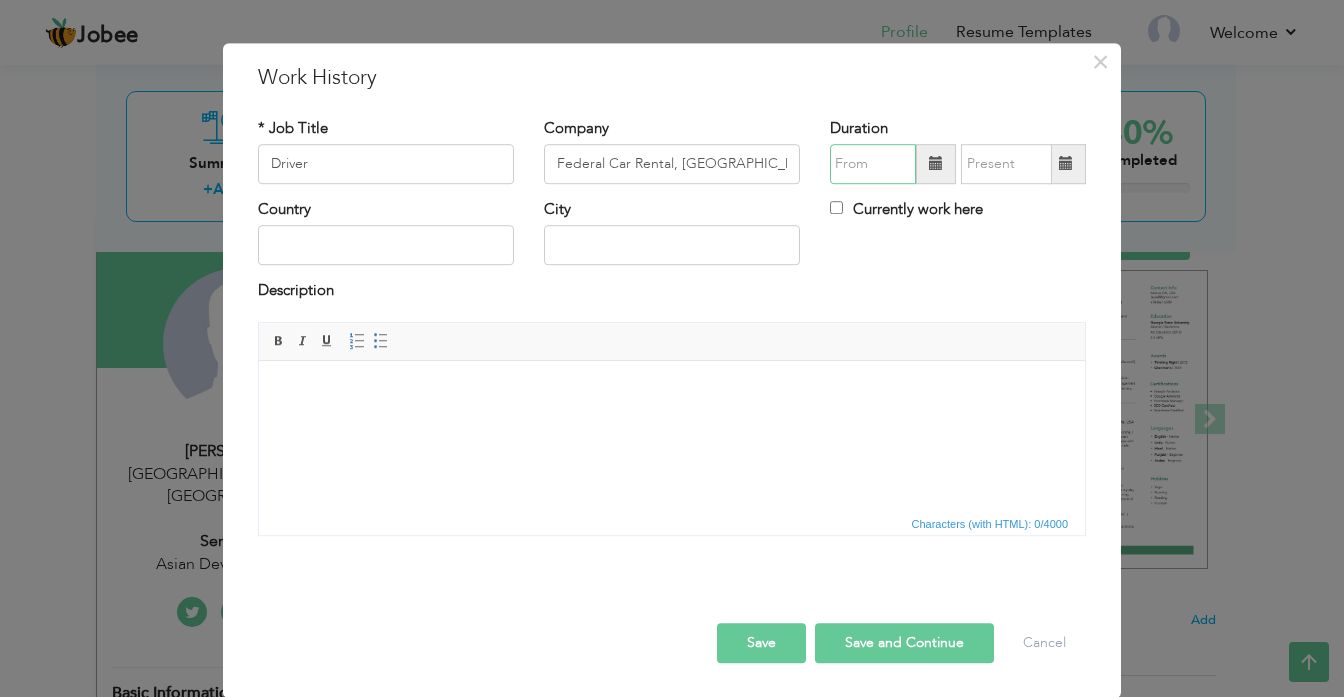 click at bounding box center [873, 164] 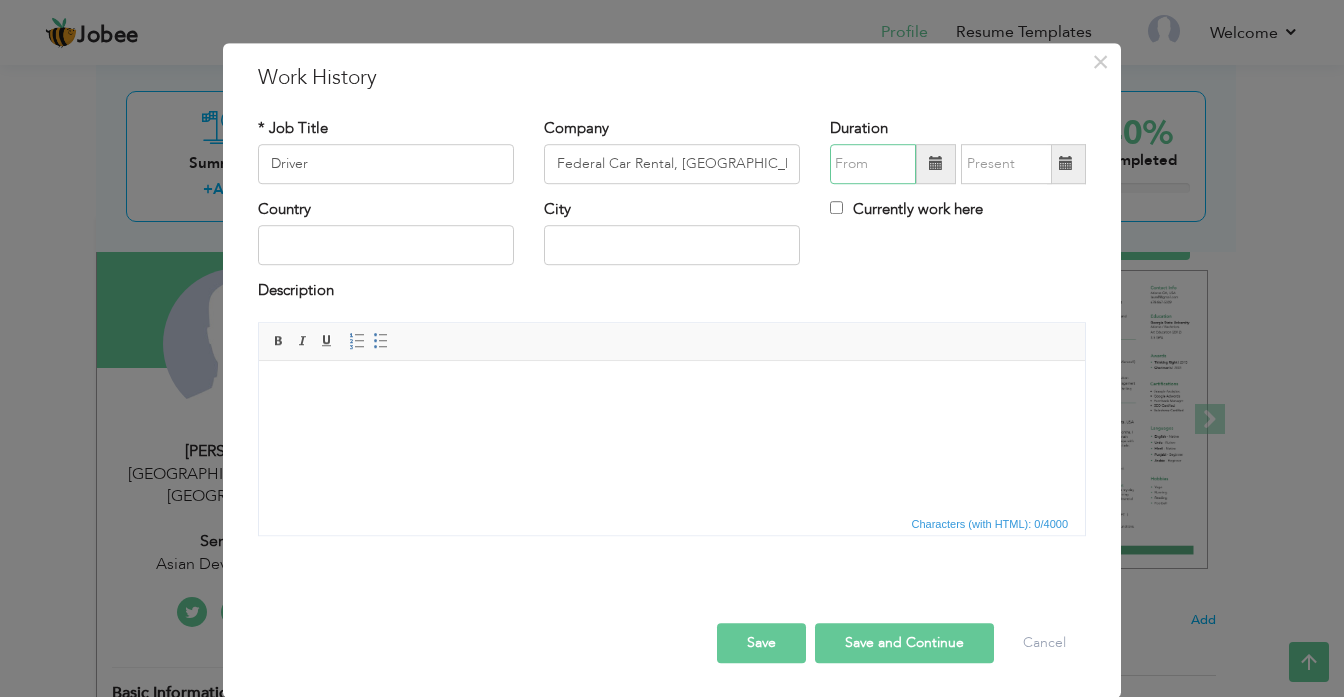 click at bounding box center (873, 164) 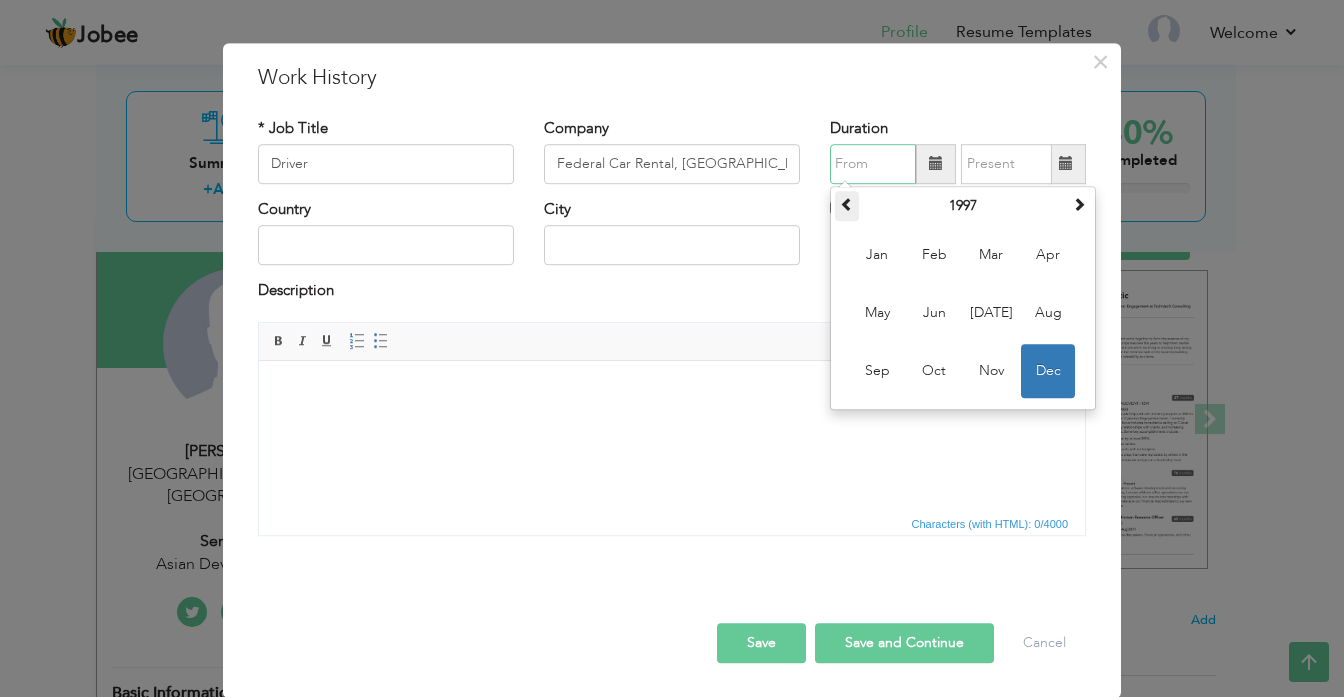 click at bounding box center (847, 204) 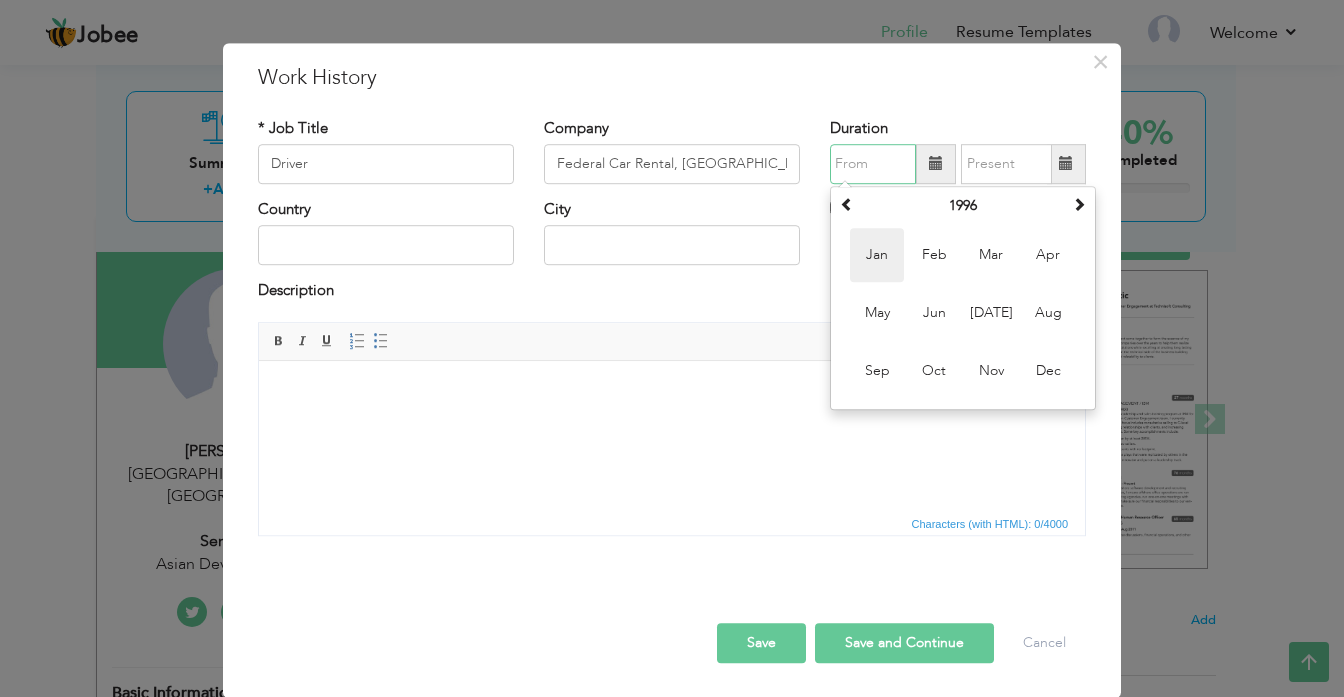 click on "Jan" at bounding box center [877, 255] 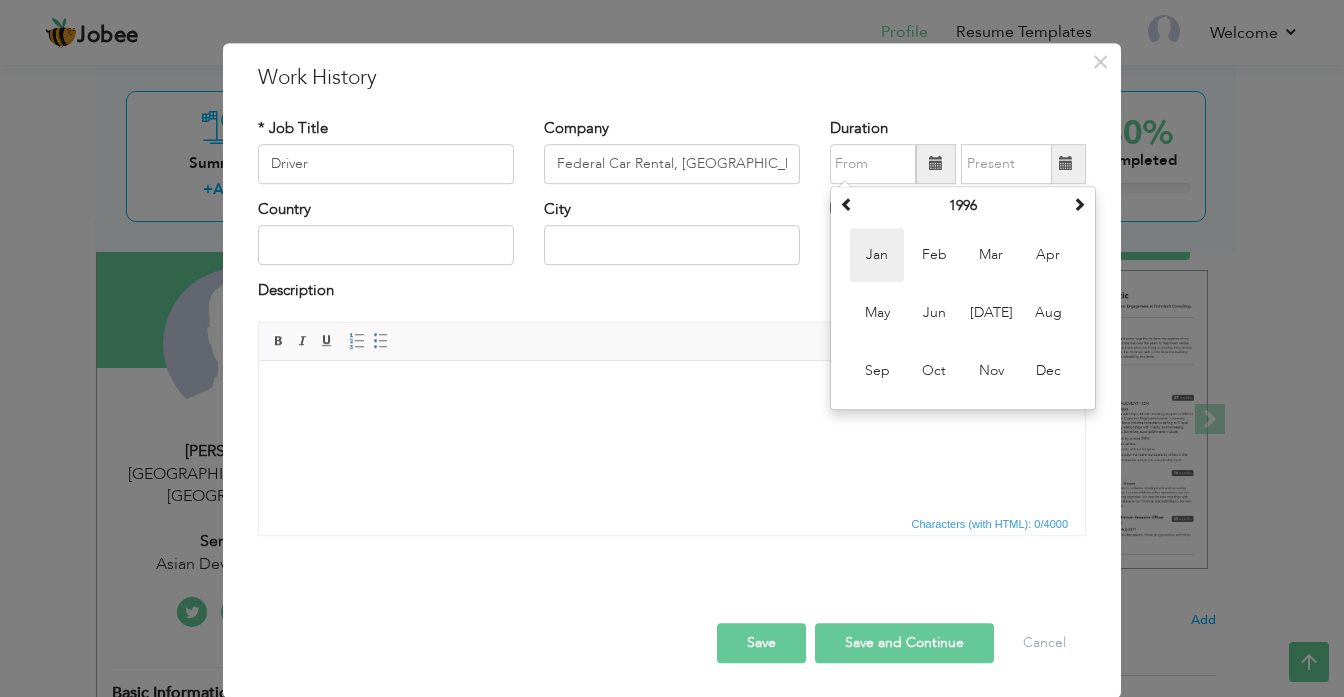 type on "01/1996" 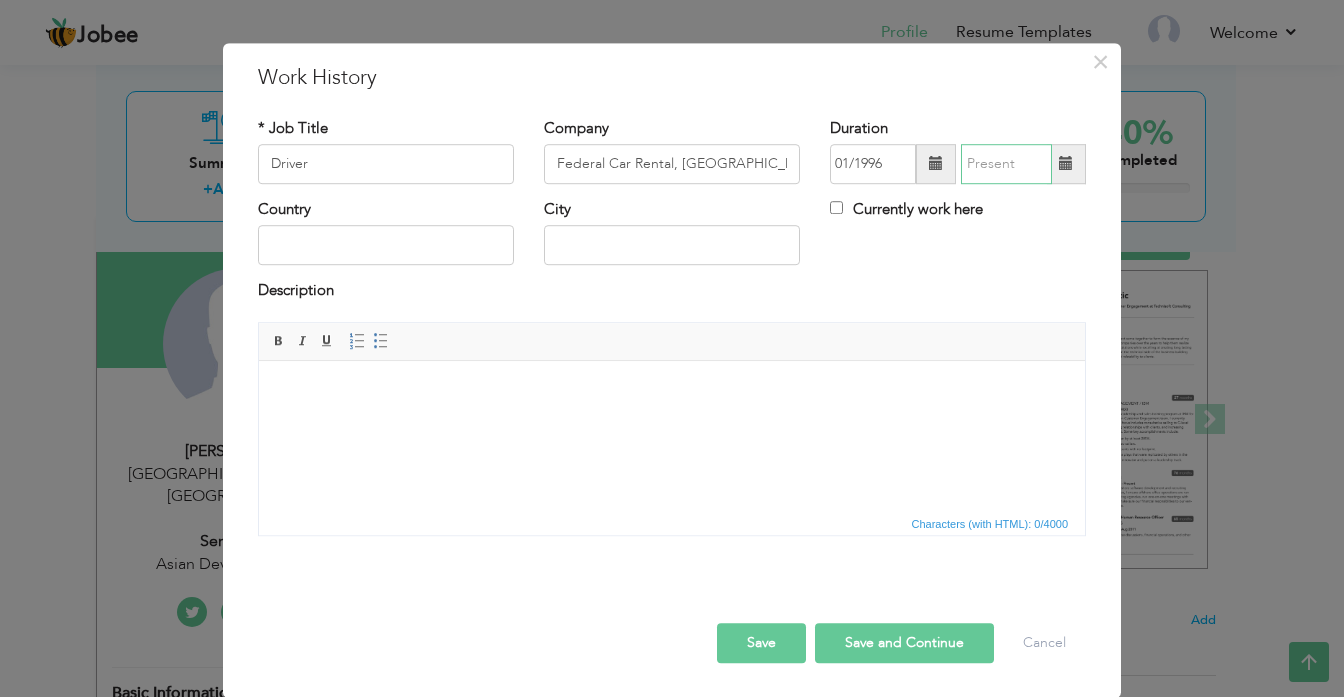 drag, startPoint x: 981, startPoint y: 166, endPoint x: 1020, endPoint y: 165, distance: 39.012817 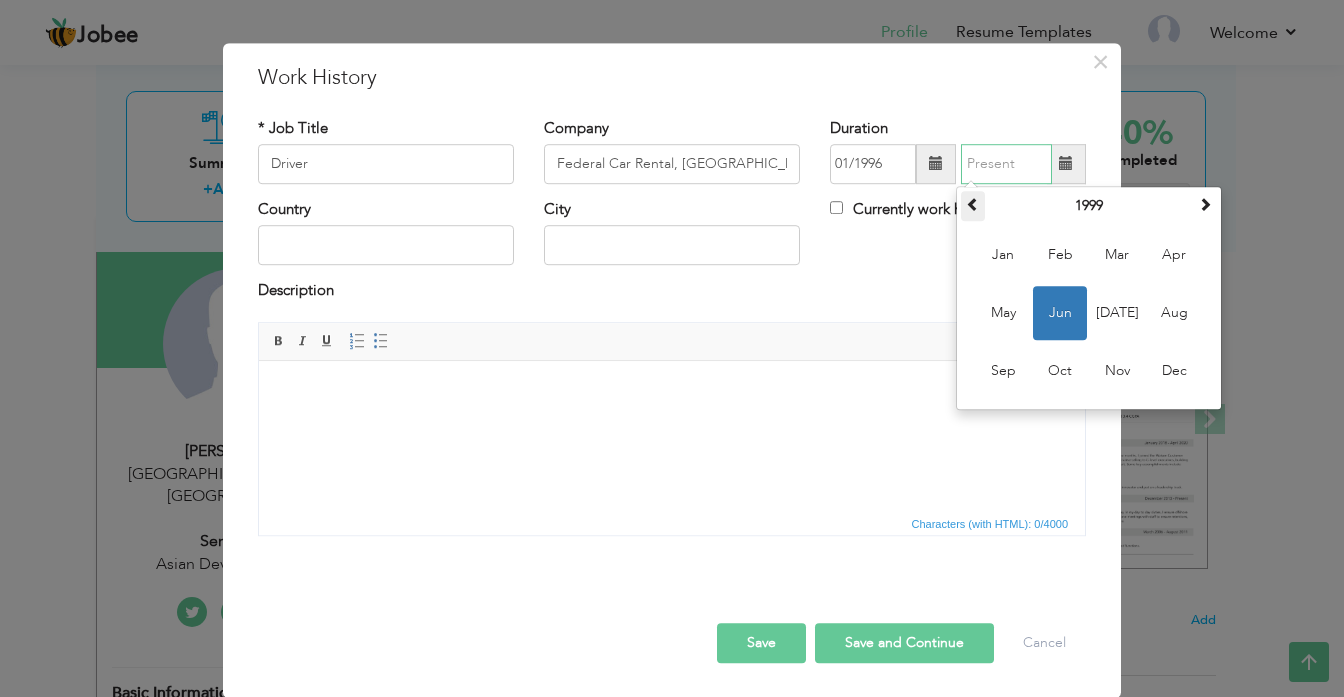 click at bounding box center (973, 204) 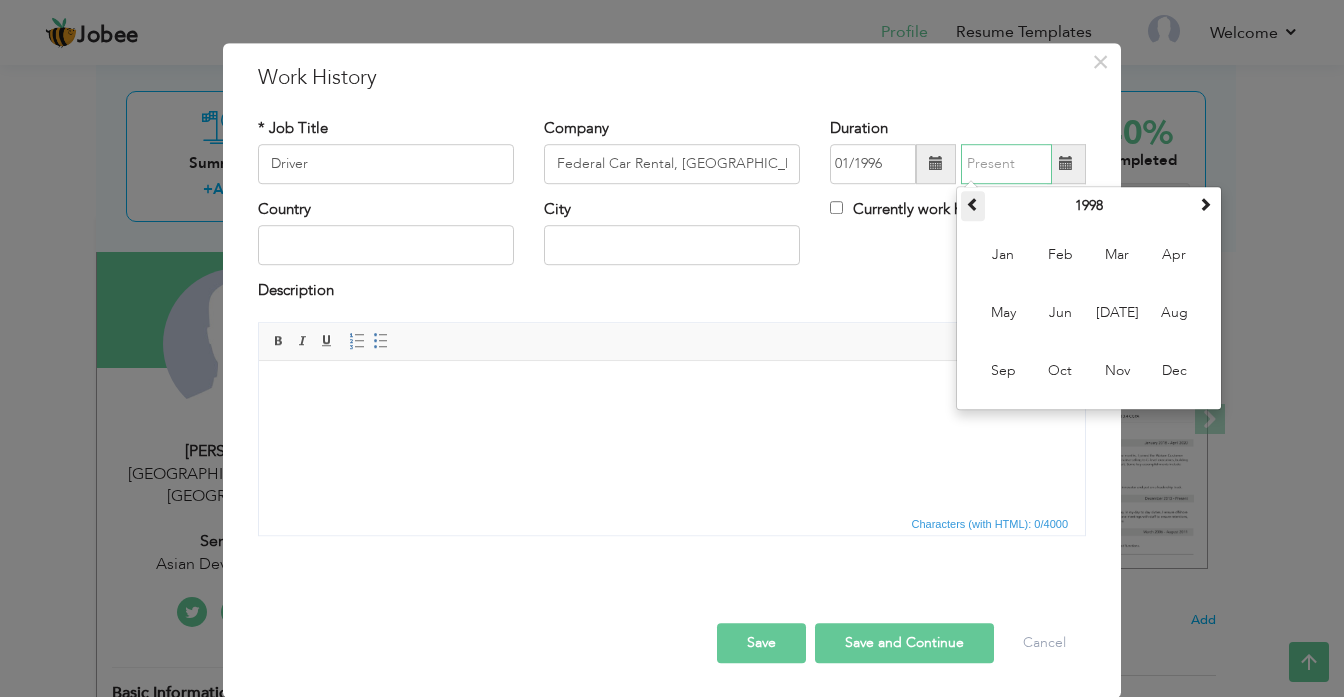 click at bounding box center (973, 204) 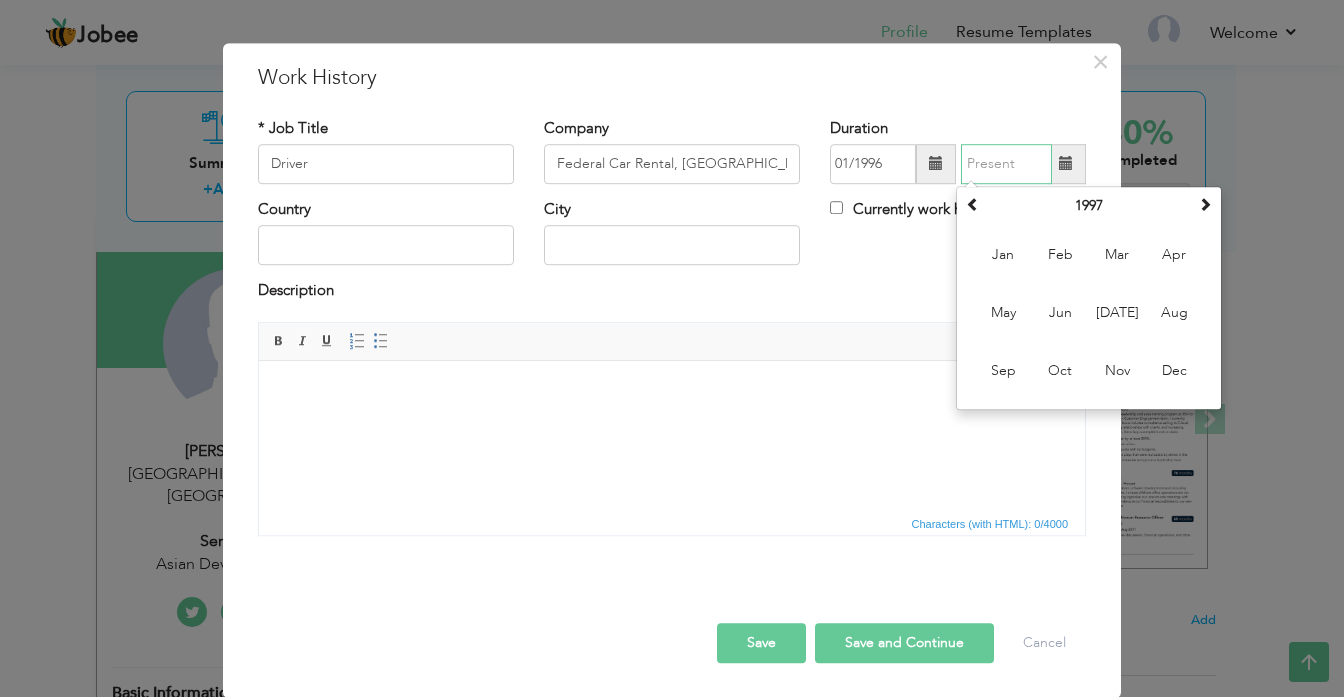 click at bounding box center [1006, 164] 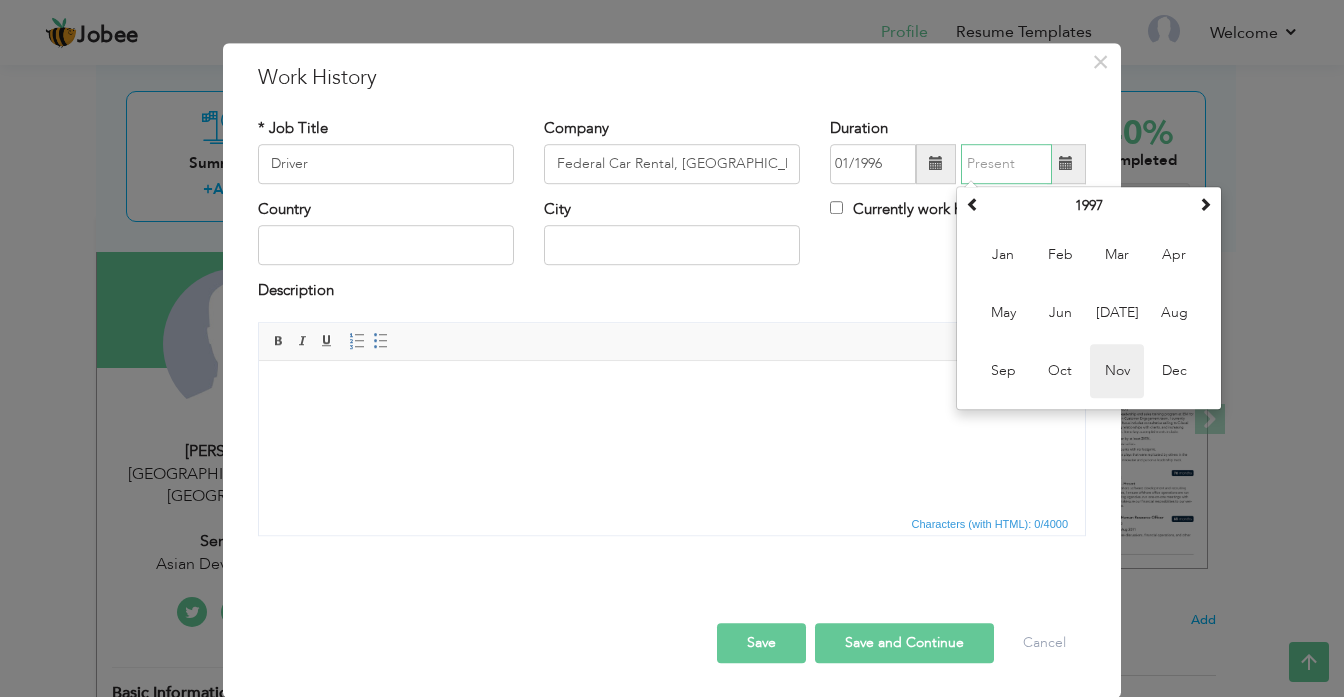 click on "Nov" at bounding box center [1117, 371] 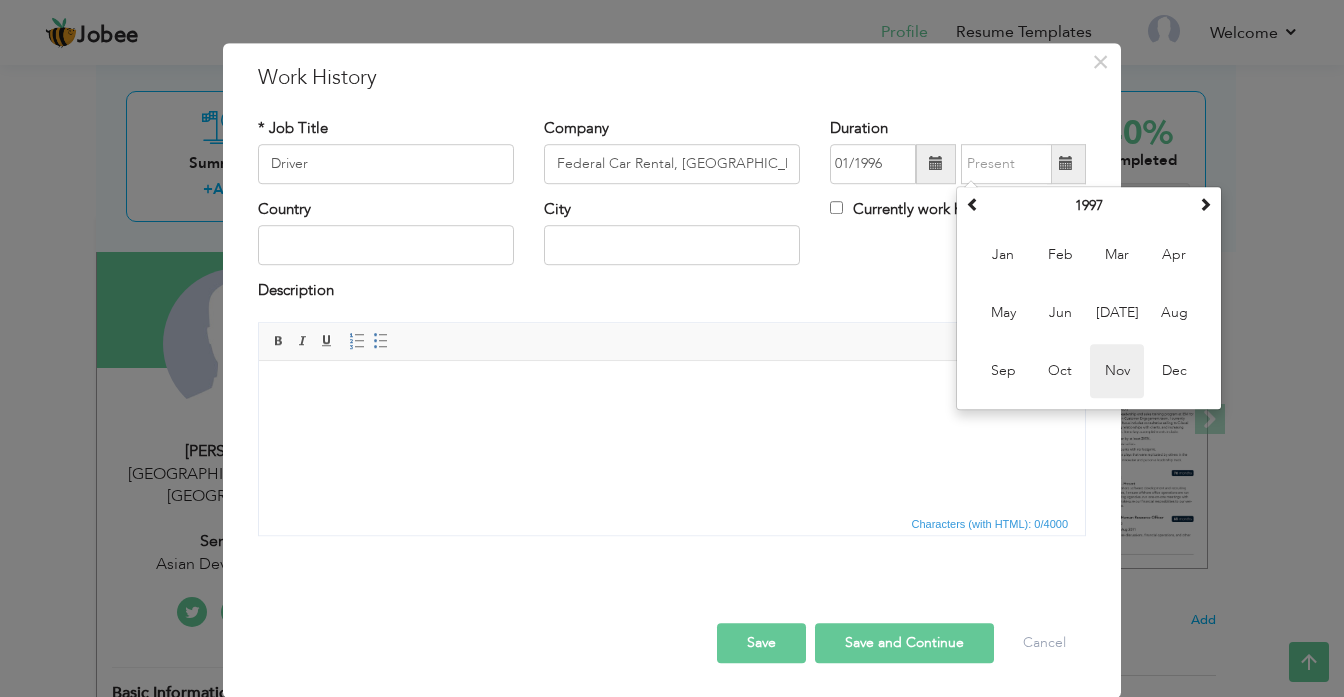 type on "11/1997" 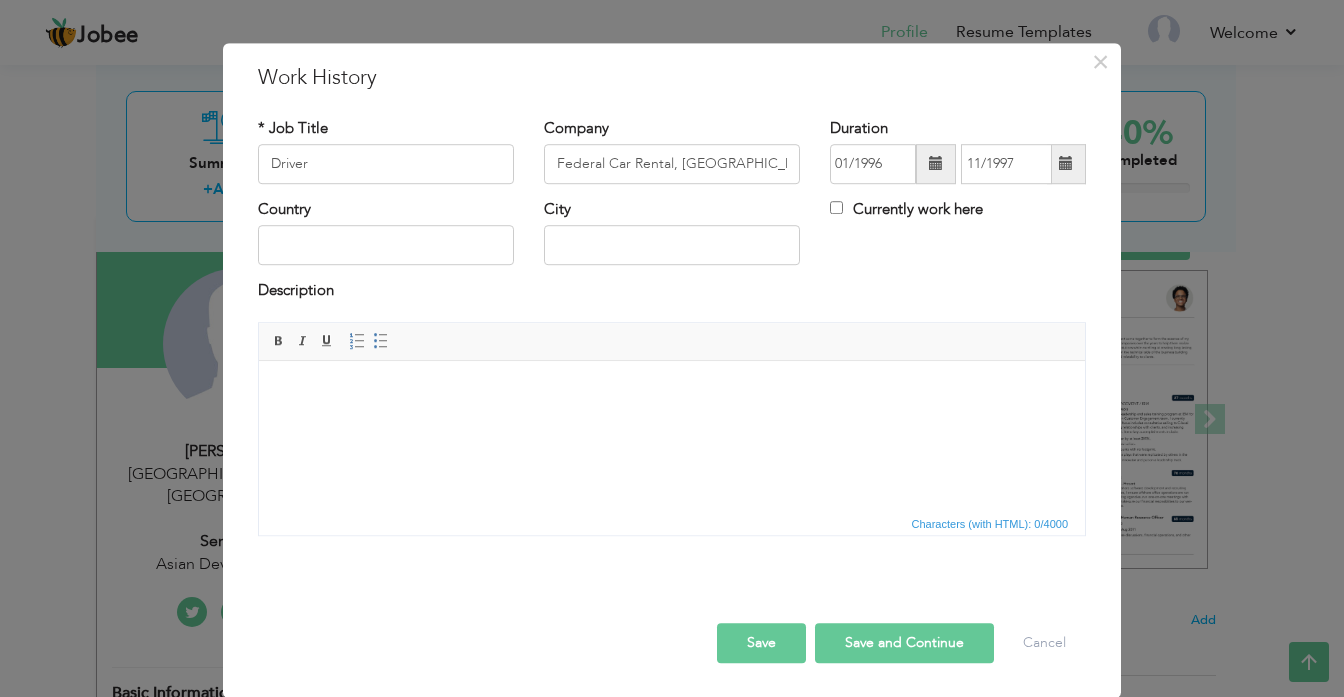 click on "Save and Continue" at bounding box center [904, 643] 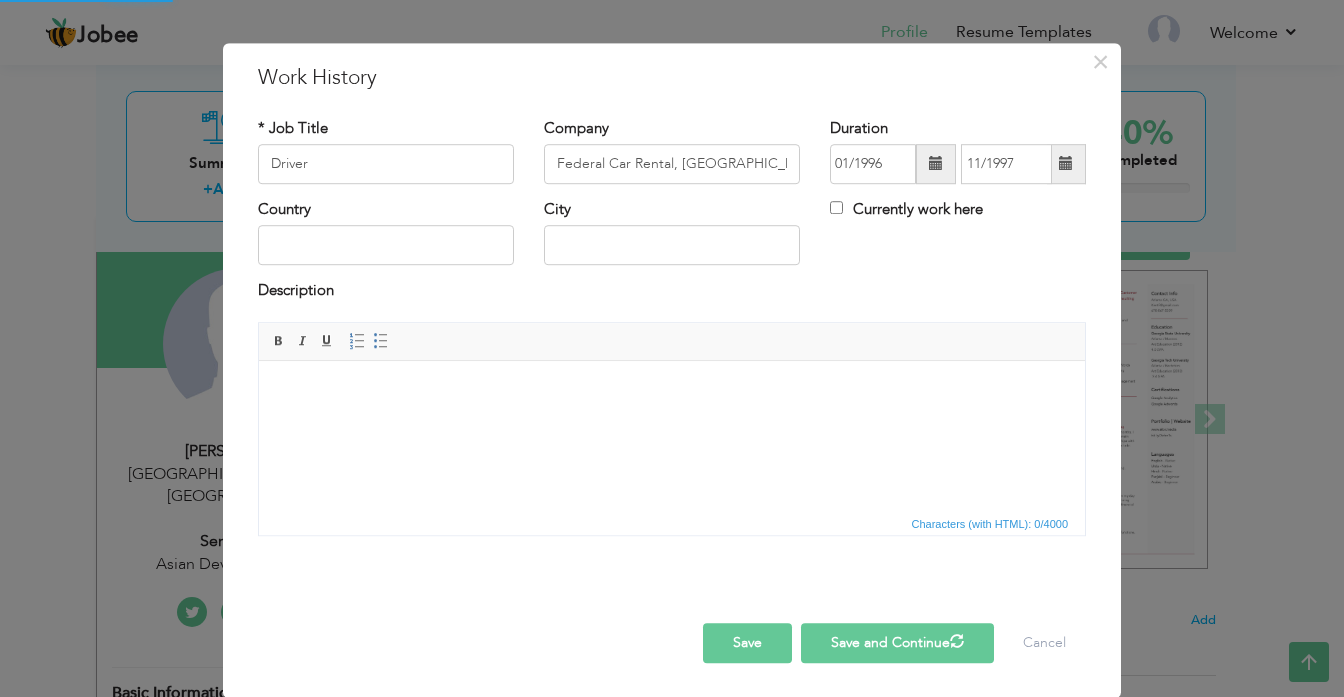 type 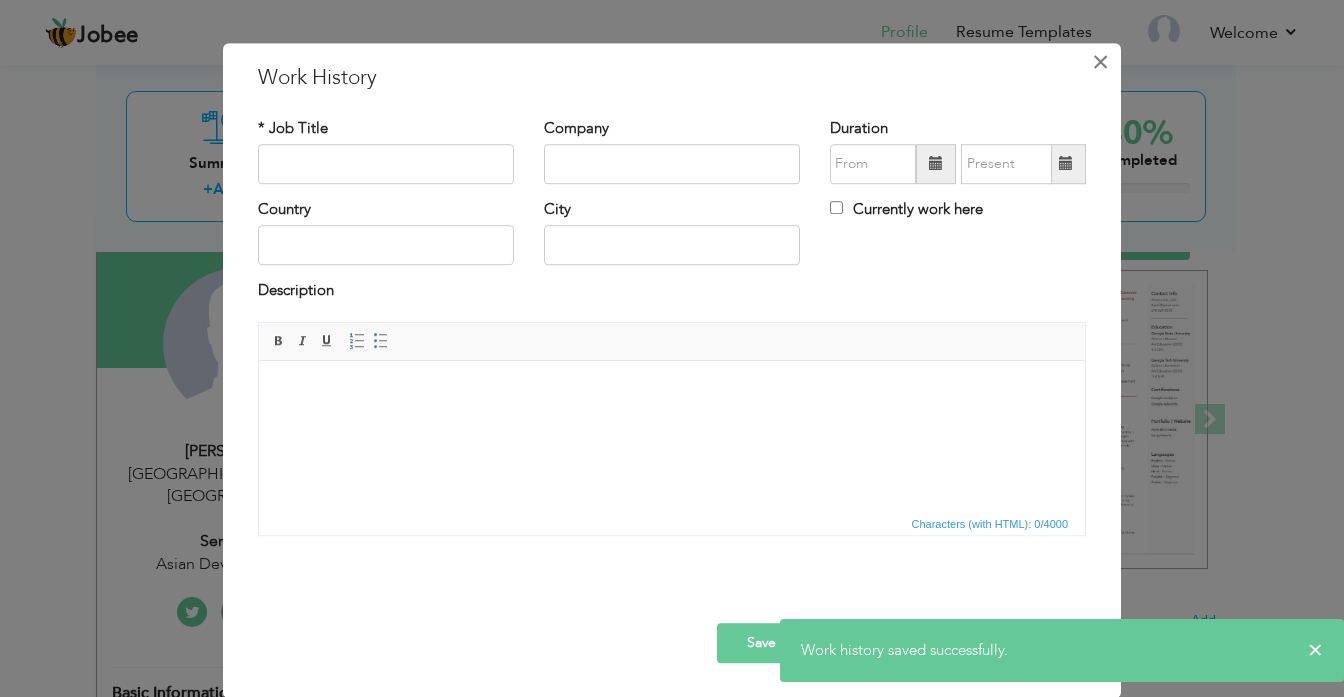 click on "×" at bounding box center (1100, 62) 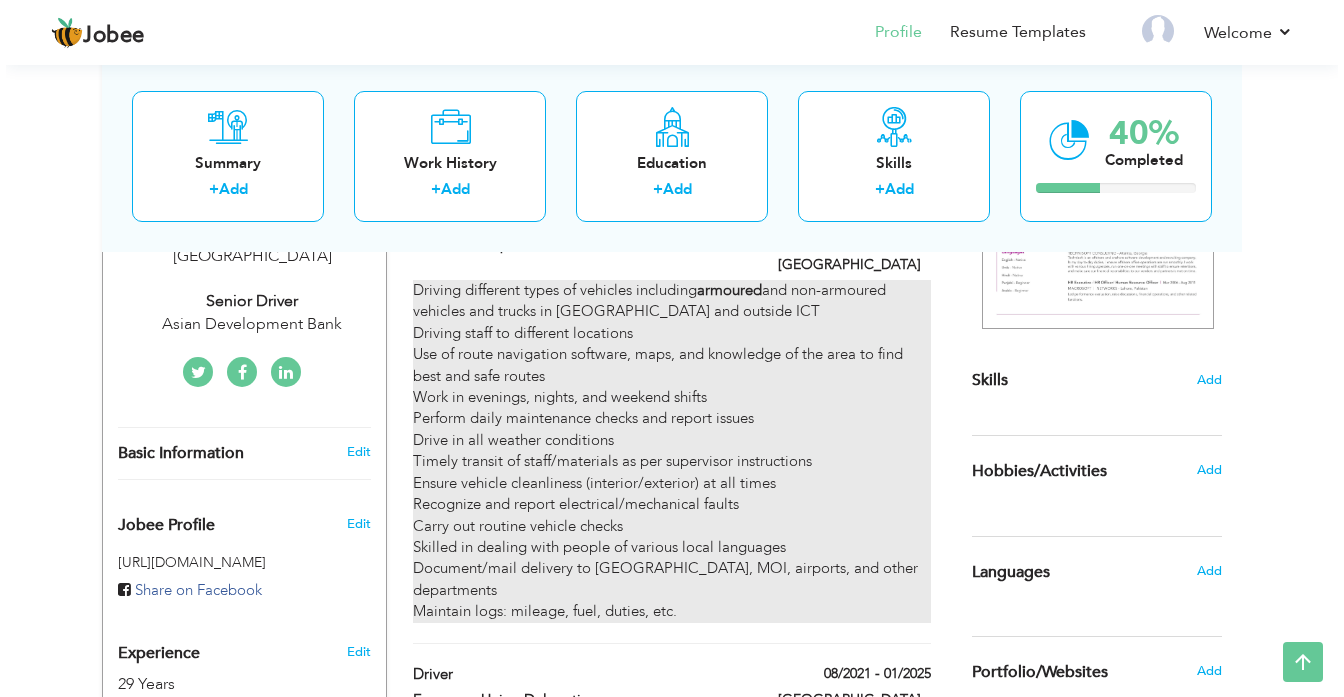 scroll, scrollTop: 320, scrollLeft: 0, axis: vertical 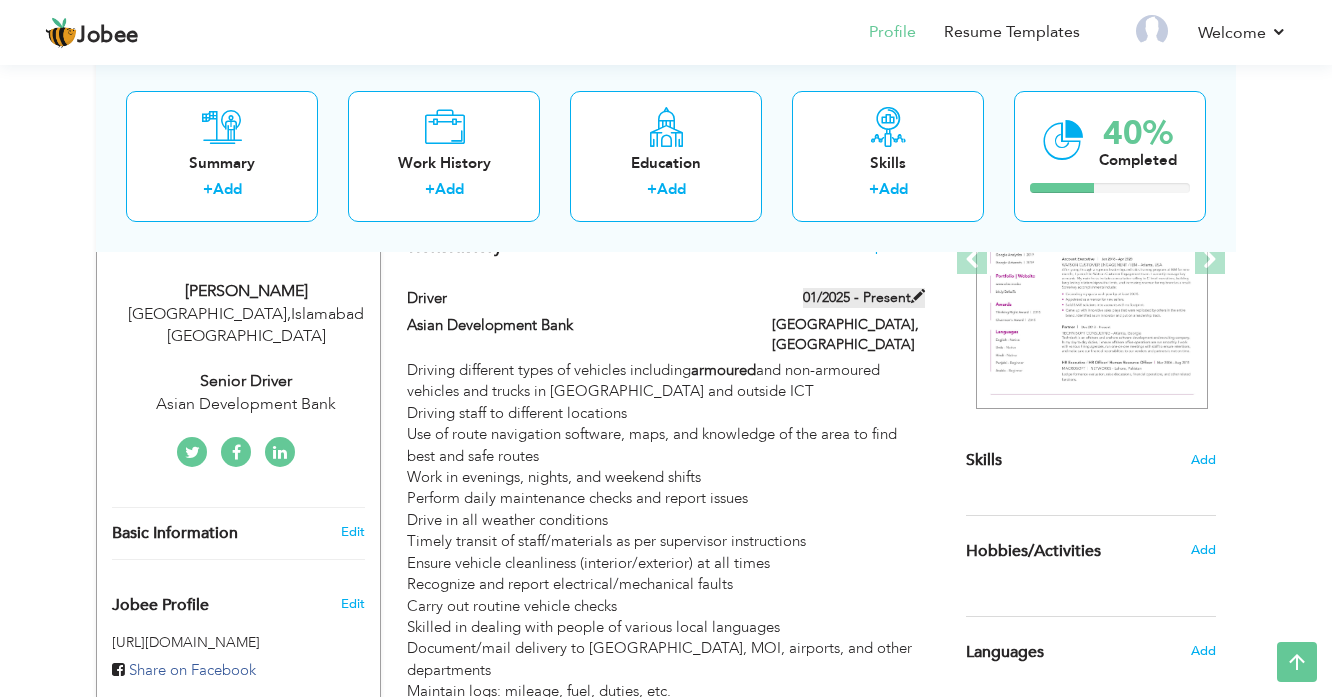 click at bounding box center (918, 296) 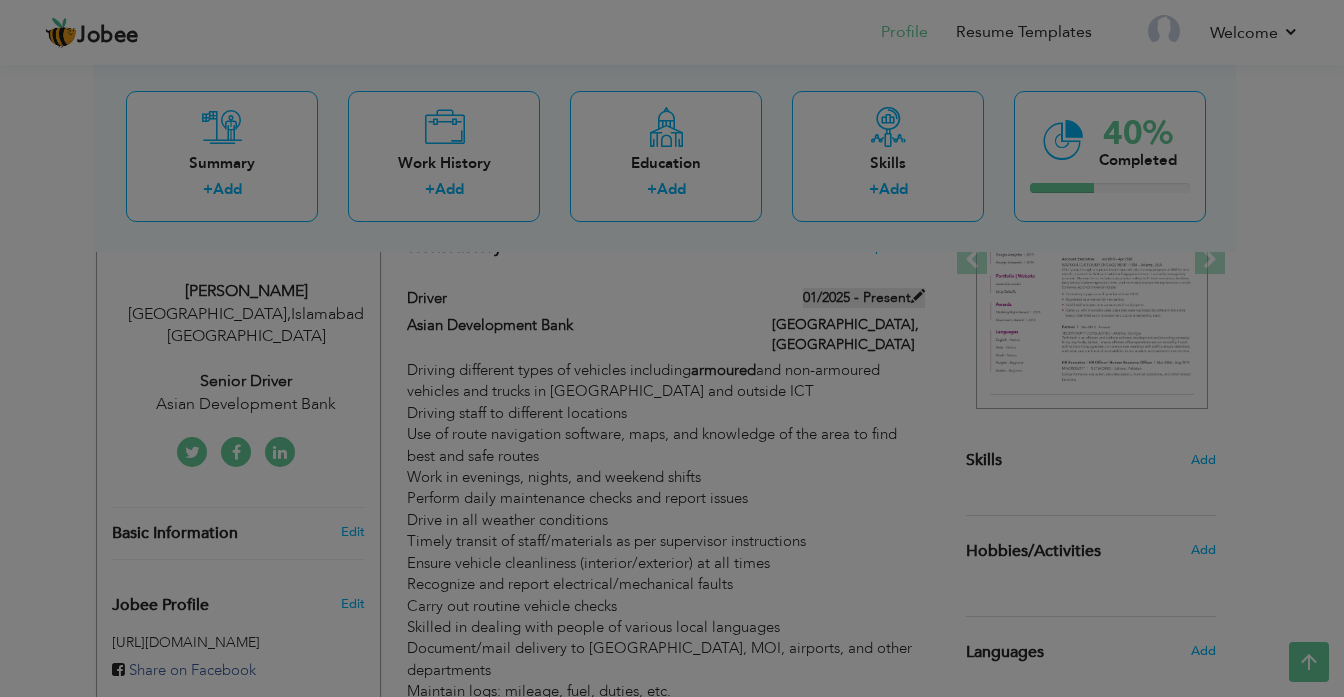 scroll, scrollTop: 0, scrollLeft: 0, axis: both 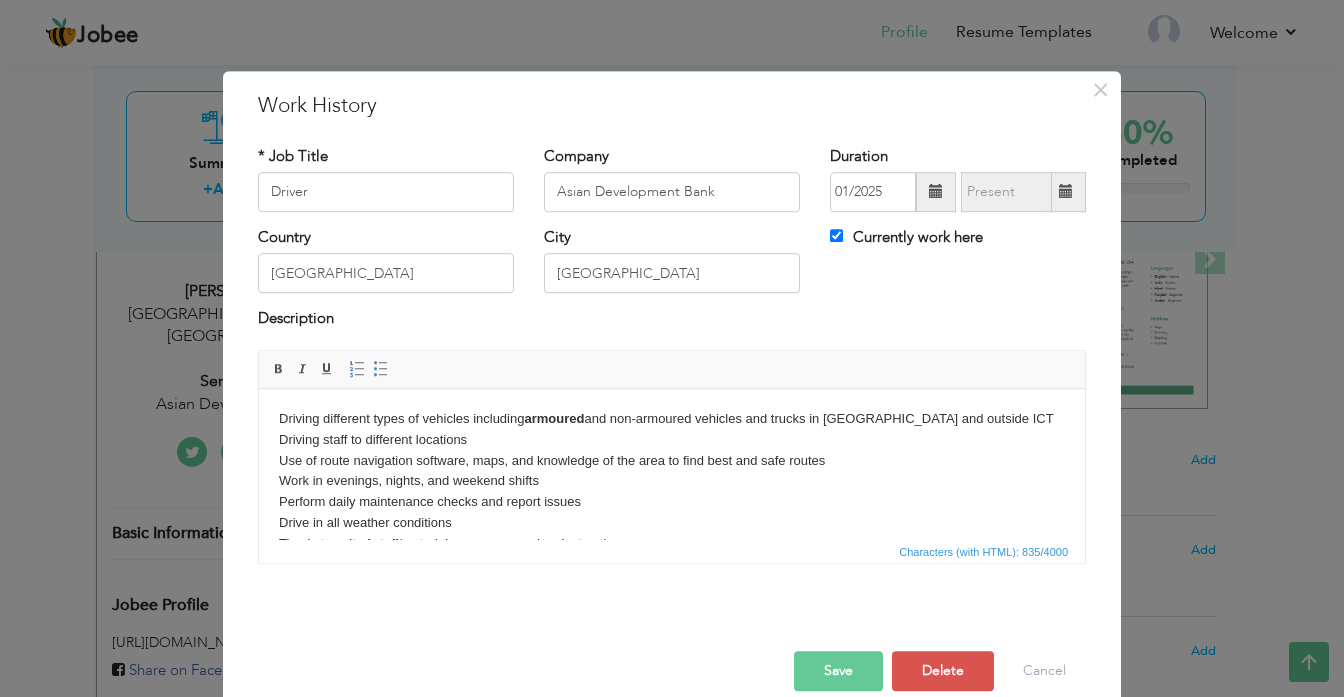 click on "Driving different types of vehicles including  armoured  and non-armoured vehicles and trucks in Islamabad and outside ICT Driving staff to different locations Use of route navigation software, maps, and knowledge of the area to find best and safe routes Work in evenings, nights, and weekend shifts Perform daily maintenance checks and report issues Drive in all weather conditions Timely transit of staff/materials as per supervisor instructions Ensure vehicle cleanliness (interior/exterior) at all times Recognize and report electrical/mechanical faults Carry out routine vehicle checks Skilled in dealing with people of various local languages Document/mail delivery to MOFA, MOI, airports, and other departments Maintain logs: mileage, fuel, duties, etc." at bounding box center (672, 543) 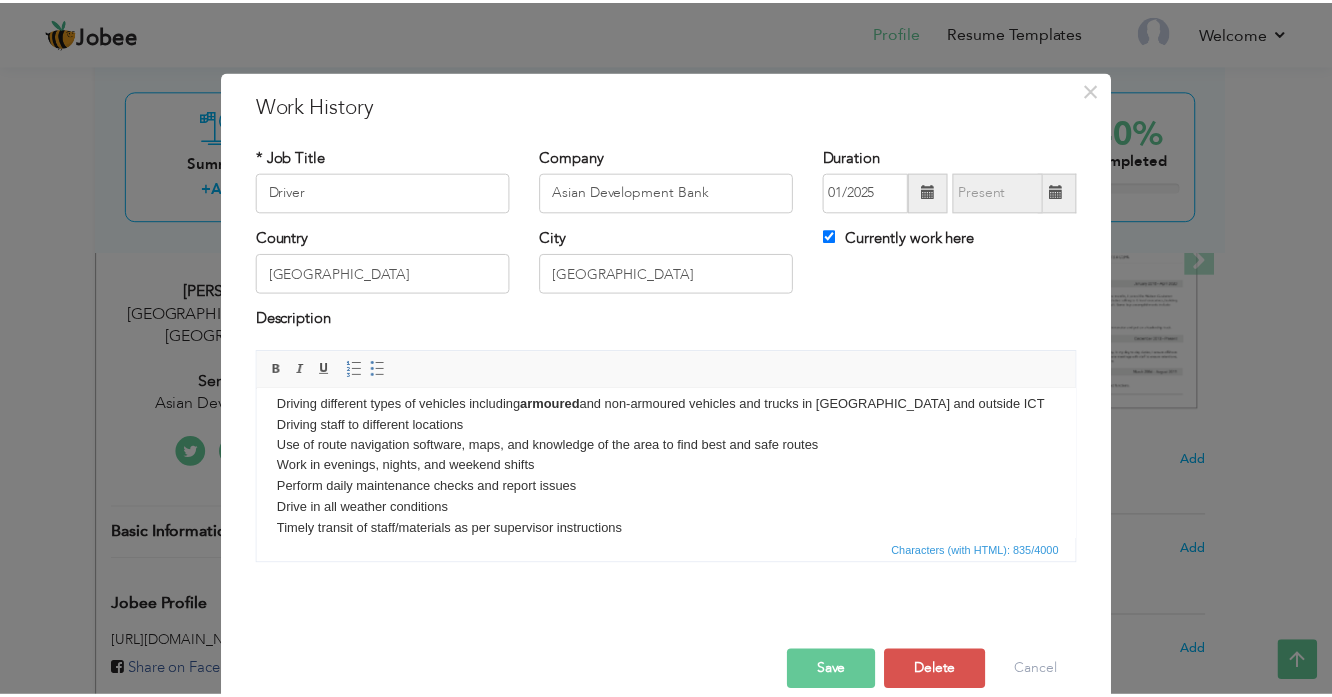 scroll, scrollTop: 0, scrollLeft: 0, axis: both 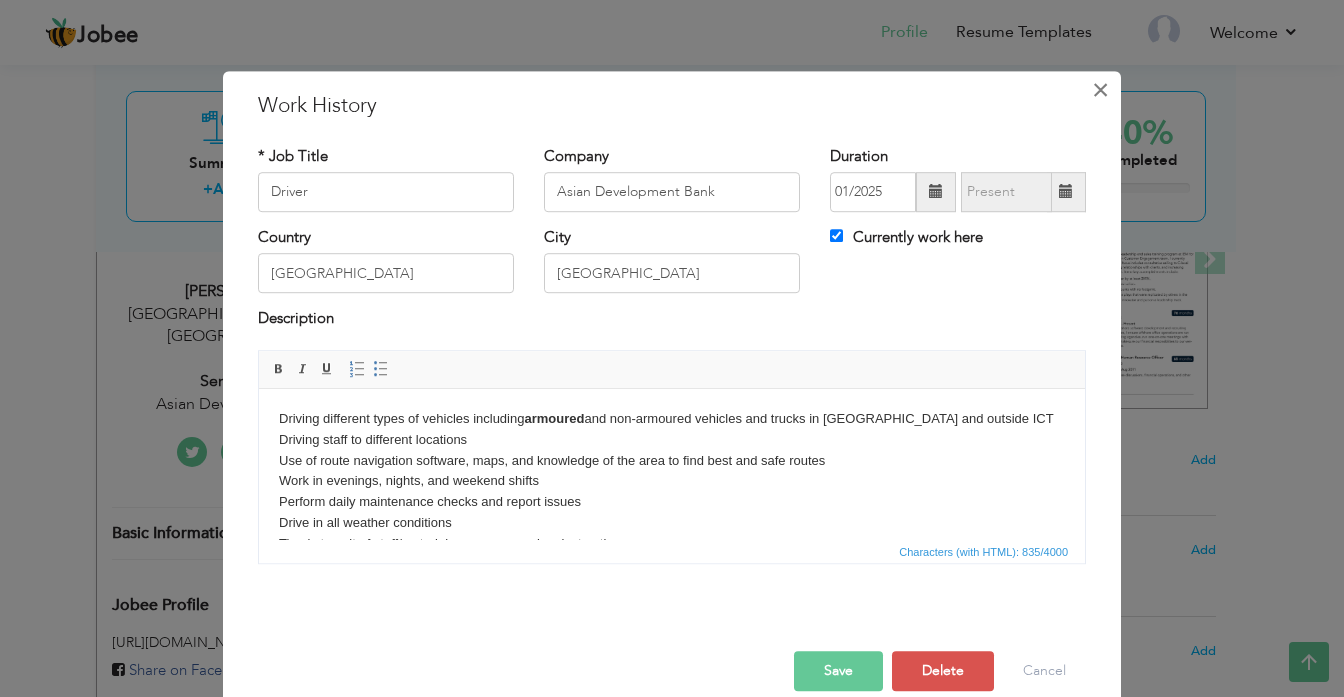 click on "×" at bounding box center (1100, 90) 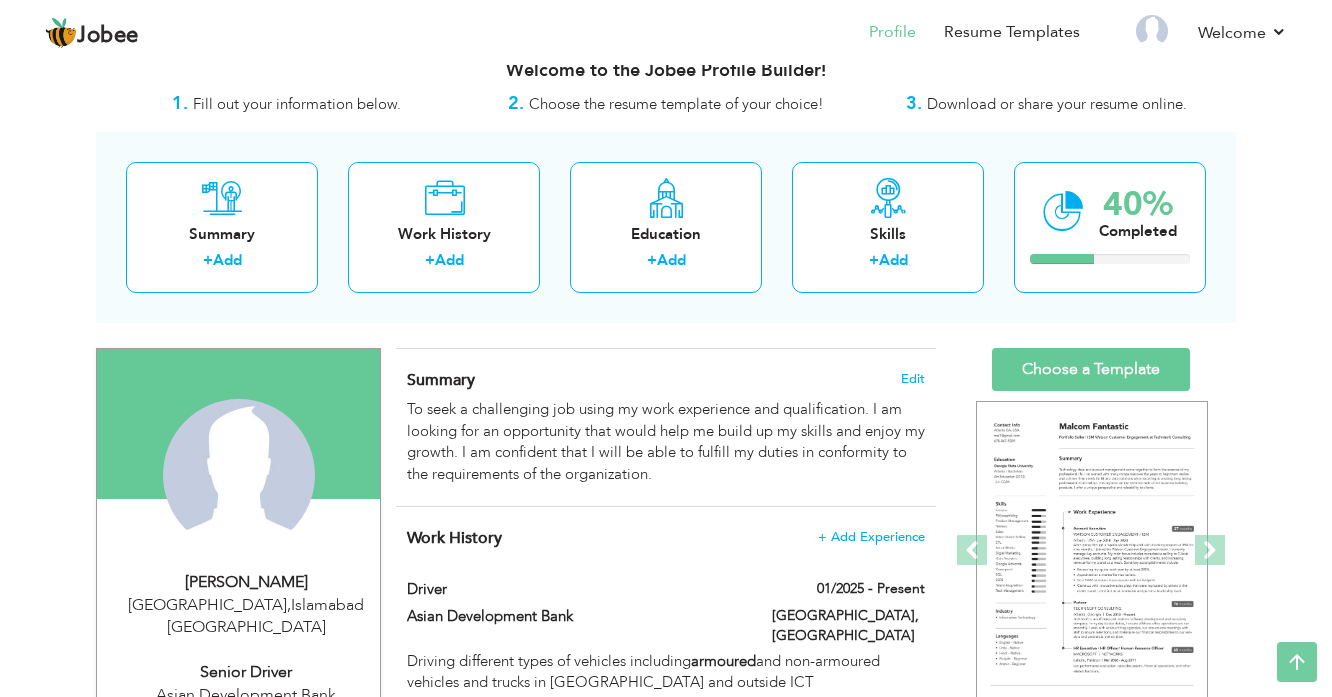 scroll, scrollTop: 0, scrollLeft: 0, axis: both 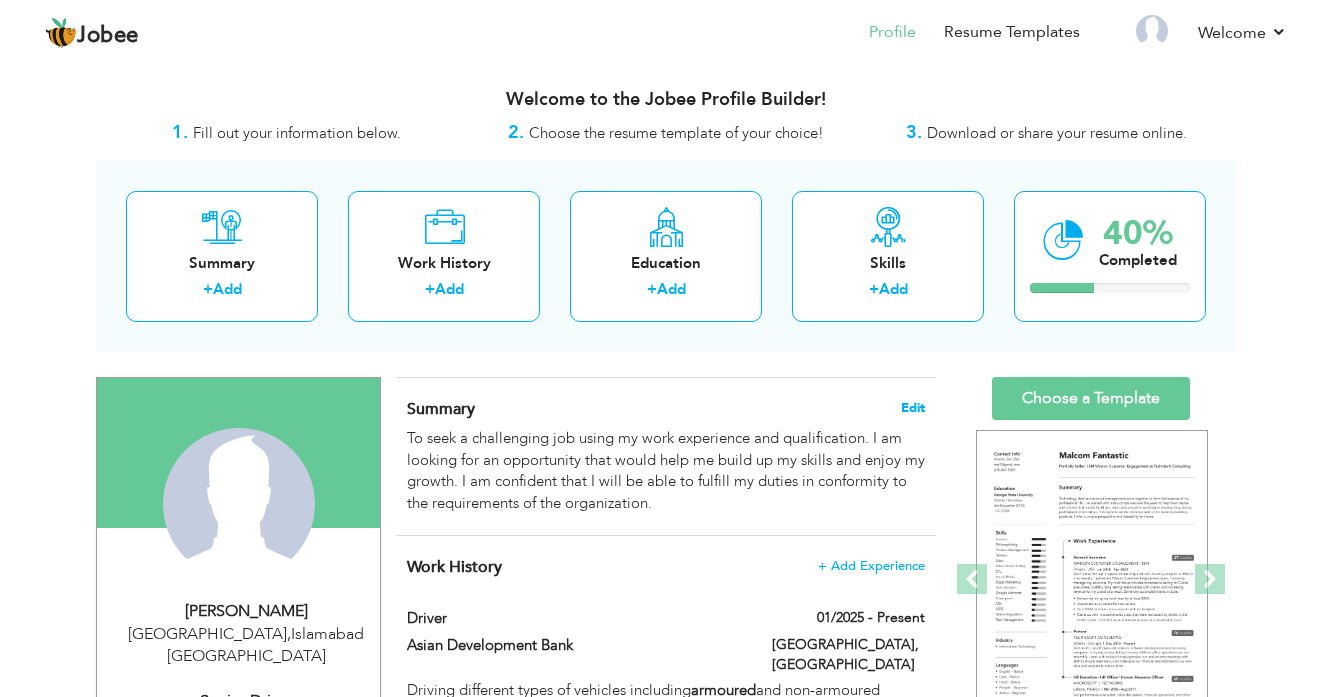 click on "Edit" at bounding box center (913, 408) 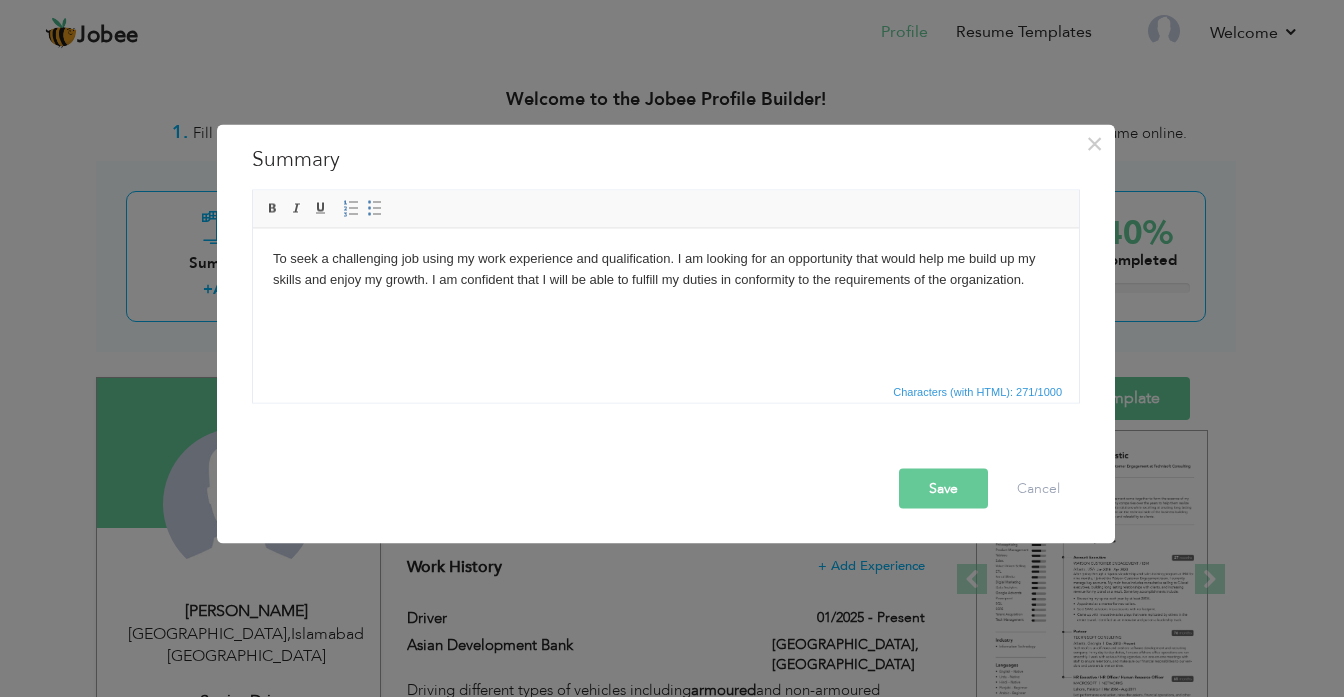 click on "To seek a challenging job using my work experience and qualification. I am looking for an opportunity that would help me build up my skills and enjoy my growth. I am confident that I will be able to fulfill my duties in conformity to the requirements of the organization." at bounding box center (666, 269) 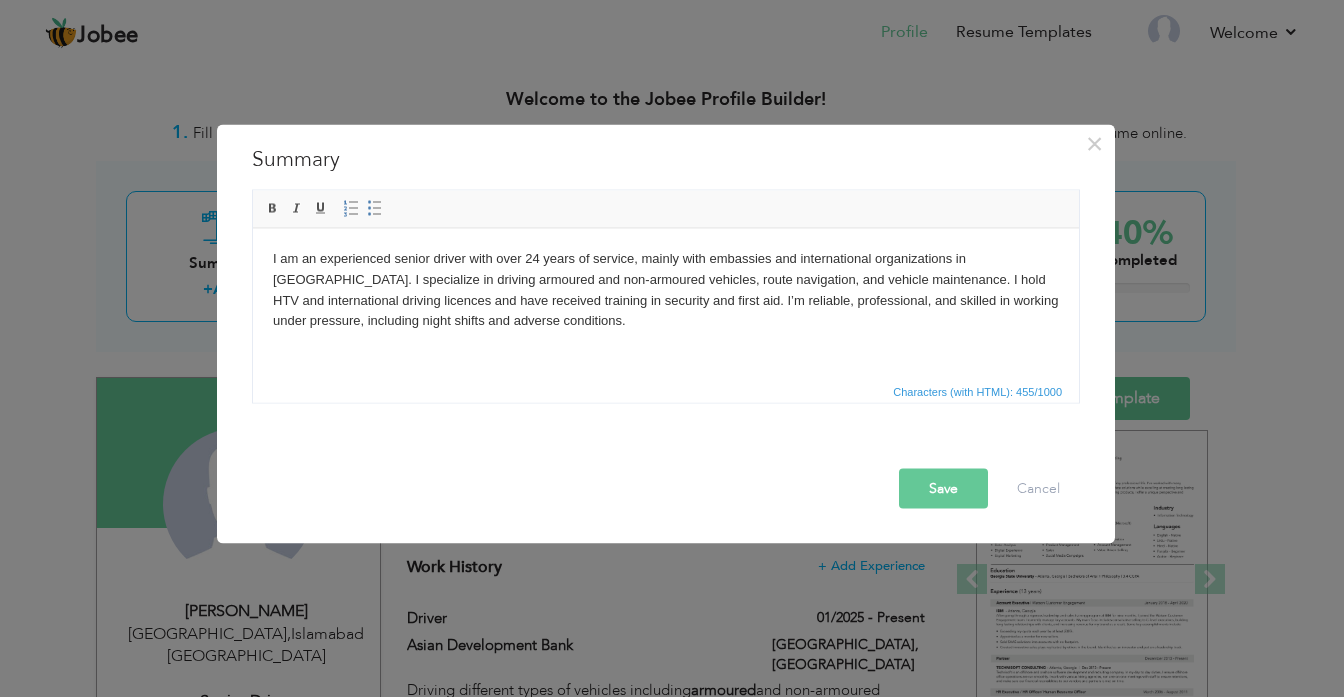 click on "Save" at bounding box center (943, 488) 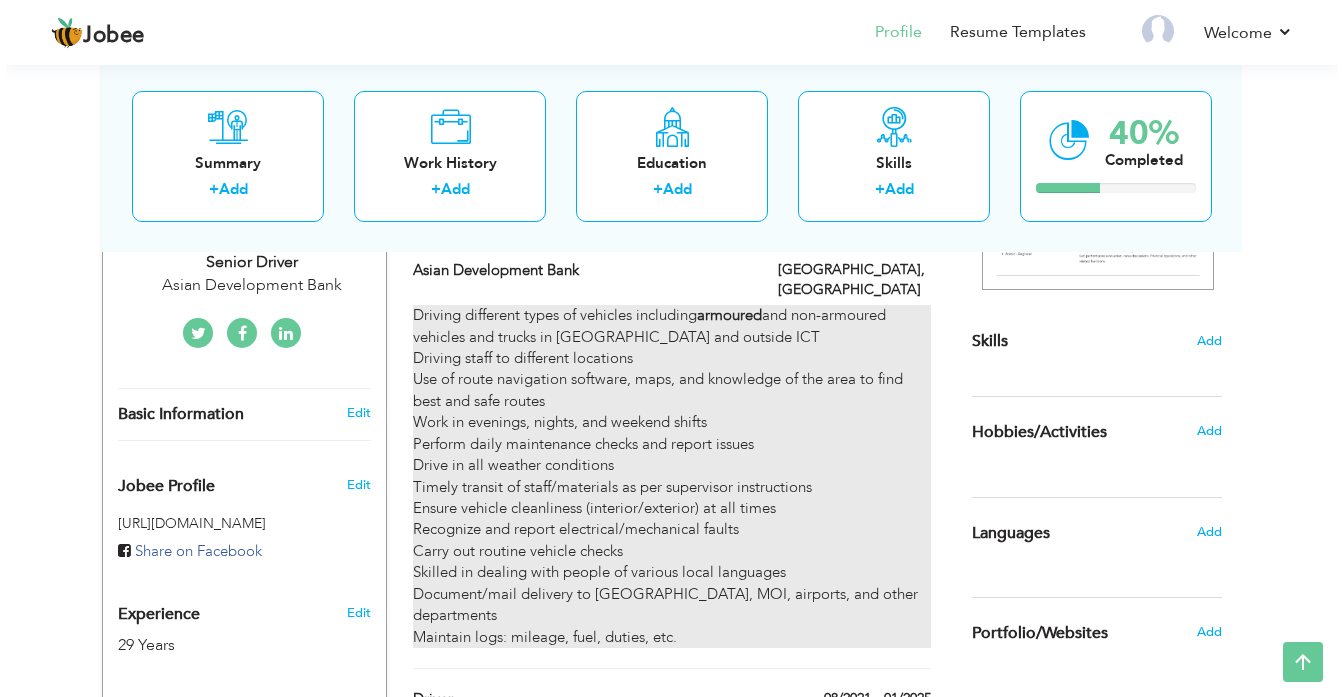 scroll, scrollTop: 400, scrollLeft: 0, axis: vertical 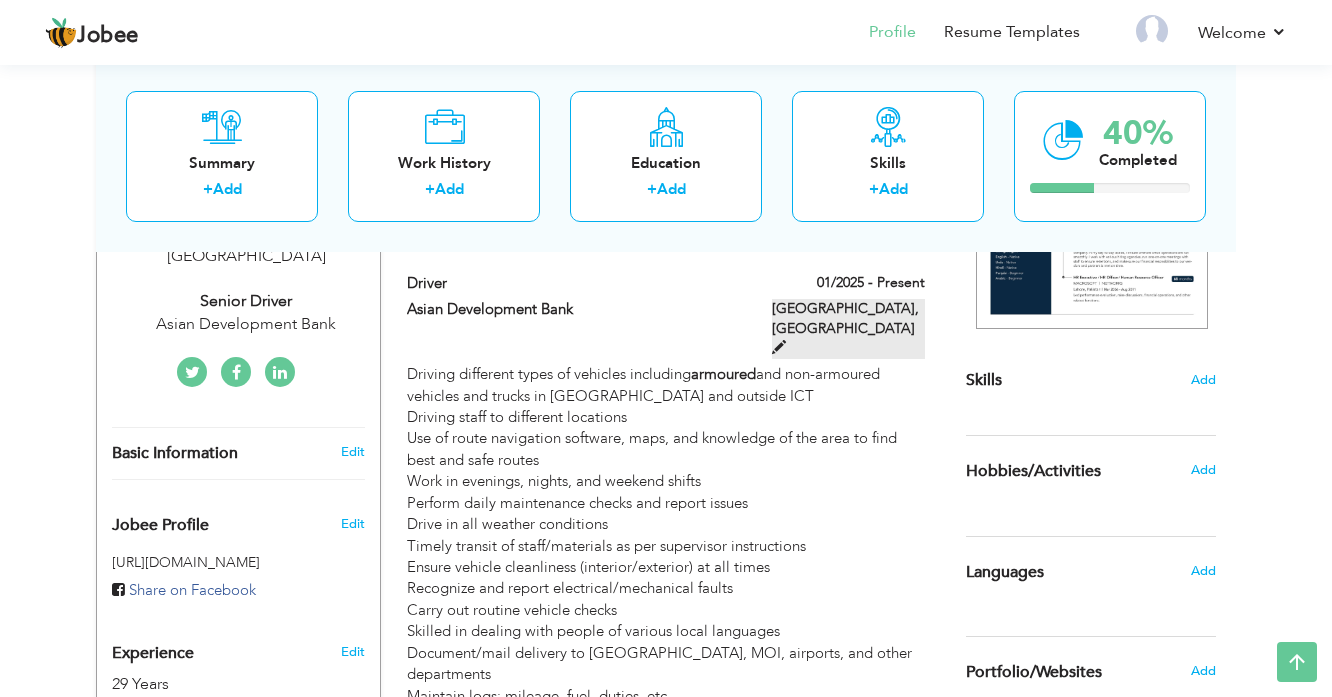 click at bounding box center [779, 347] 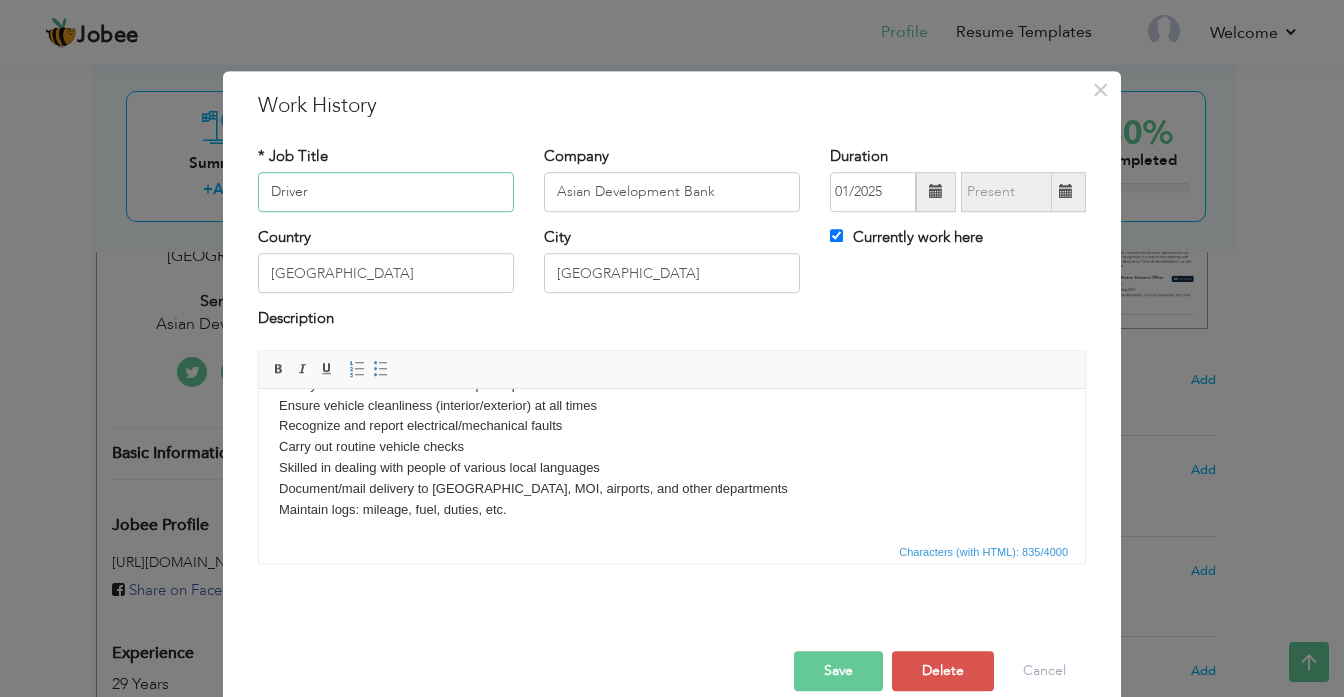 scroll, scrollTop: 160, scrollLeft: 0, axis: vertical 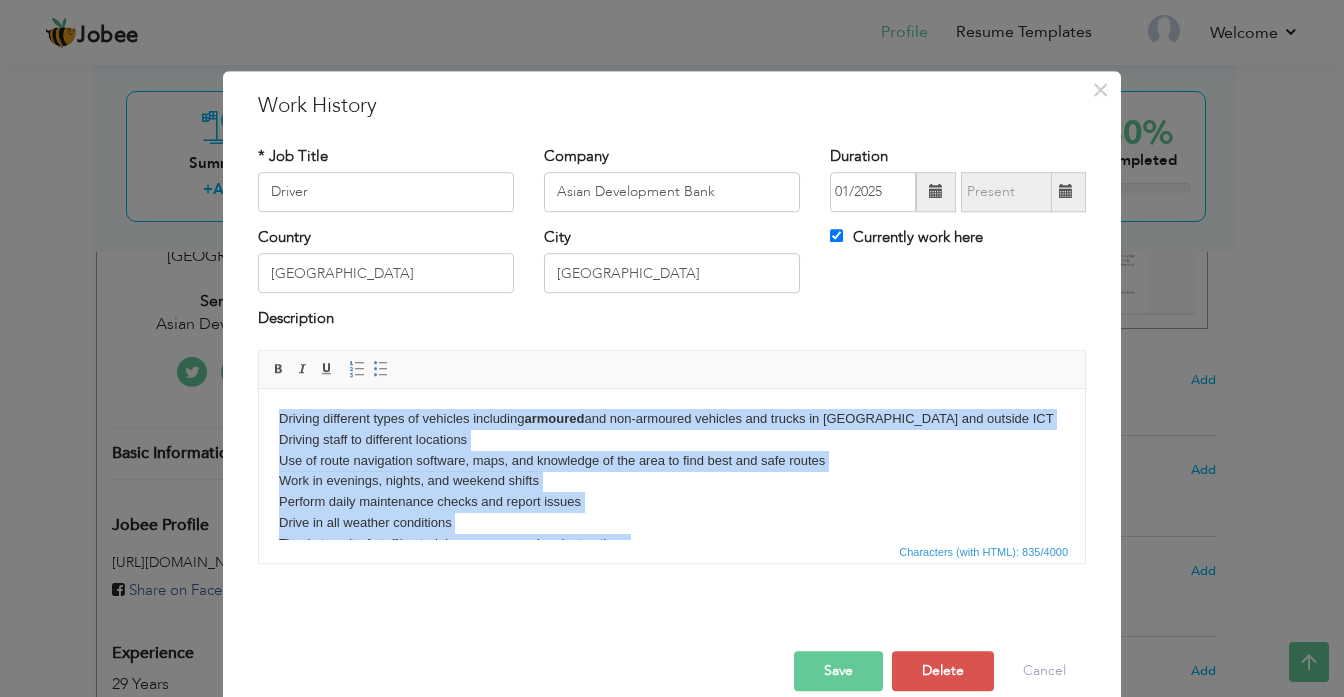 drag, startPoint x: 517, startPoint y: 510, endPoint x: 471, endPoint y: 755, distance: 249.28096 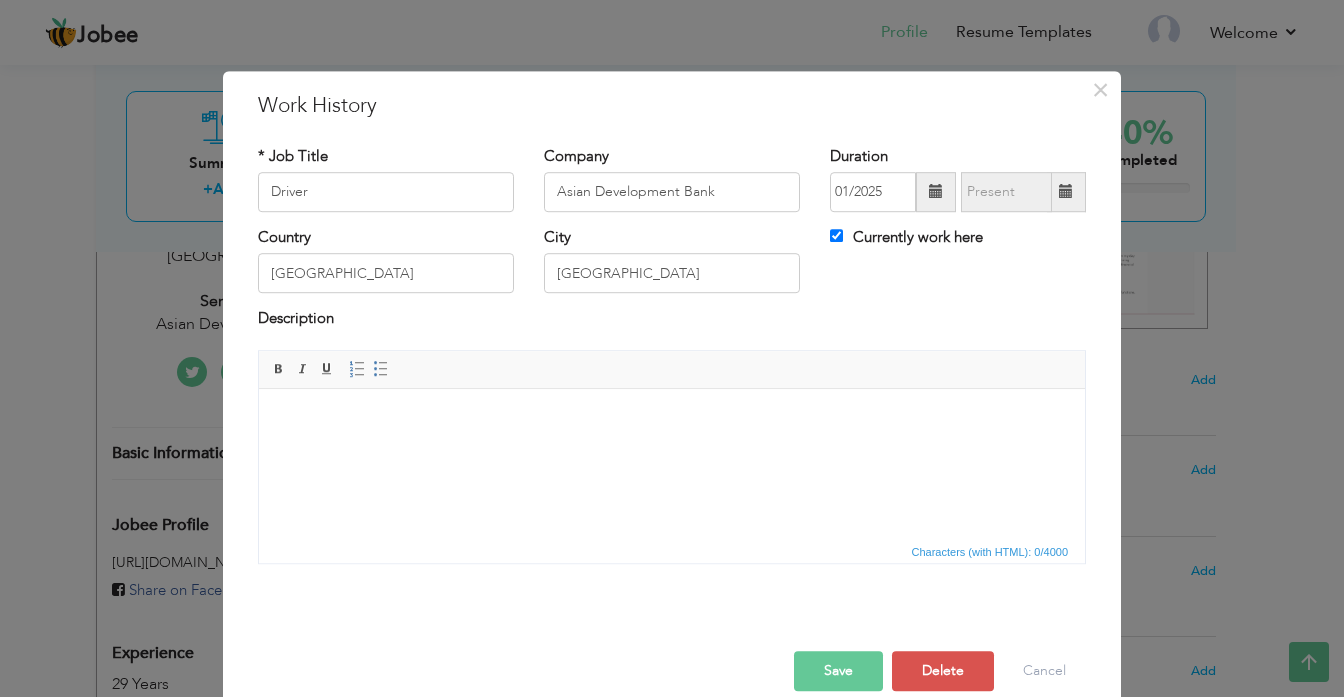 click on "Save" at bounding box center [838, 671] 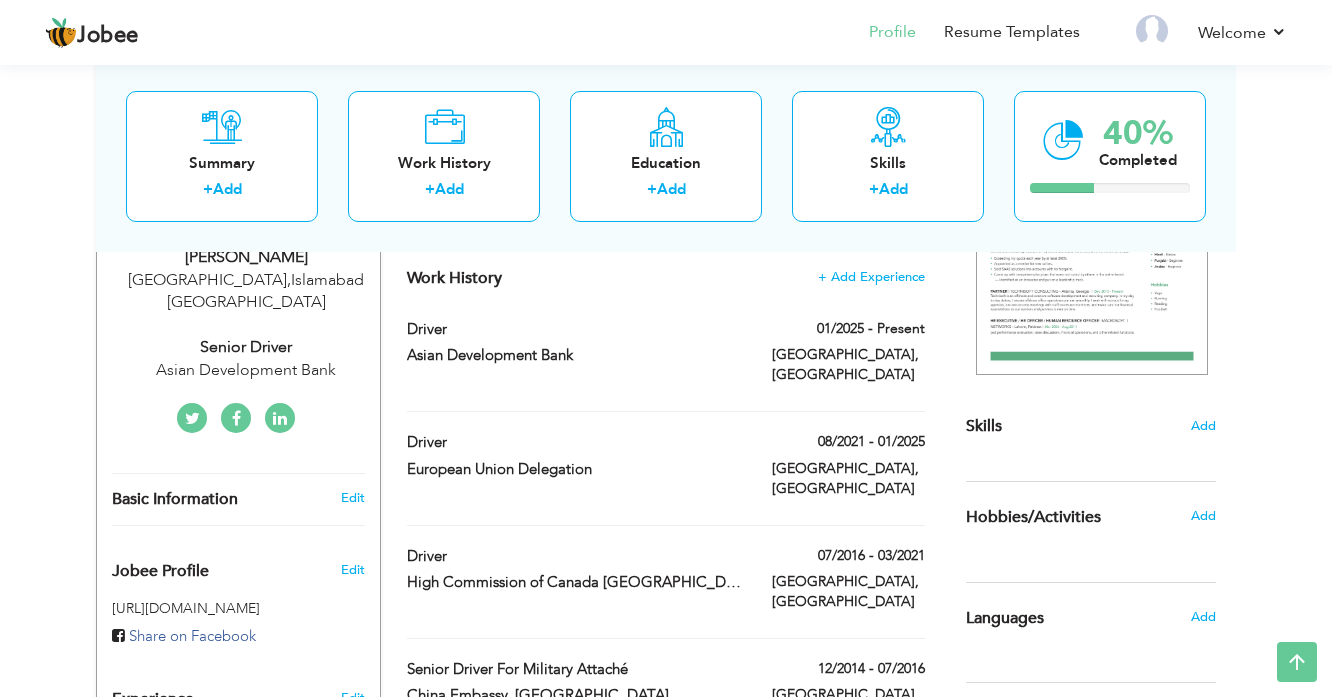 scroll, scrollTop: 320, scrollLeft: 0, axis: vertical 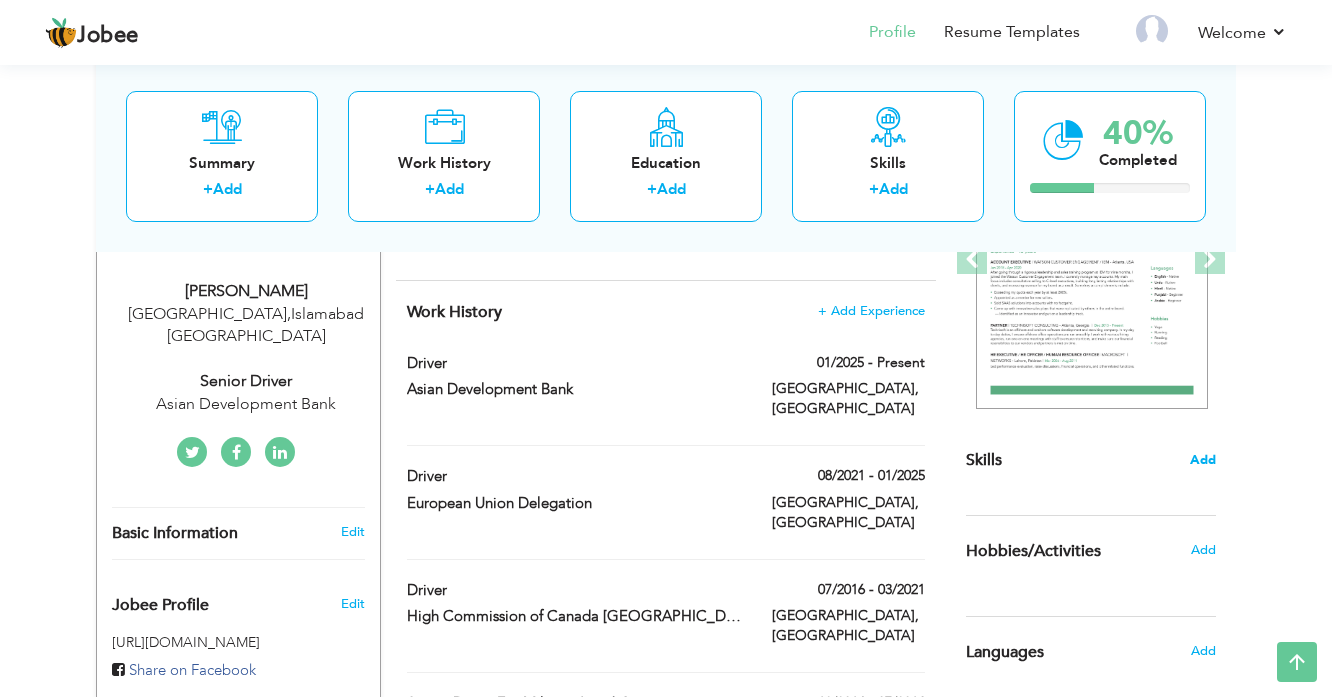 click on "Add" at bounding box center [1203, 460] 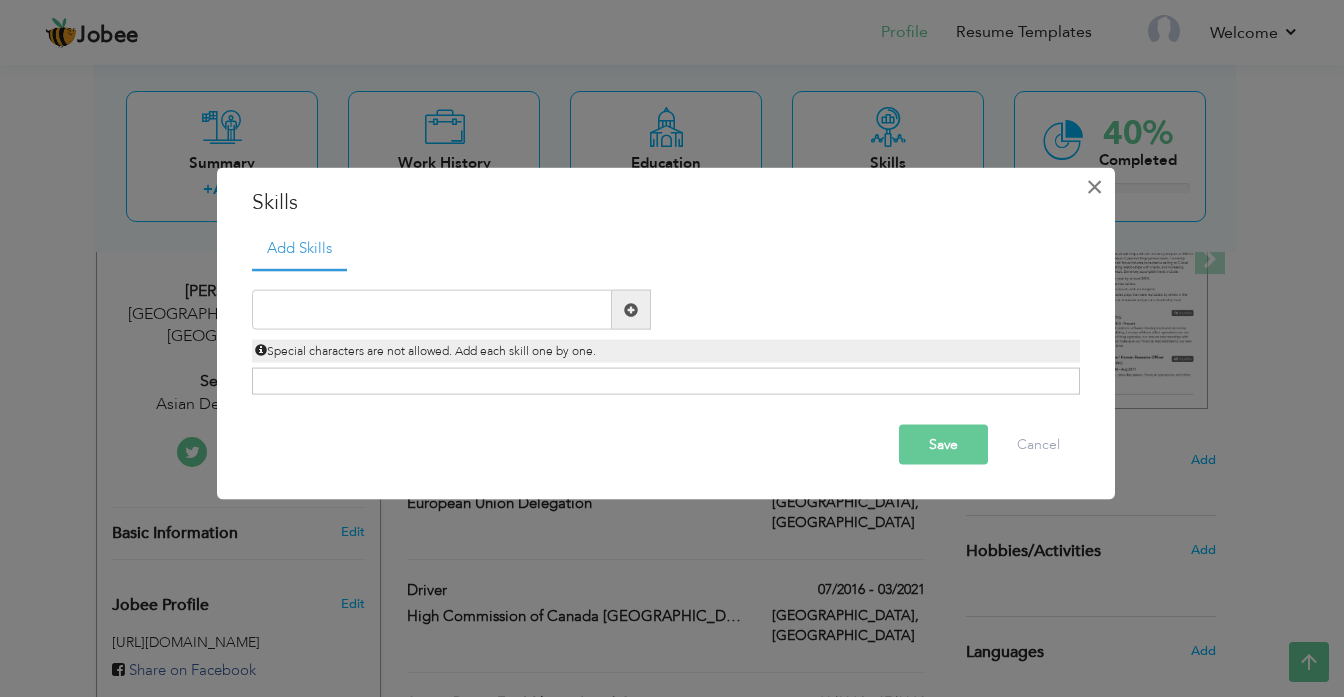 click on "×" at bounding box center (1094, 186) 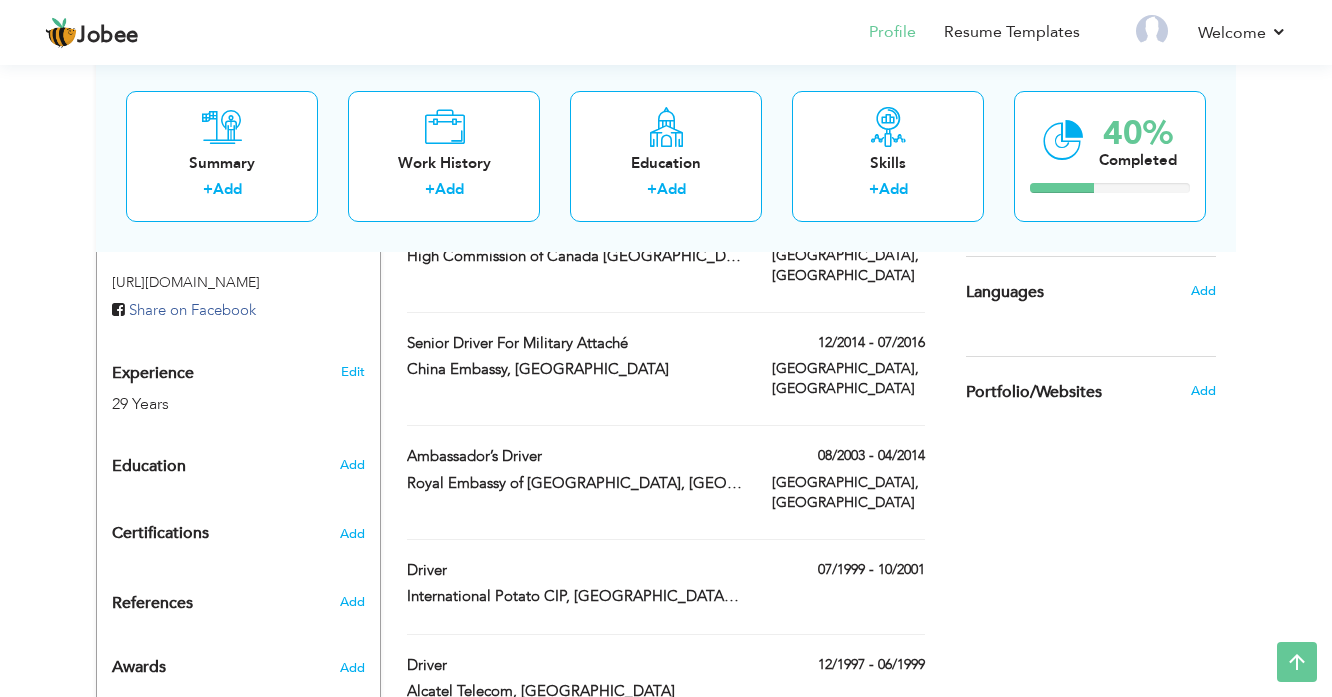 scroll, scrollTop: 720, scrollLeft: 0, axis: vertical 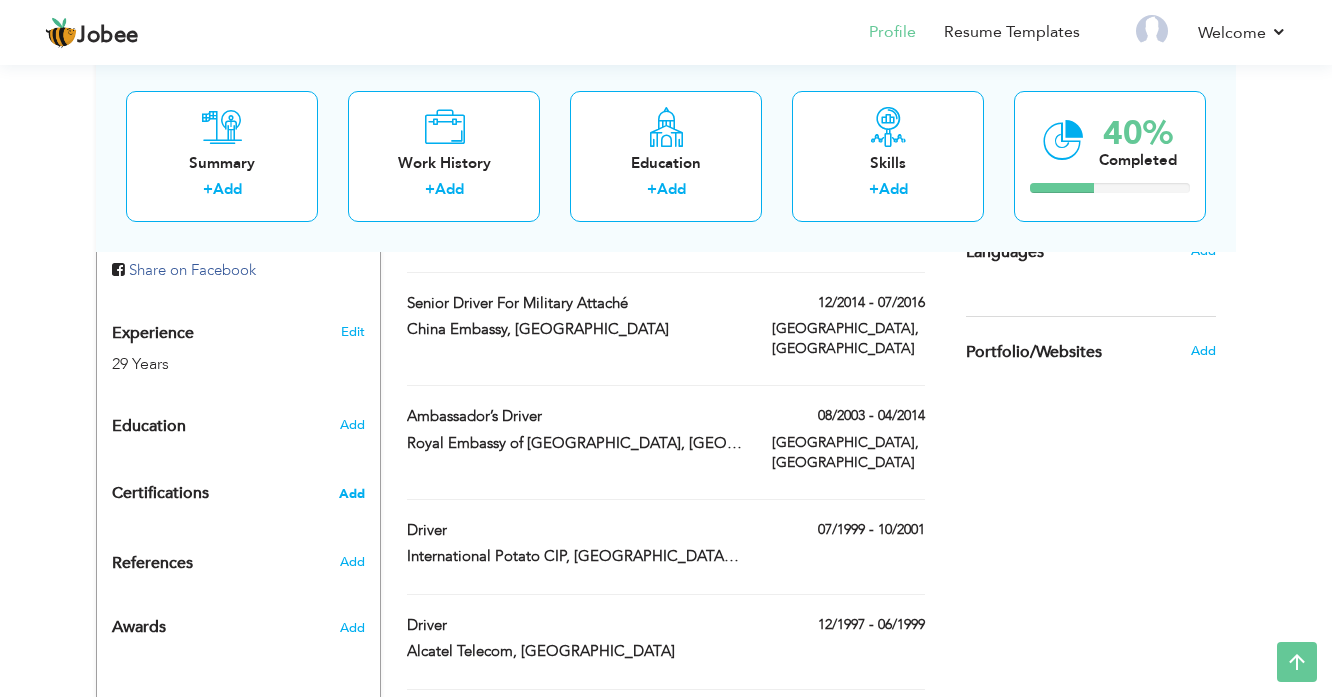 click on "Add" at bounding box center (352, 494) 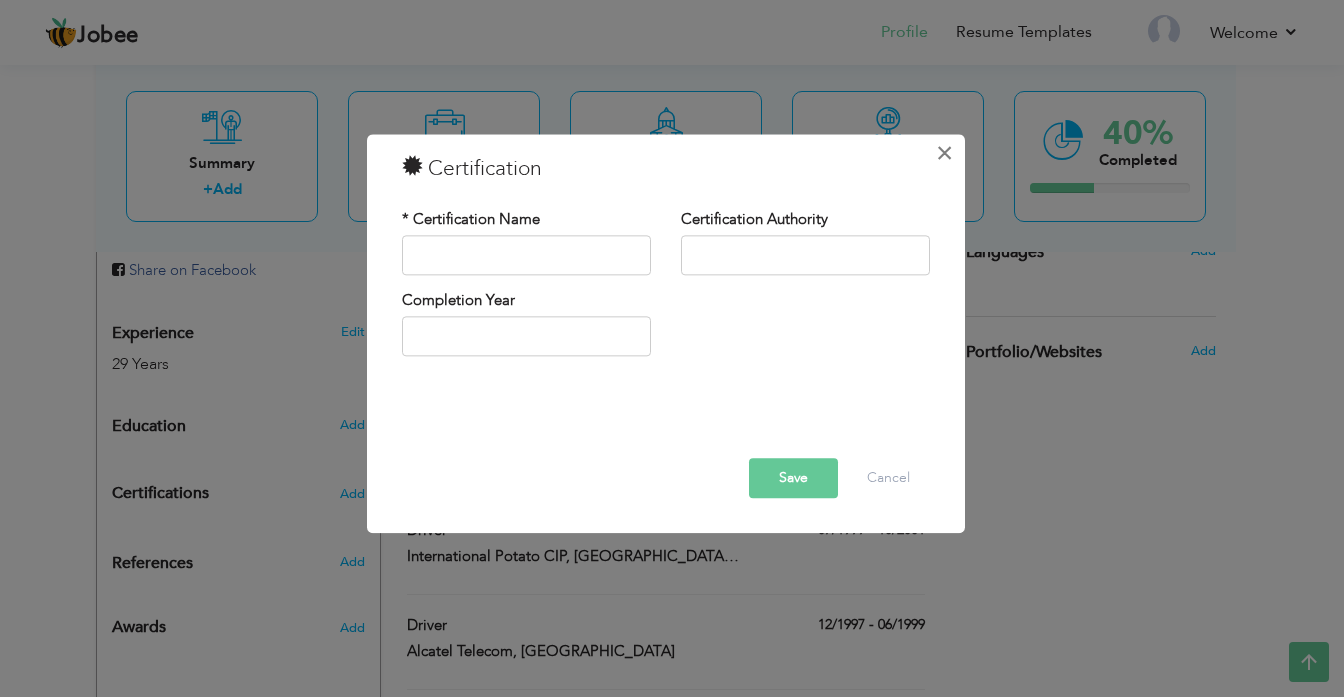 click on "×" at bounding box center (944, 153) 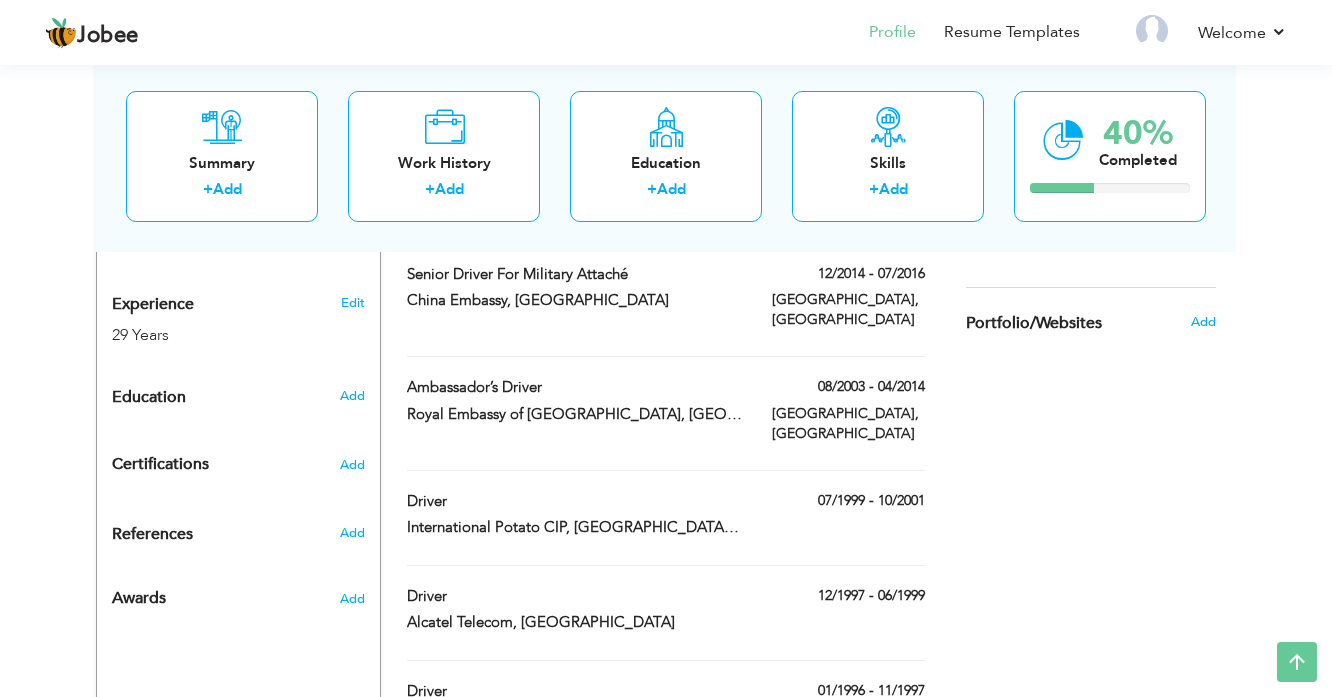 scroll, scrollTop: 800, scrollLeft: 0, axis: vertical 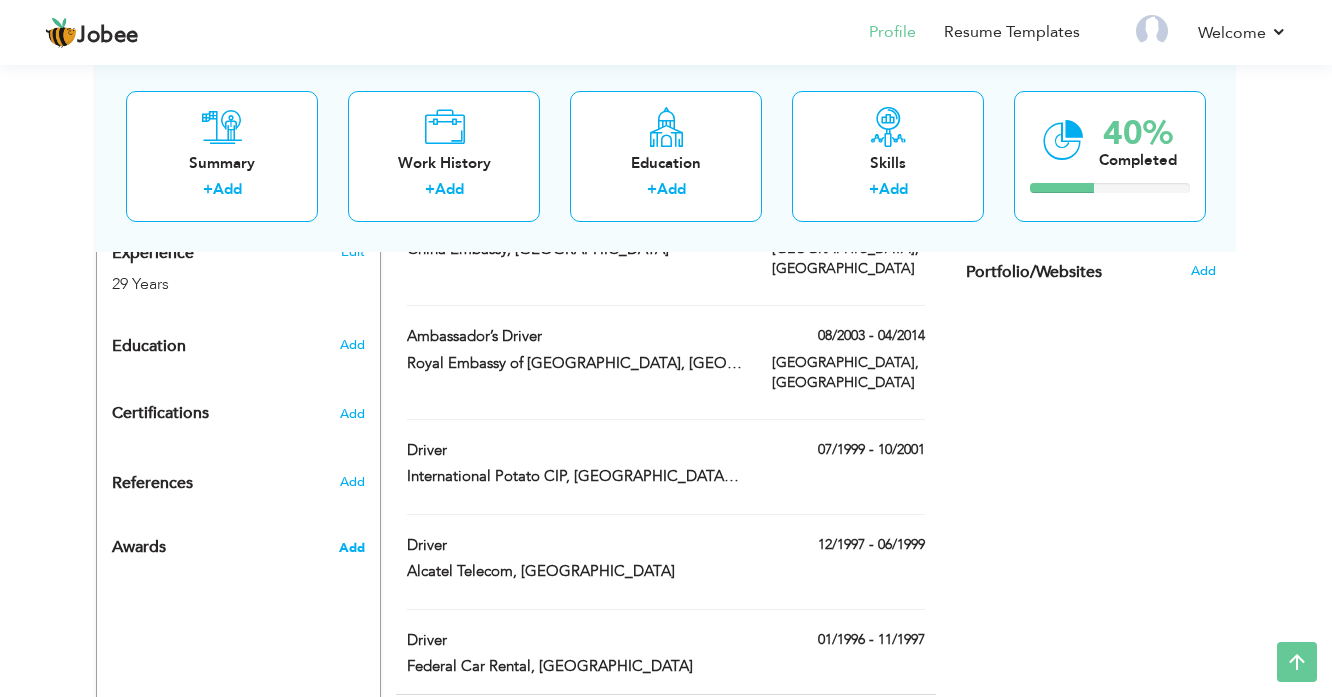 click on "Add" at bounding box center (352, 548) 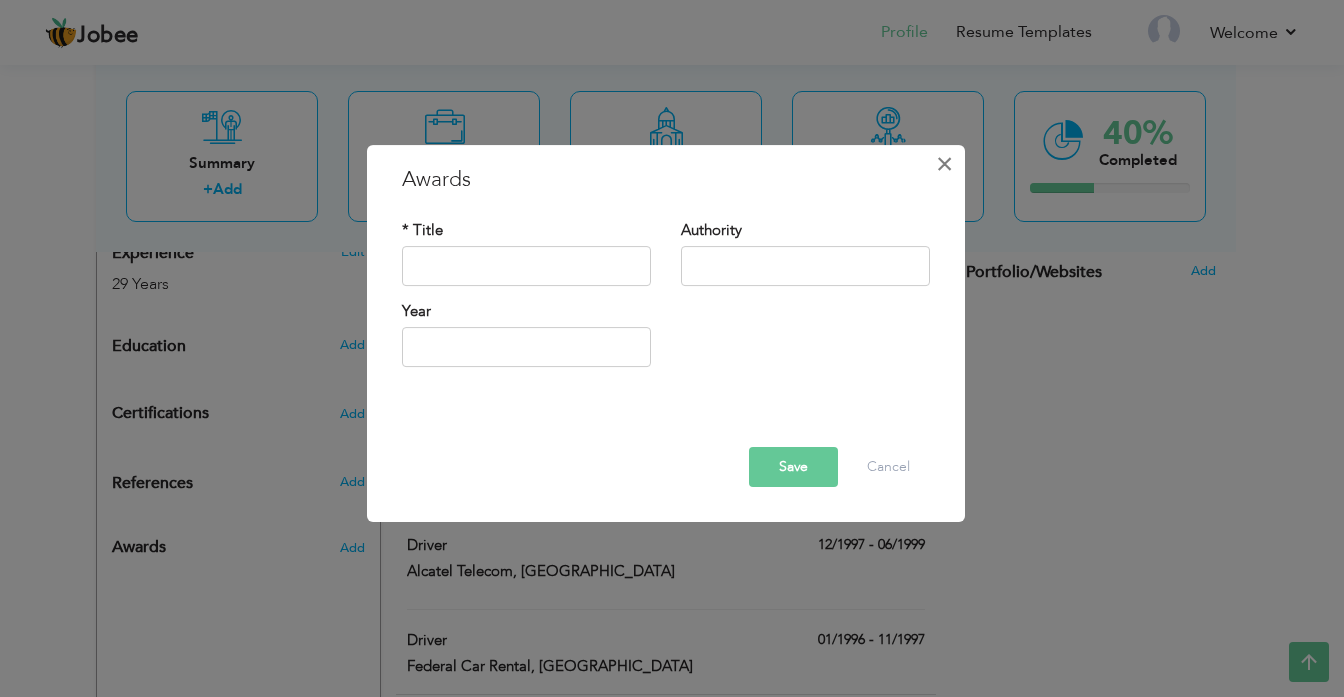 click on "×" at bounding box center [944, 164] 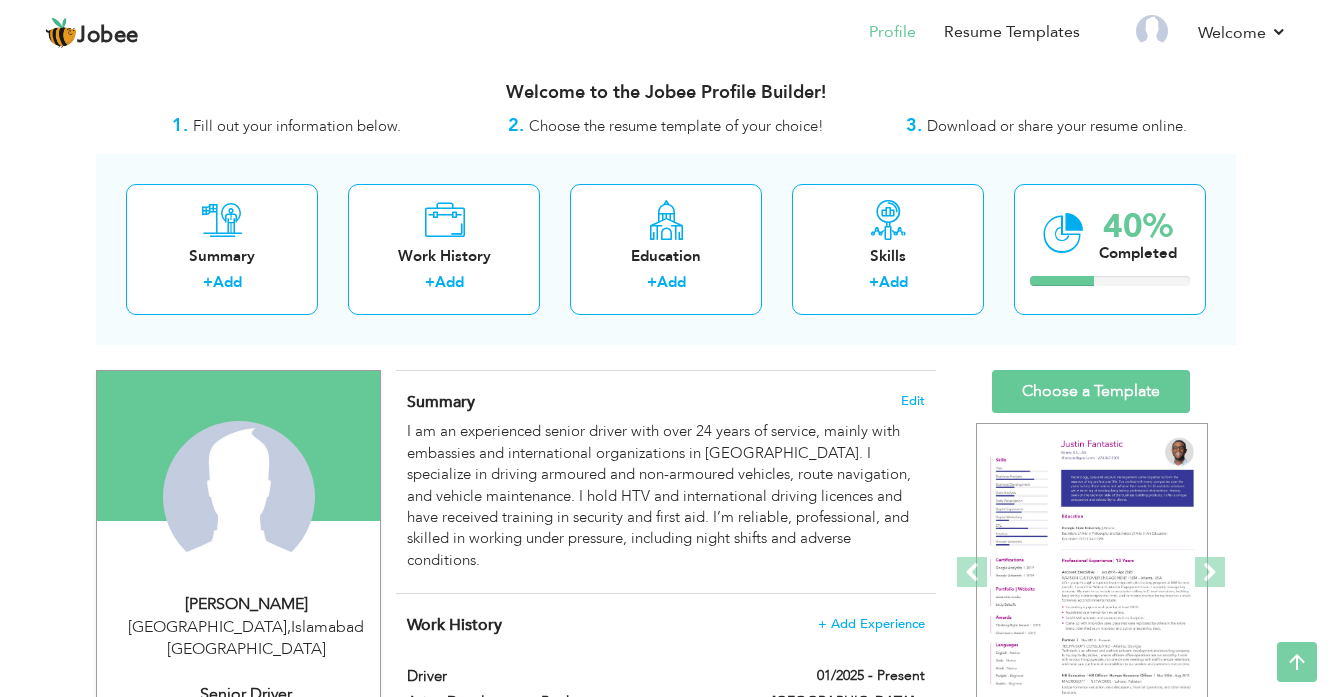 scroll, scrollTop: 0, scrollLeft: 0, axis: both 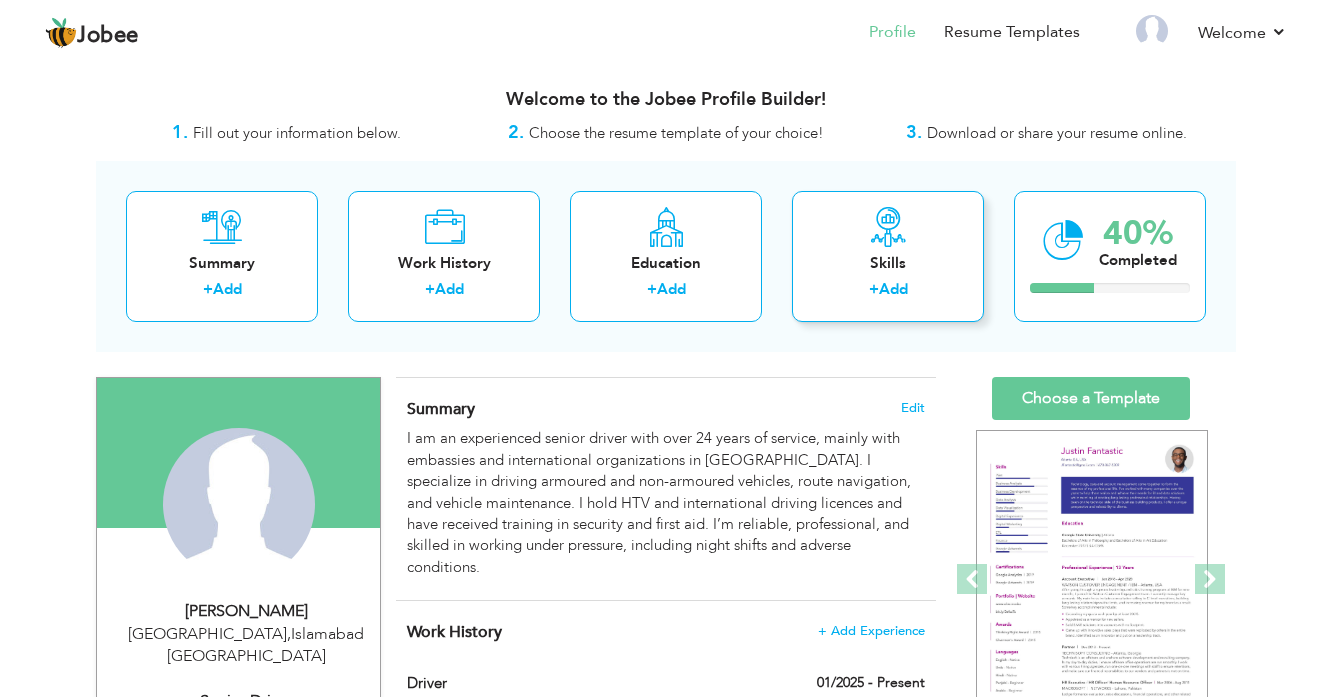 click on "Add" at bounding box center [893, 289] 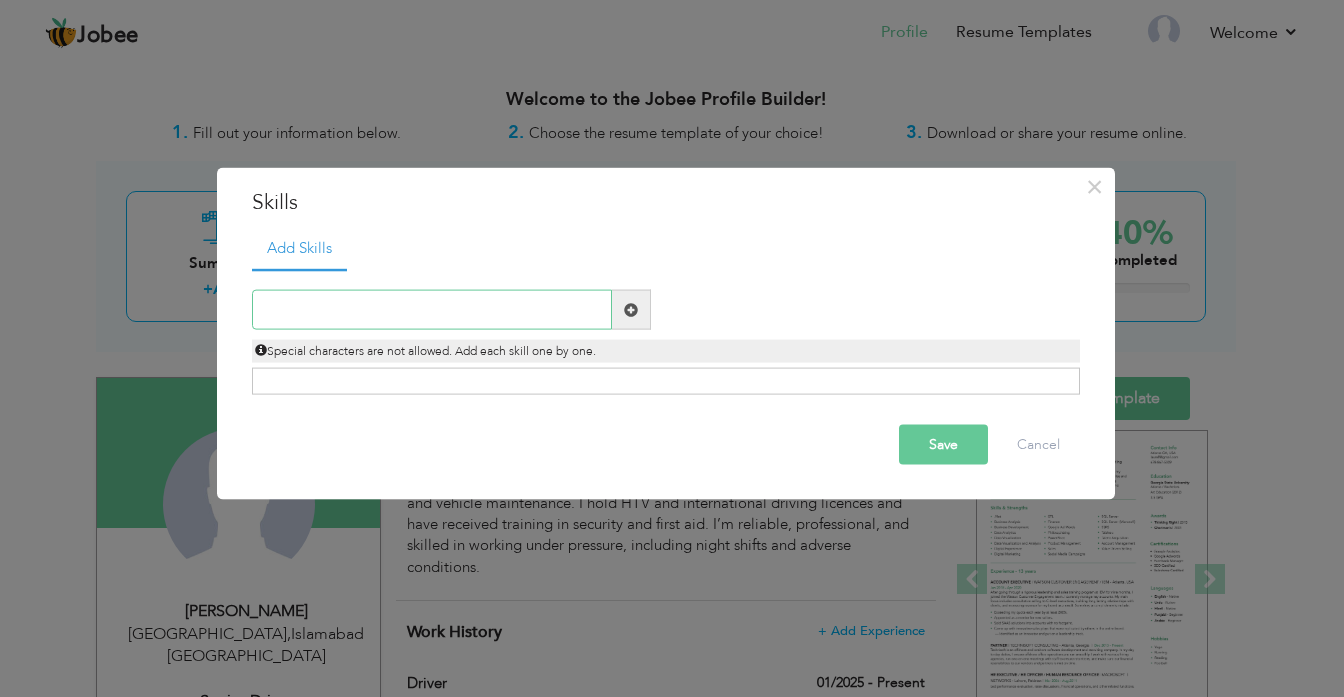 paste on "Armoured Vehicle Training (2022)" 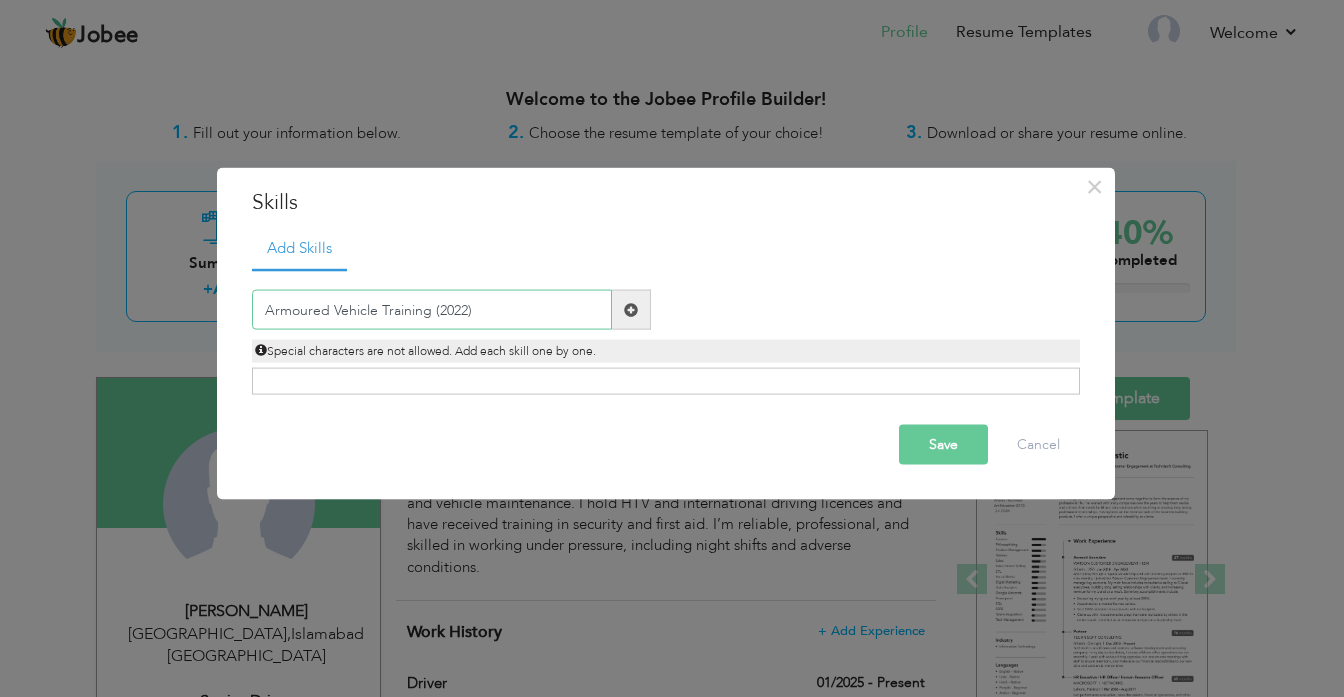 type on "Armoured Vehicle Training (2022)" 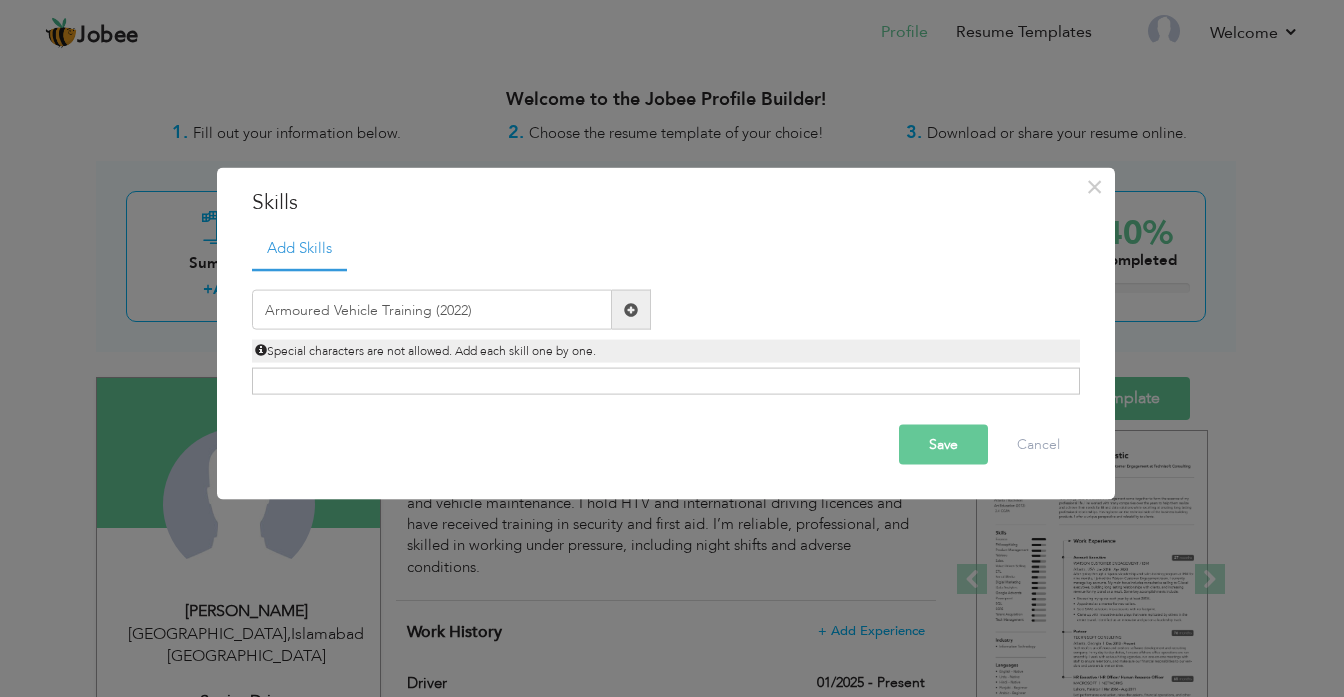 click at bounding box center [631, 310] 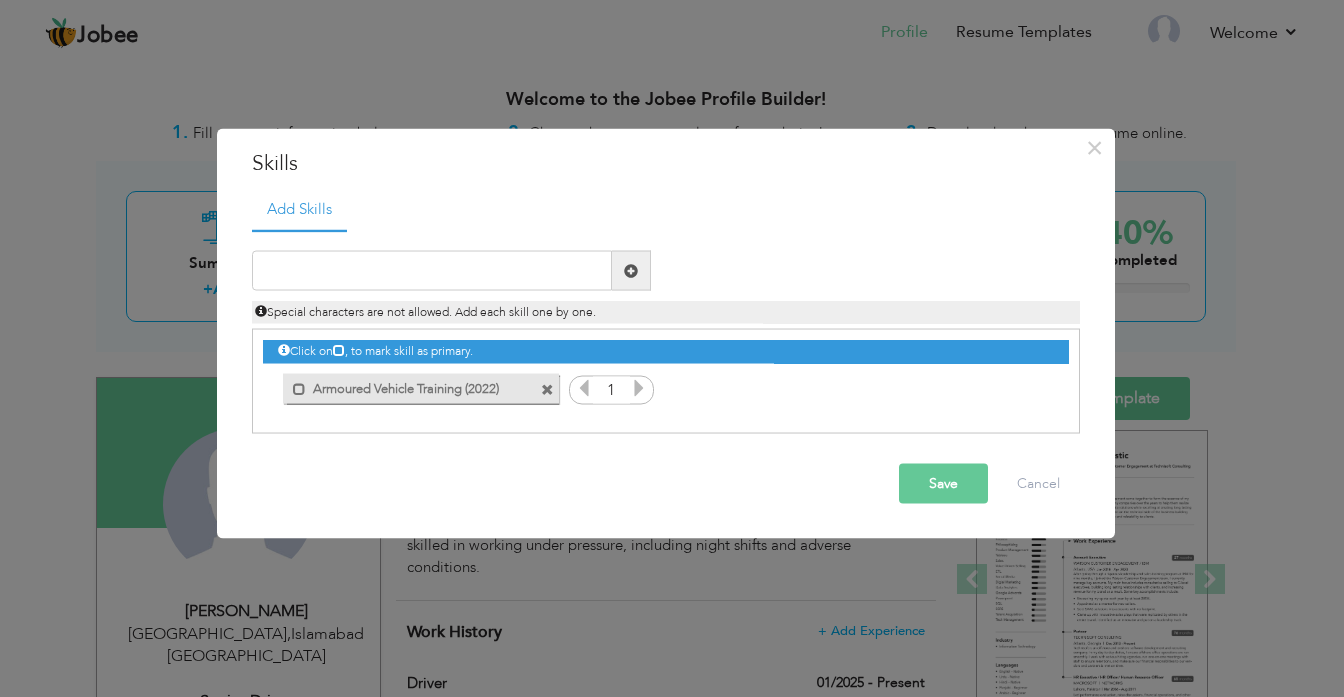 click at bounding box center [639, 388] 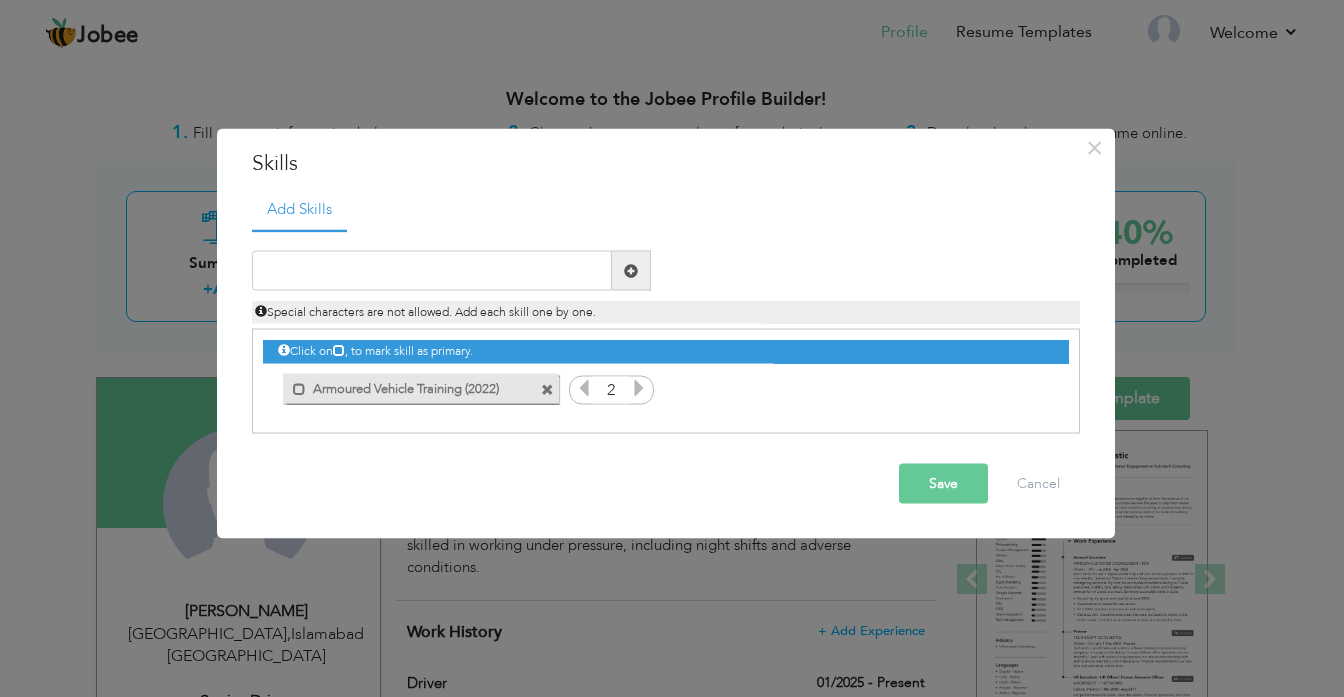 click at bounding box center [639, 388] 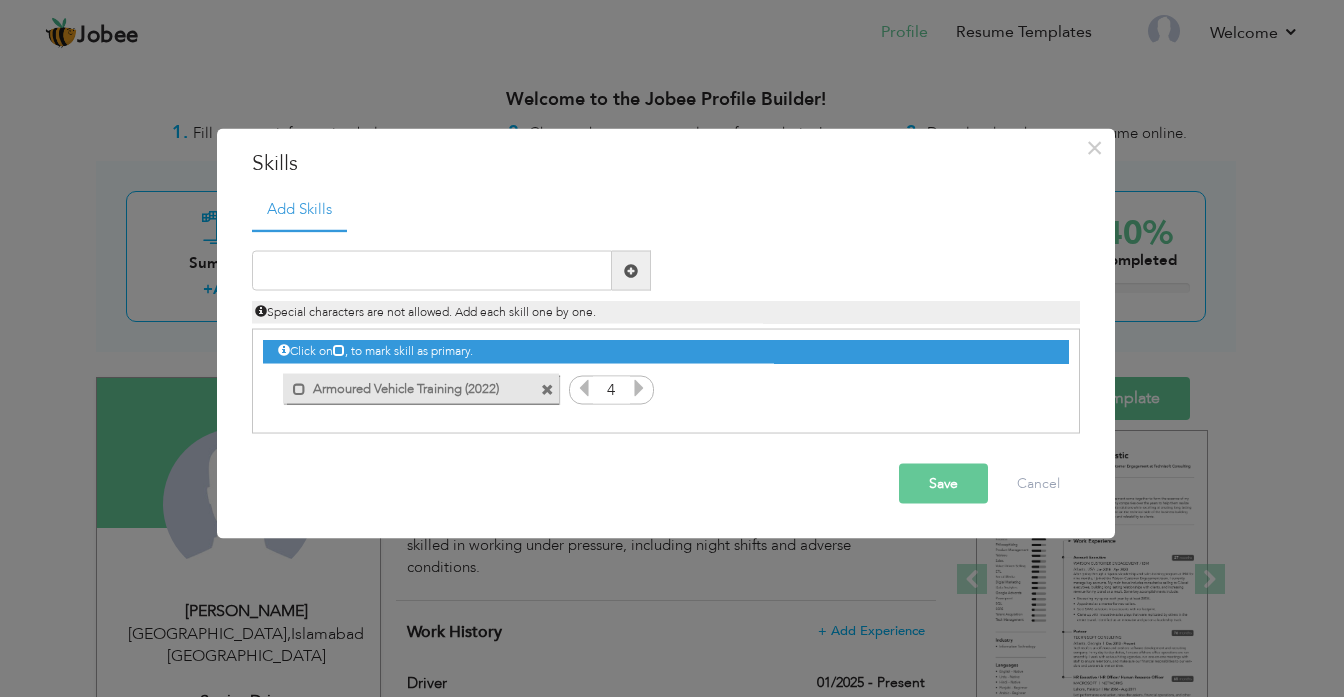 click at bounding box center (639, 388) 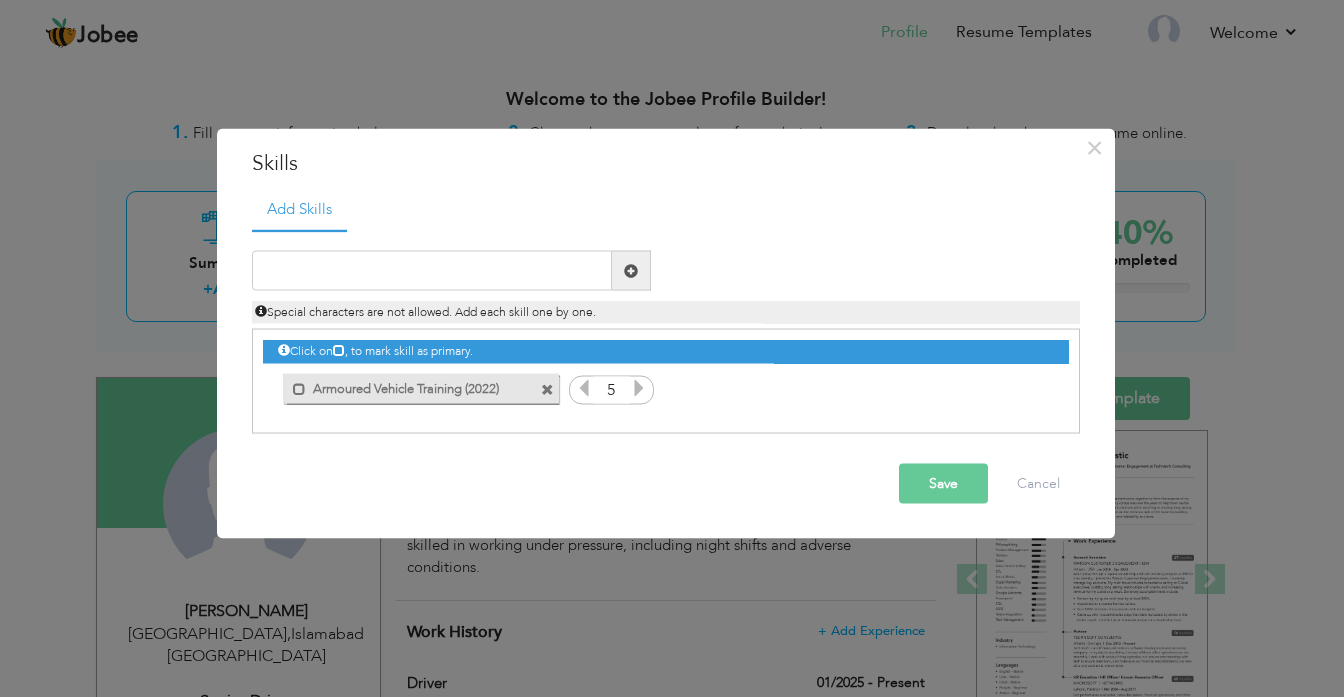 click at bounding box center [639, 388] 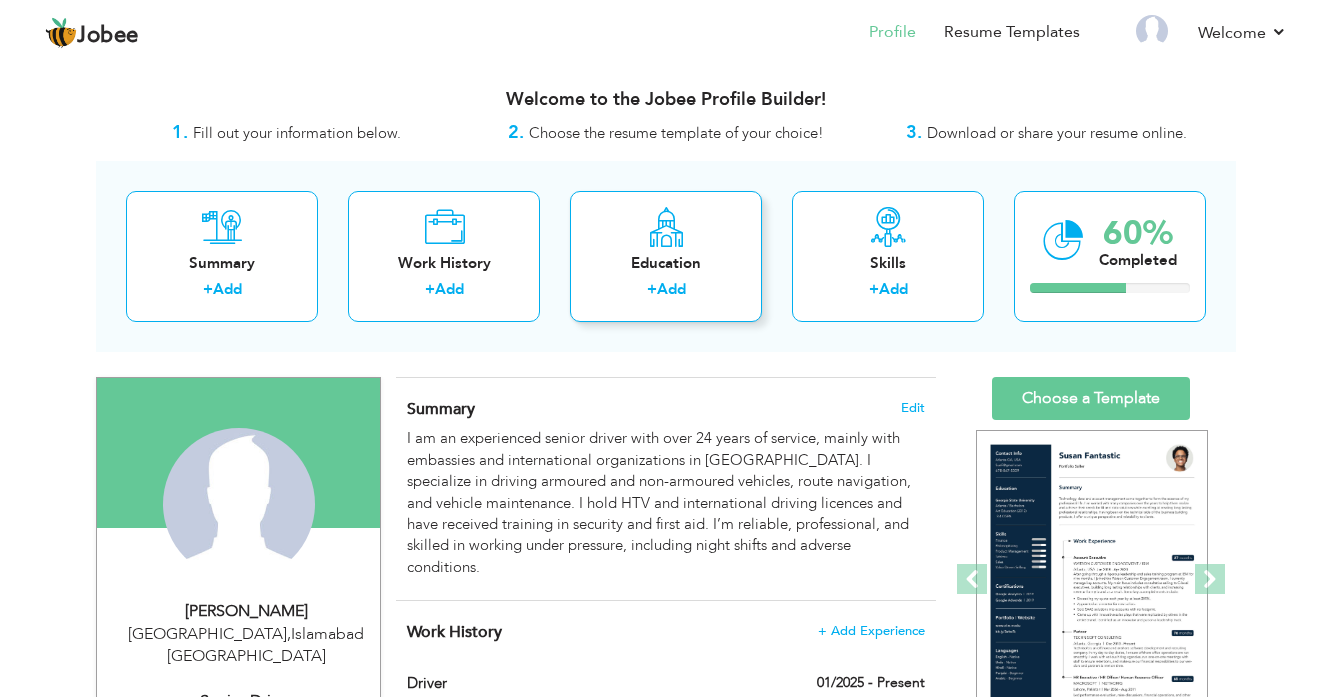 click on "Add" at bounding box center (671, 289) 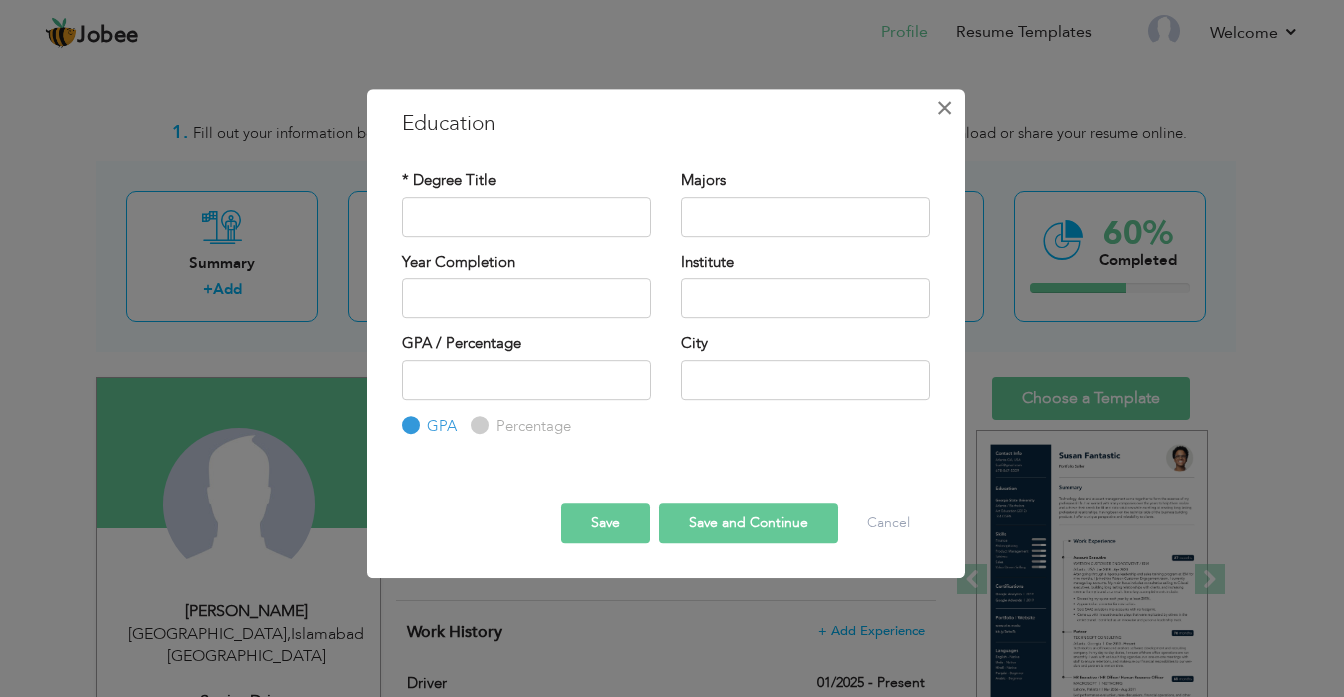 click on "×" at bounding box center (944, 108) 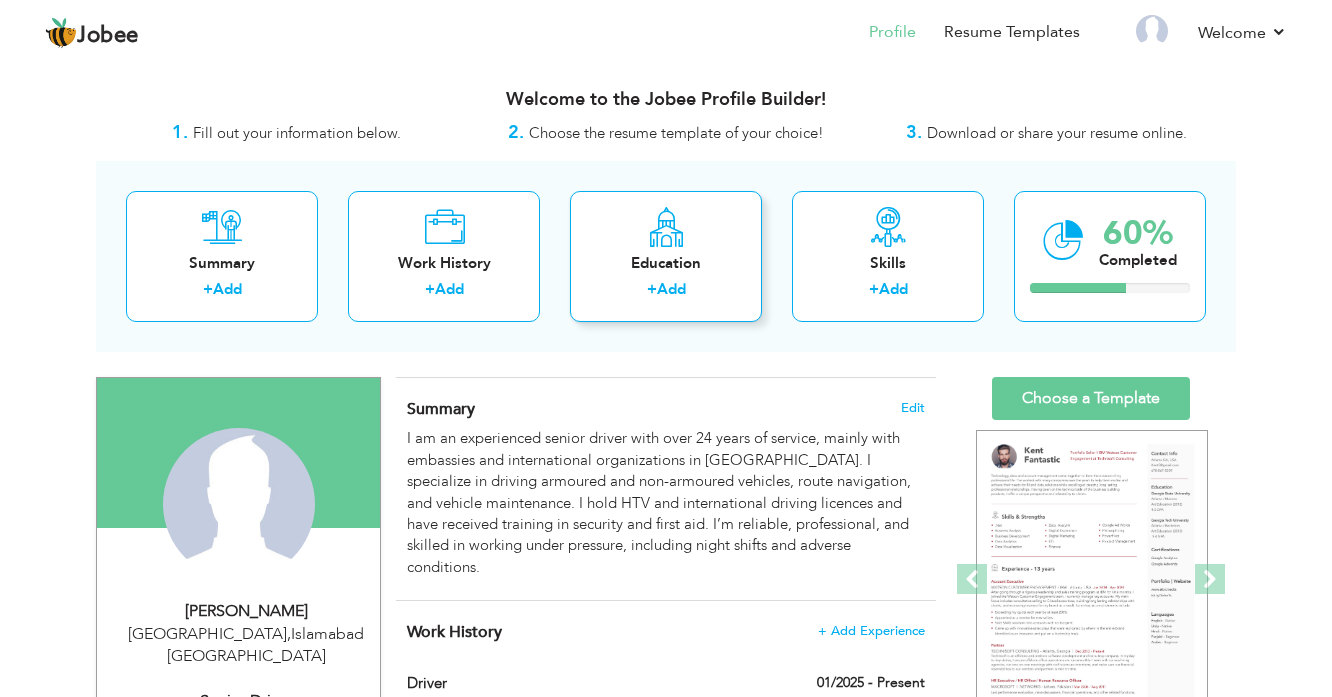 click on "Add" at bounding box center [671, 289] 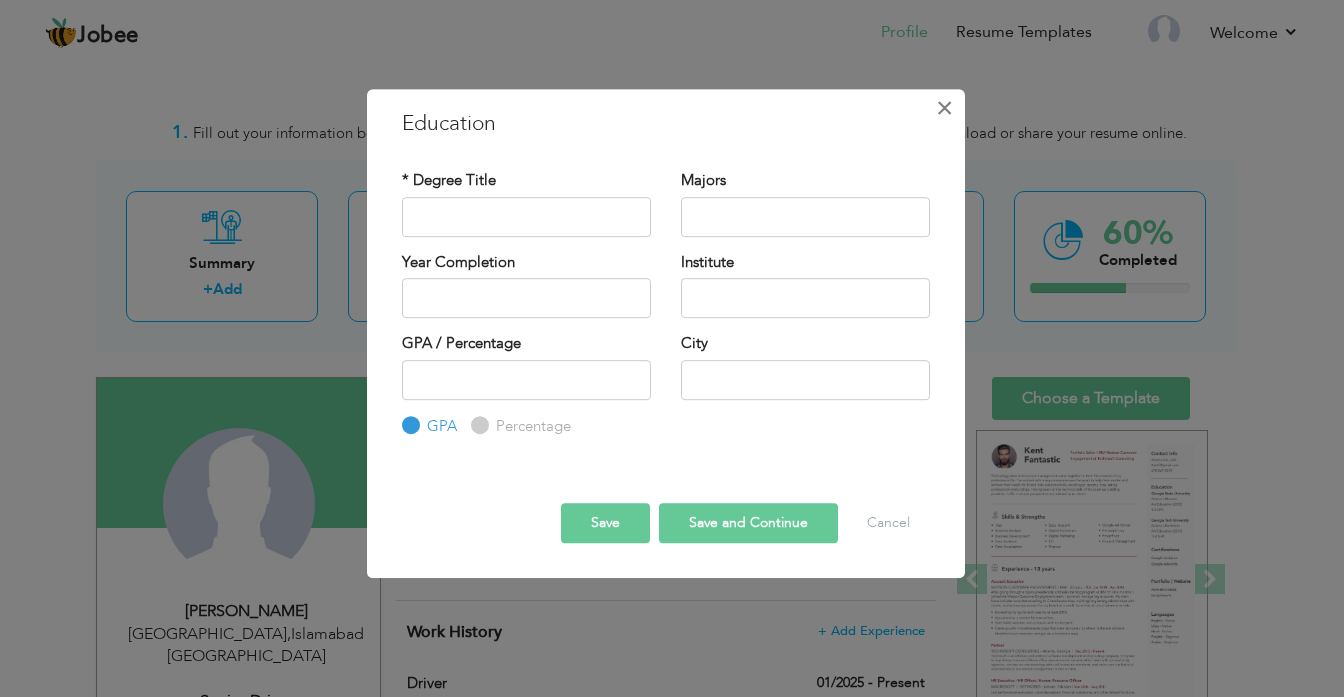 click on "×" at bounding box center [944, 108] 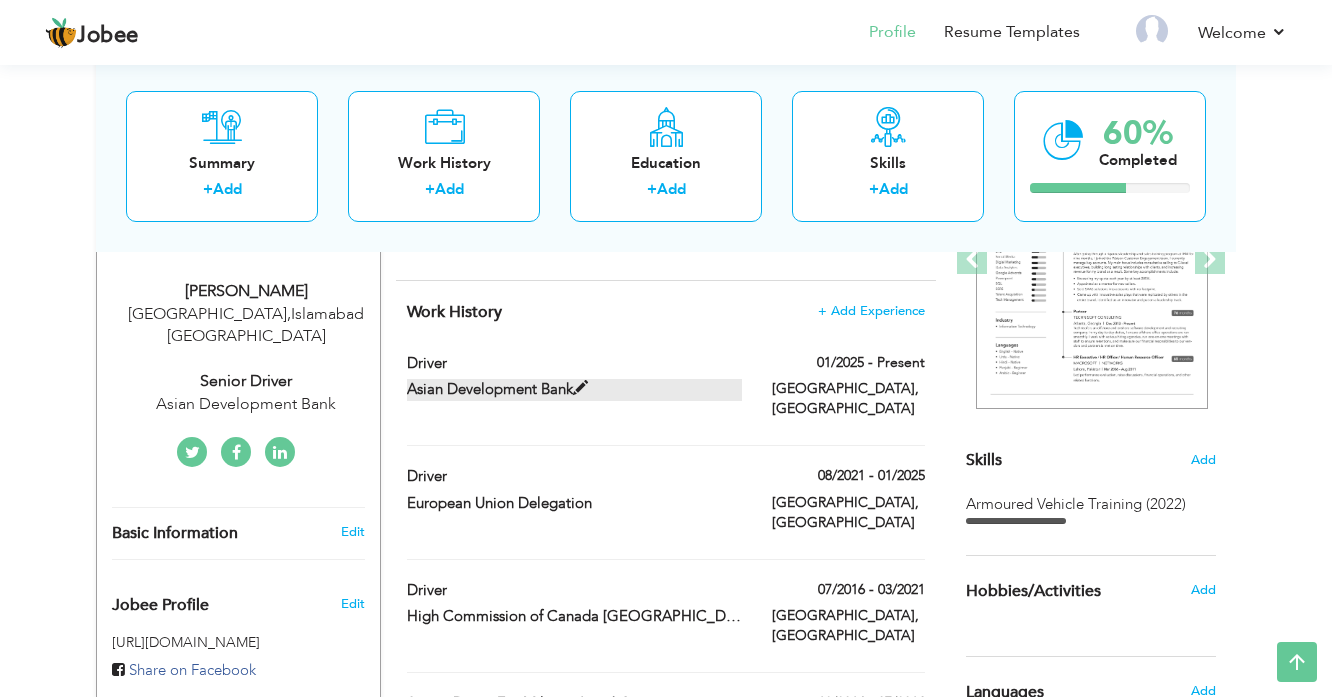 scroll, scrollTop: 0, scrollLeft: 0, axis: both 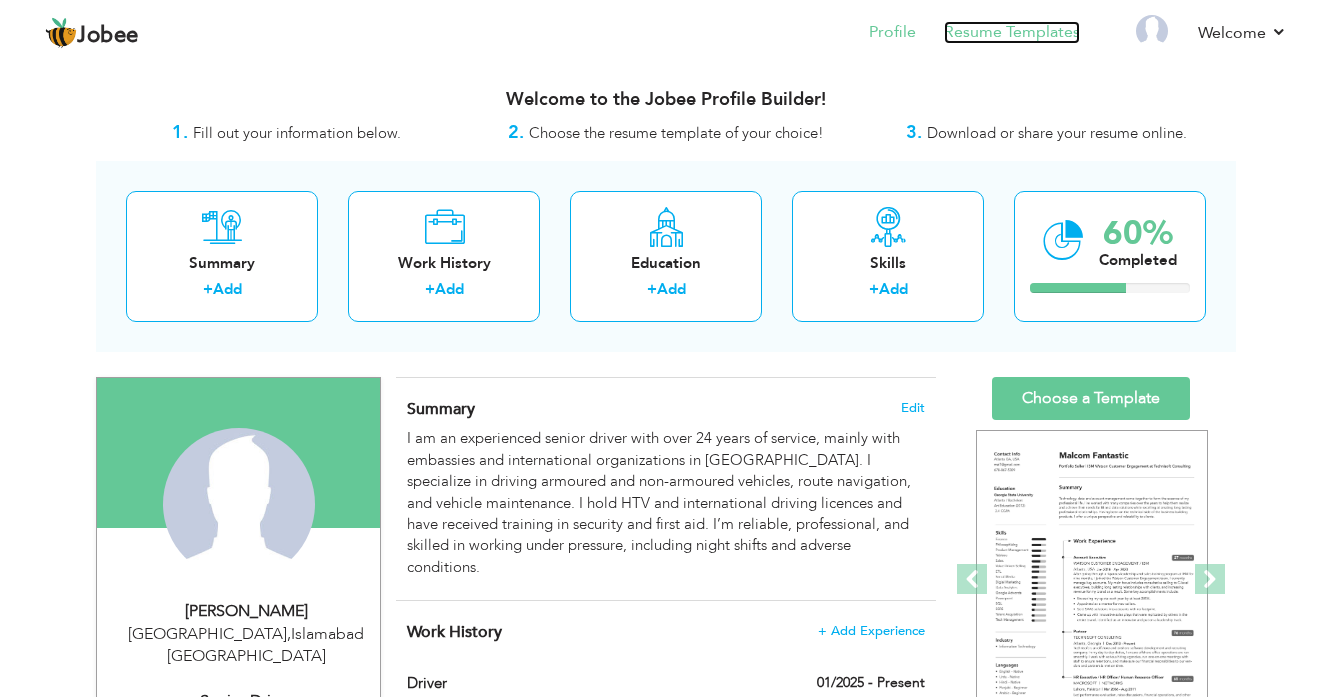 click on "Resume Templates" at bounding box center [1012, 32] 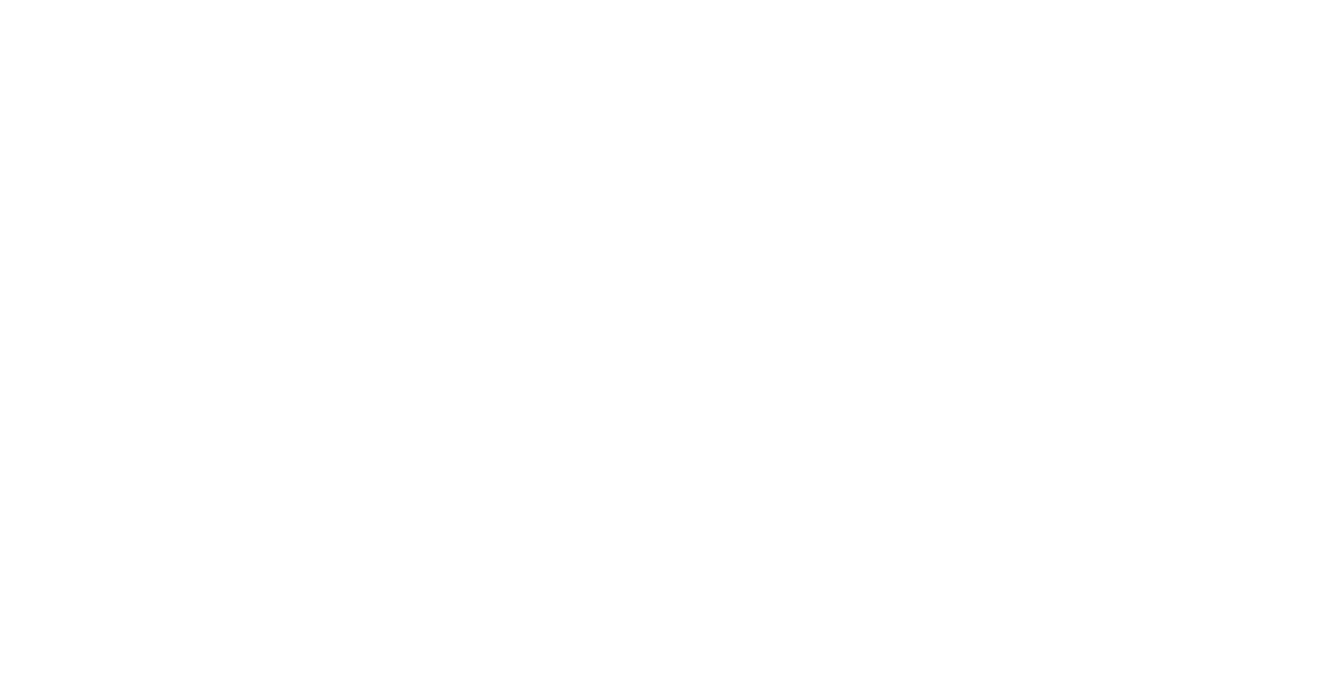 scroll, scrollTop: 0, scrollLeft: 0, axis: both 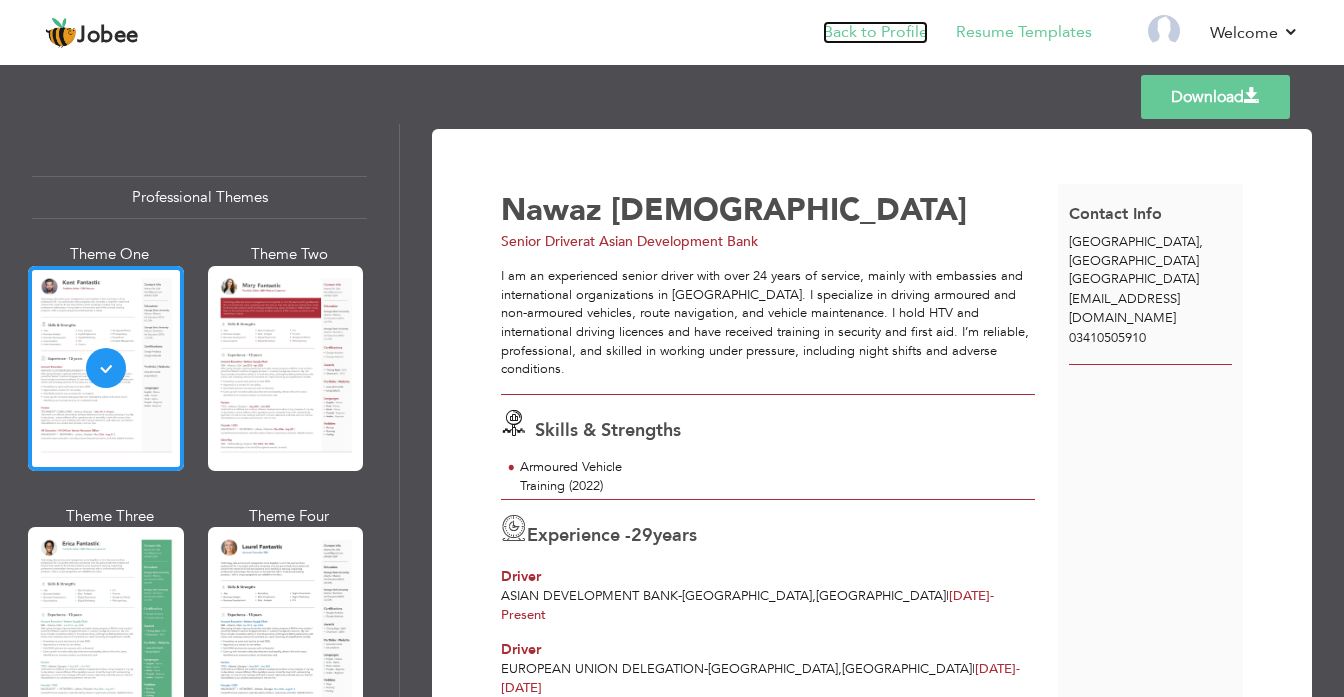 click on "Back to Profile" at bounding box center [875, 32] 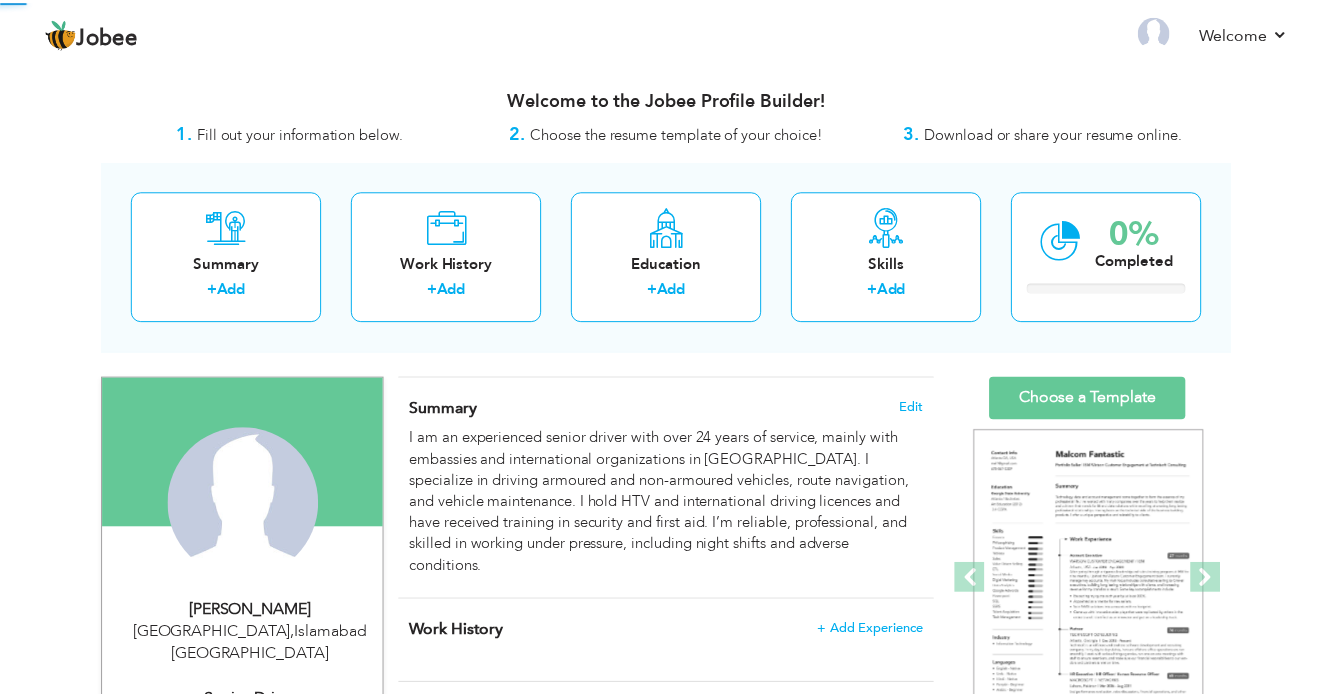 scroll, scrollTop: 0, scrollLeft: 0, axis: both 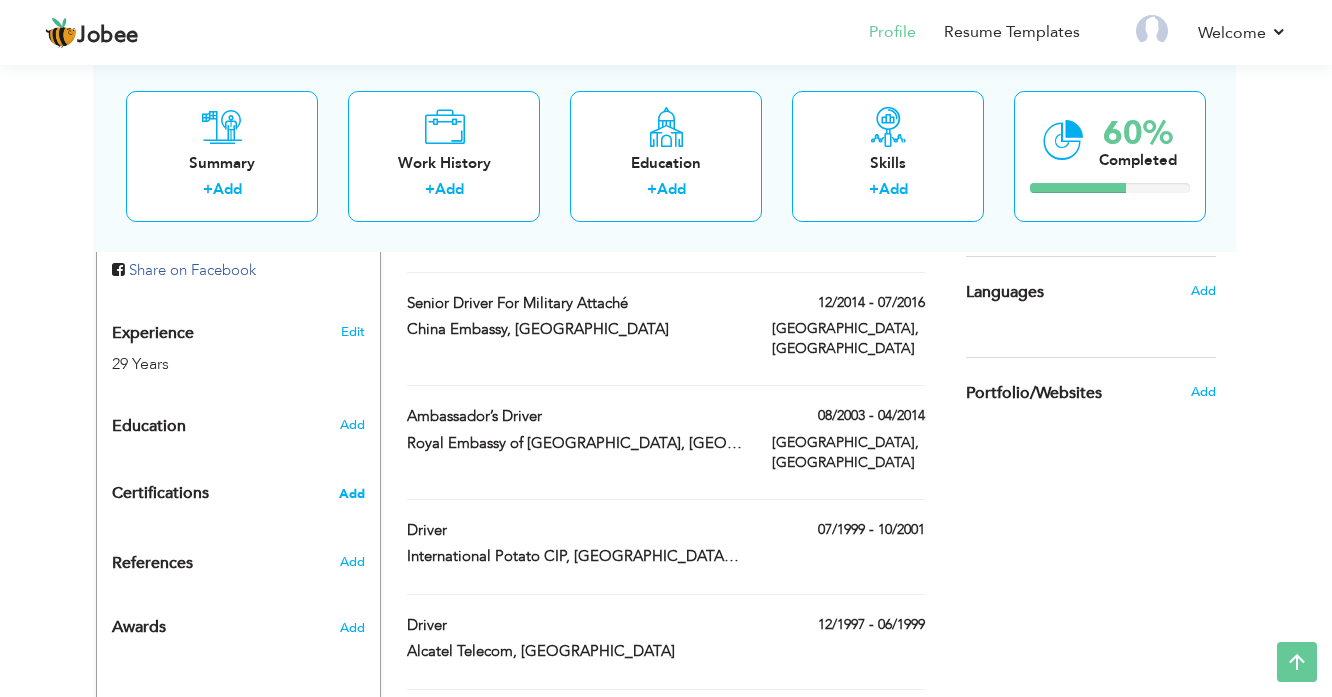click on "Add" at bounding box center [352, 494] 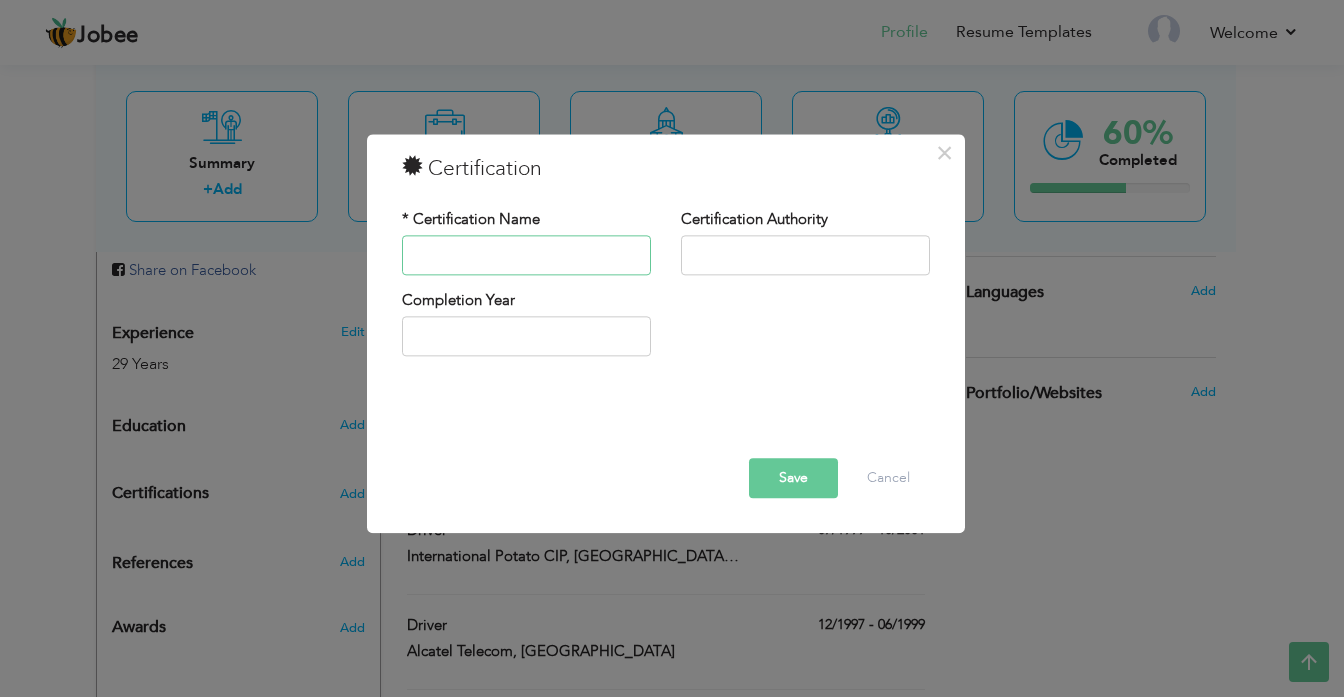 paste on "Armoured Vehicle Training" 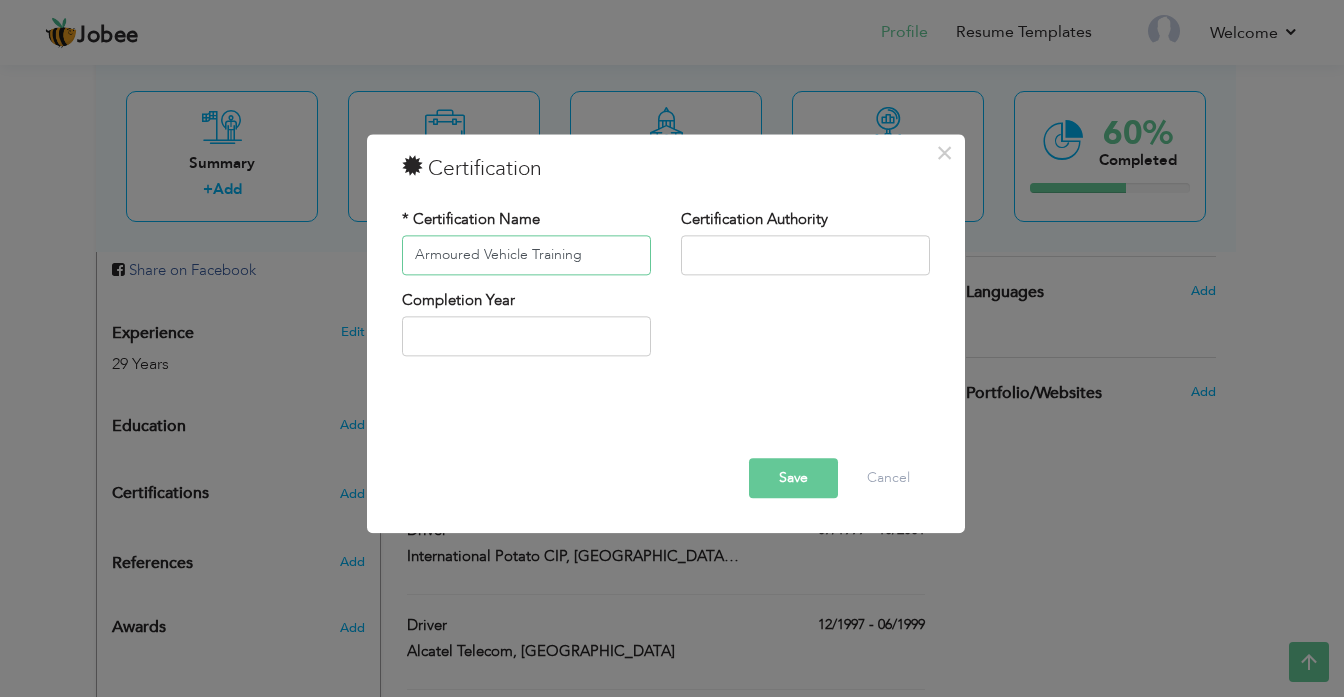 type on "Armoured Vehicle Training" 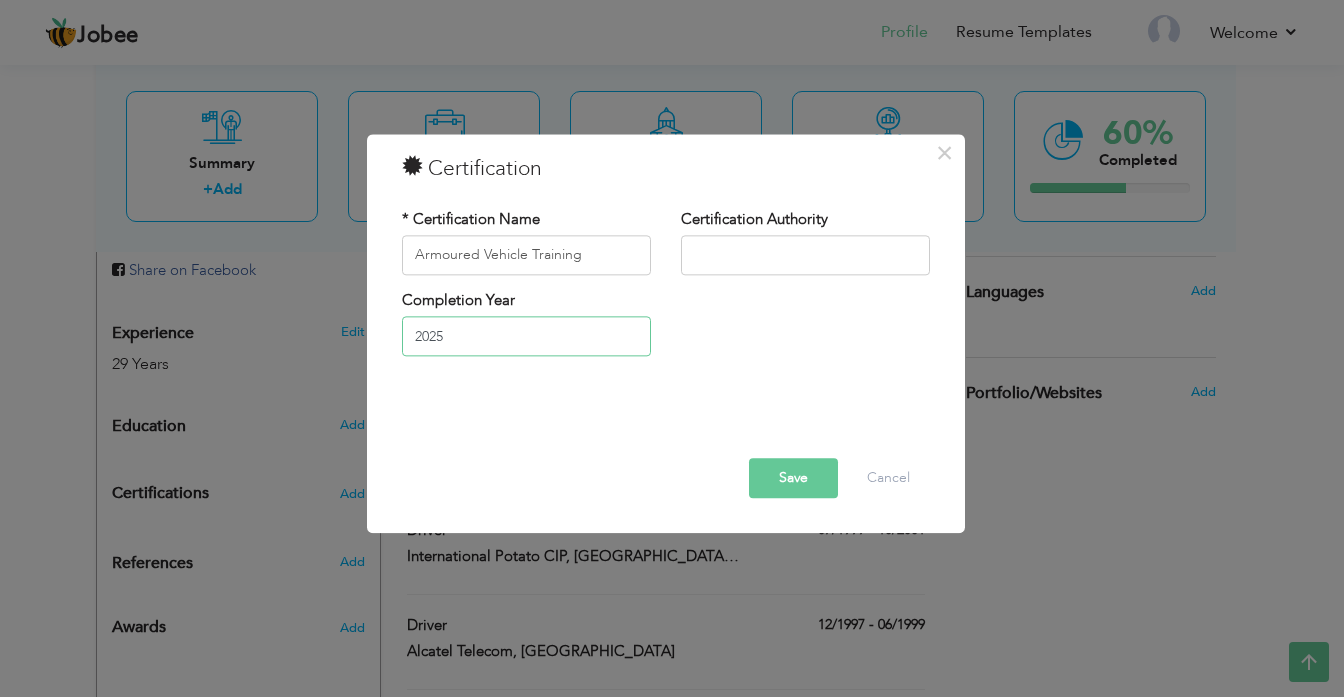 click on "2025" at bounding box center (526, 337) 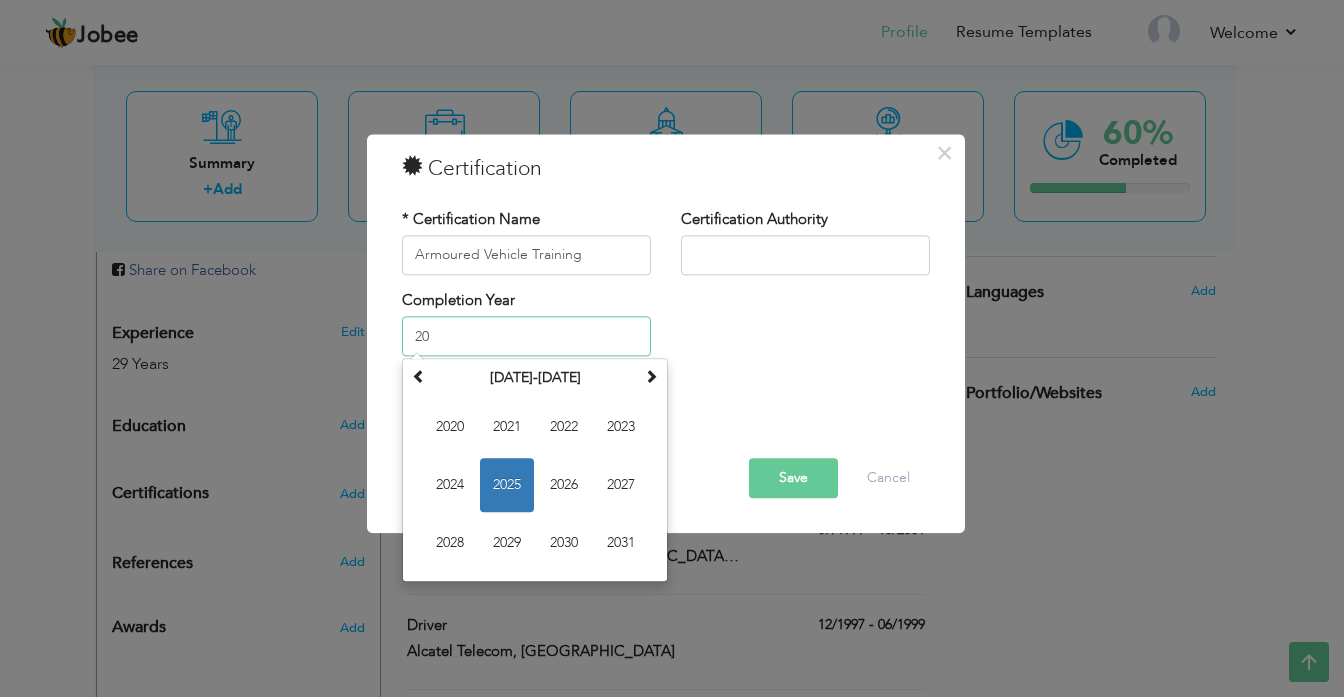 type on "2" 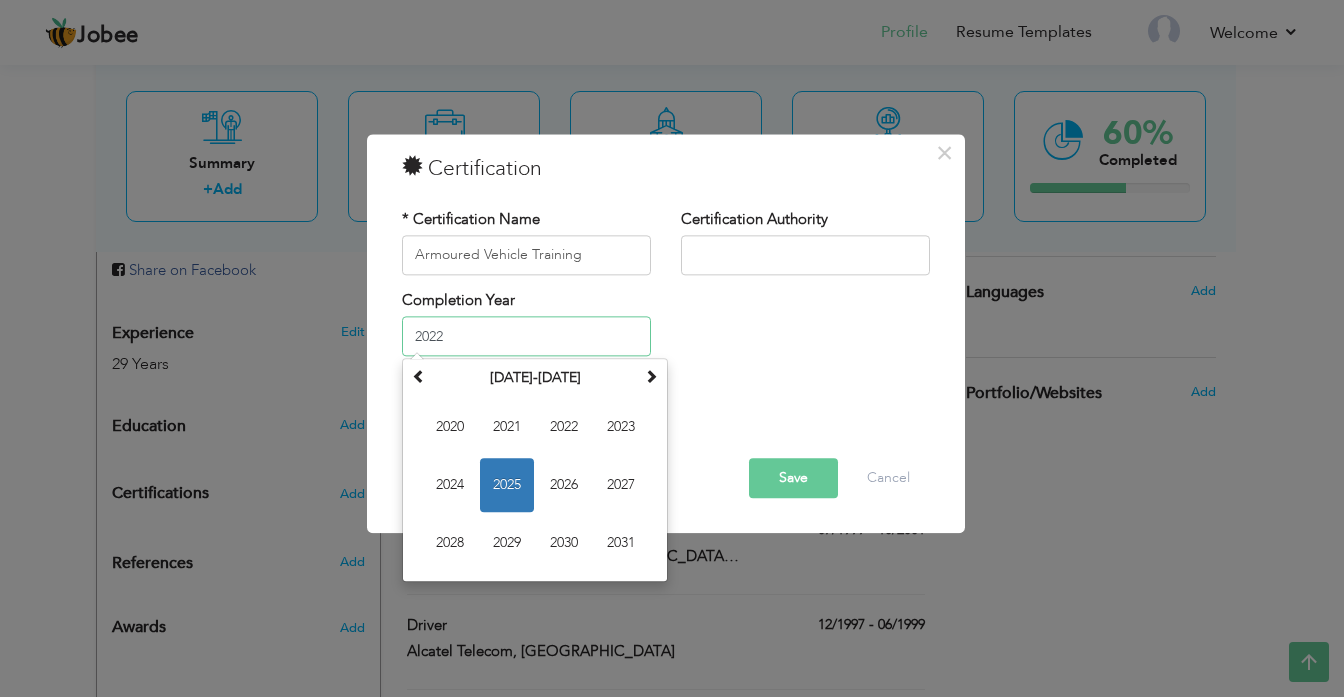type on "2022" 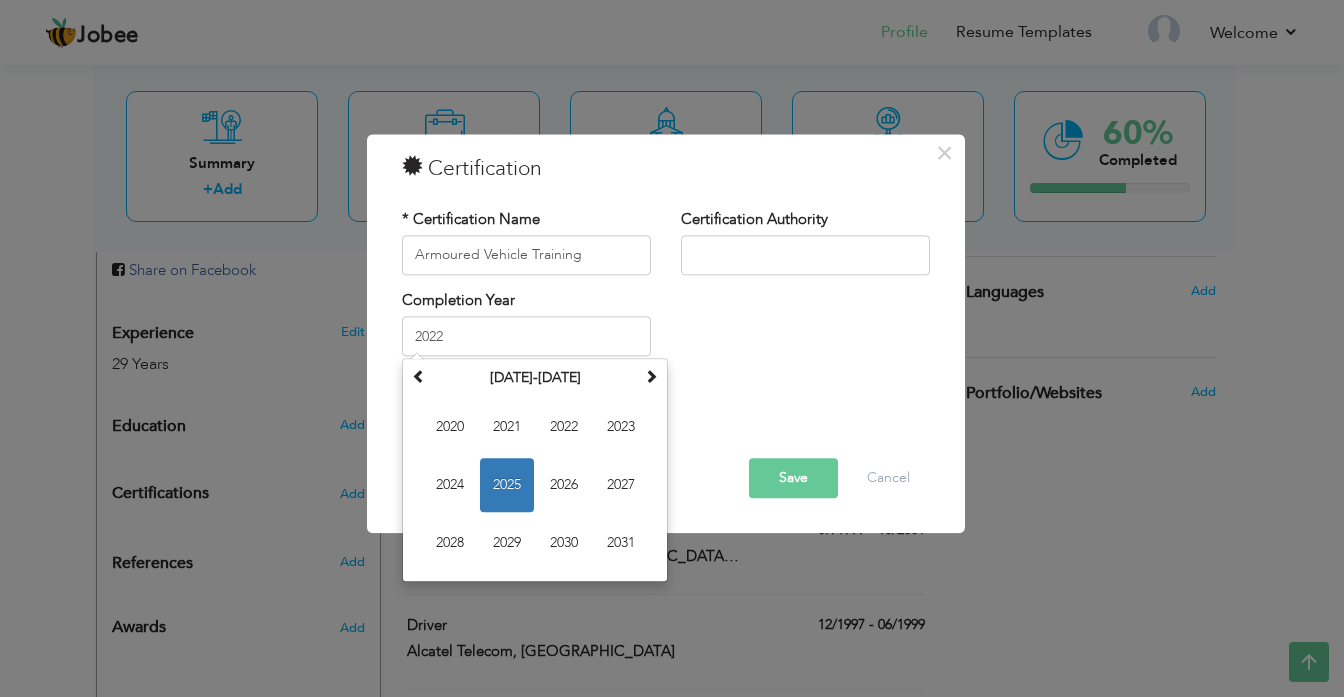 click on "Save" at bounding box center [793, 478] 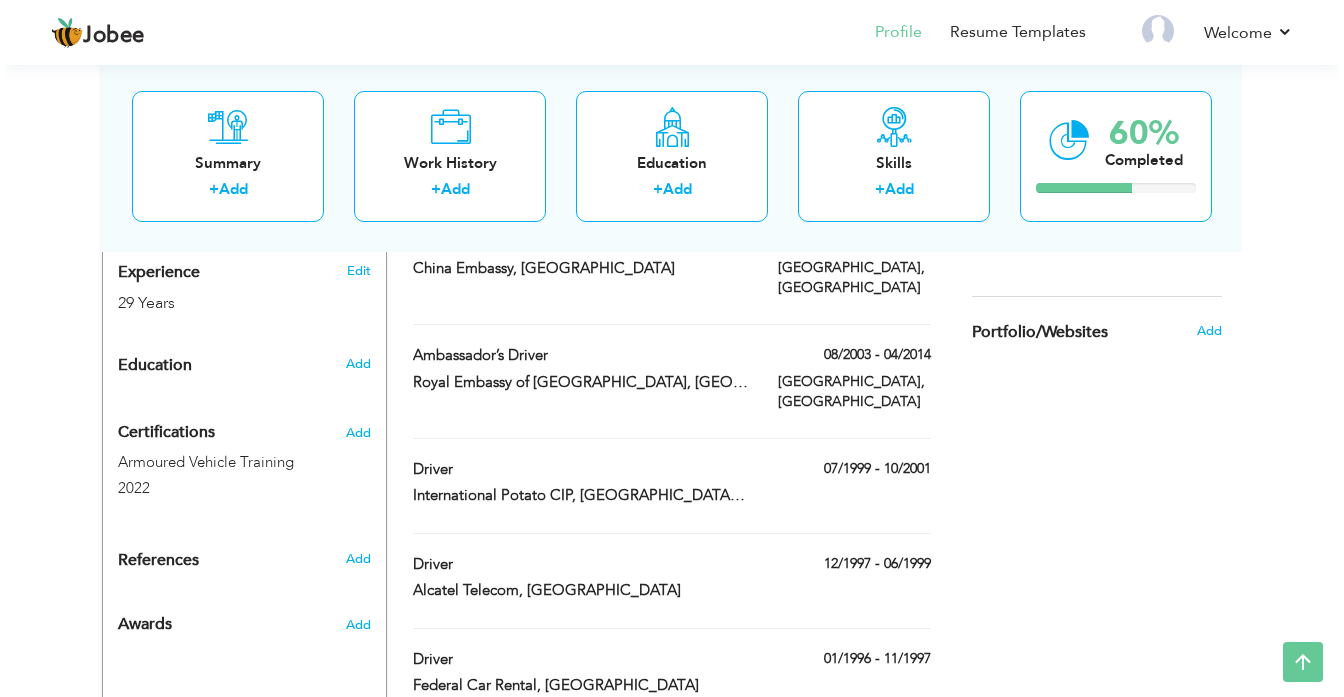 scroll, scrollTop: 842, scrollLeft: 0, axis: vertical 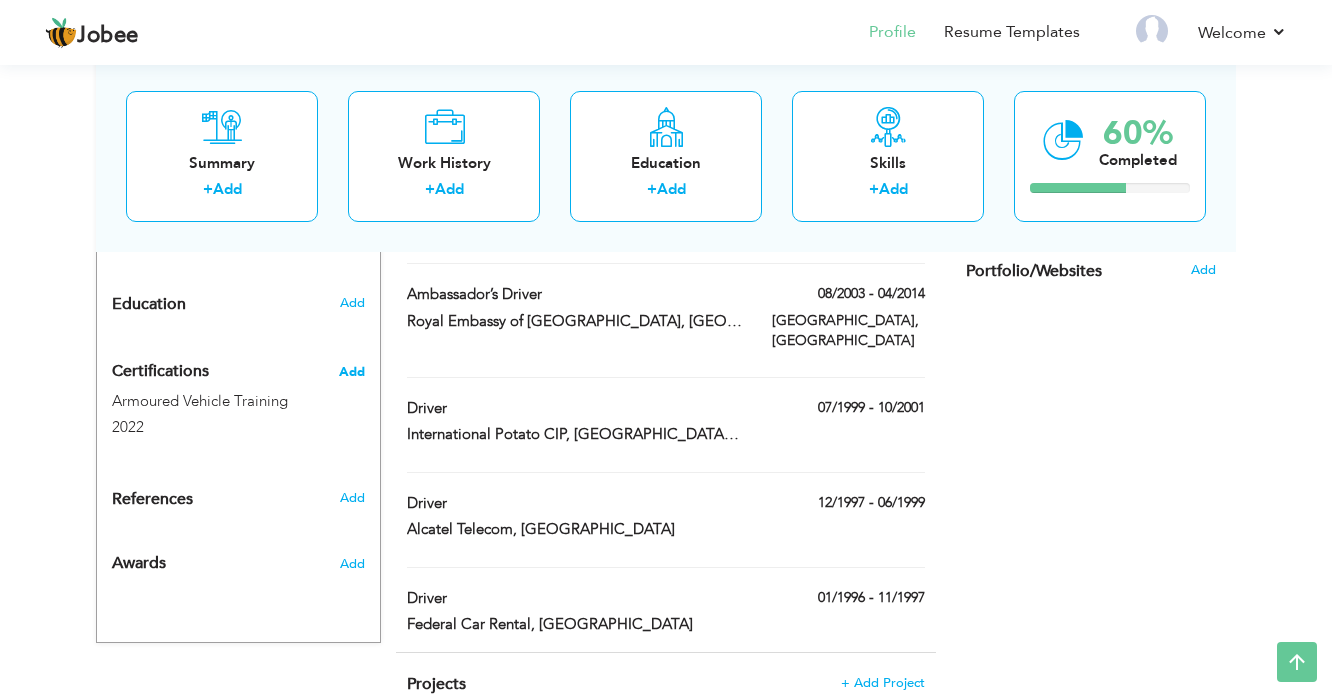 click on "Add" at bounding box center (352, 372) 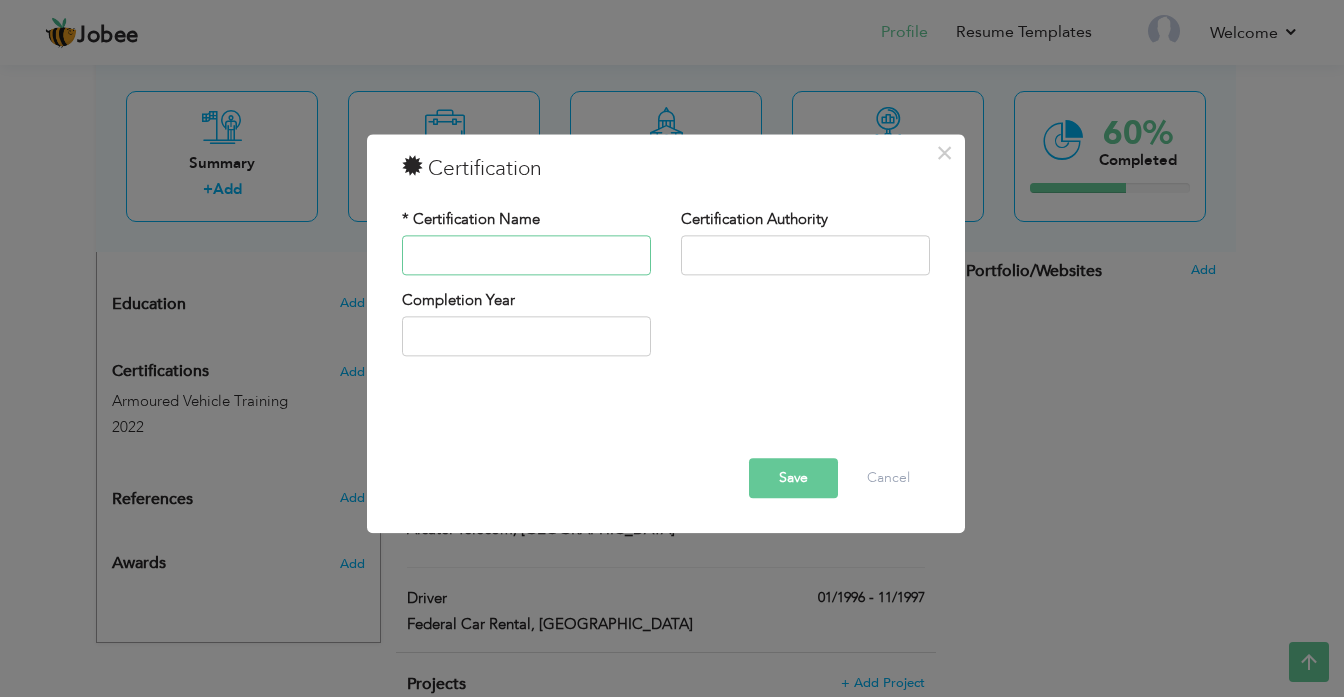 paste on "European Security Academy, [GEOGRAPHIC_DATA], [GEOGRAPHIC_DATA]" 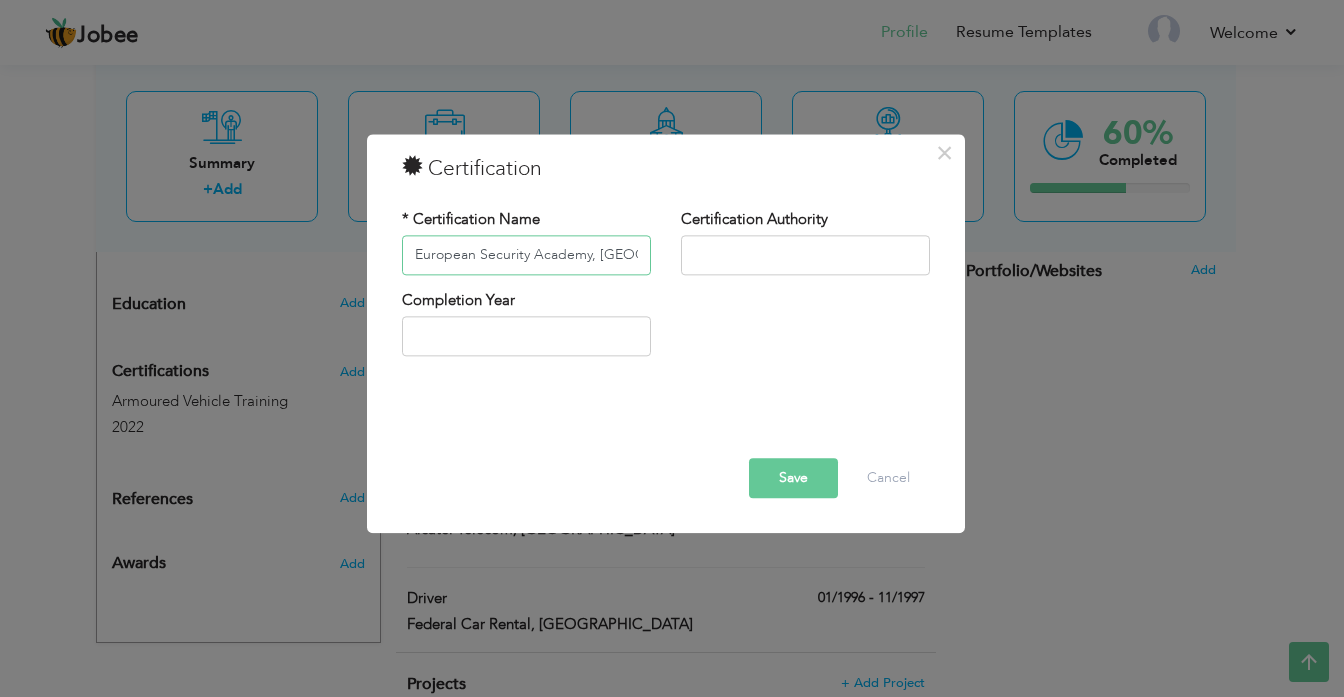 scroll, scrollTop: 0, scrollLeft: 56, axis: horizontal 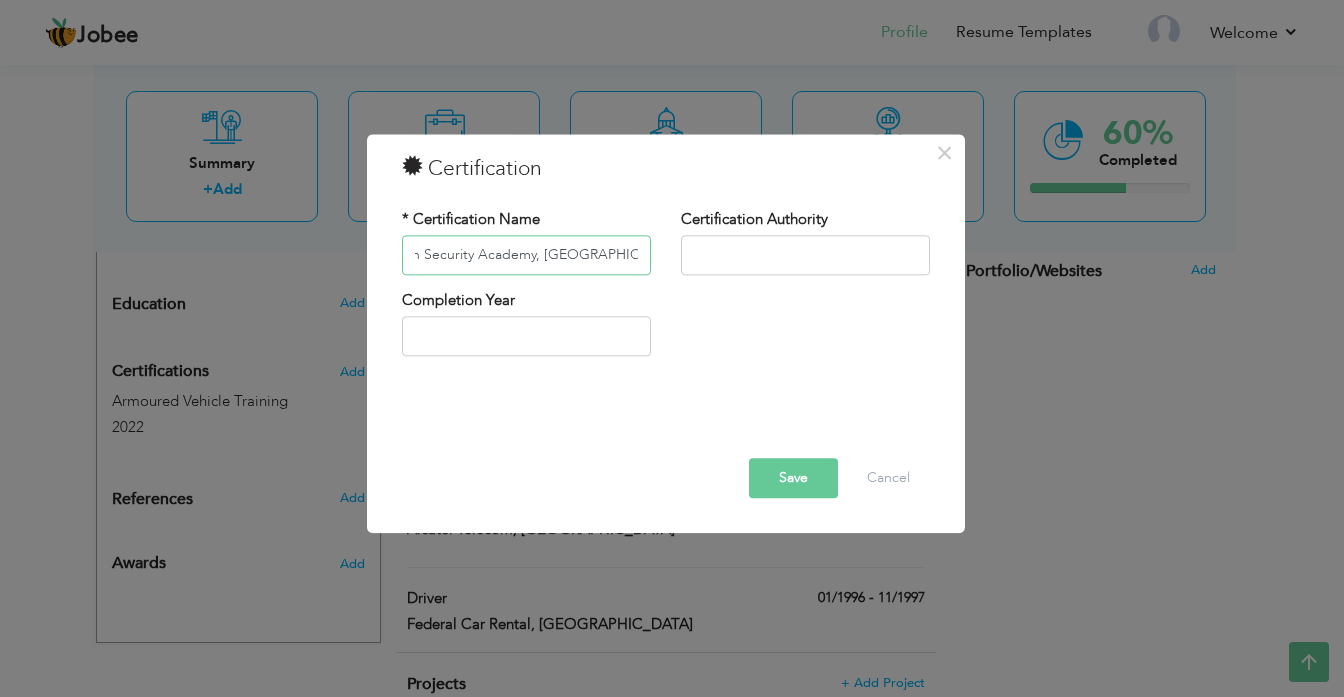 type on "European Security Academy, [GEOGRAPHIC_DATA], [GEOGRAPHIC_DATA]" 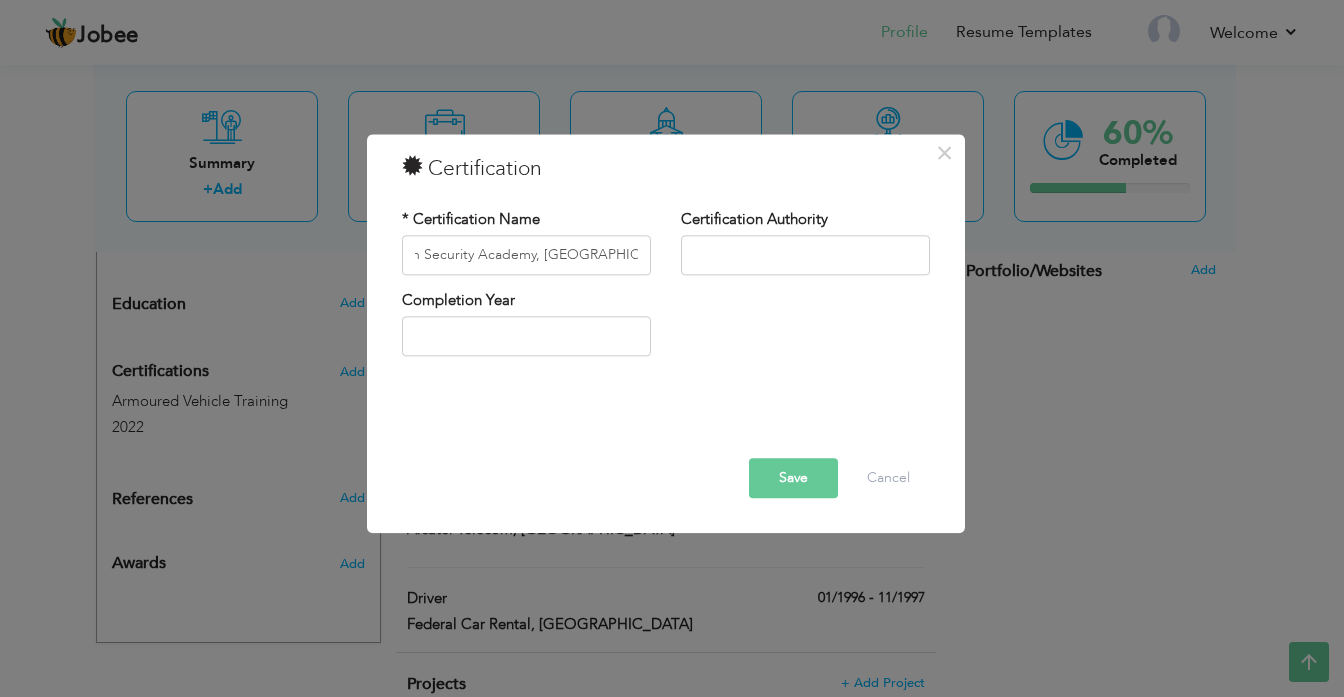 click on "Save" at bounding box center (793, 478) 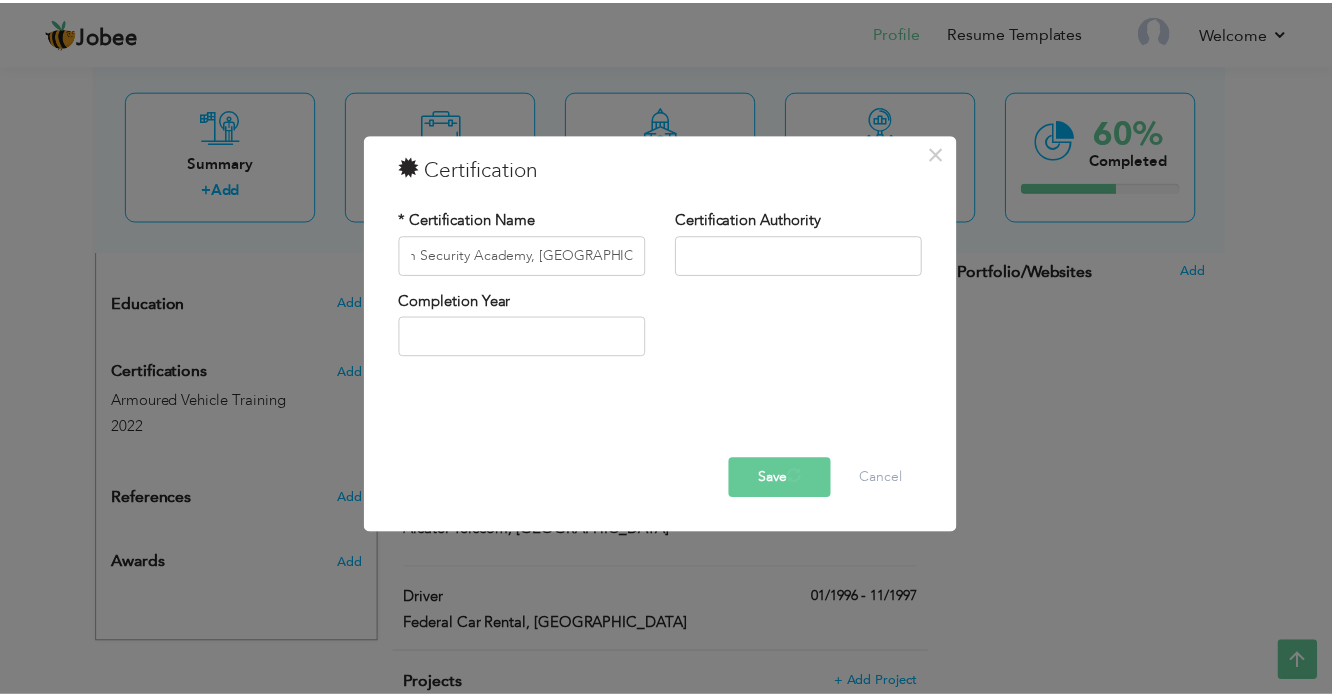 scroll, scrollTop: 0, scrollLeft: 0, axis: both 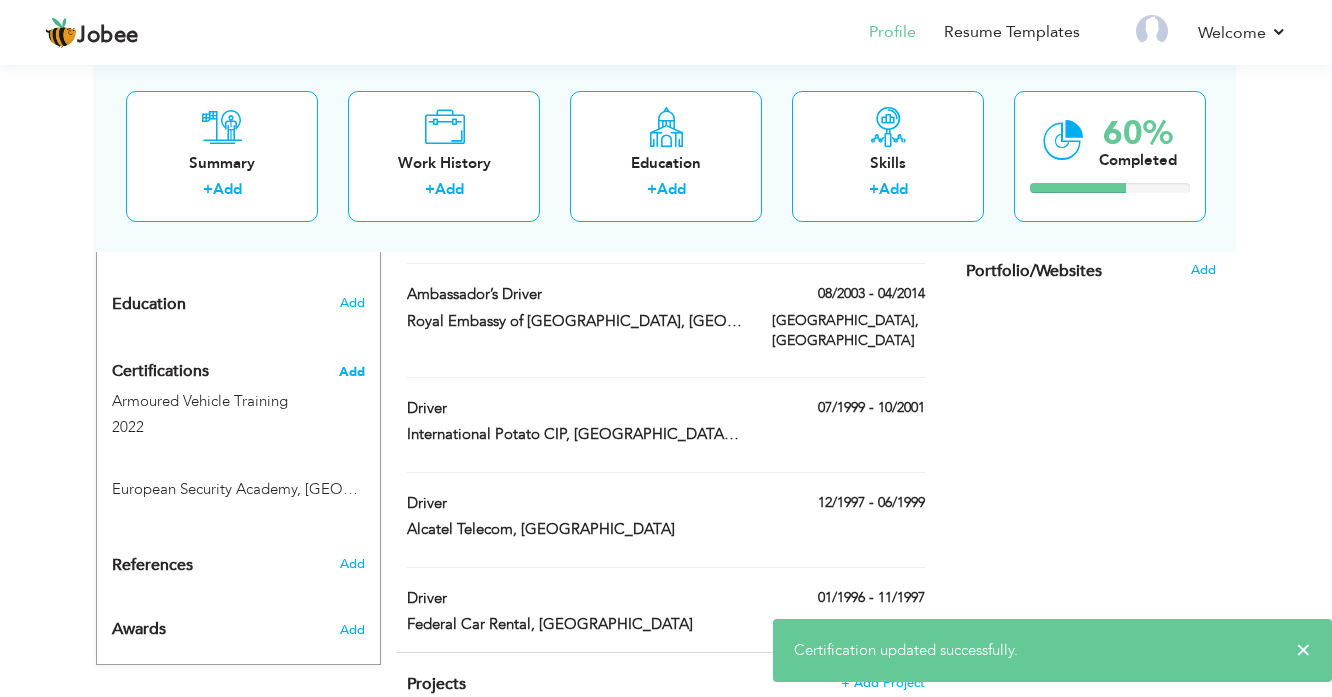 click on "Add" at bounding box center [352, 372] 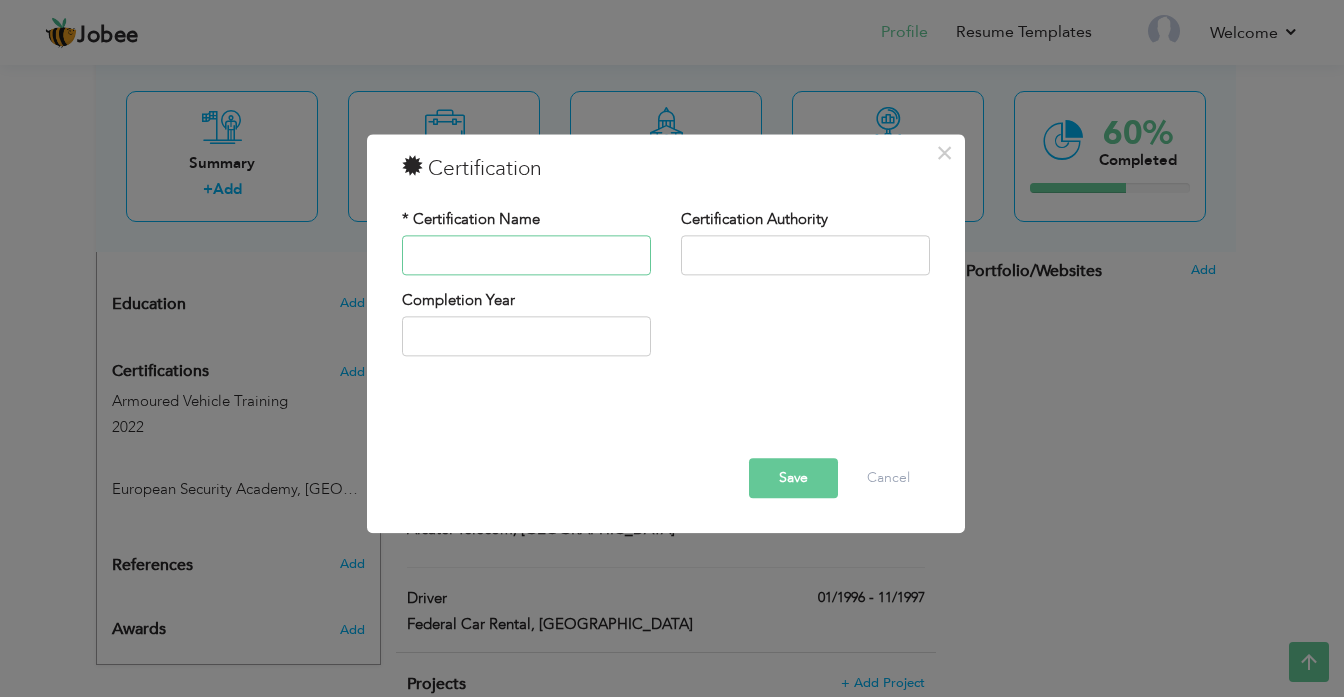 paste on "First Aid Training" 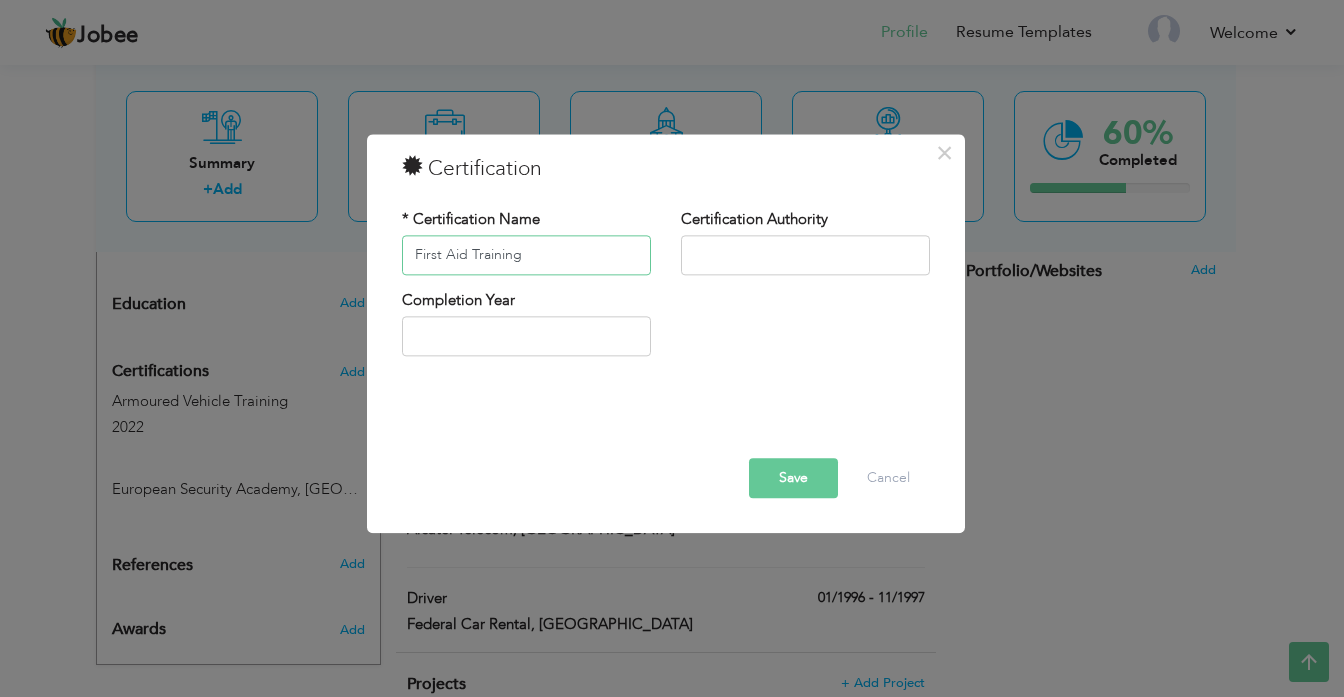 type on "First Aid Training" 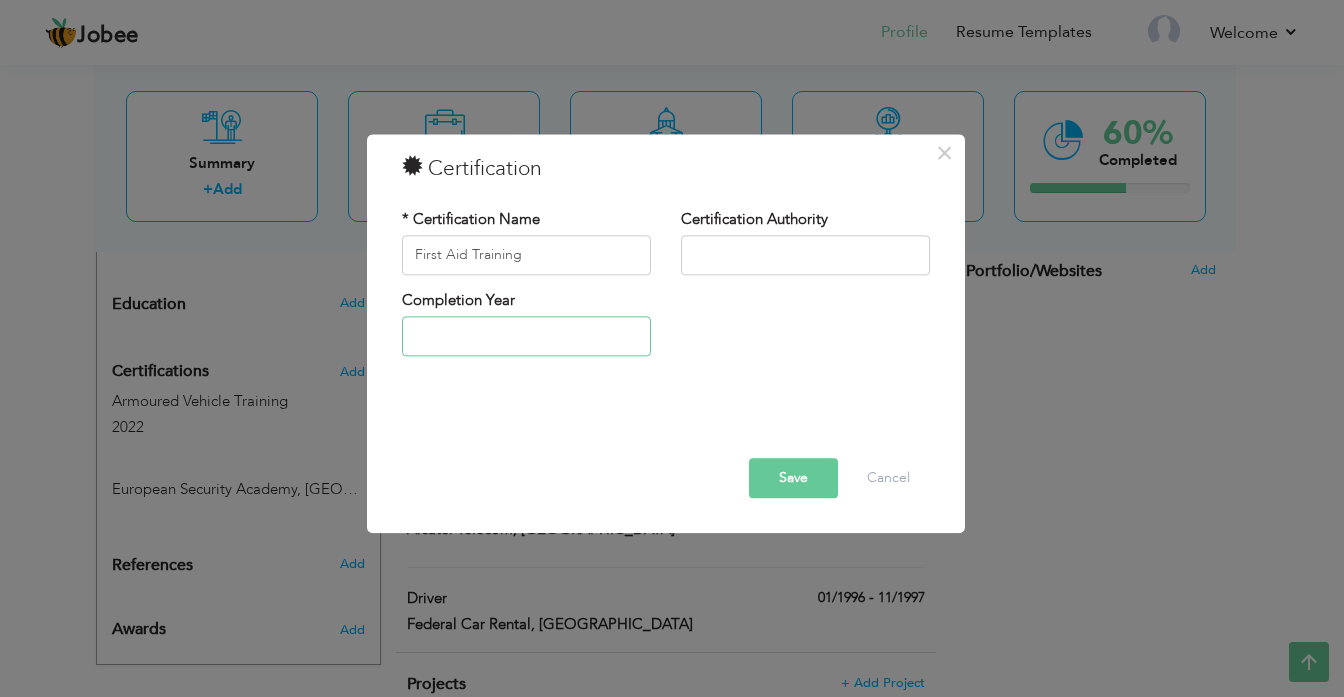 click at bounding box center (526, 337) 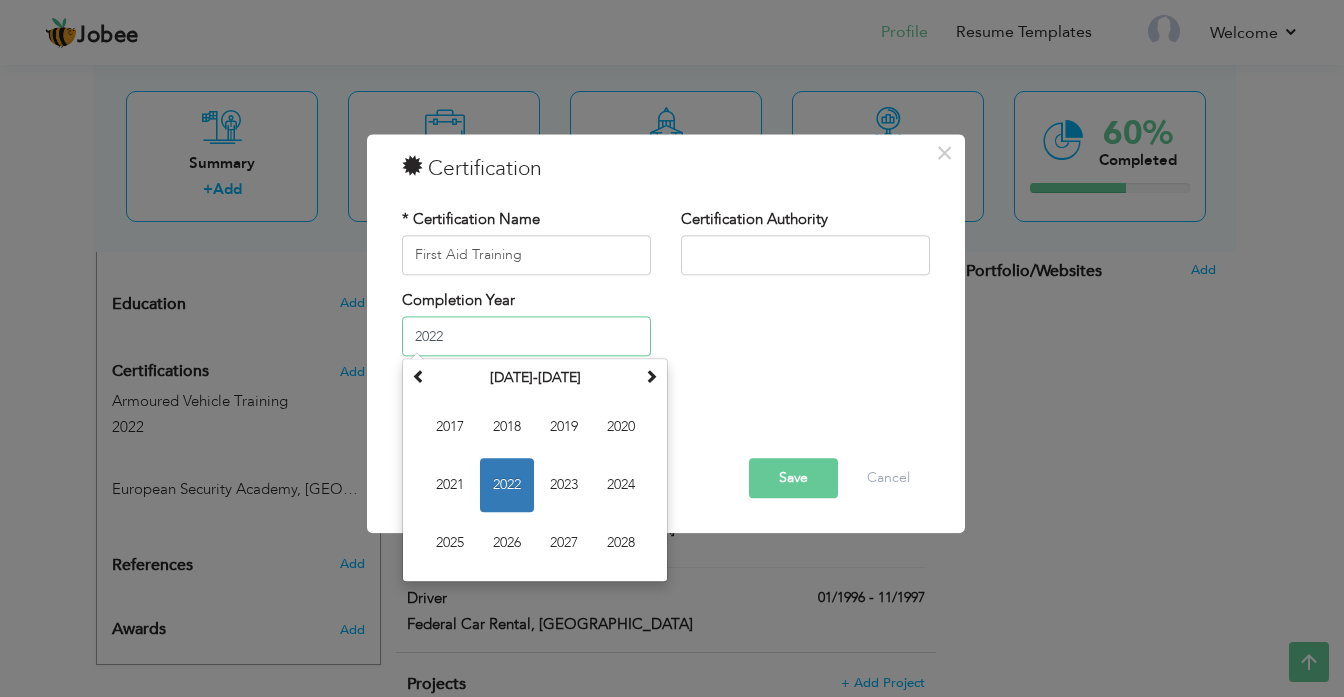 click on "2022" at bounding box center (507, 486) 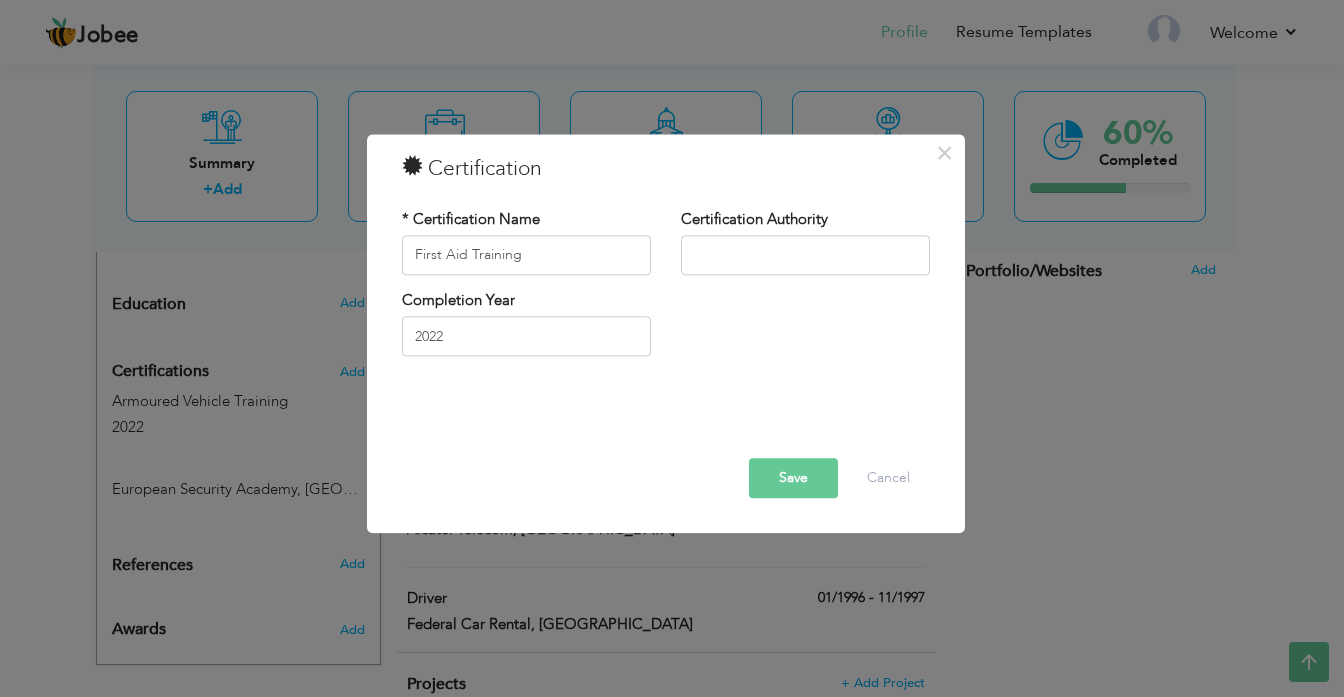 click on "Save" at bounding box center [793, 478] 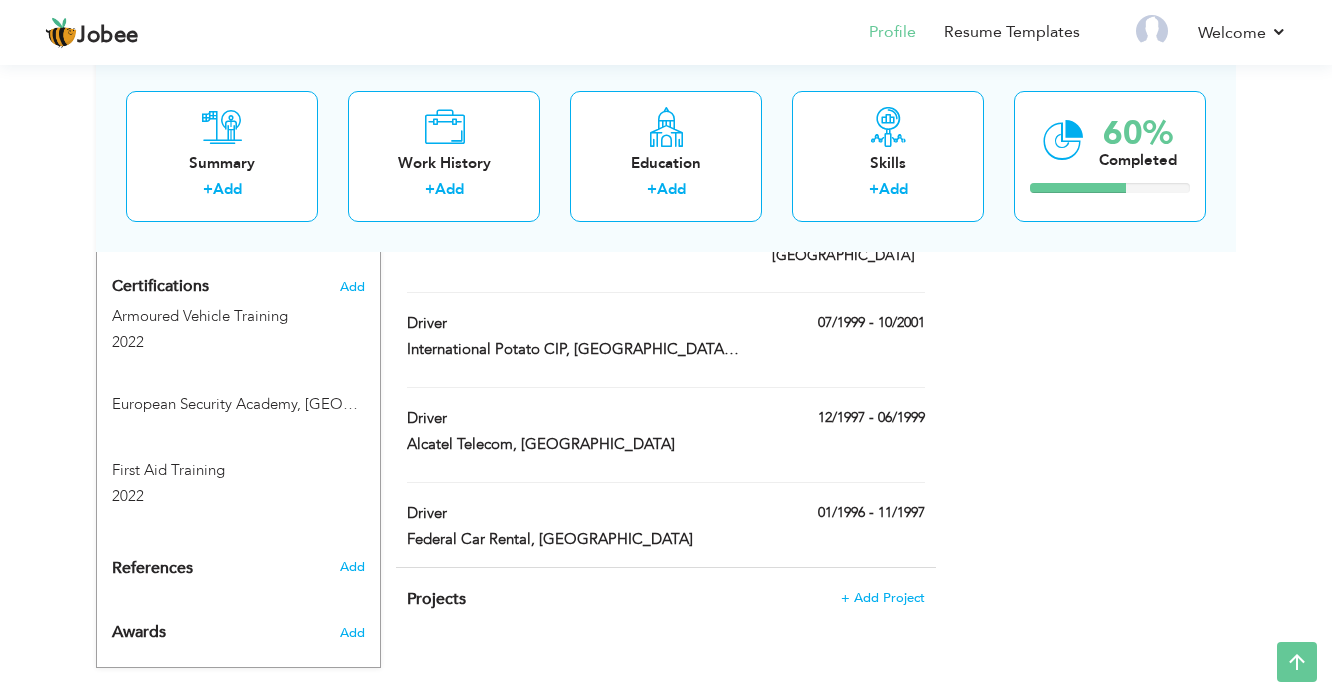 scroll, scrollTop: 928, scrollLeft: 0, axis: vertical 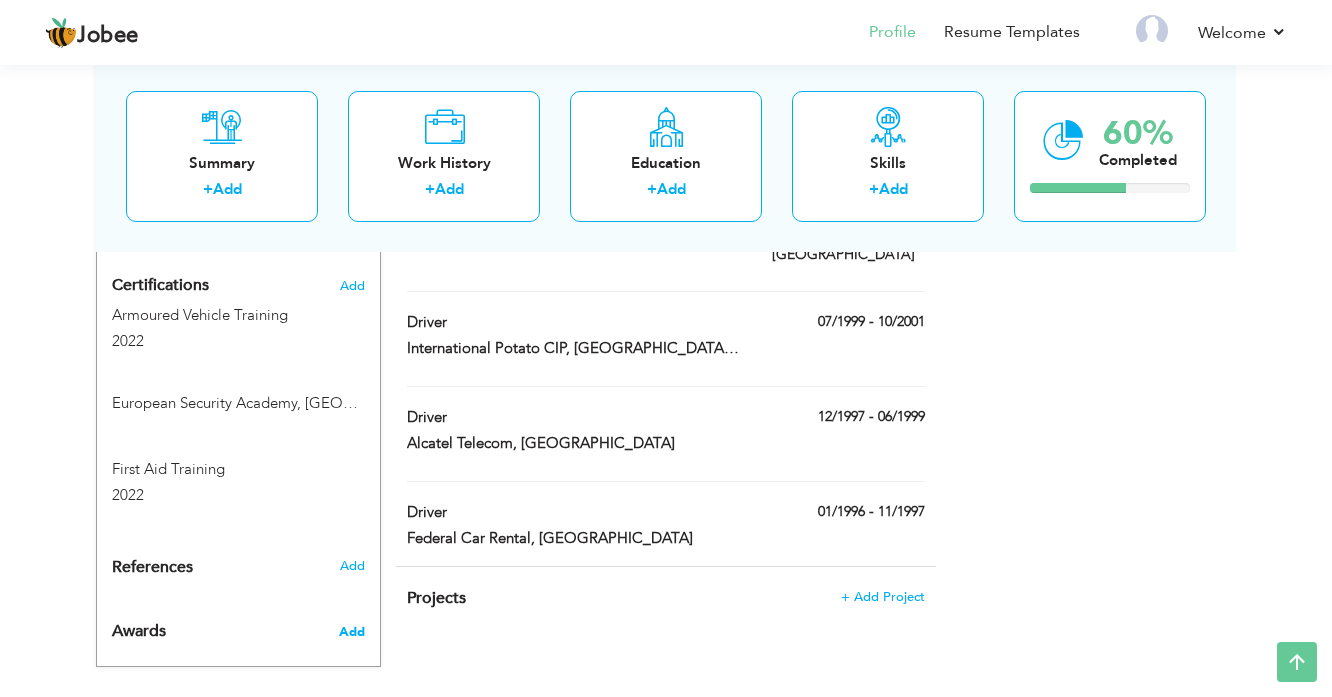 click on "Add" at bounding box center [352, 632] 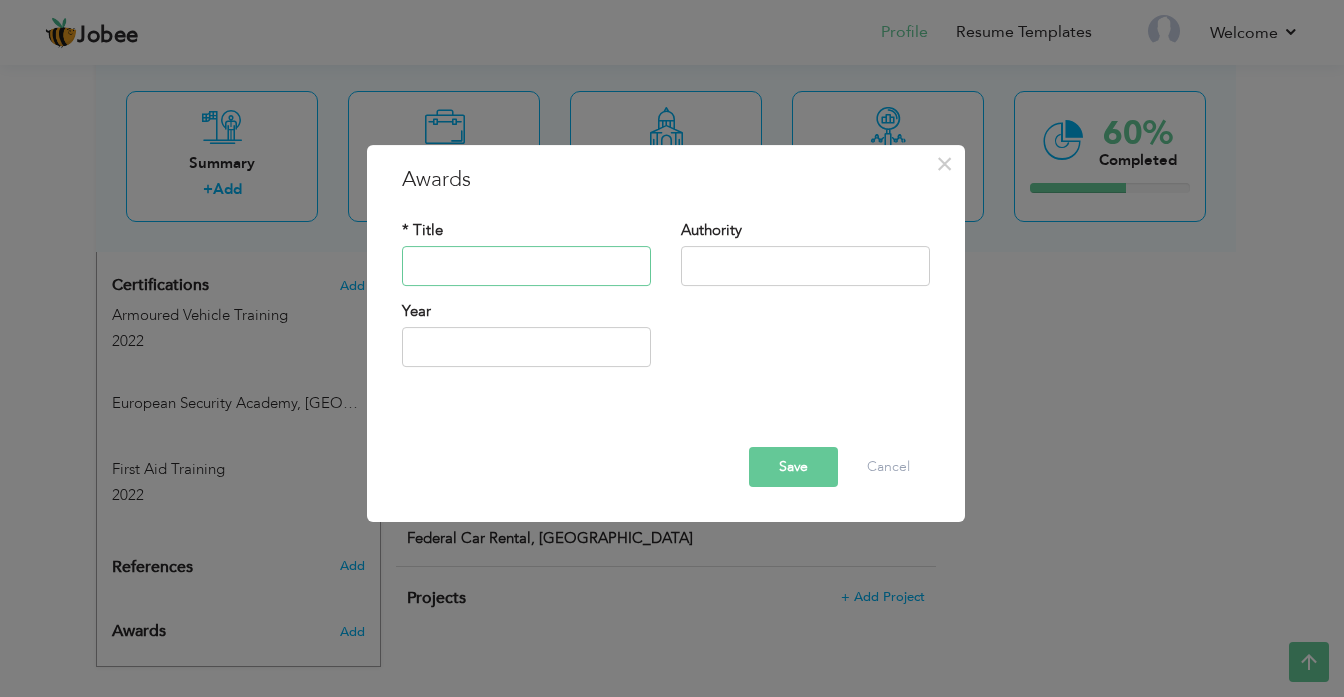 click at bounding box center [526, 266] 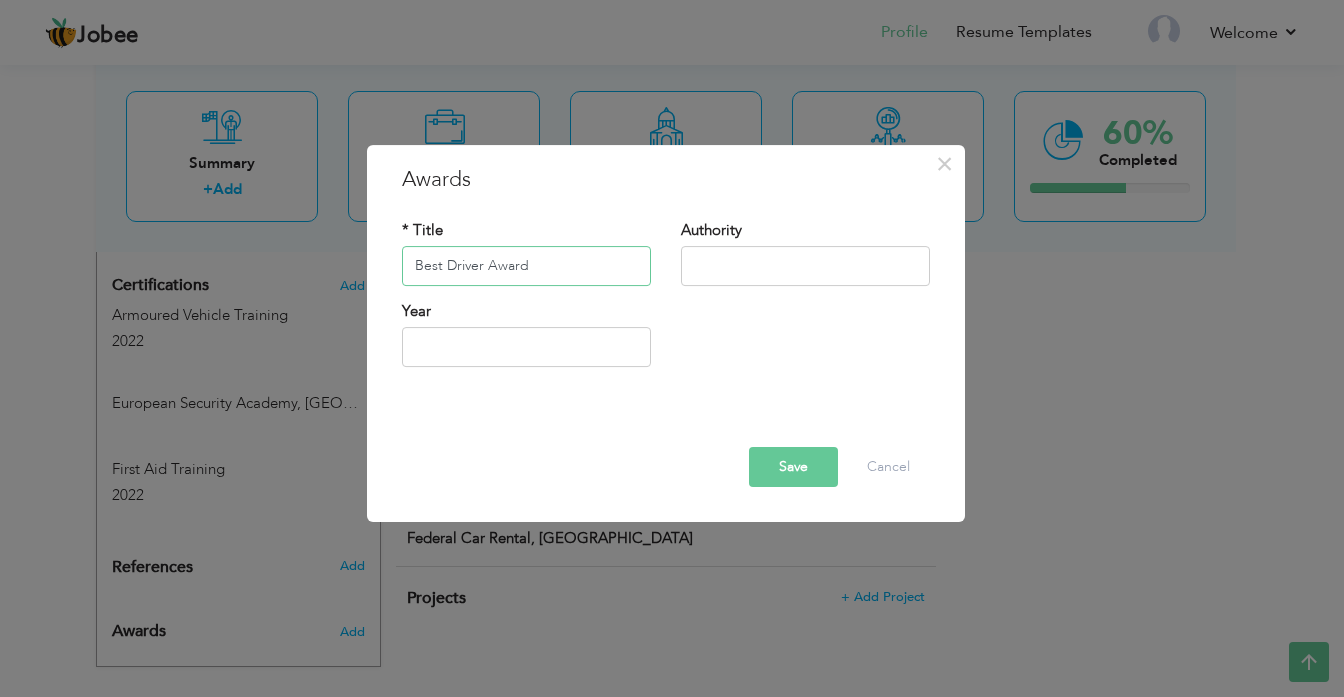 type on "Best Driver Award" 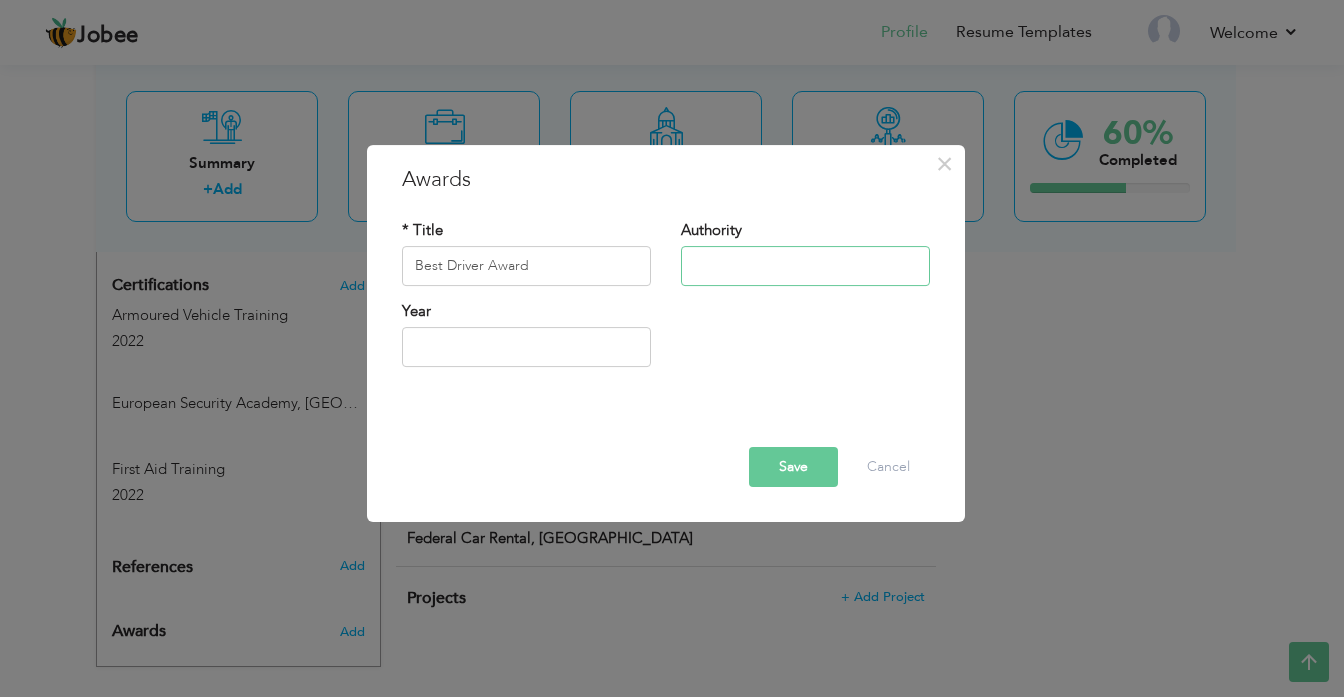 click at bounding box center [805, 266] 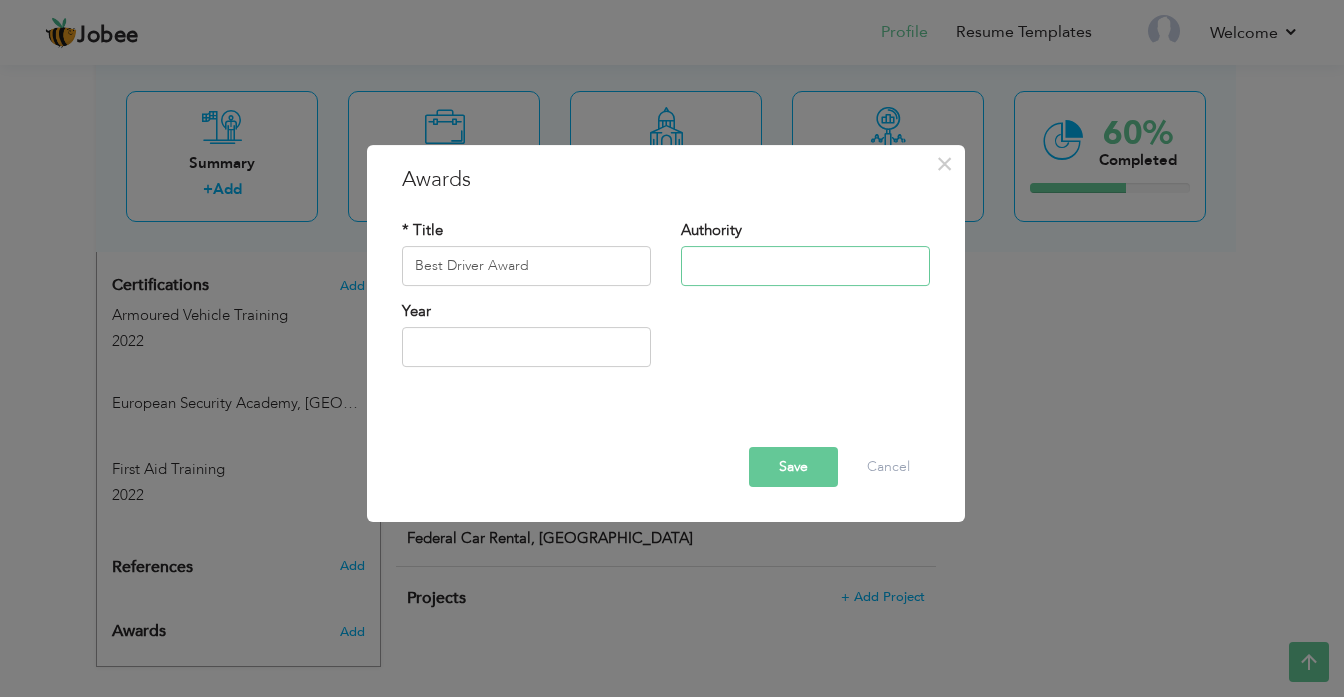 paste on "Canadian High Commission" 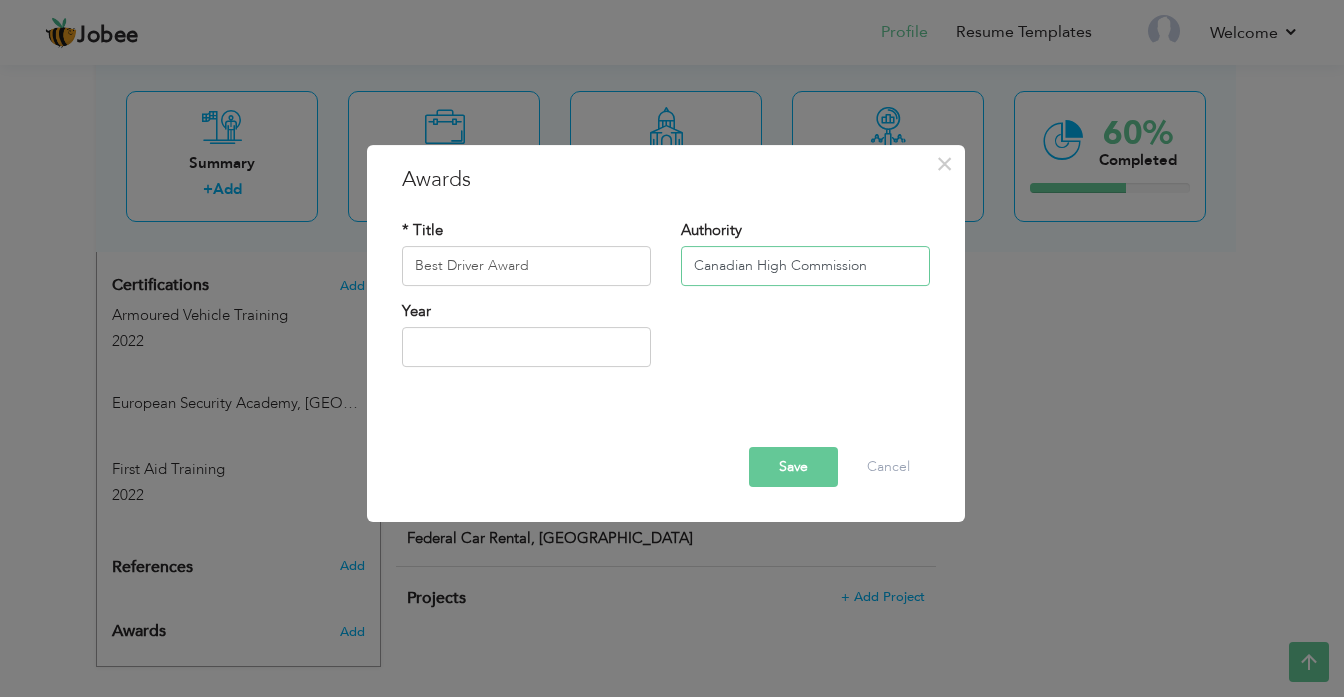 type on "Canadian High Commission" 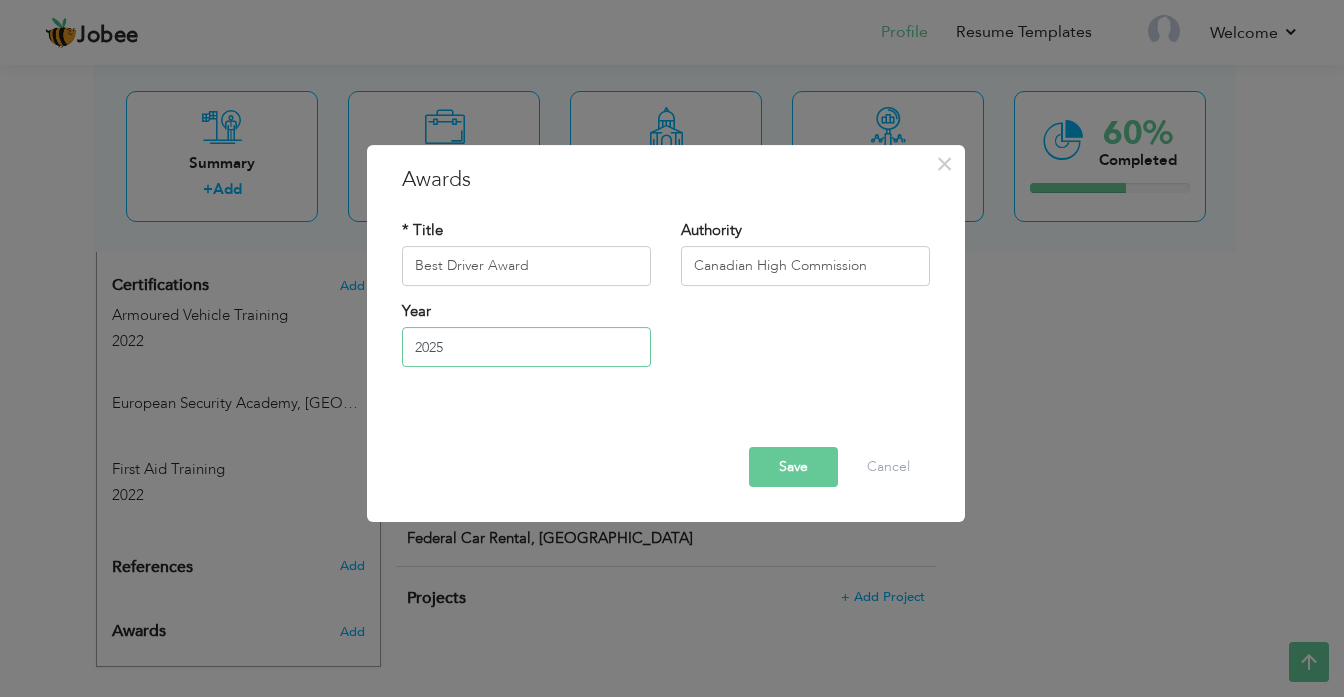 click on "2025" at bounding box center [526, 347] 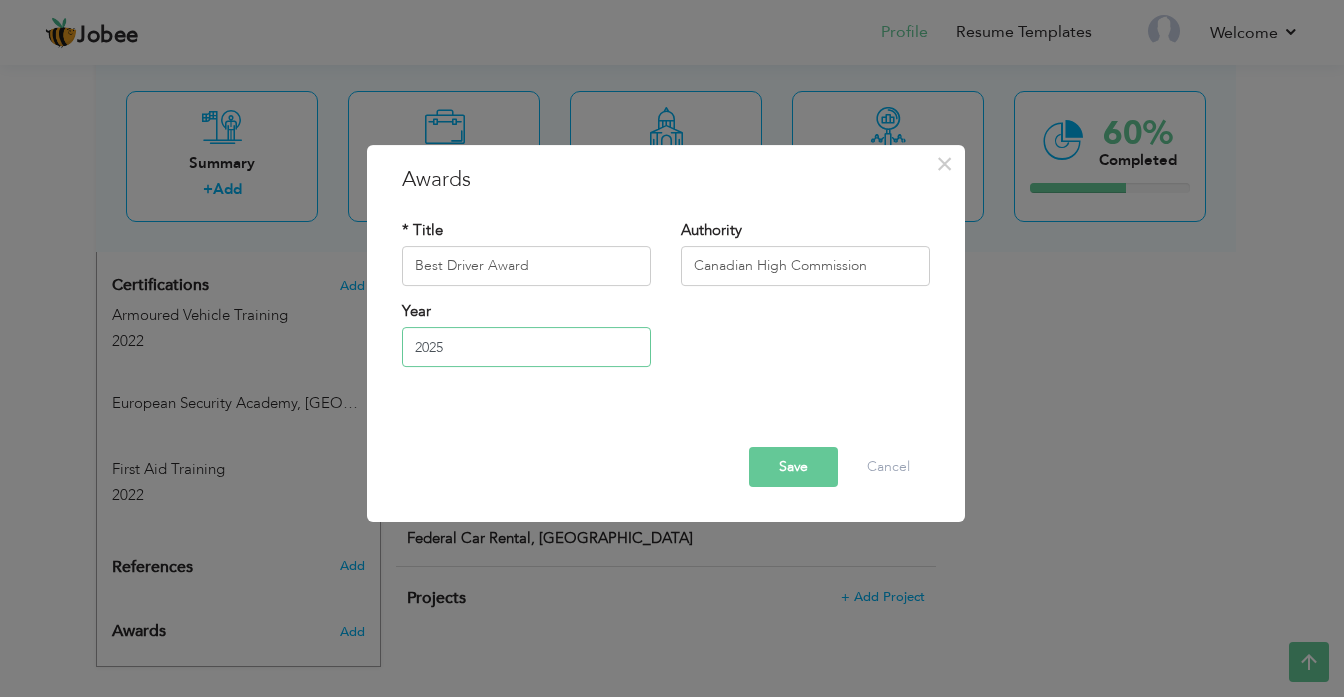 click on "2025" at bounding box center (526, 347) 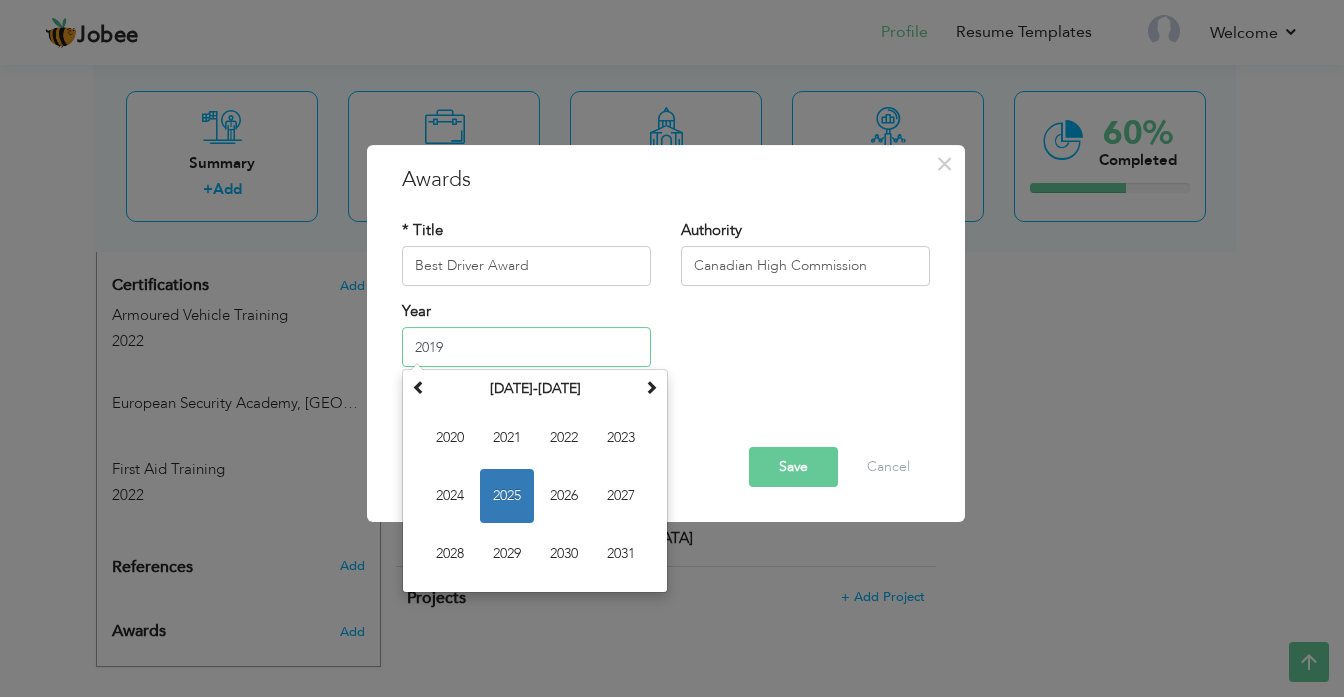 click on "2019" at bounding box center [526, 347] 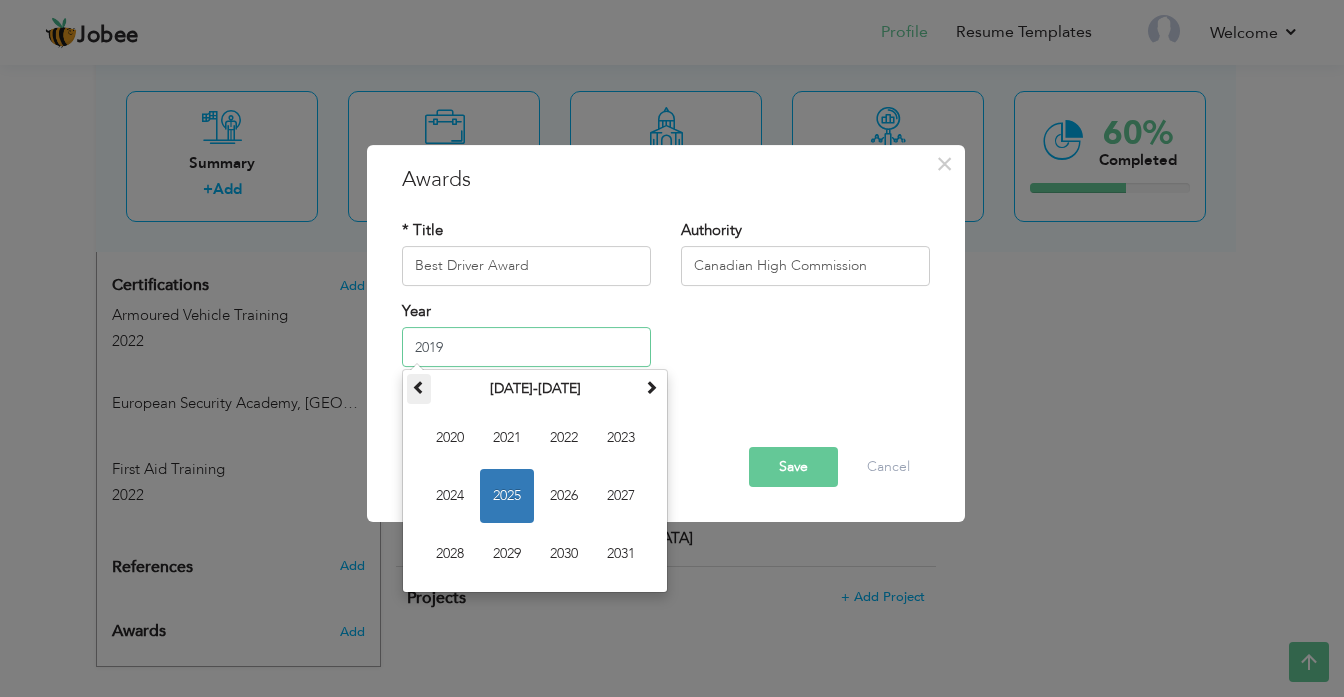 click at bounding box center [419, 387] 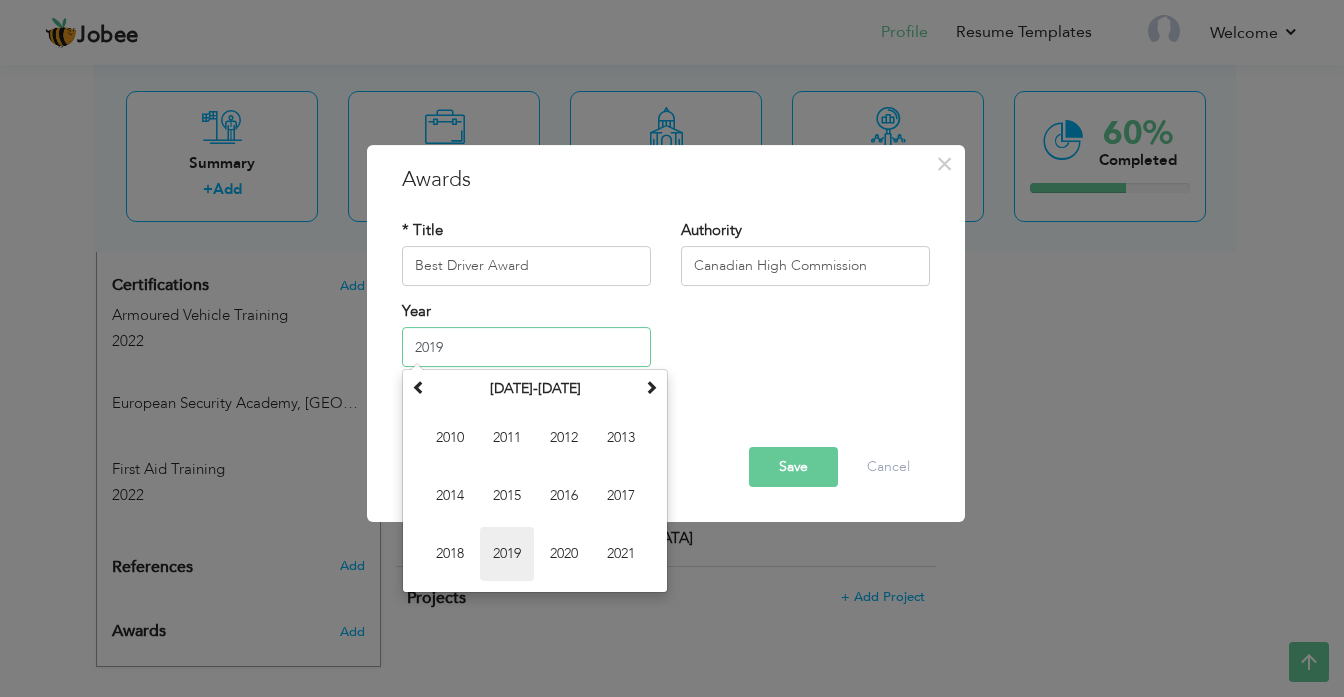 click on "2019" at bounding box center [507, 554] 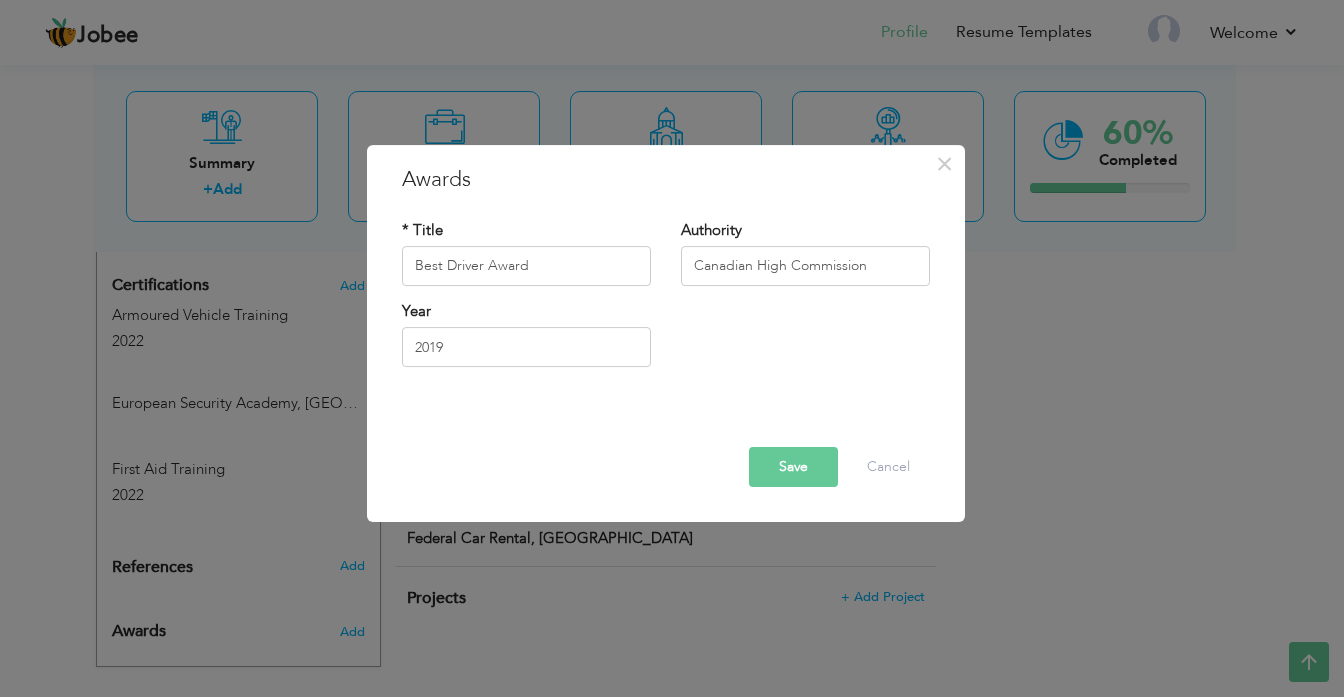 click on "Save" at bounding box center (793, 467) 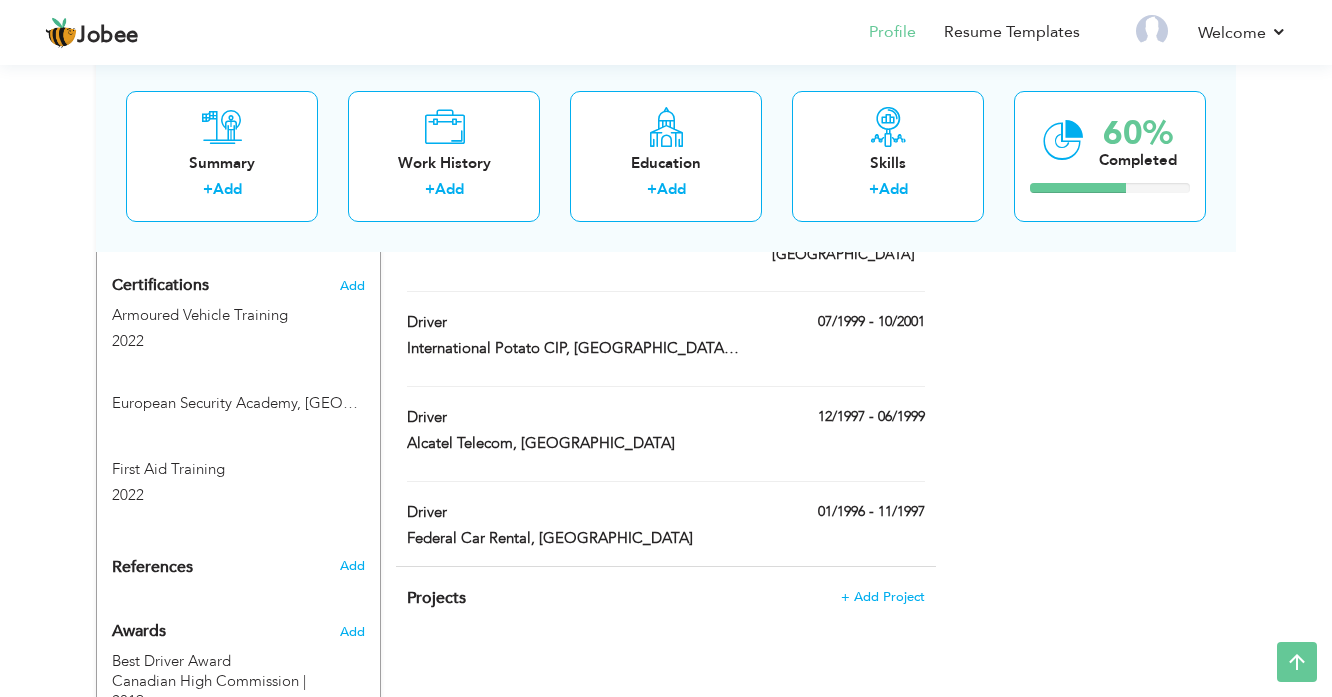 scroll, scrollTop: 968, scrollLeft: 0, axis: vertical 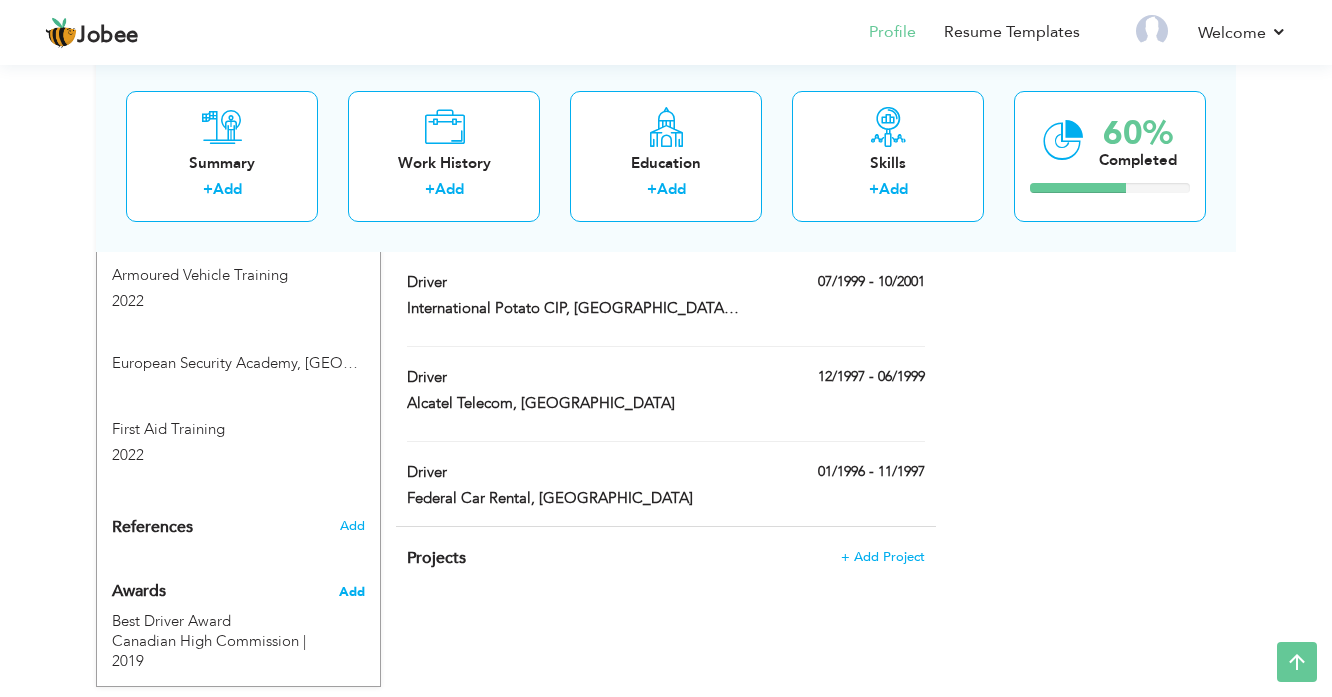 click on "Add" at bounding box center (352, 592) 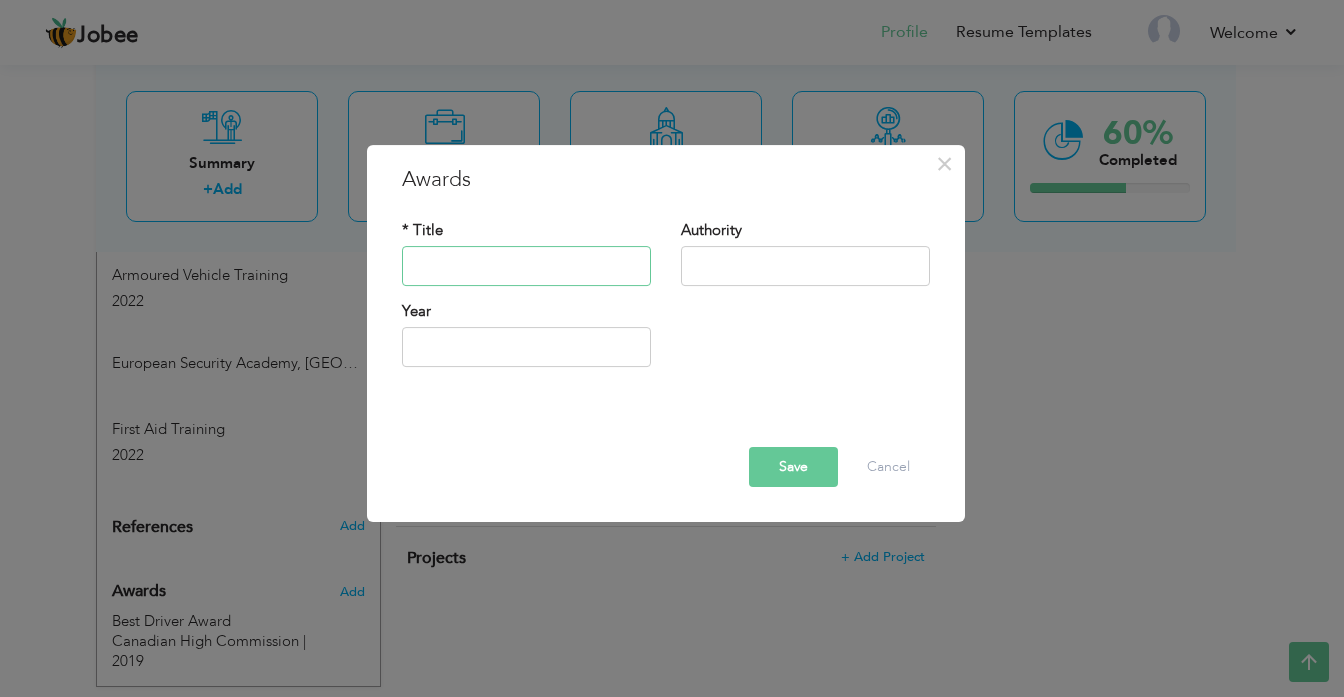 click at bounding box center (526, 266) 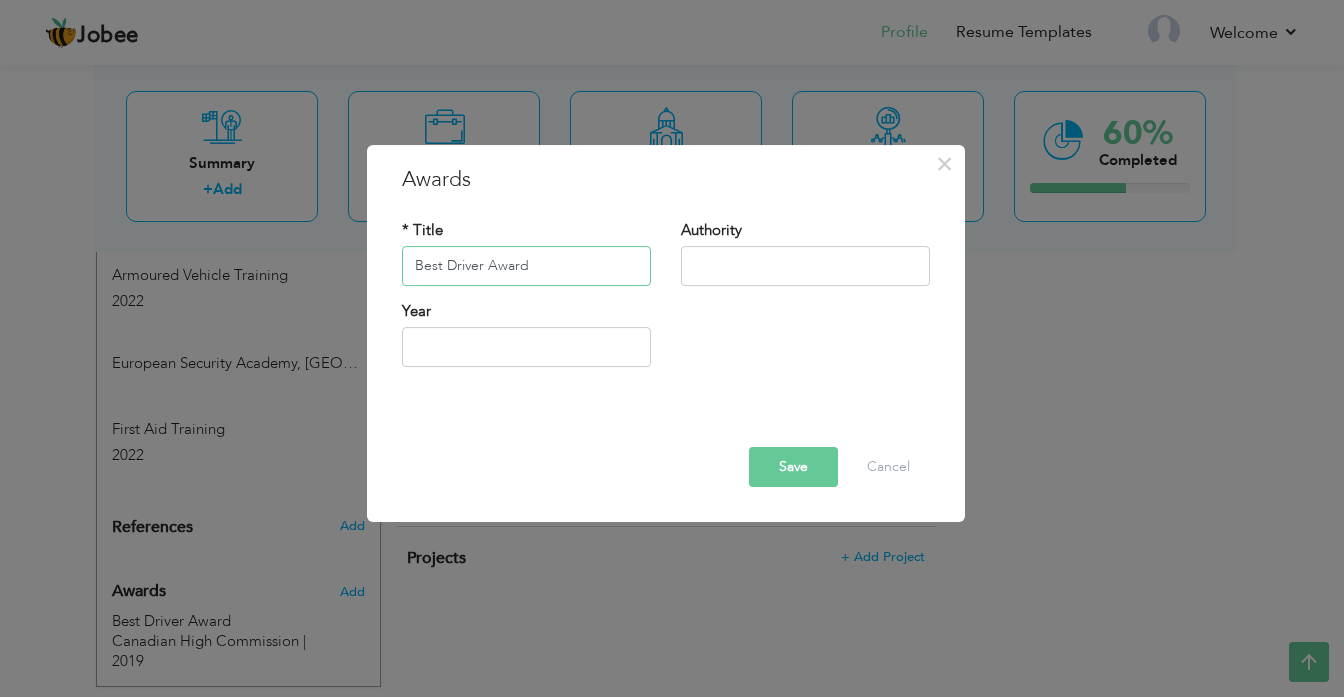 type on "Best Driver Award" 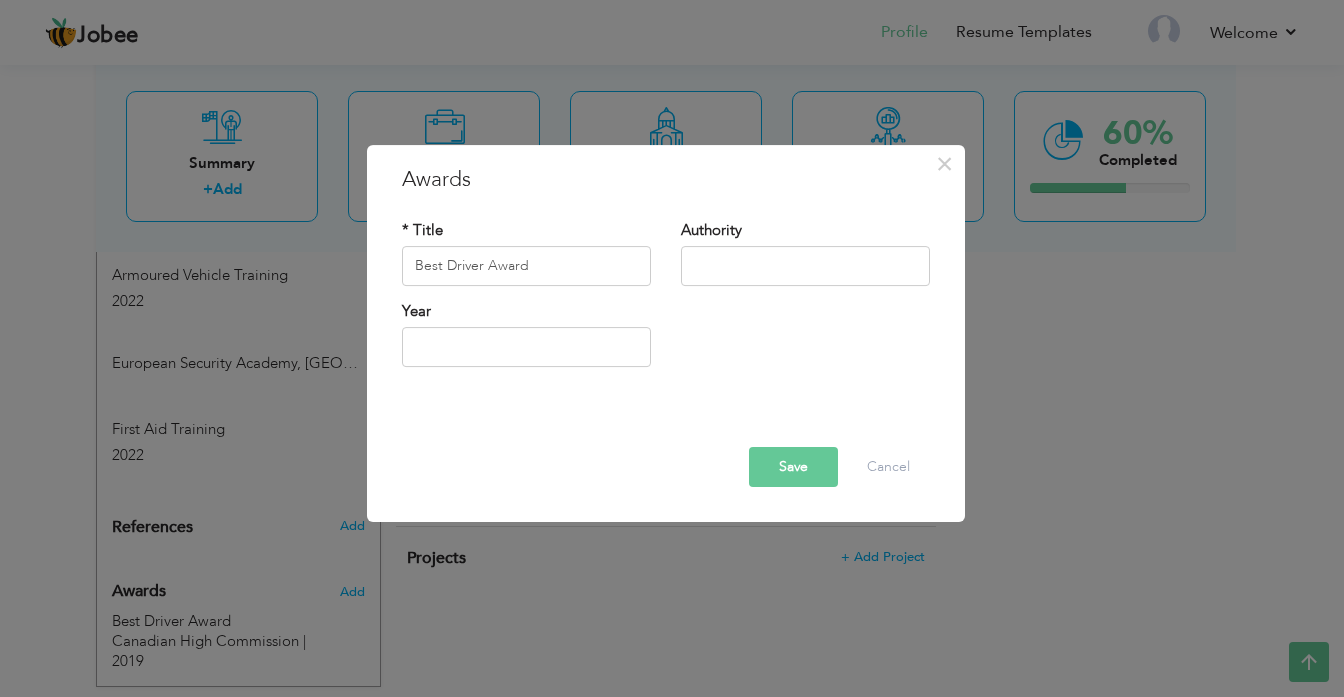 click on "Authority" at bounding box center [805, 253] 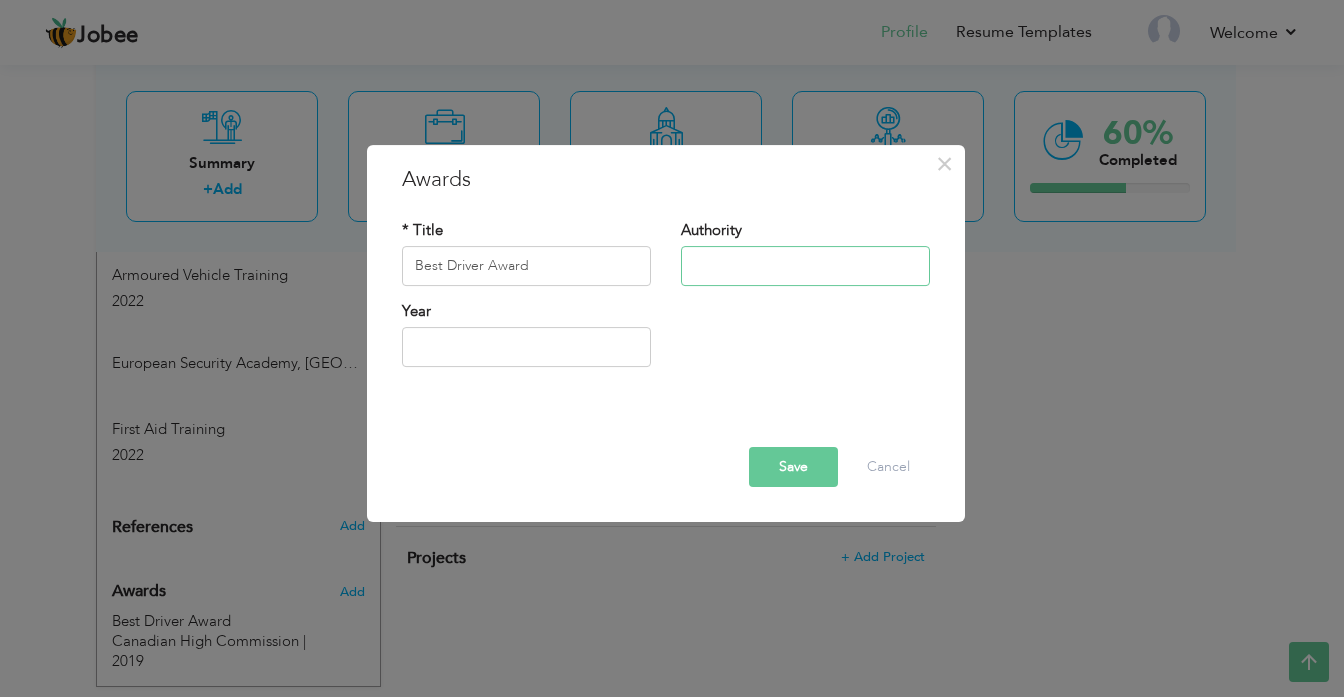 click at bounding box center [805, 266] 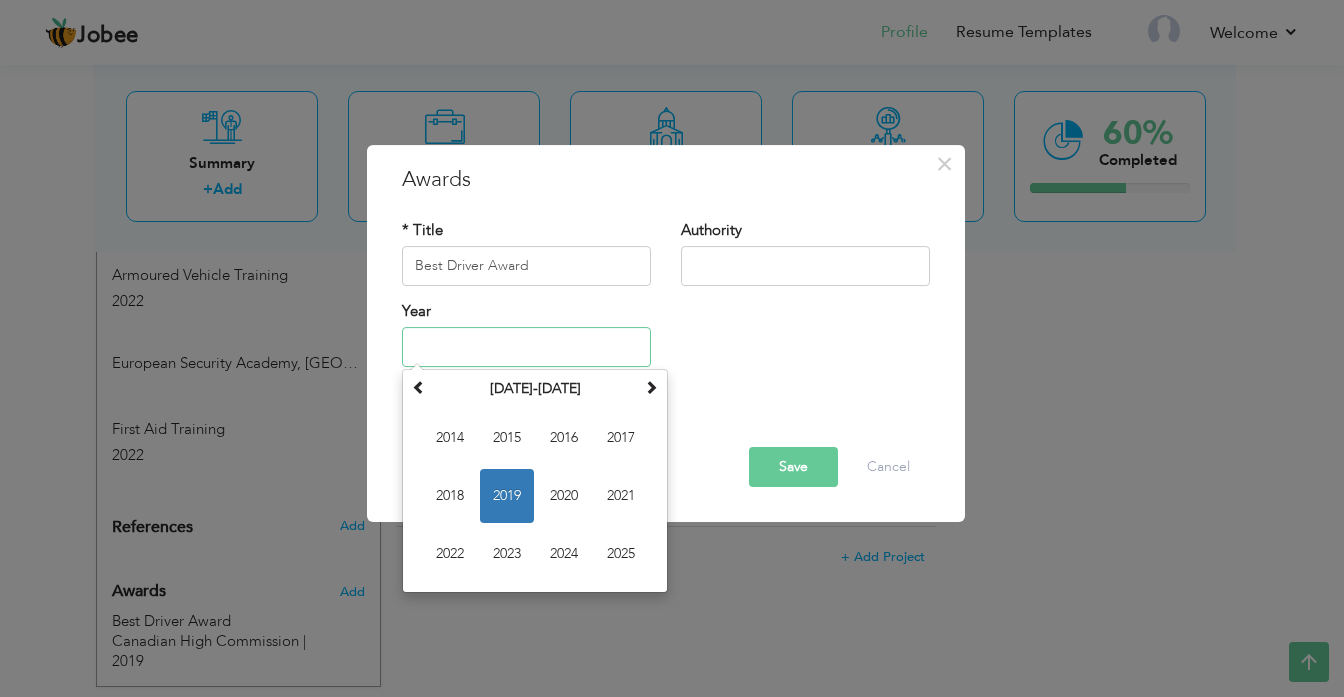 click at bounding box center [526, 347] 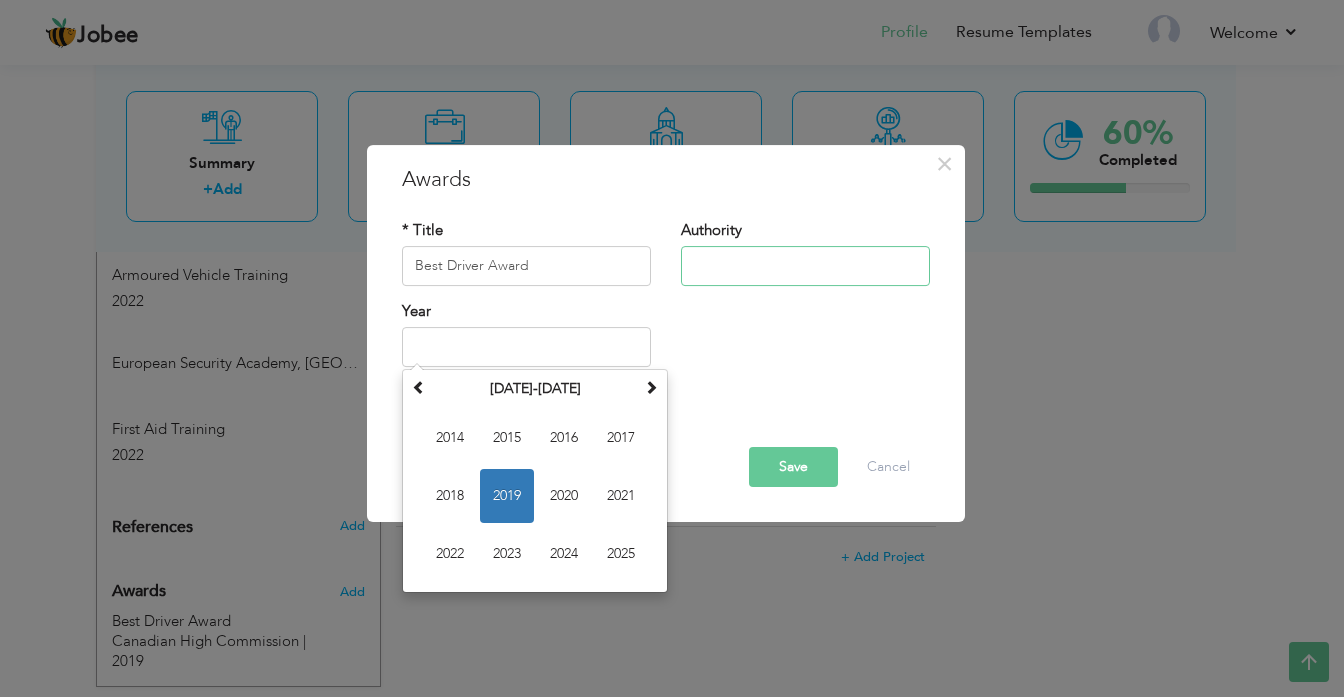 click at bounding box center [805, 266] 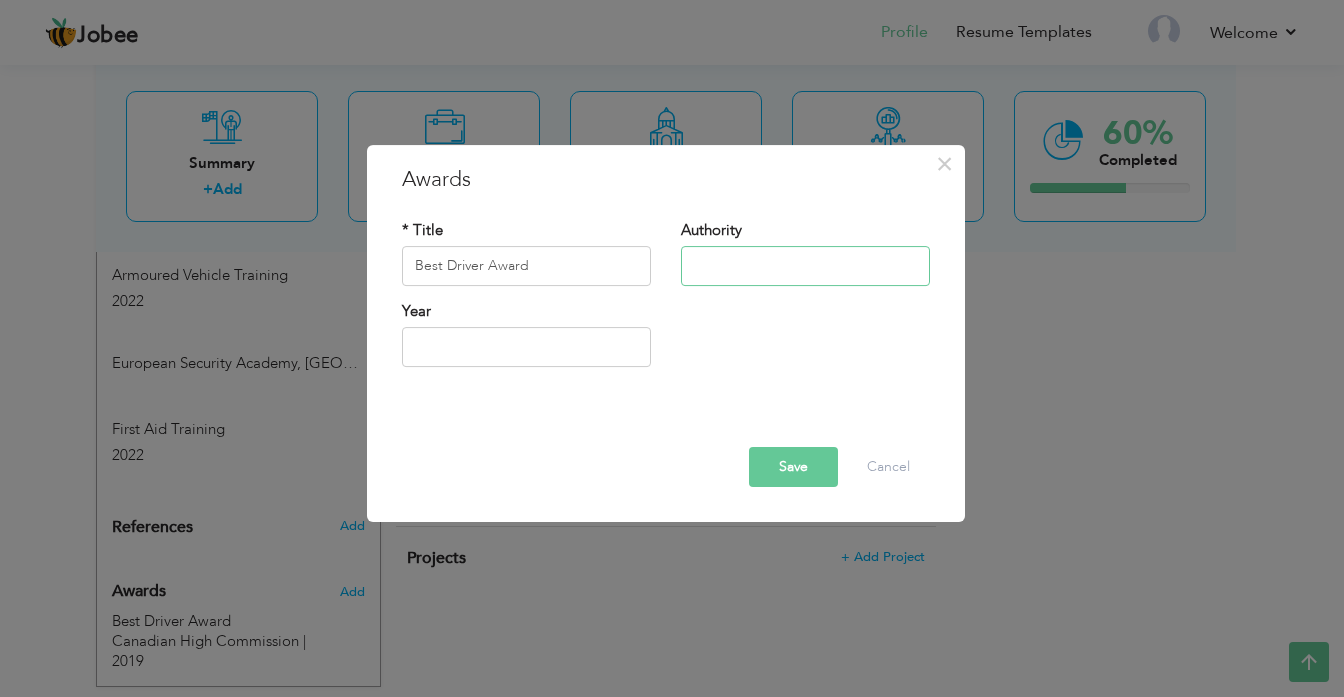 paste on "Canadian High Commission" 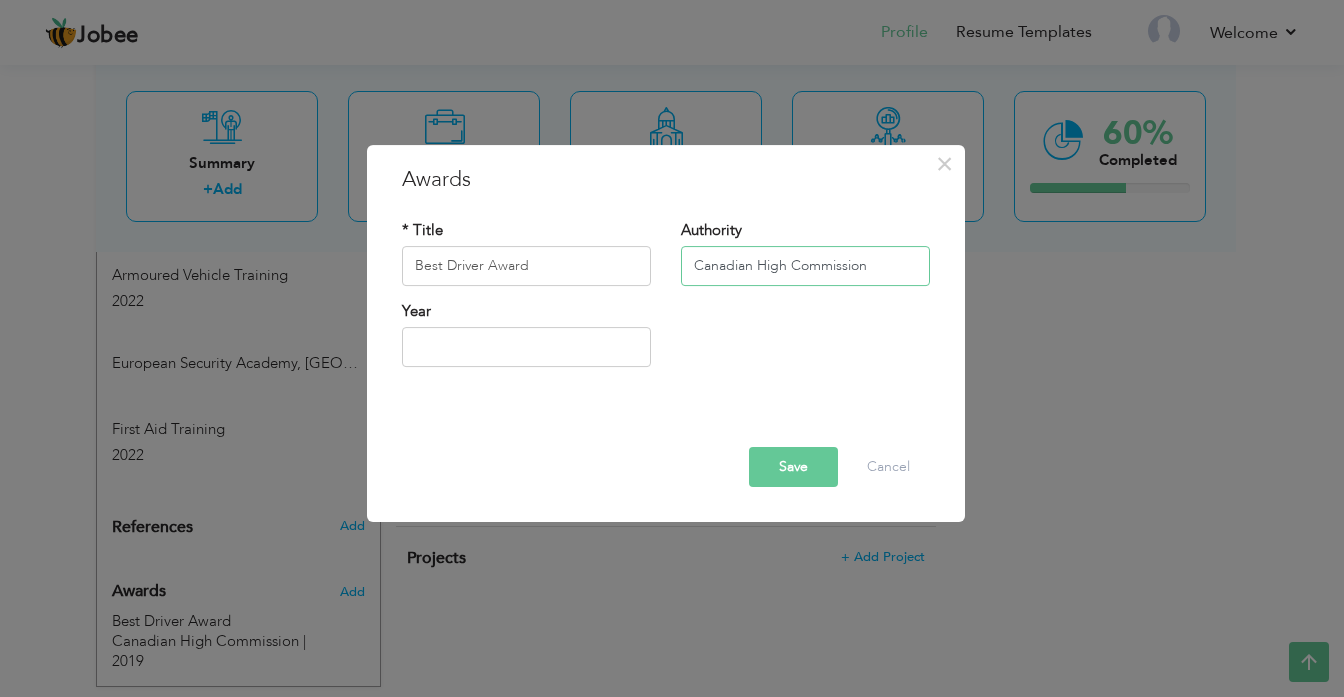 type on "Canadian High Commission" 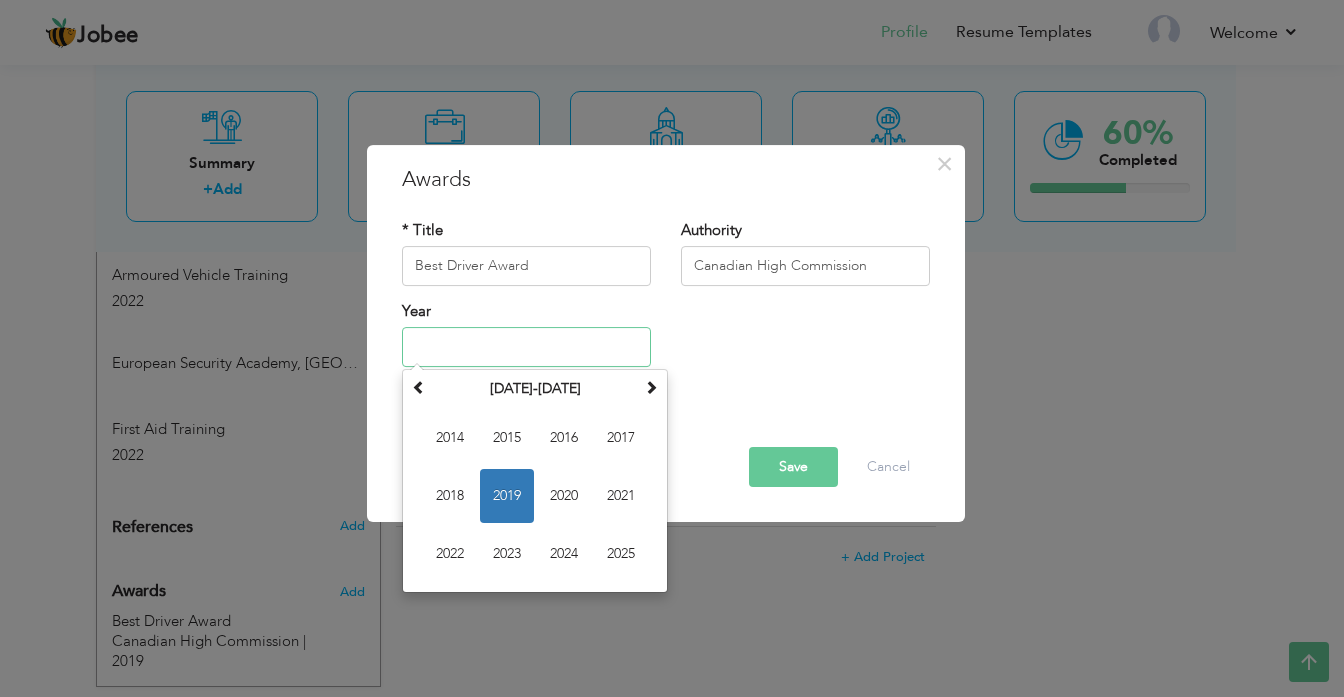 click at bounding box center (526, 347) 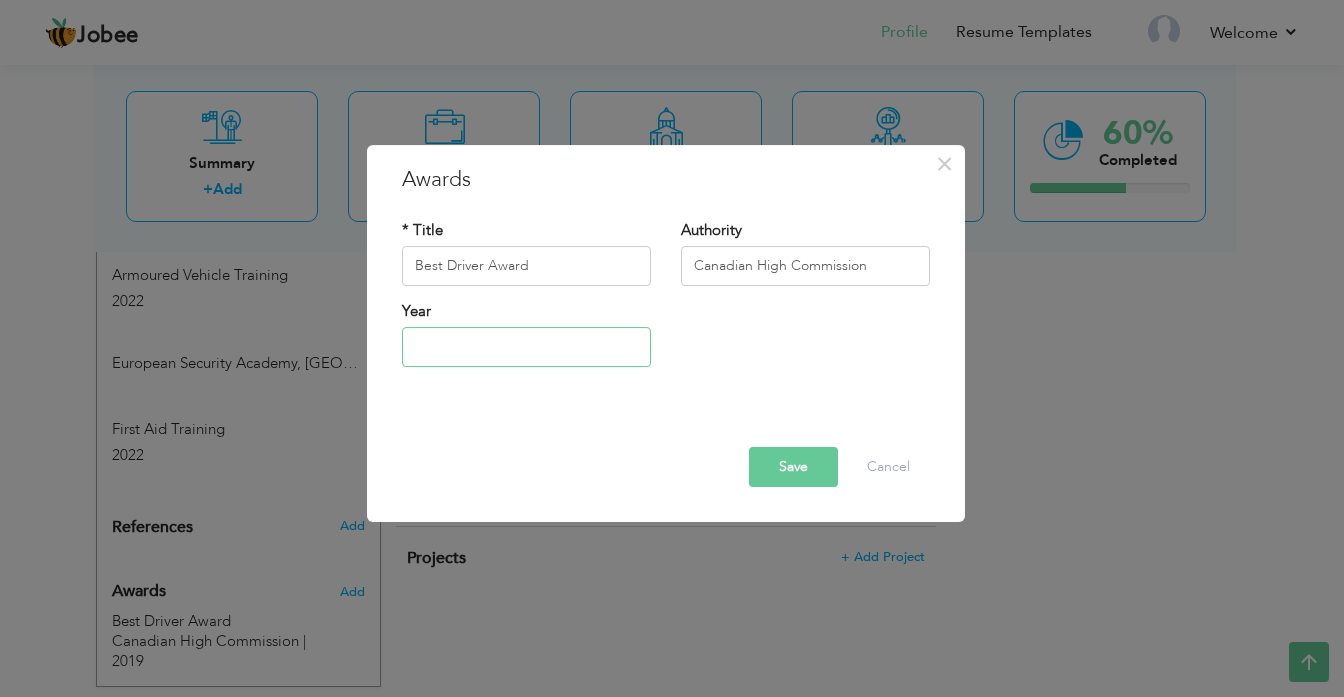 click at bounding box center [526, 347] 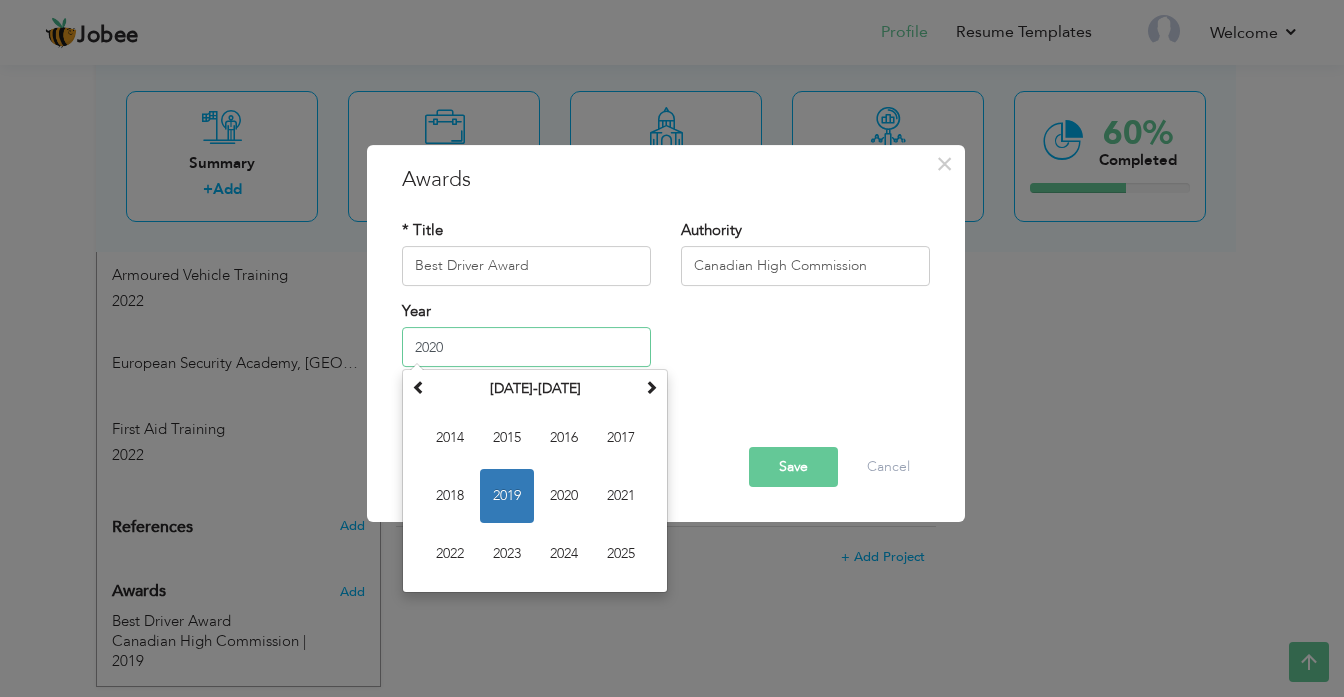 type on "2020" 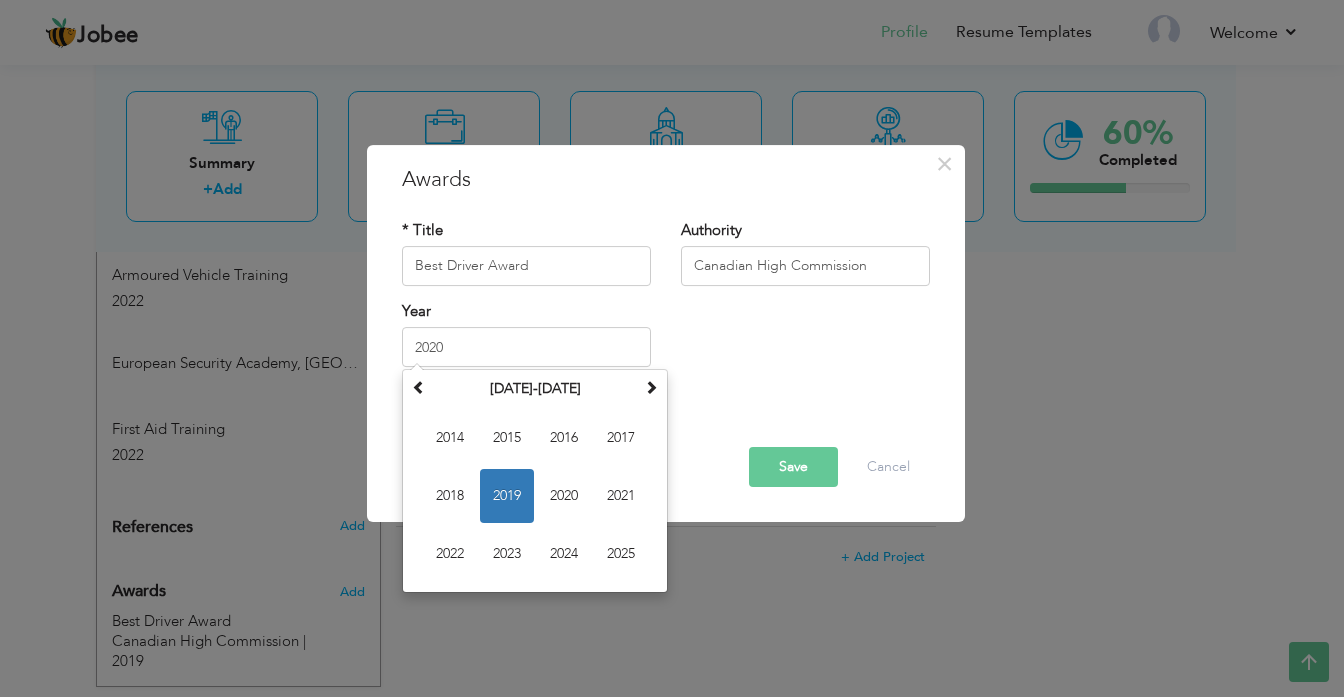 click on "Save" at bounding box center (793, 467) 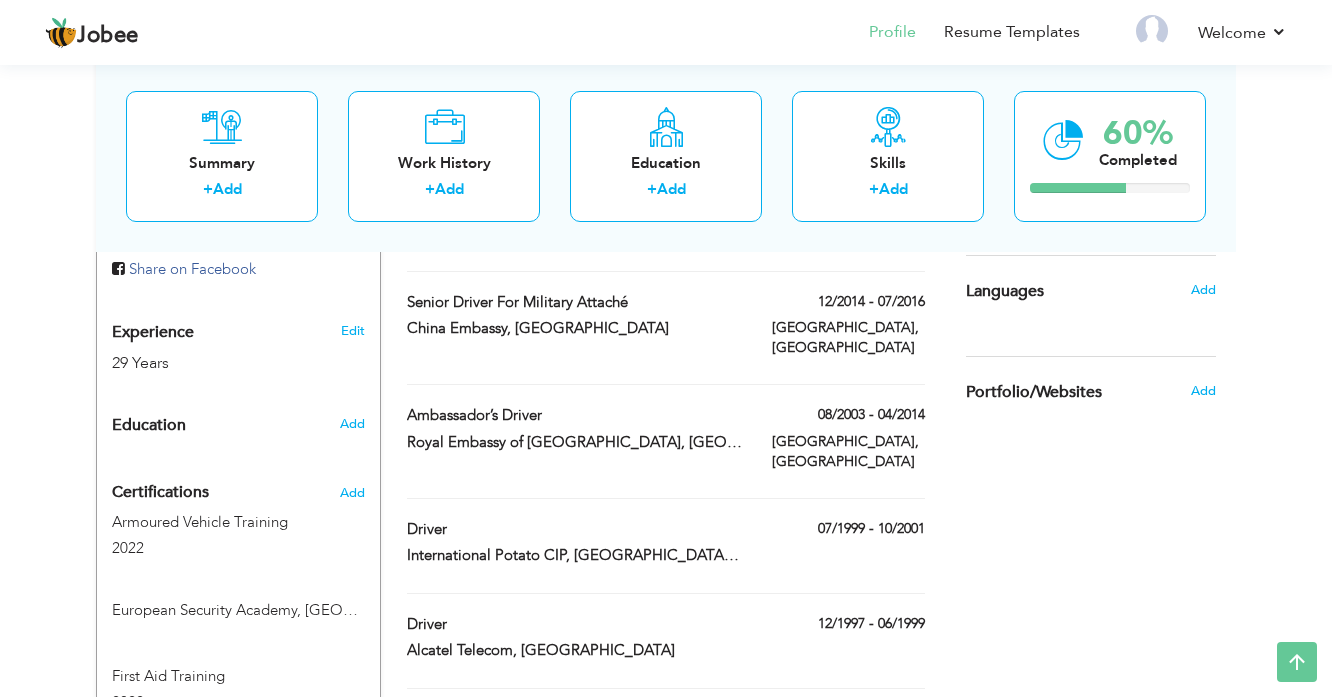 scroll, scrollTop: 720, scrollLeft: 0, axis: vertical 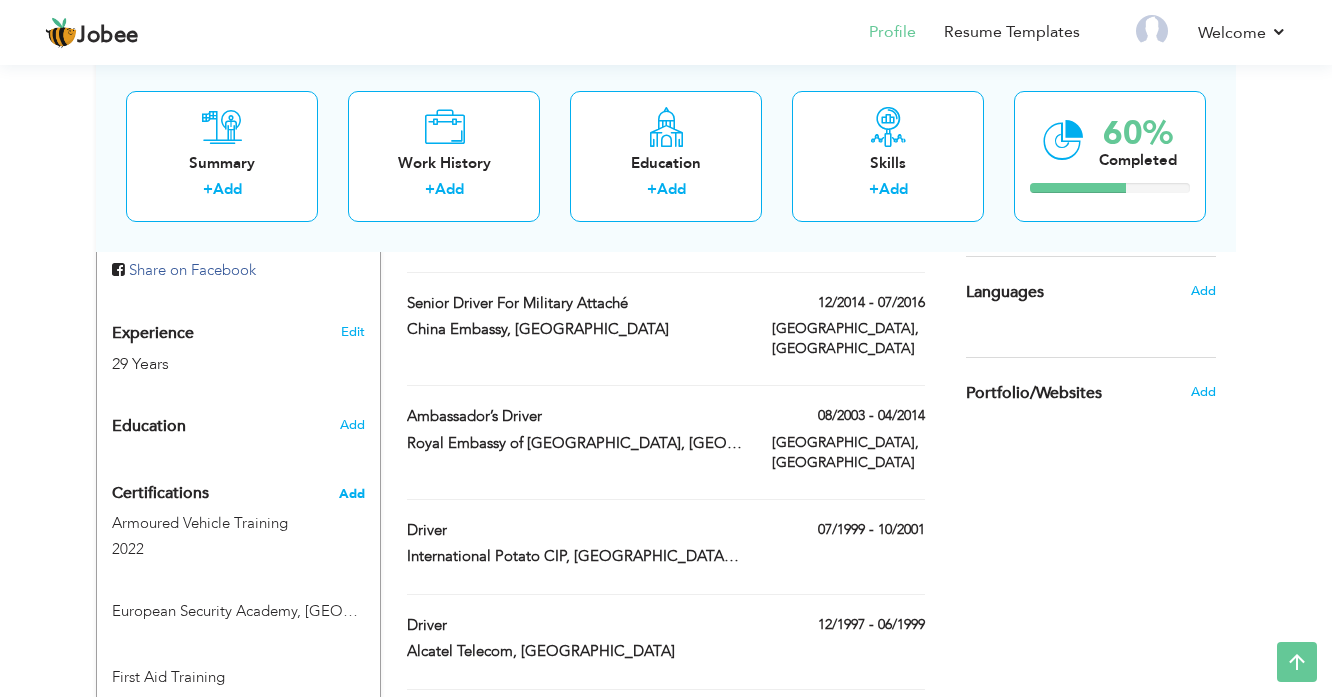 click on "Add" at bounding box center [352, 494] 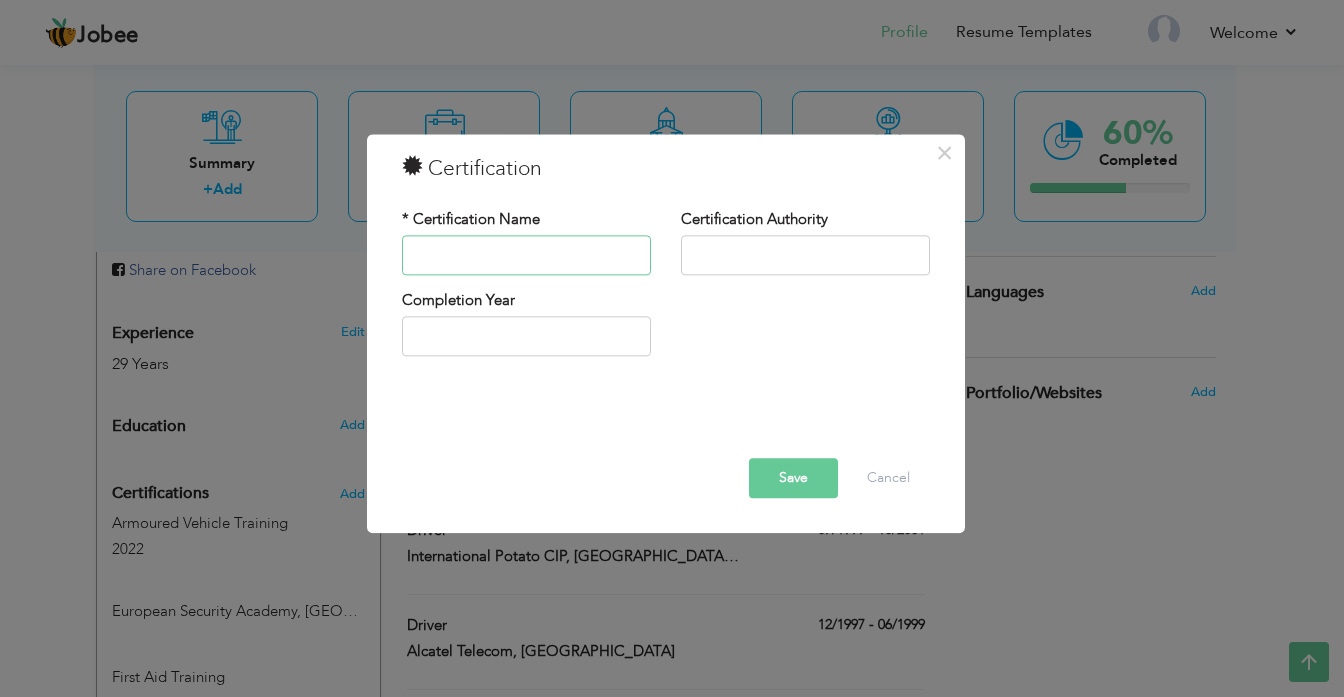click at bounding box center (526, 255) 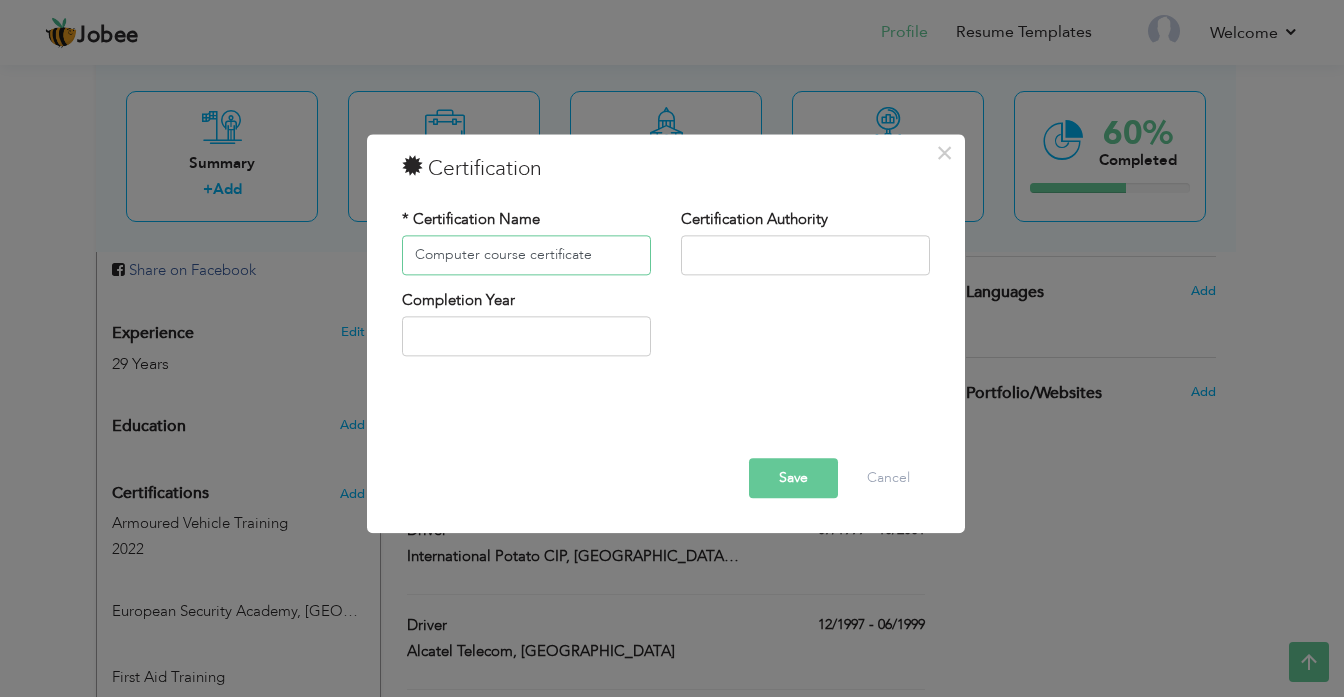 type on "Computer course certificate" 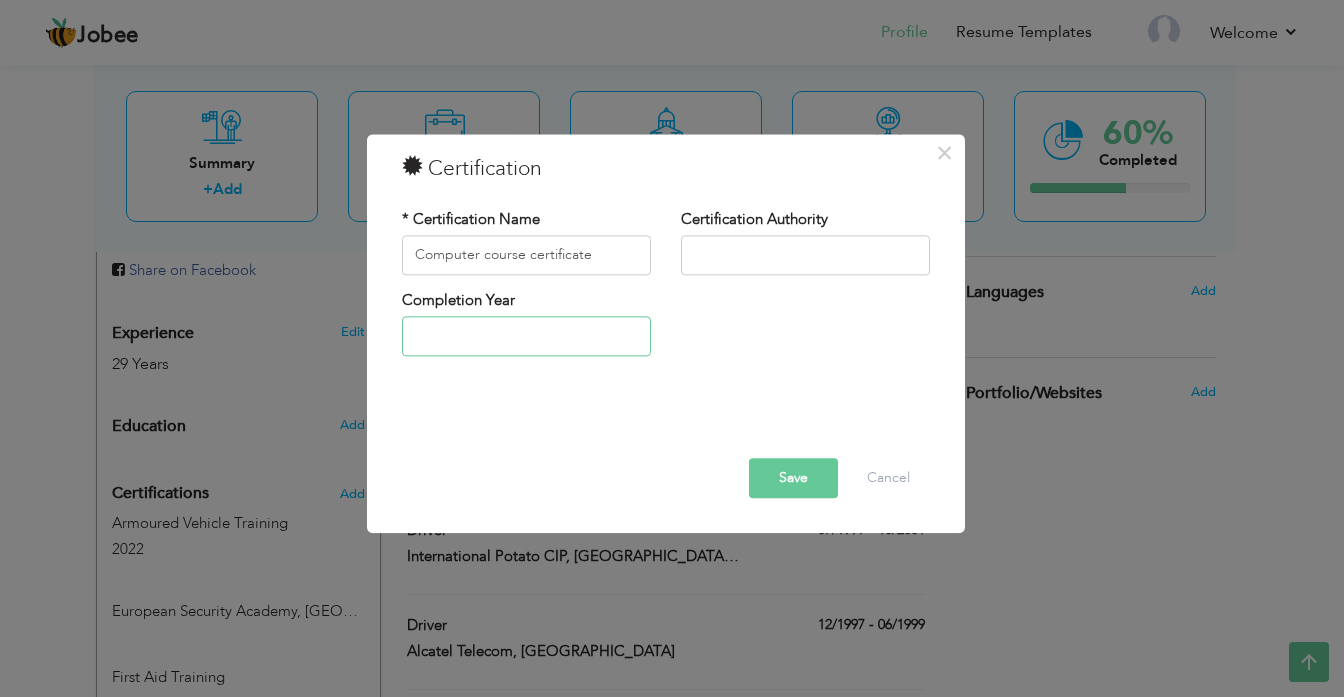 click at bounding box center (526, 337) 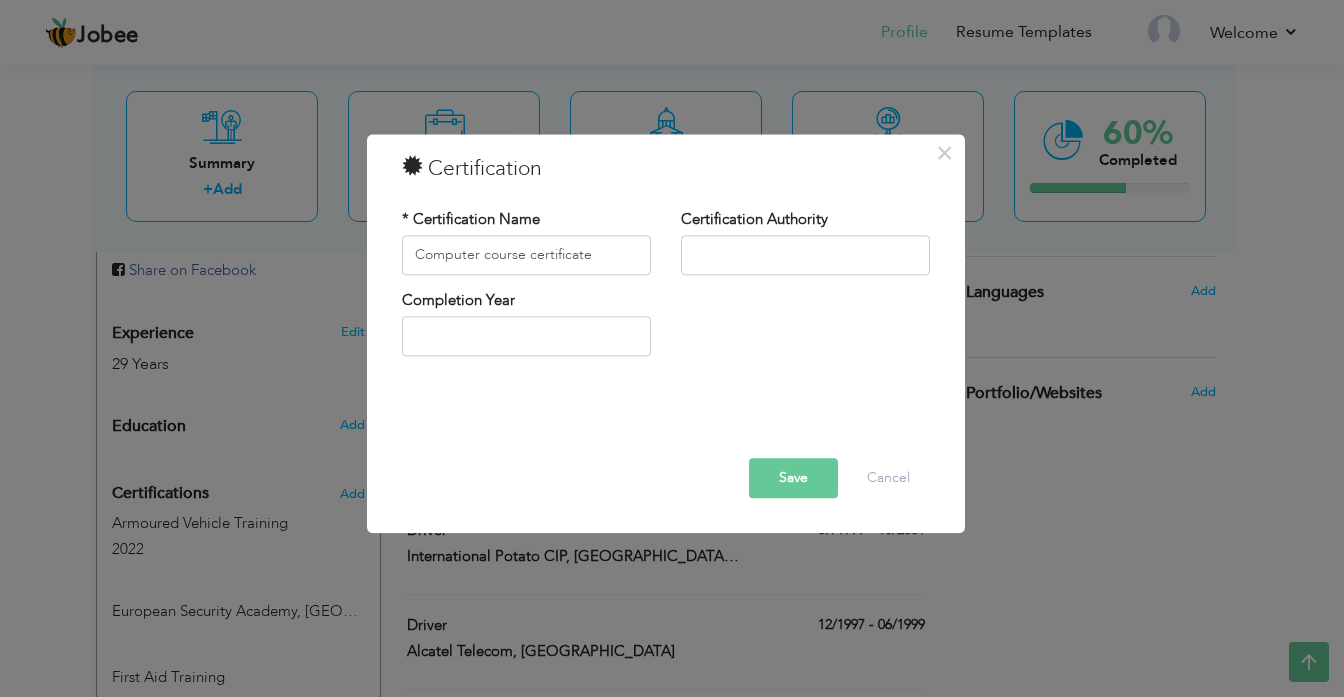 click on "Save" at bounding box center [793, 478] 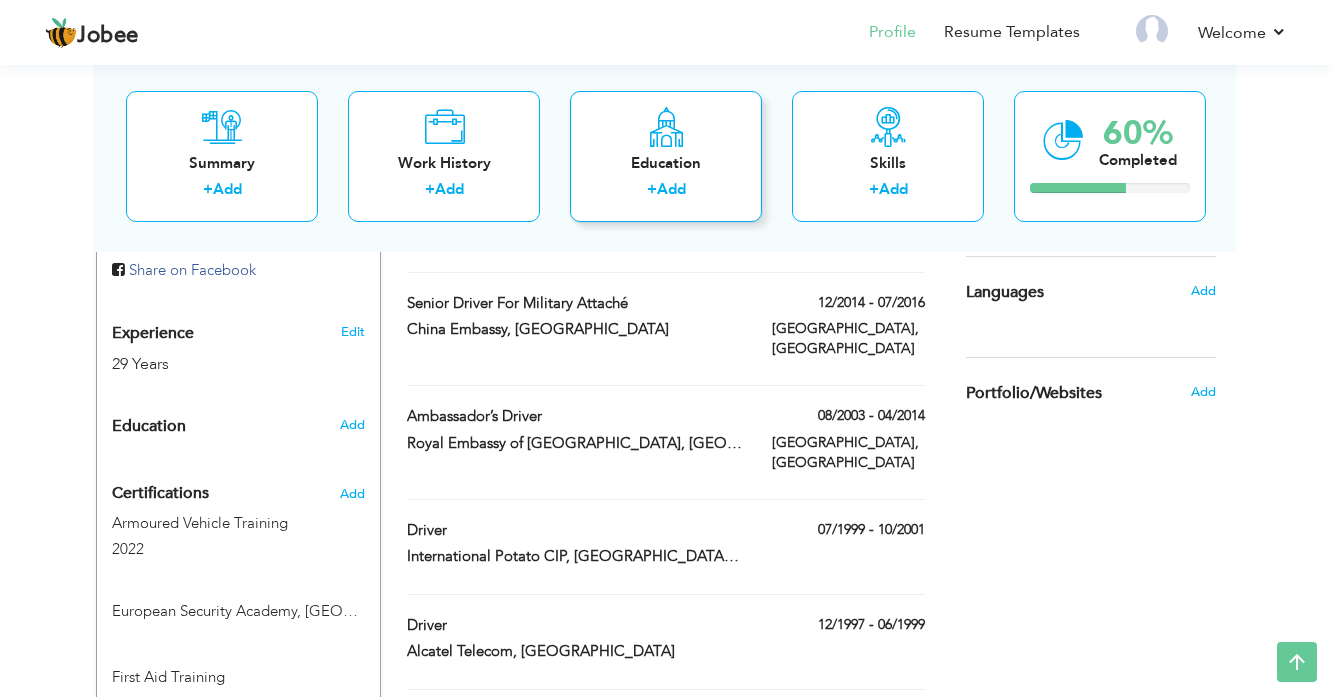 click on "+  Add" at bounding box center [666, 192] 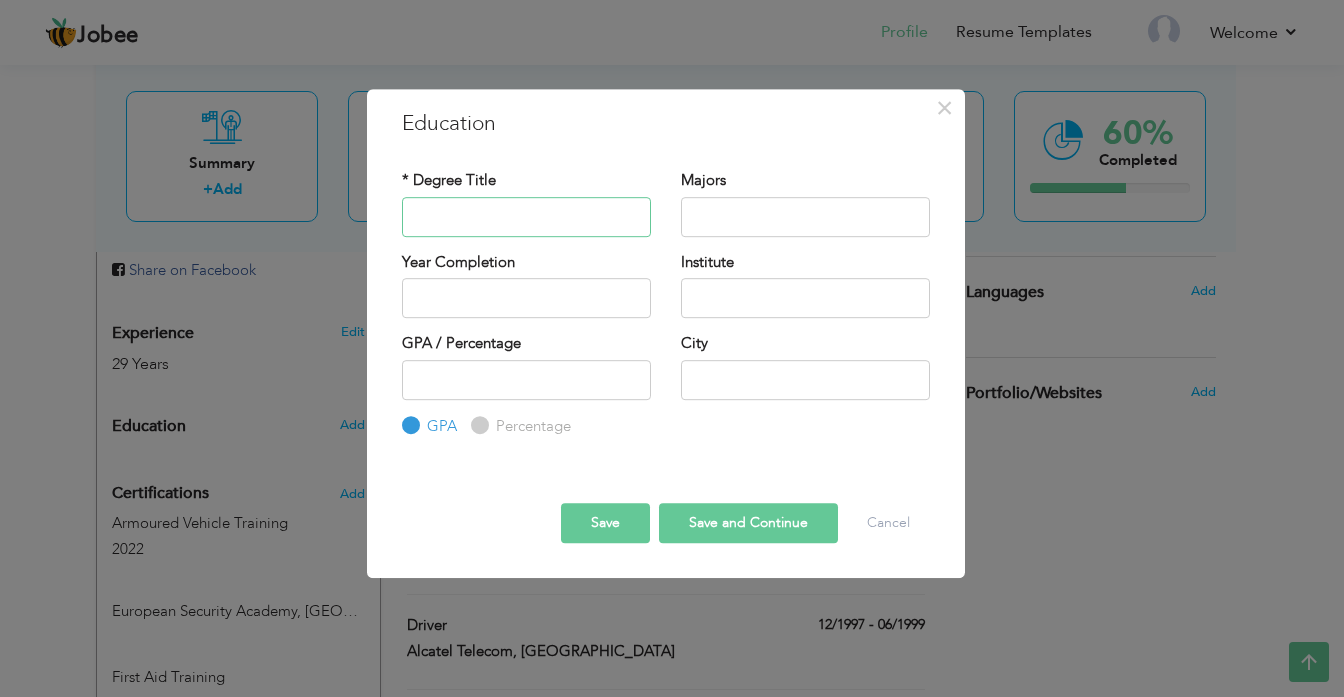click at bounding box center [526, 217] 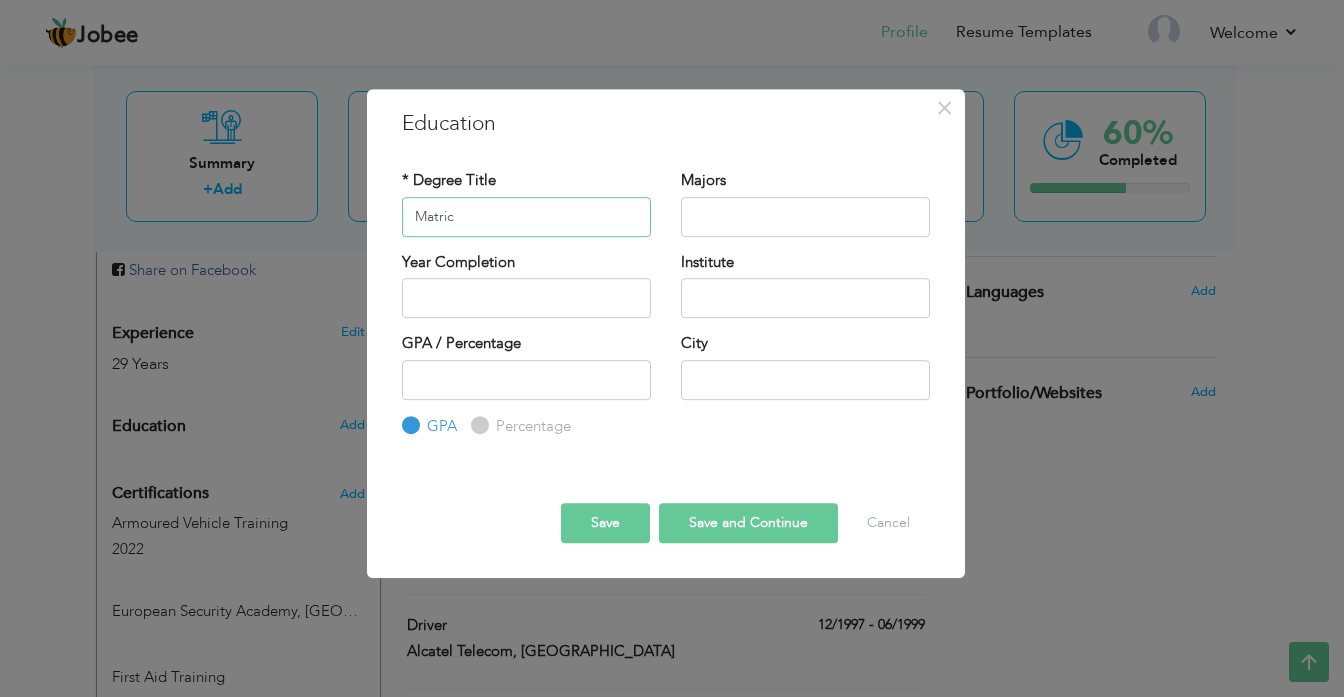 type on "Matric" 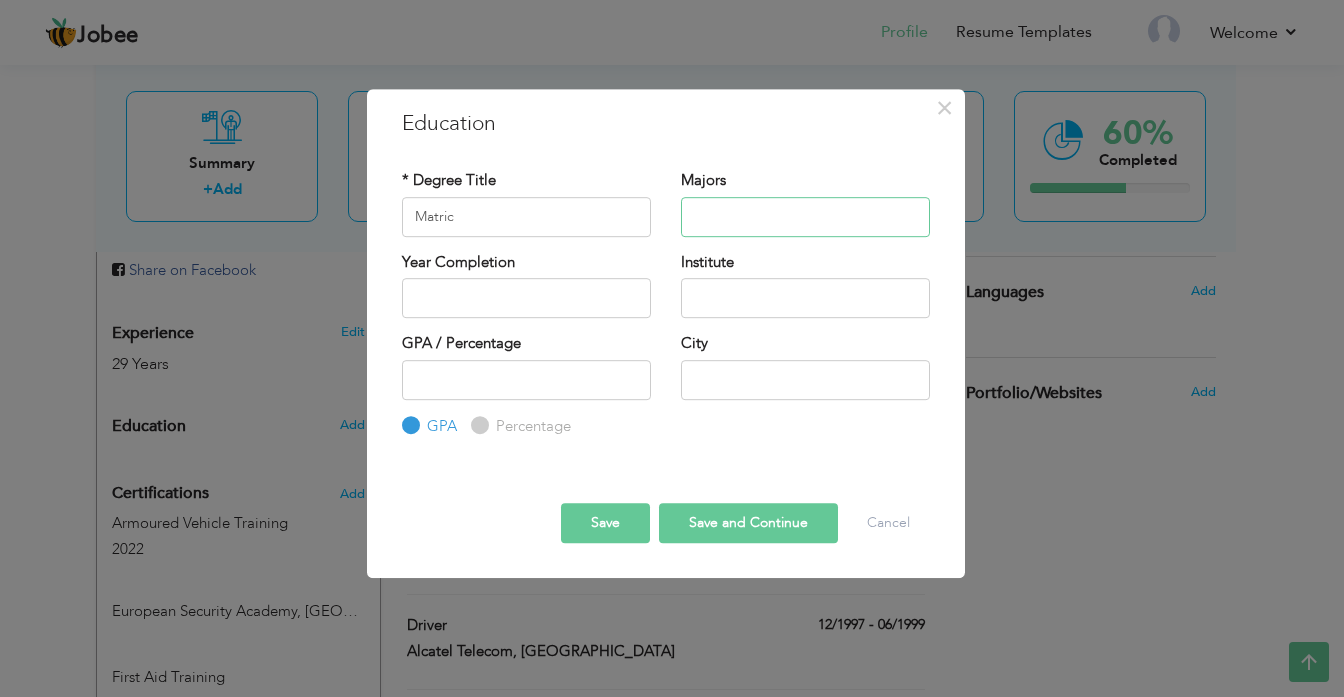 click at bounding box center (805, 217) 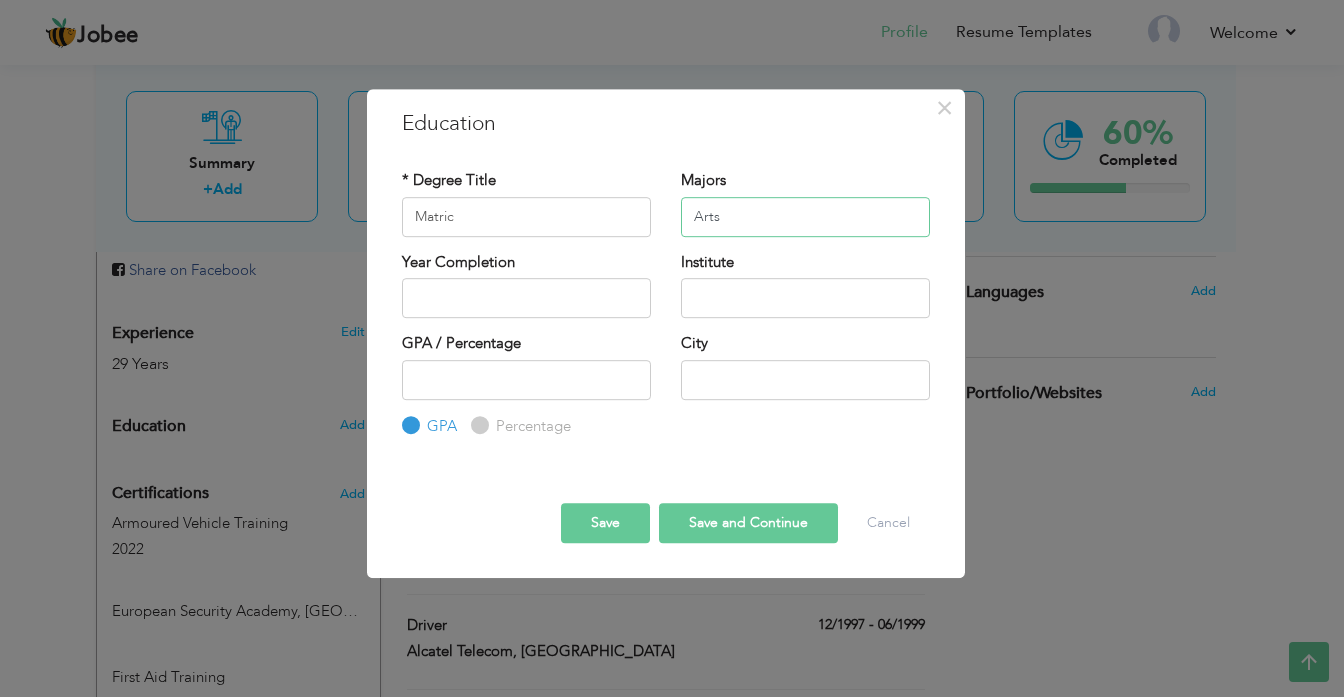 type on "Arts" 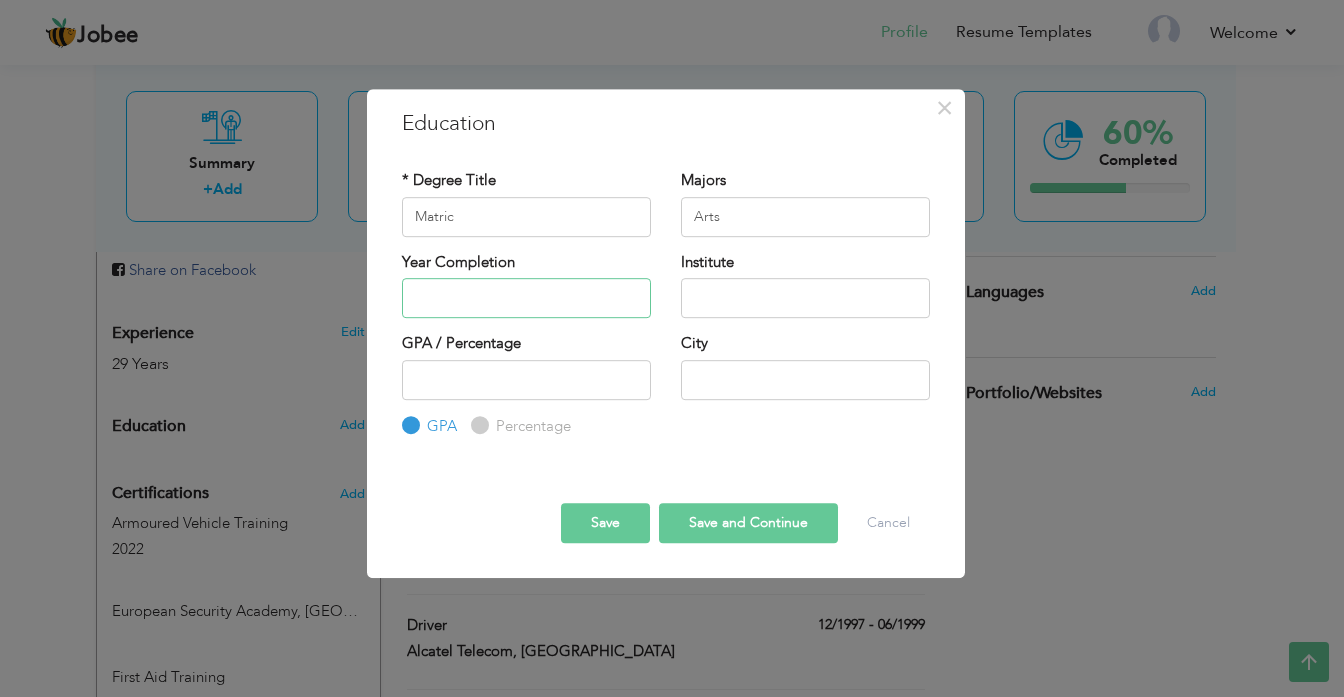 type on "2025" 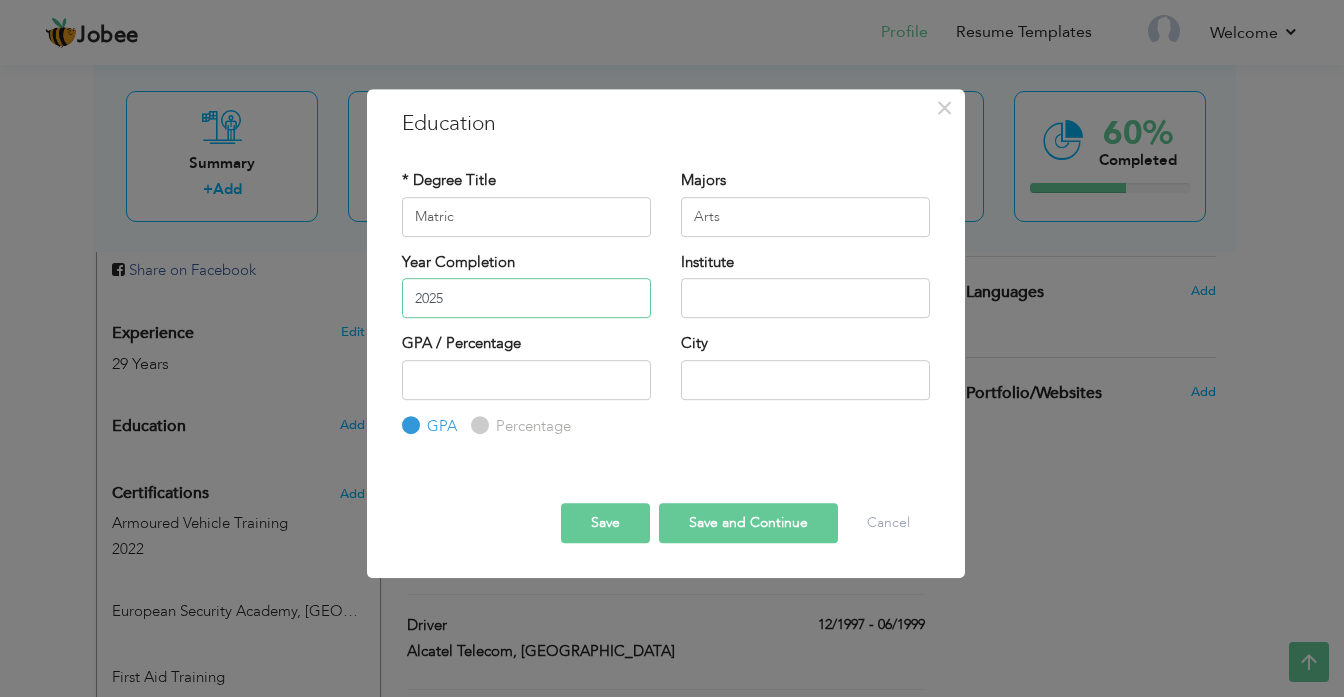 click on "2025" at bounding box center [526, 298] 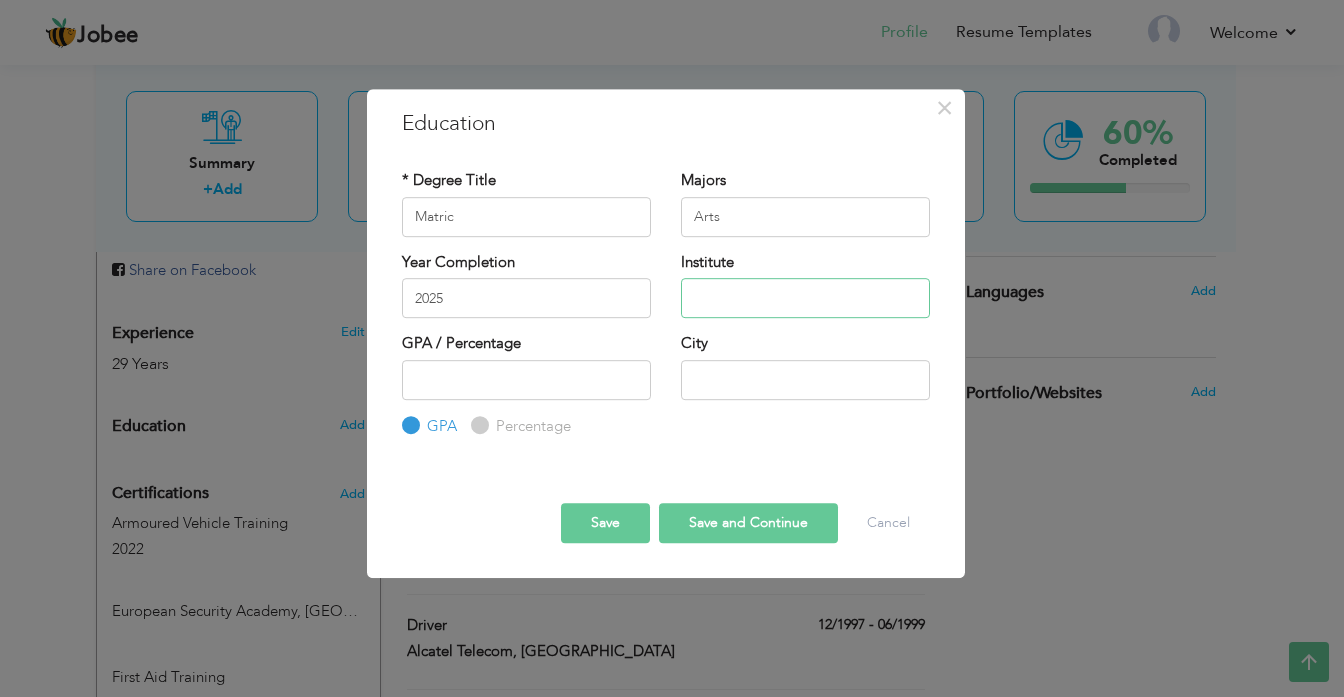 click at bounding box center (805, 298) 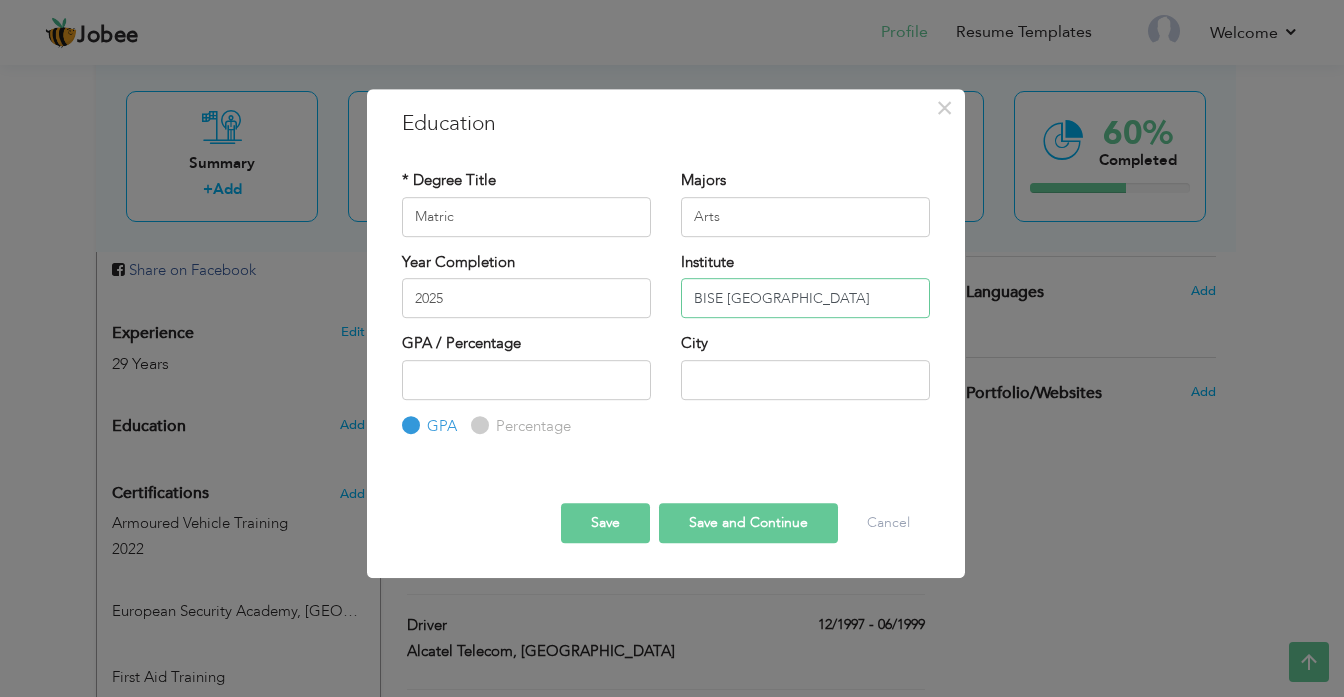 type on "BISE [GEOGRAPHIC_DATA]" 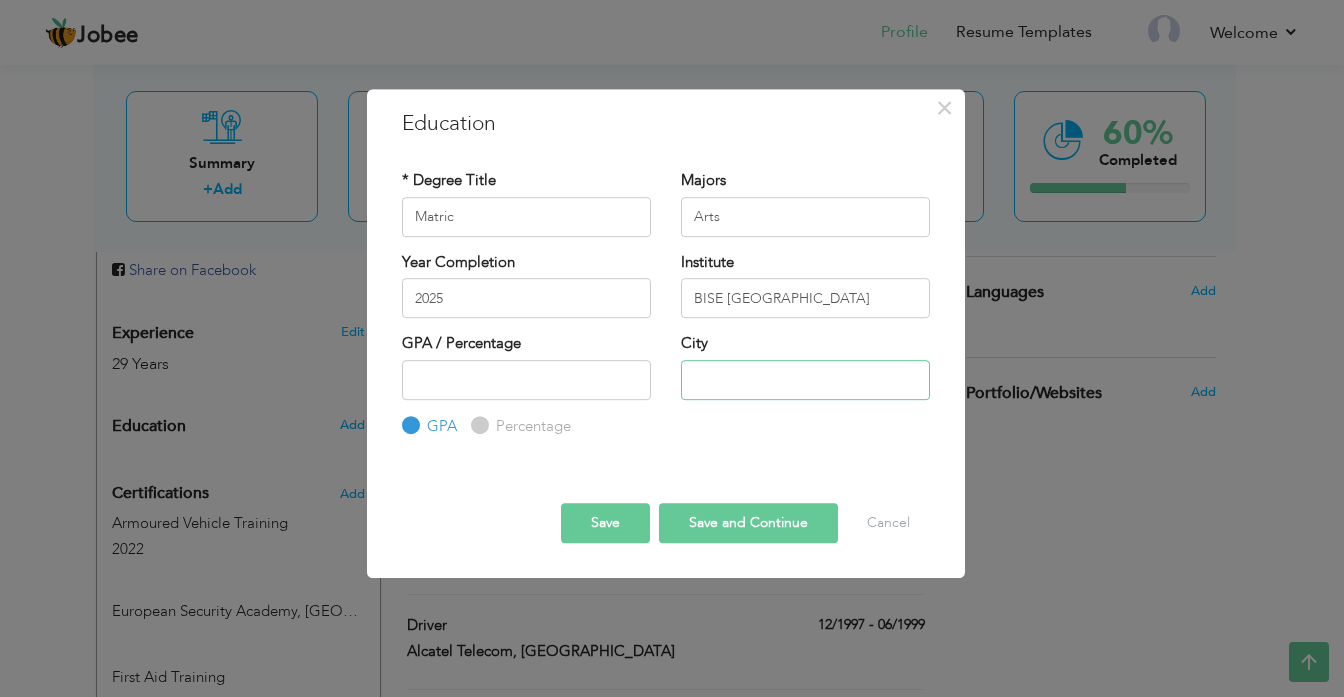 click at bounding box center [805, 380] 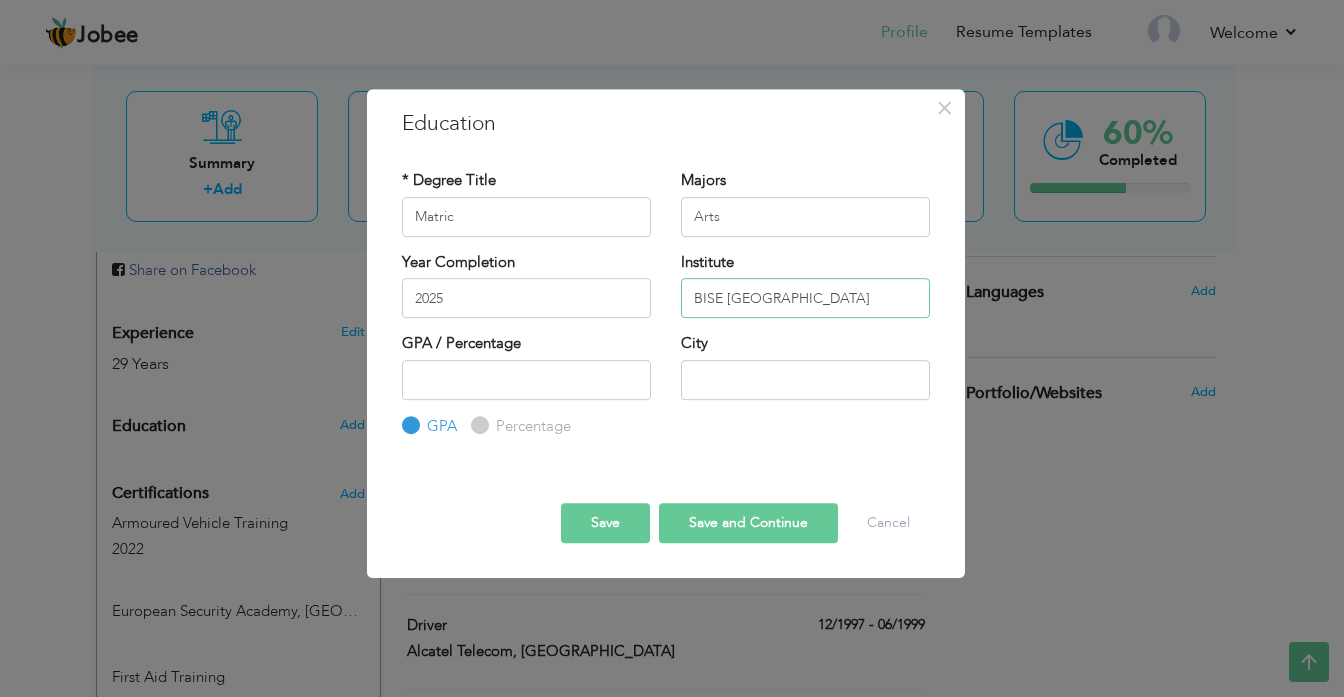 drag, startPoint x: 784, startPoint y: 298, endPoint x: 729, endPoint y: 299, distance: 55.00909 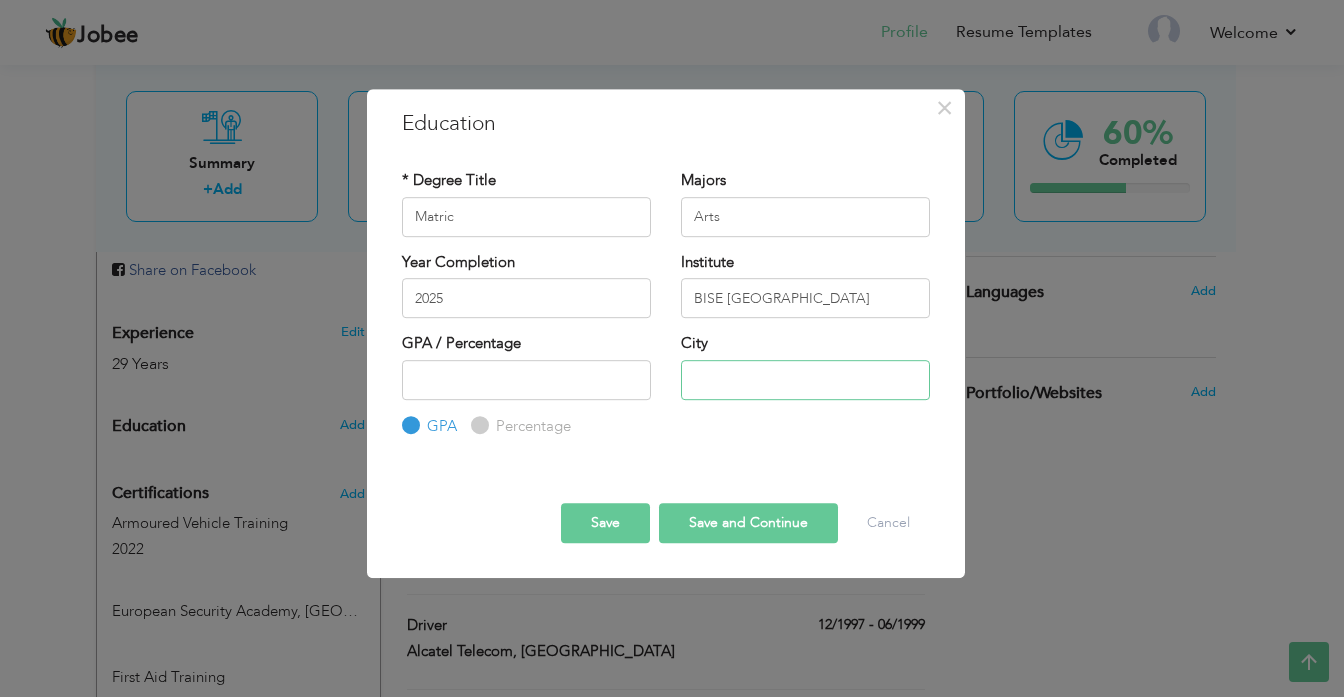 click at bounding box center (805, 380) 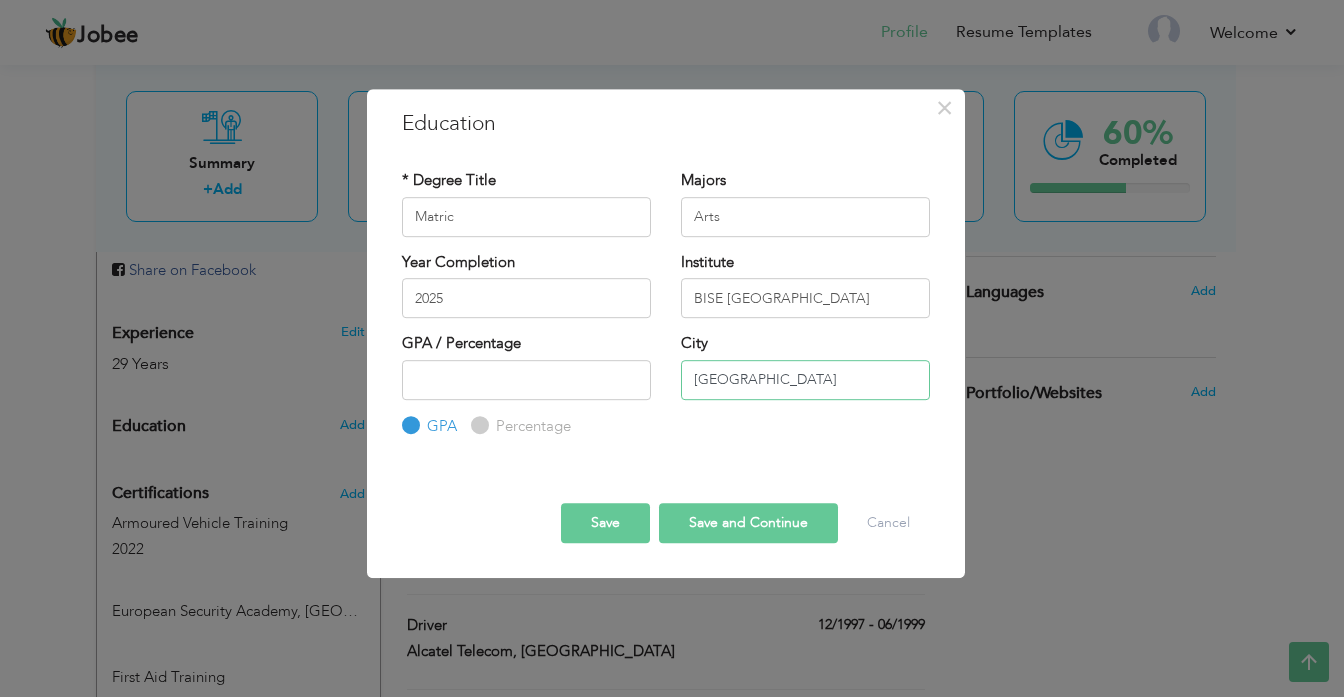 type on "[GEOGRAPHIC_DATA]" 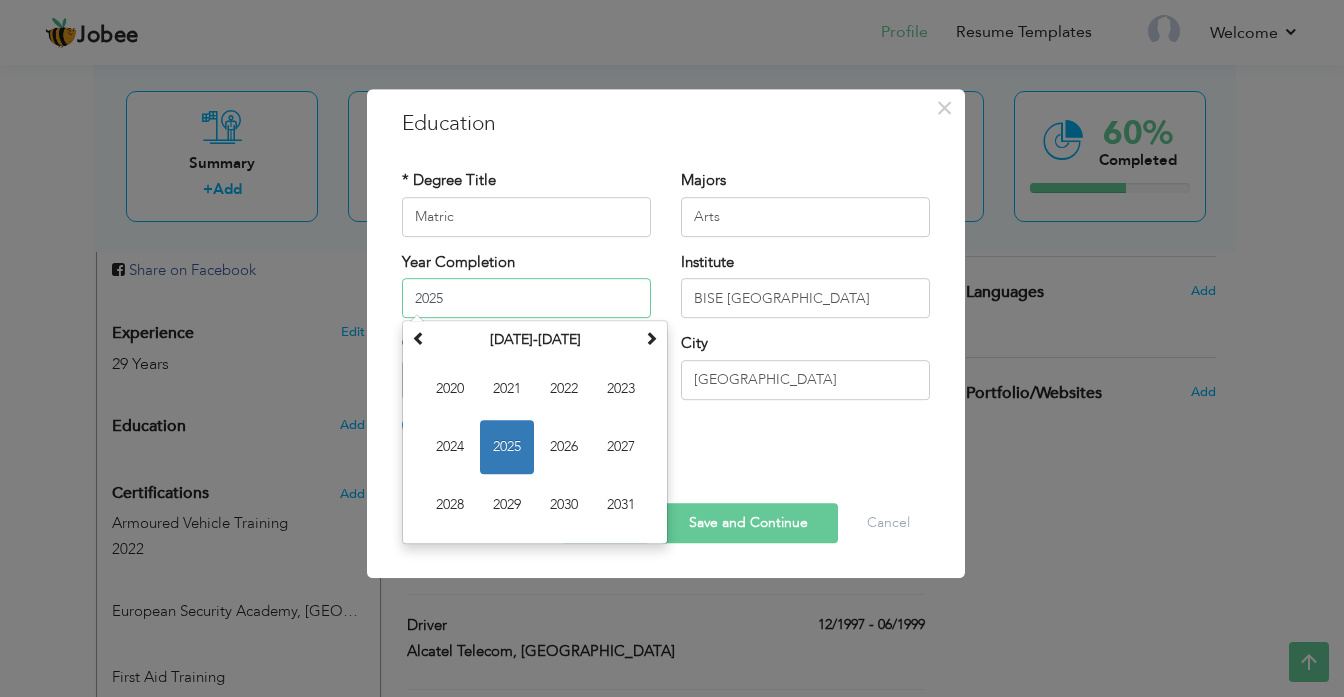drag, startPoint x: 466, startPoint y: 300, endPoint x: 390, endPoint y: 293, distance: 76.321686 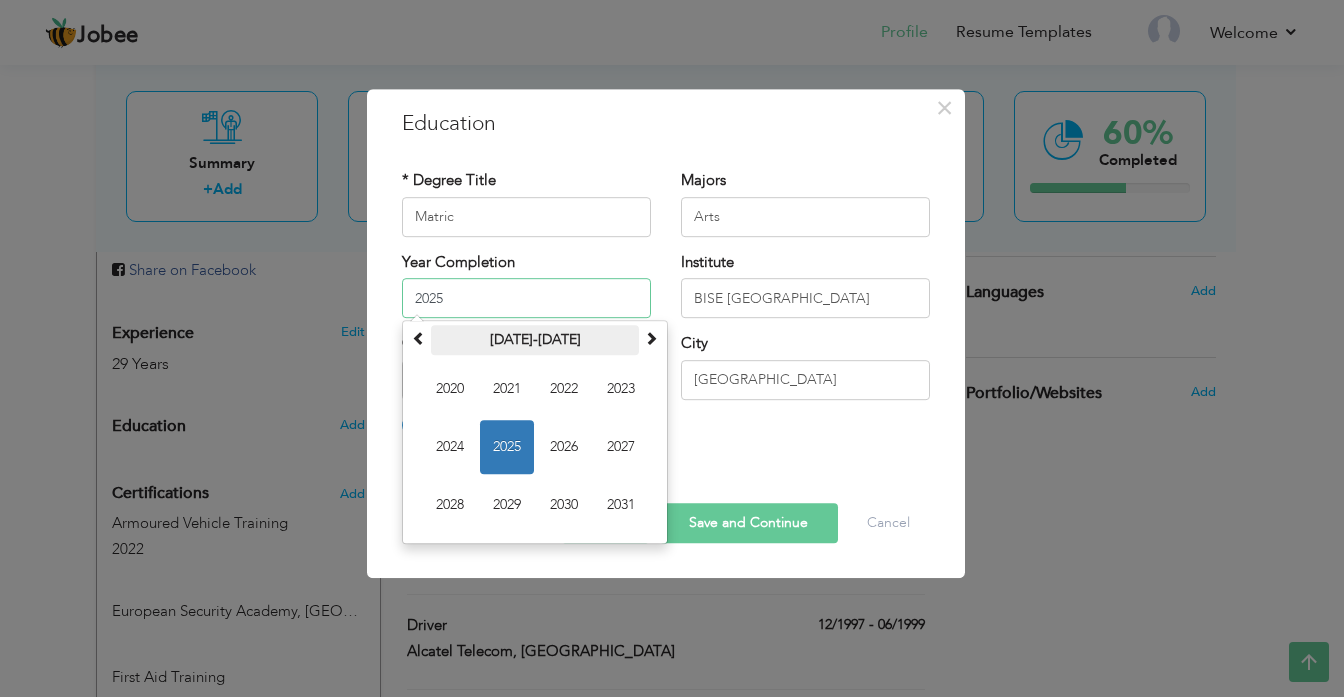 click on "2020-2031" at bounding box center [535, 340] 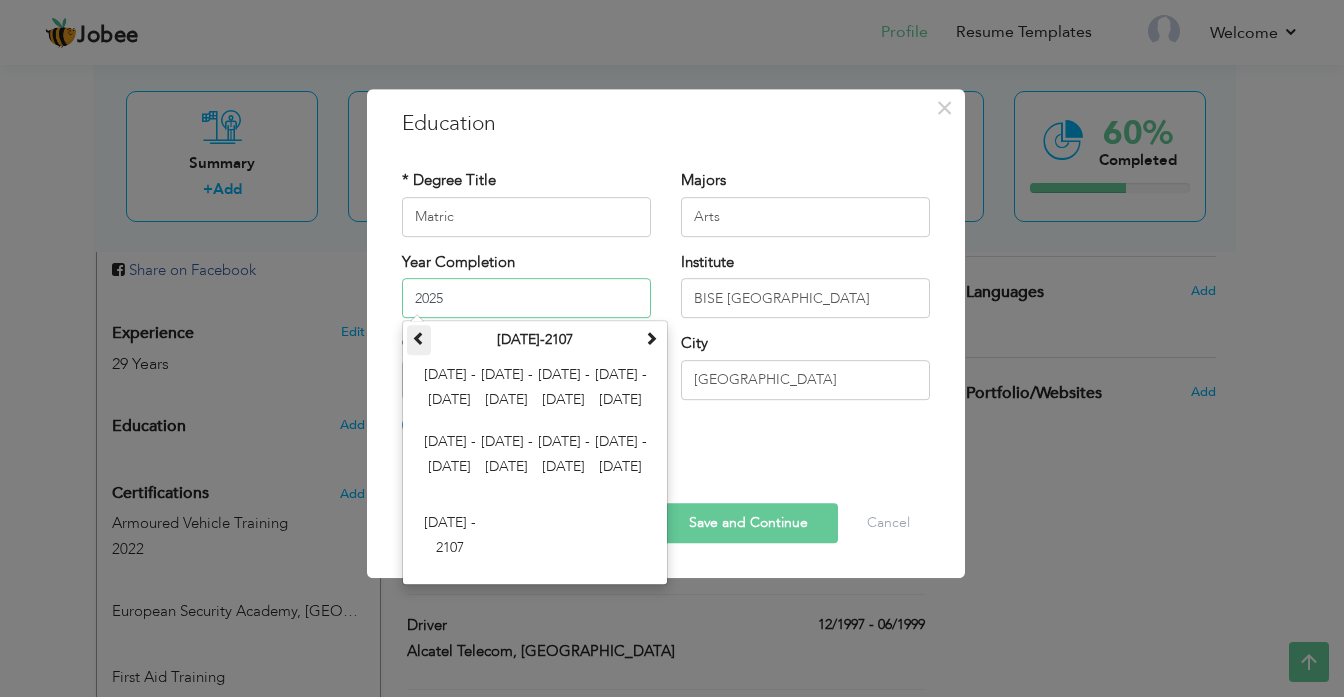 click at bounding box center [419, 338] 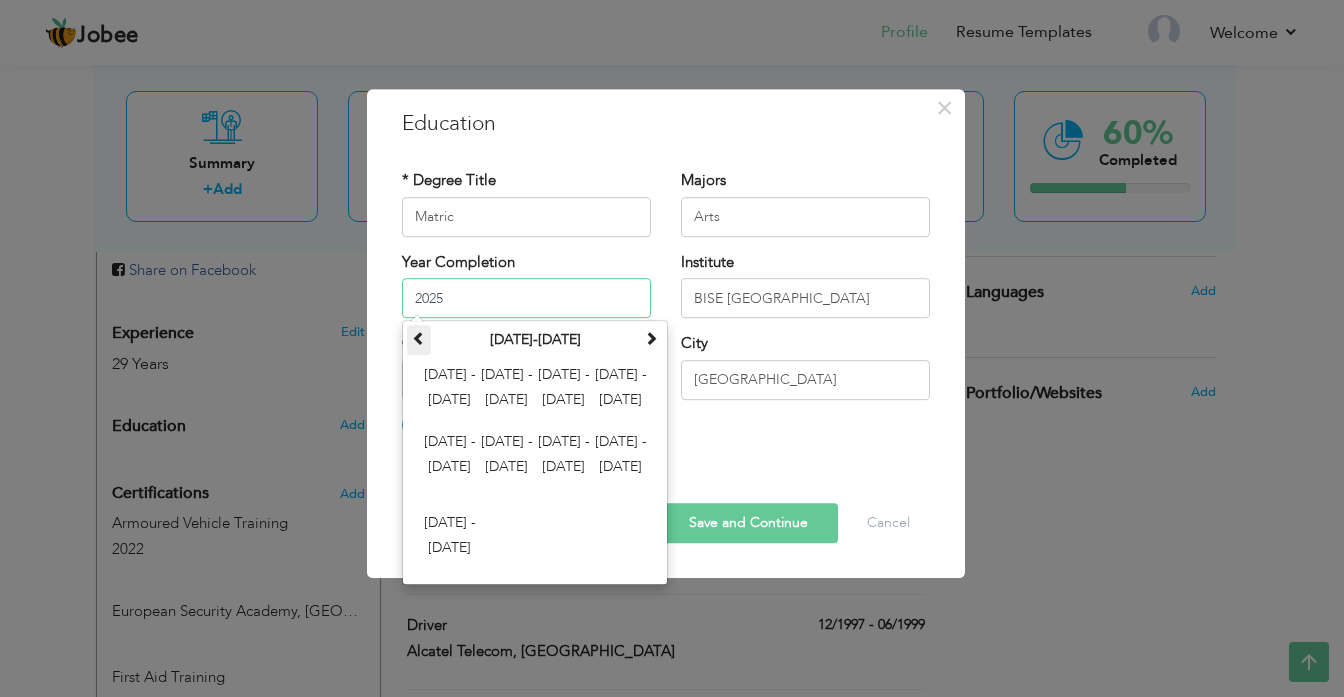 click at bounding box center [419, 338] 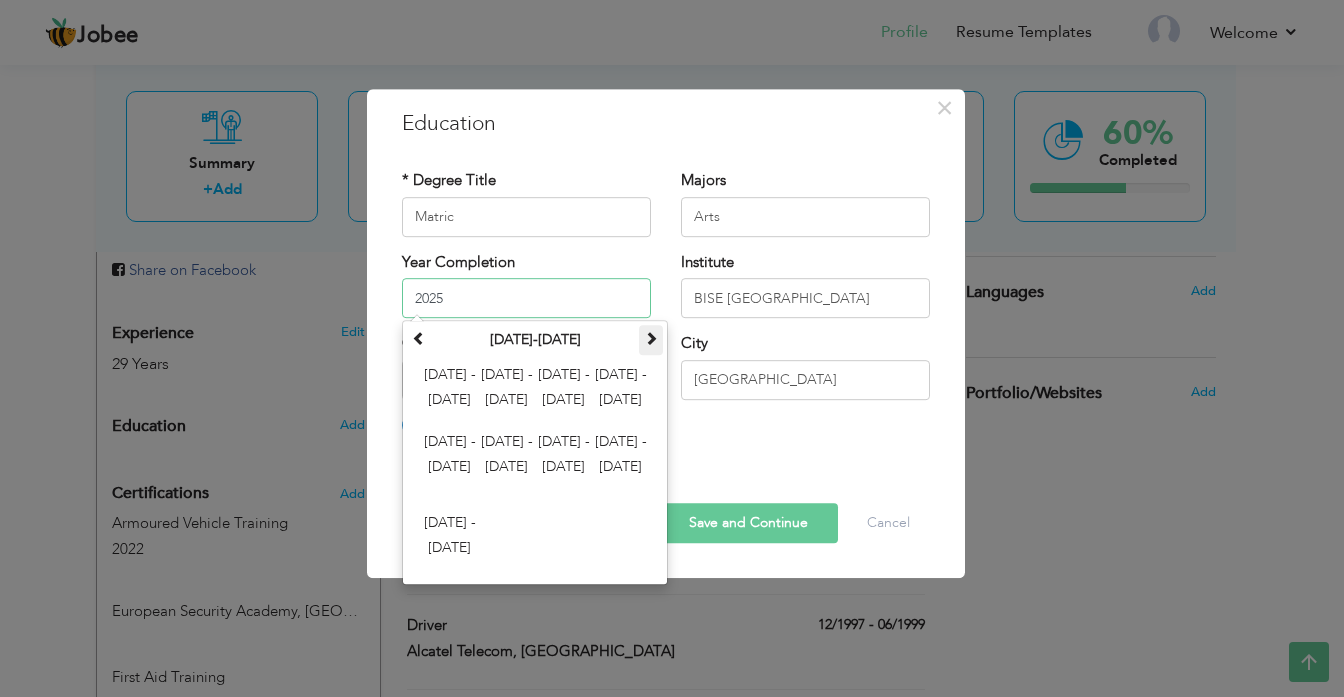 click at bounding box center (651, 338) 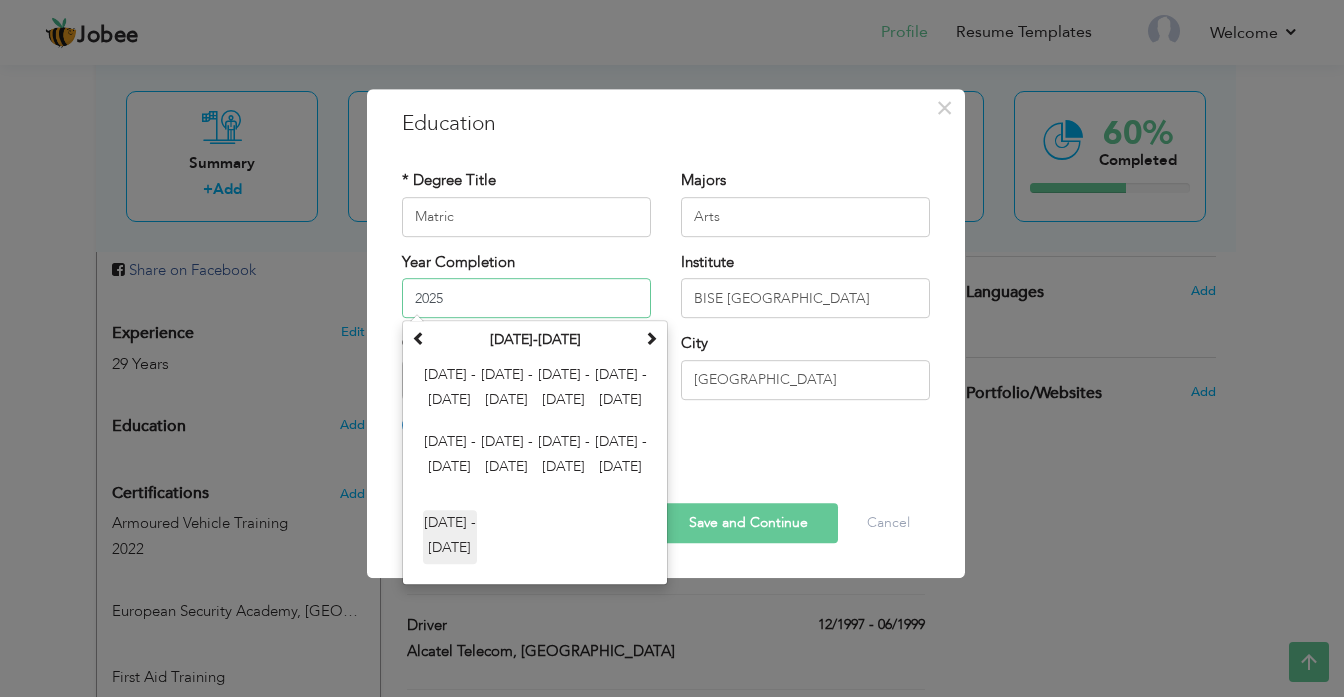 click on "1996 - 2007" at bounding box center (450, 537) 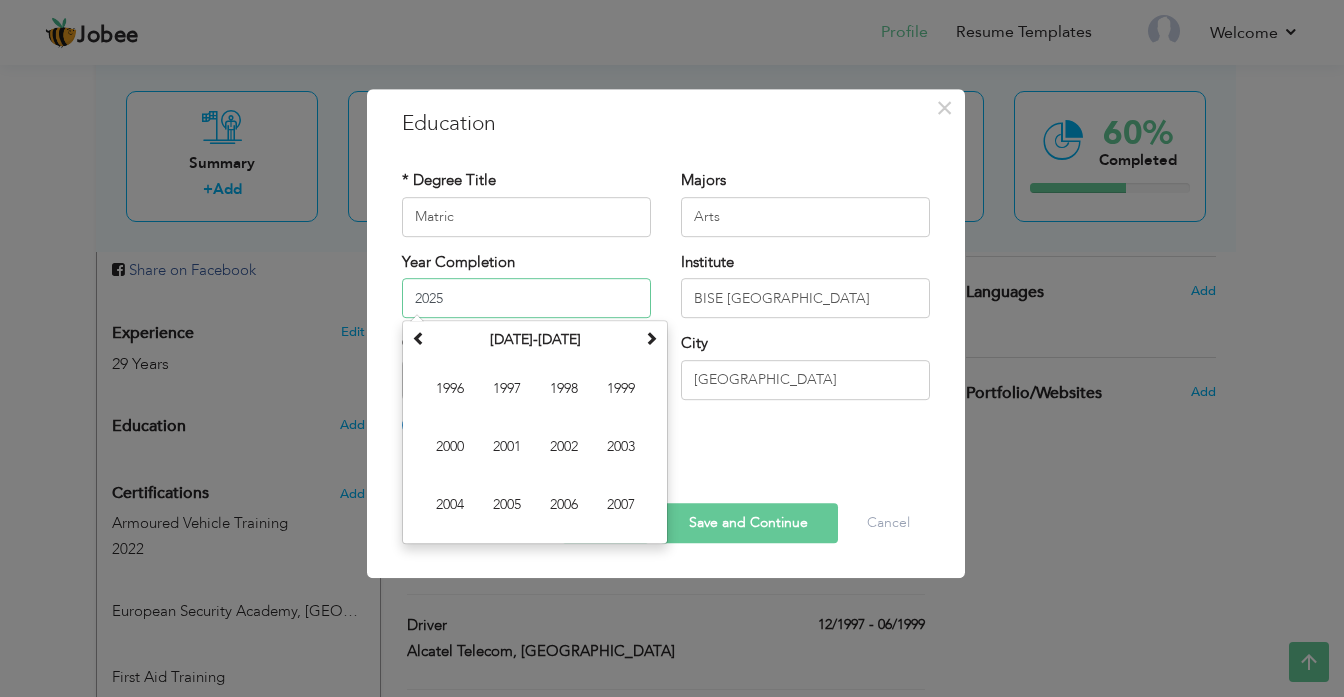 click on "1996" at bounding box center [450, 389] 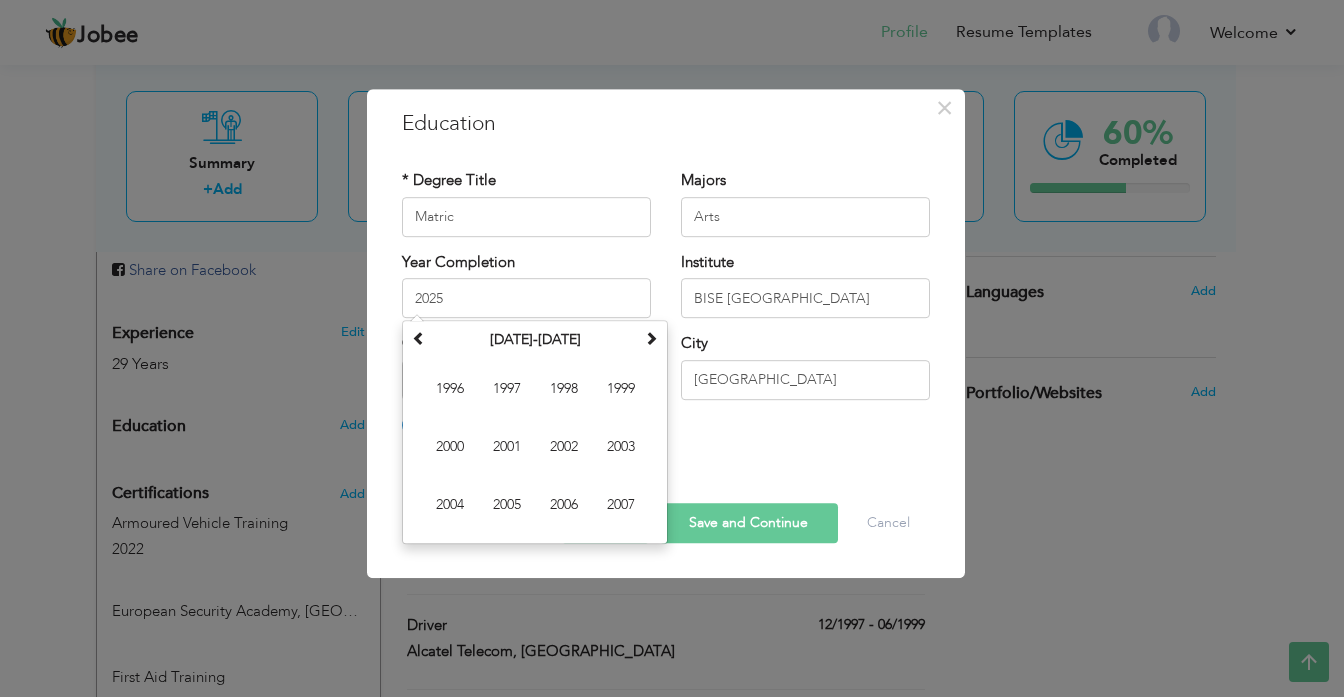 type on "1996" 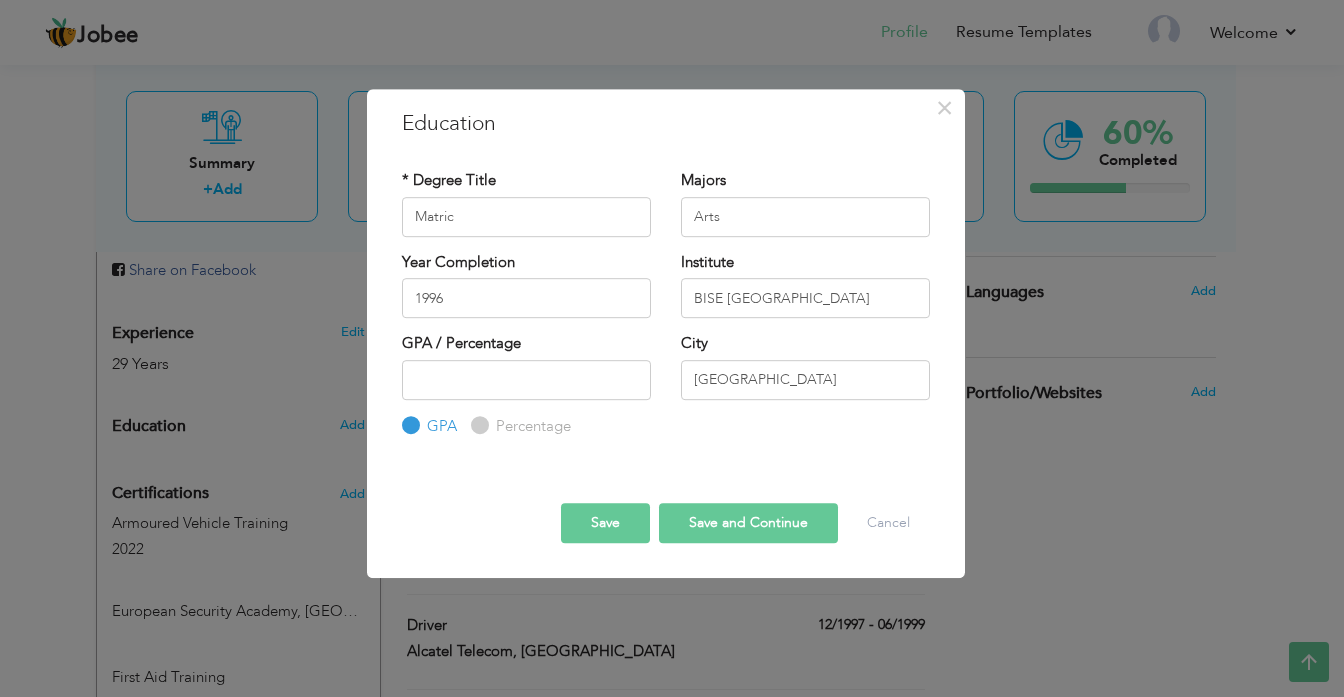 click on "Save" at bounding box center [605, 523] 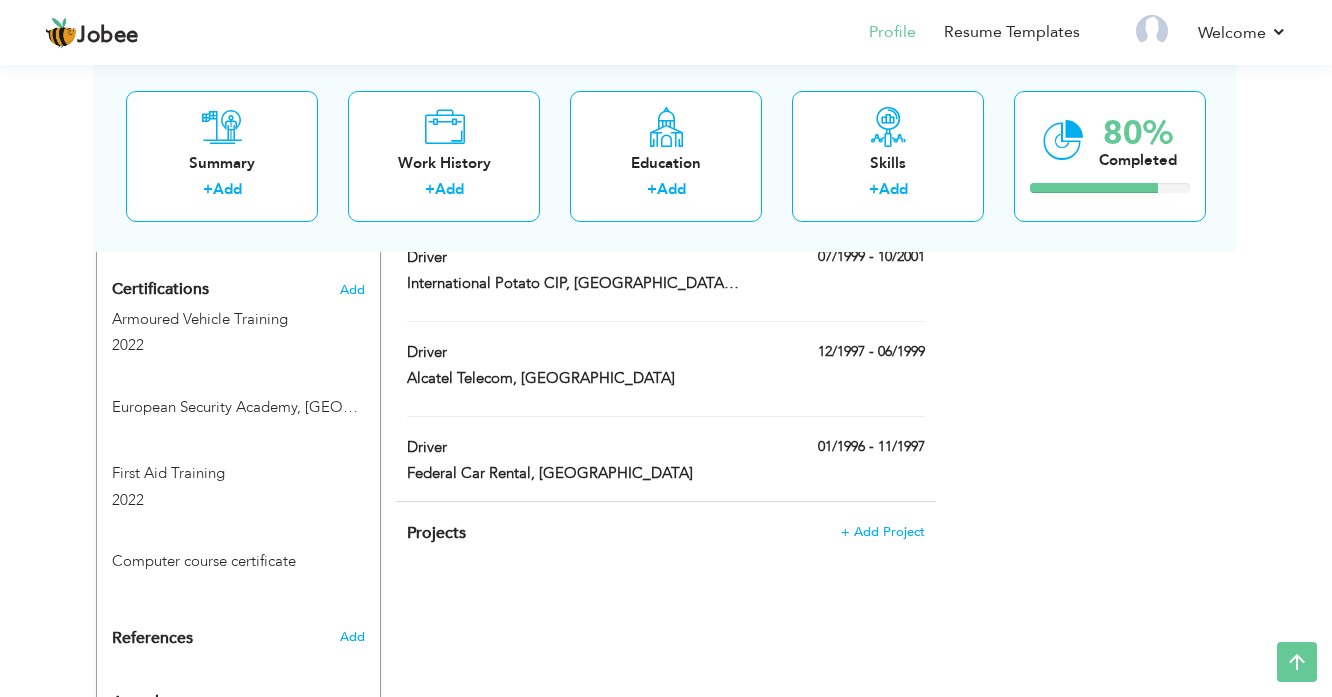 scroll, scrollTop: 994, scrollLeft: 0, axis: vertical 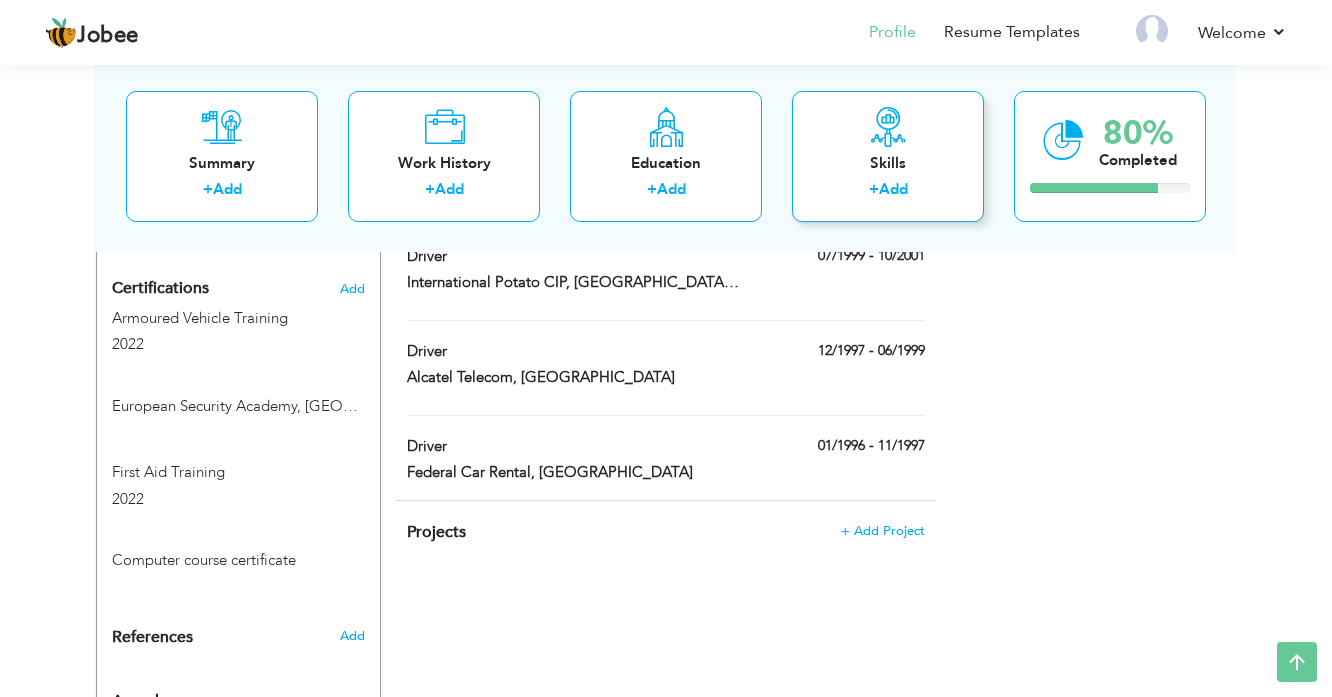 click on "Add" at bounding box center [893, 189] 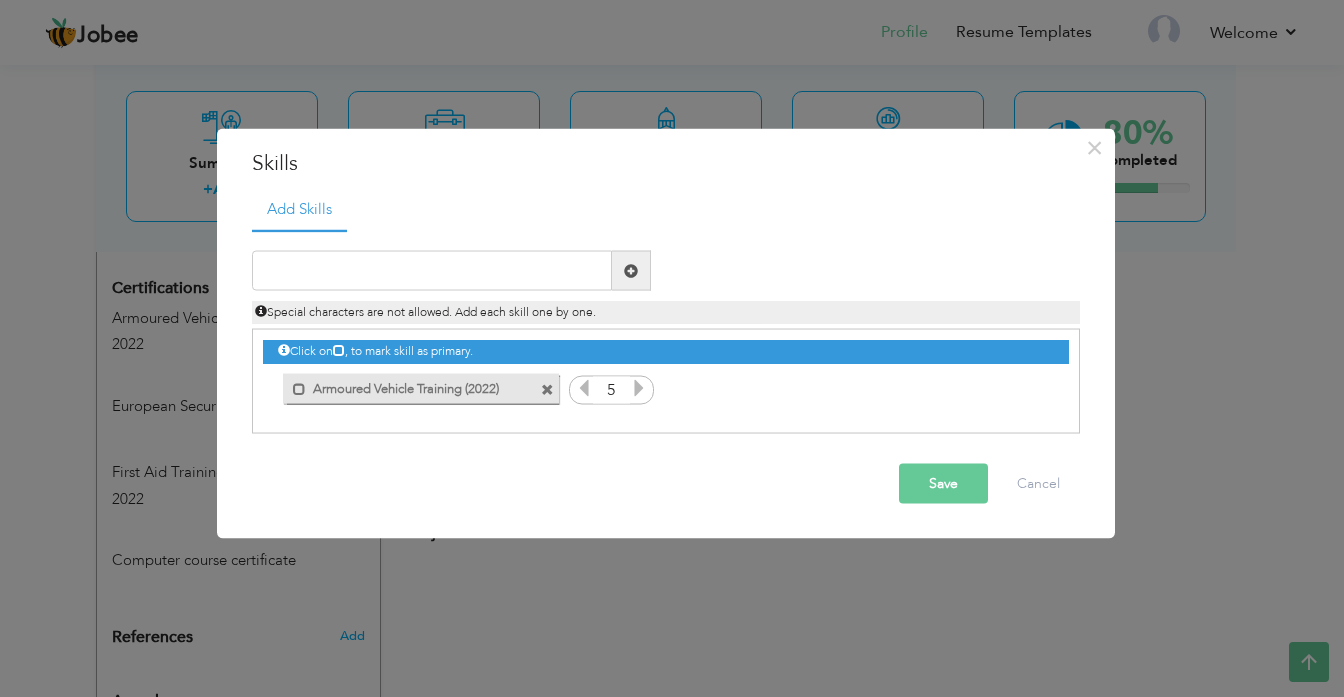 click at bounding box center (547, 389) 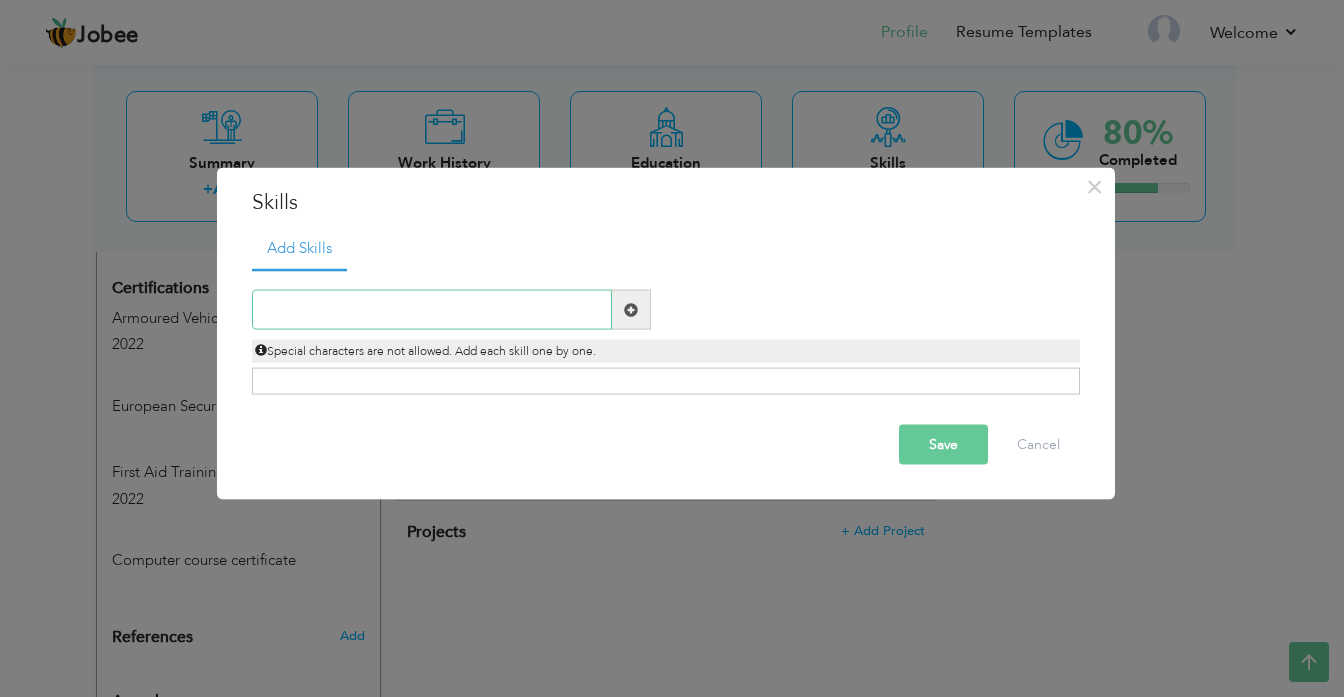click at bounding box center (432, 310) 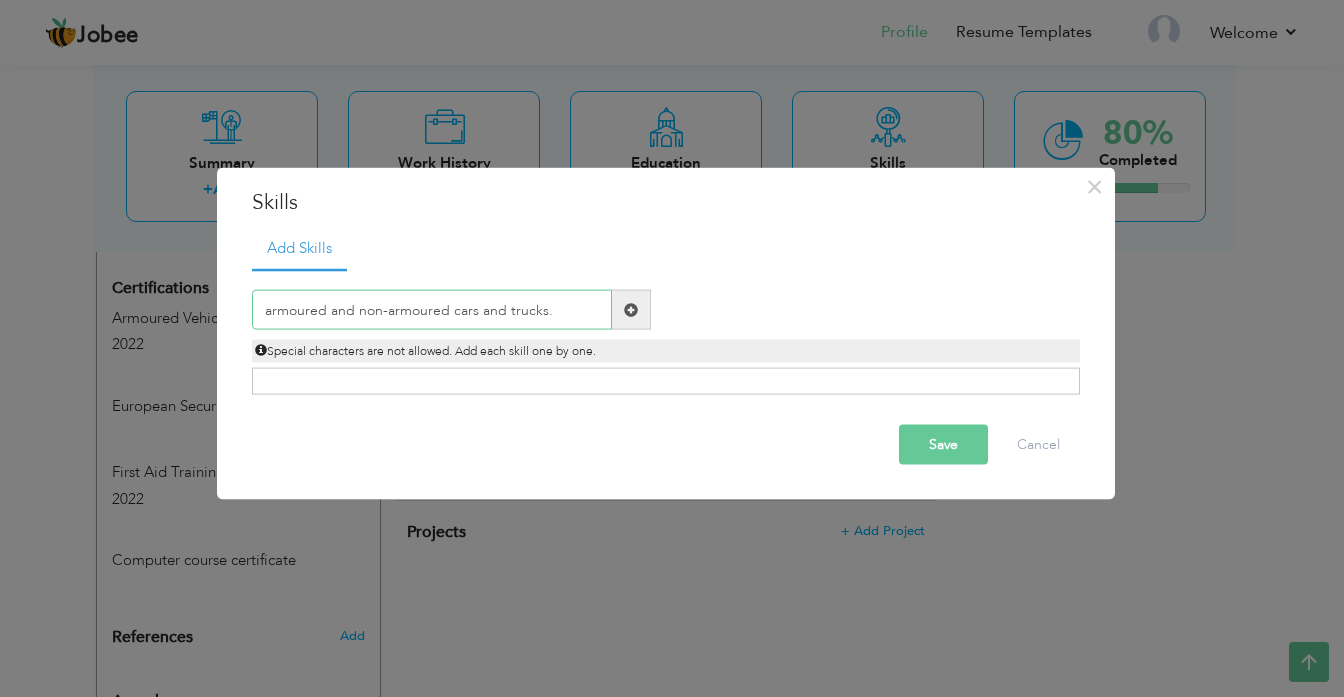 type on "armoured and non-armoured cars and trucks." 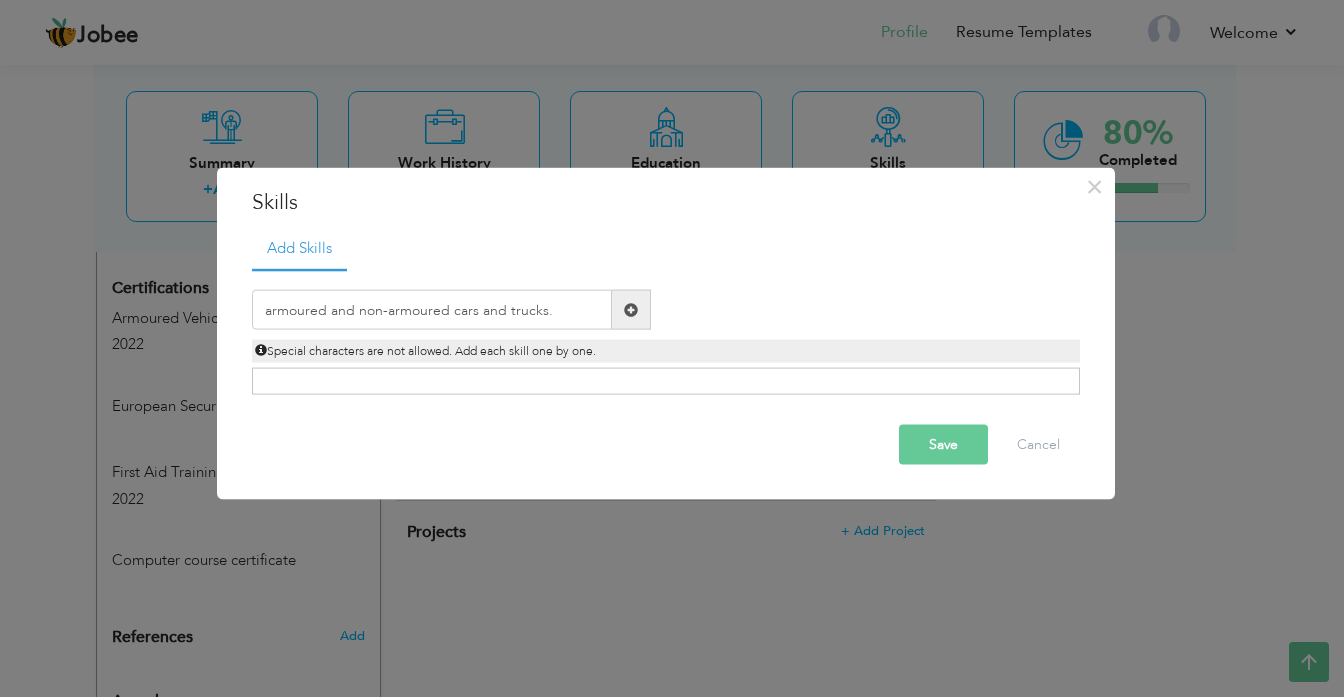click at bounding box center [631, 309] 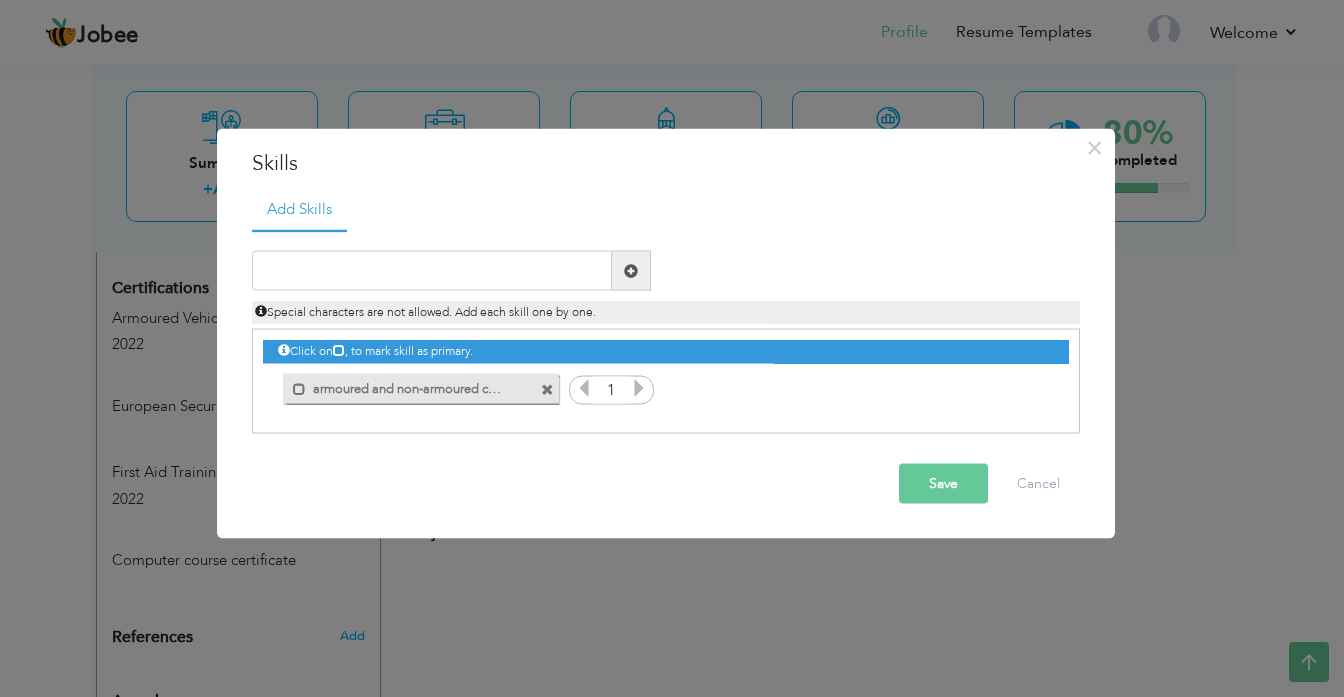 click at bounding box center (639, 388) 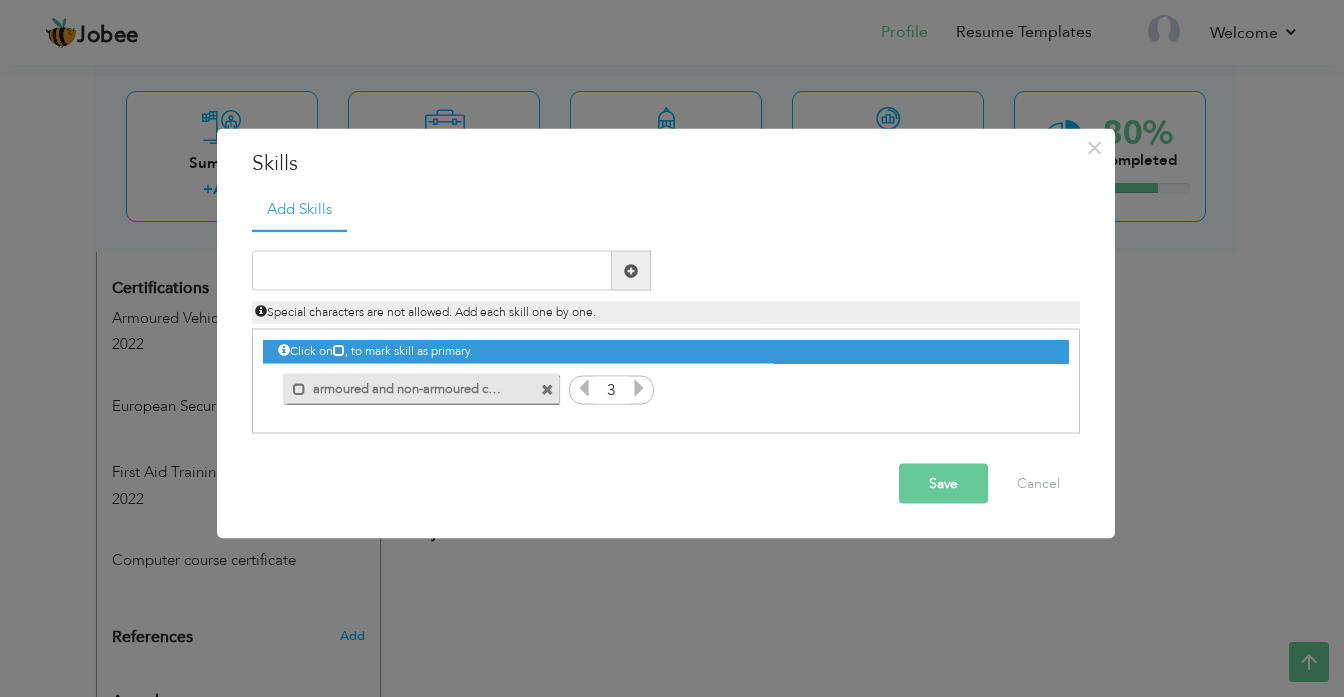 click at bounding box center (639, 388) 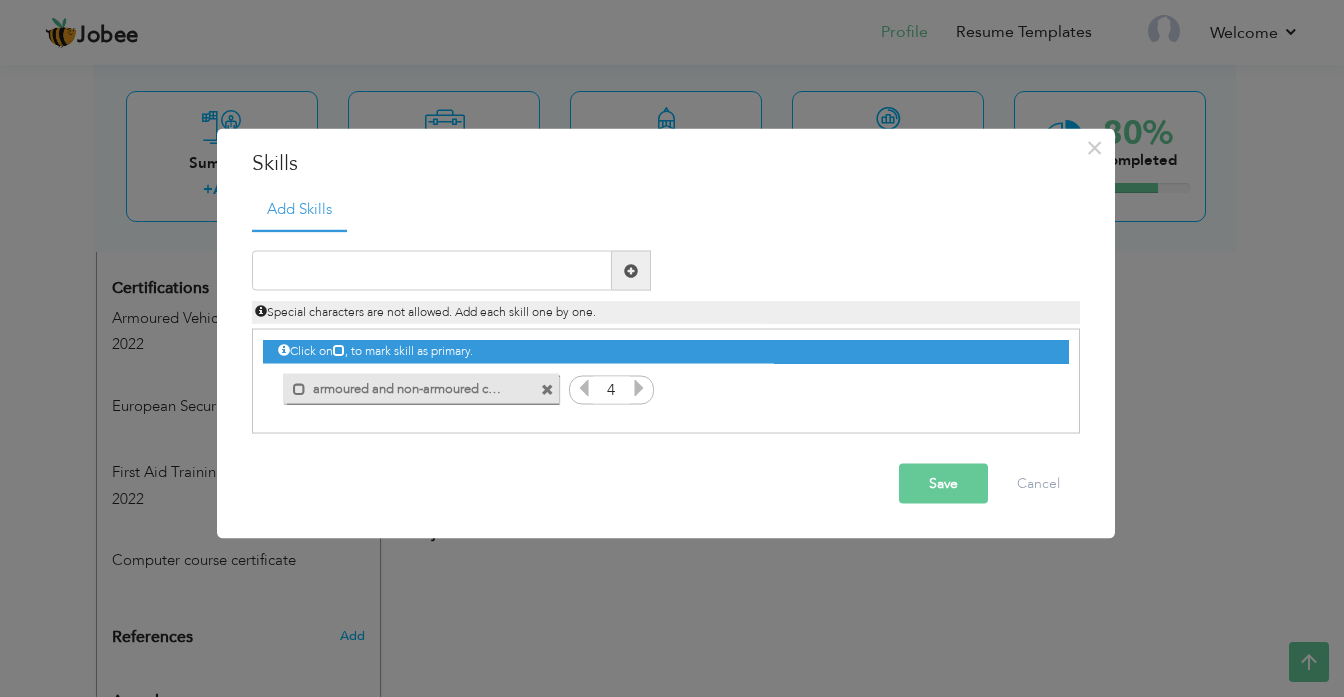 click at bounding box center [639, 388] 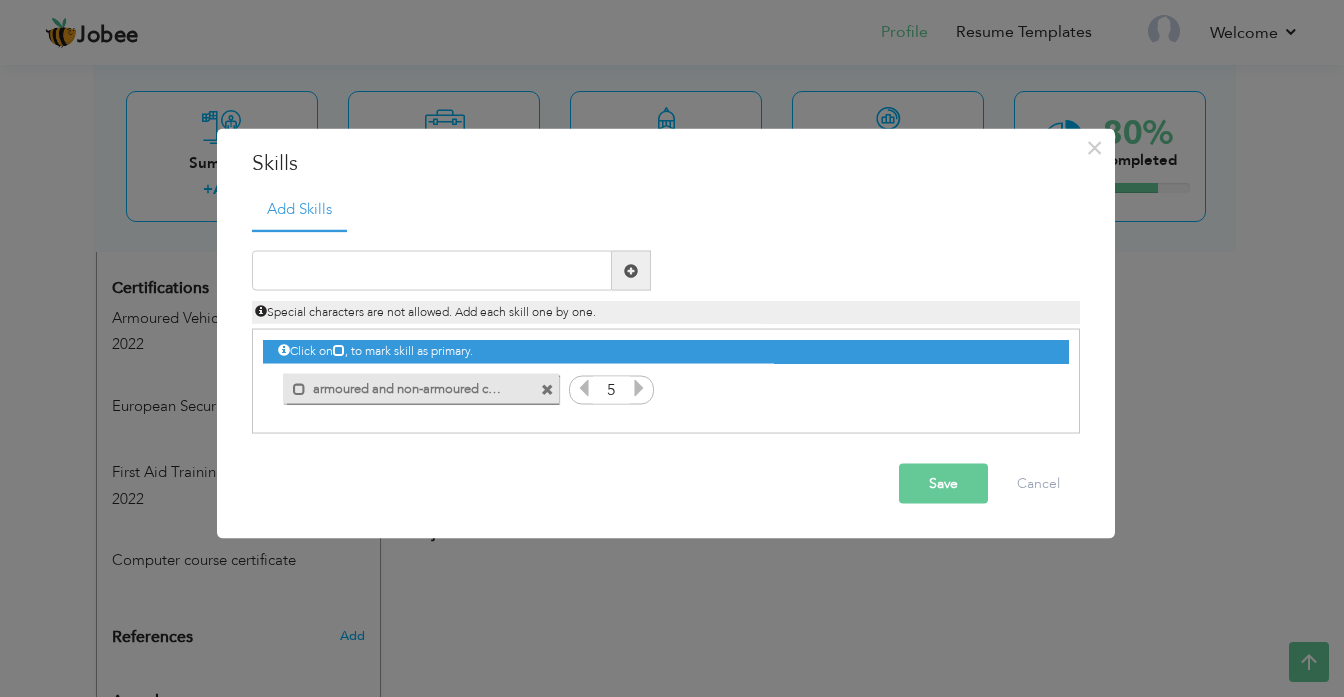 click on "Save" at bounding box center (943, 484) 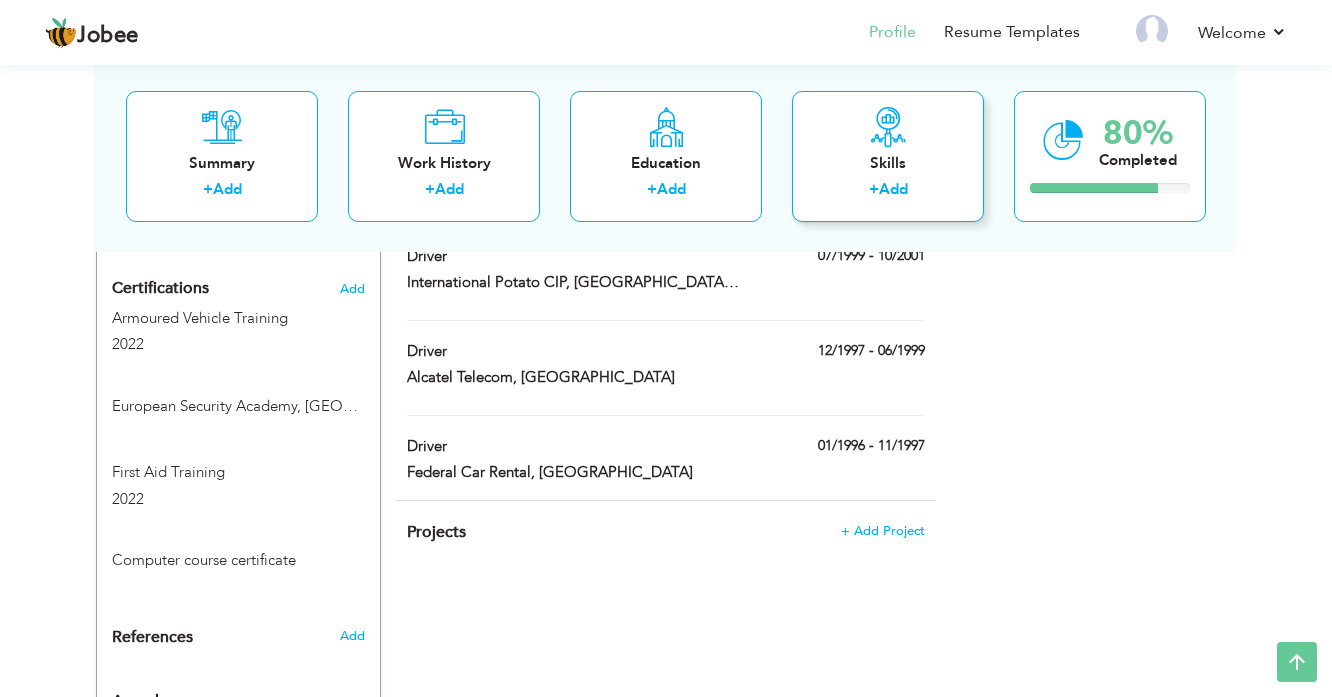 click on "Add" at bounding box center [893, 189] 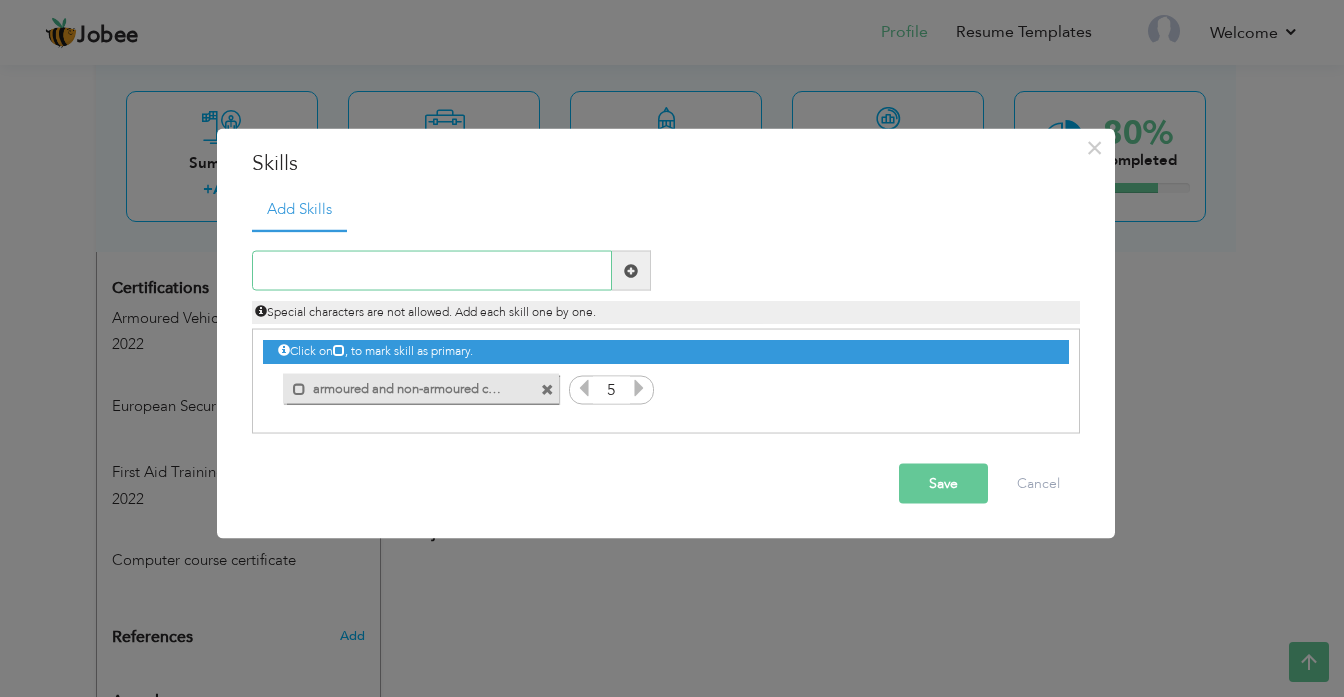 paste on "knowledge of routes in [GEOGRAPHIC_DATA] and surrounding a" 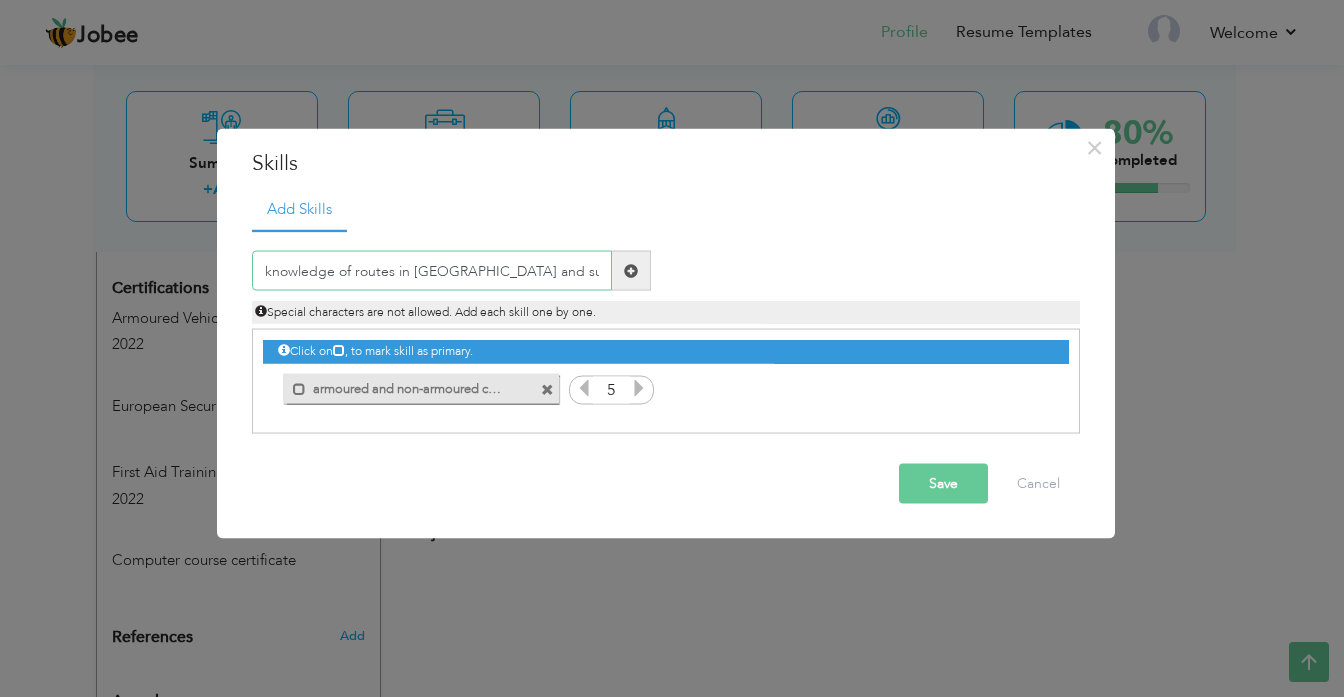 type on "knowledge of routes in [GEOGRAPHIC_DATA] and surrounding a" 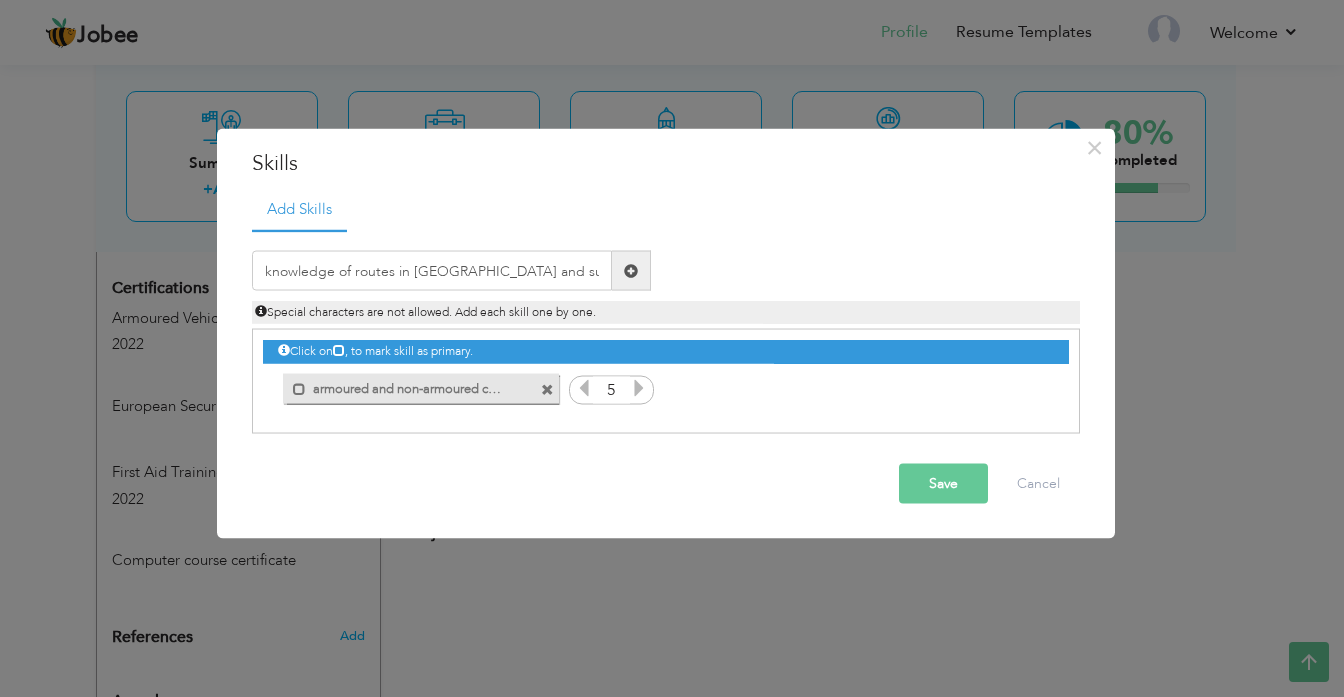 click at bounding box center (631, 270) 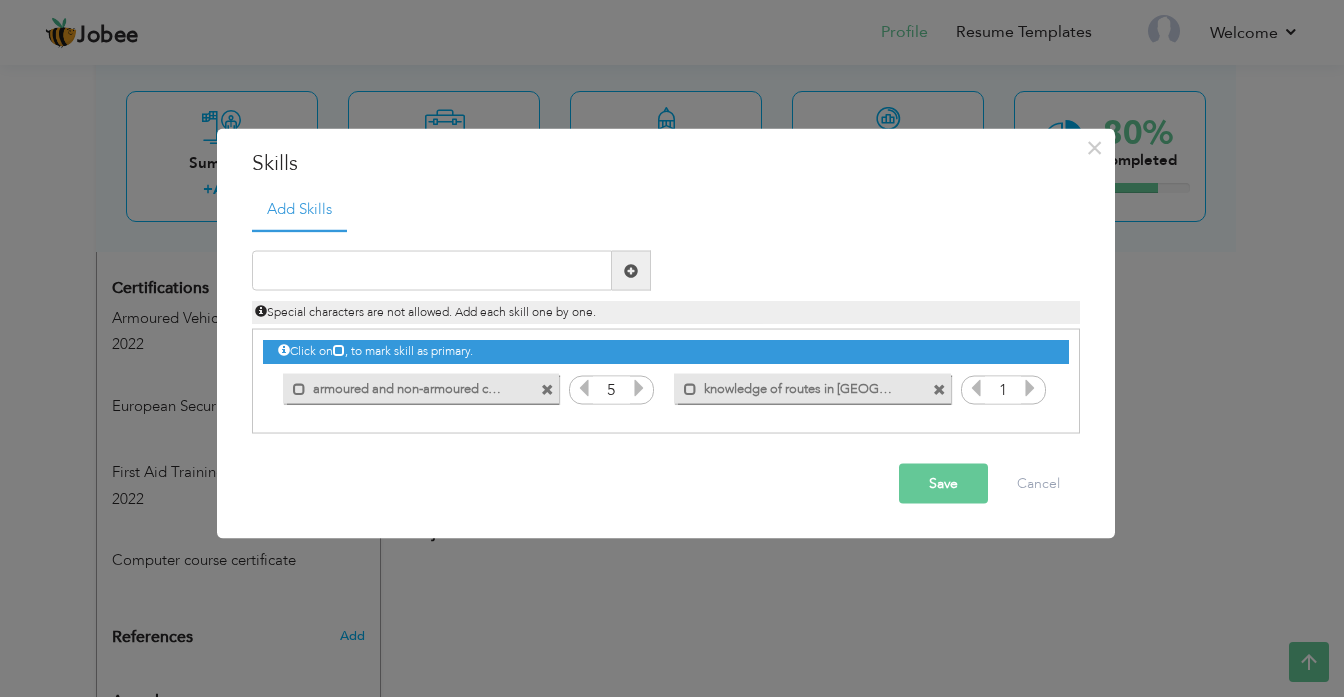 click at bounding box center (1030, 388) 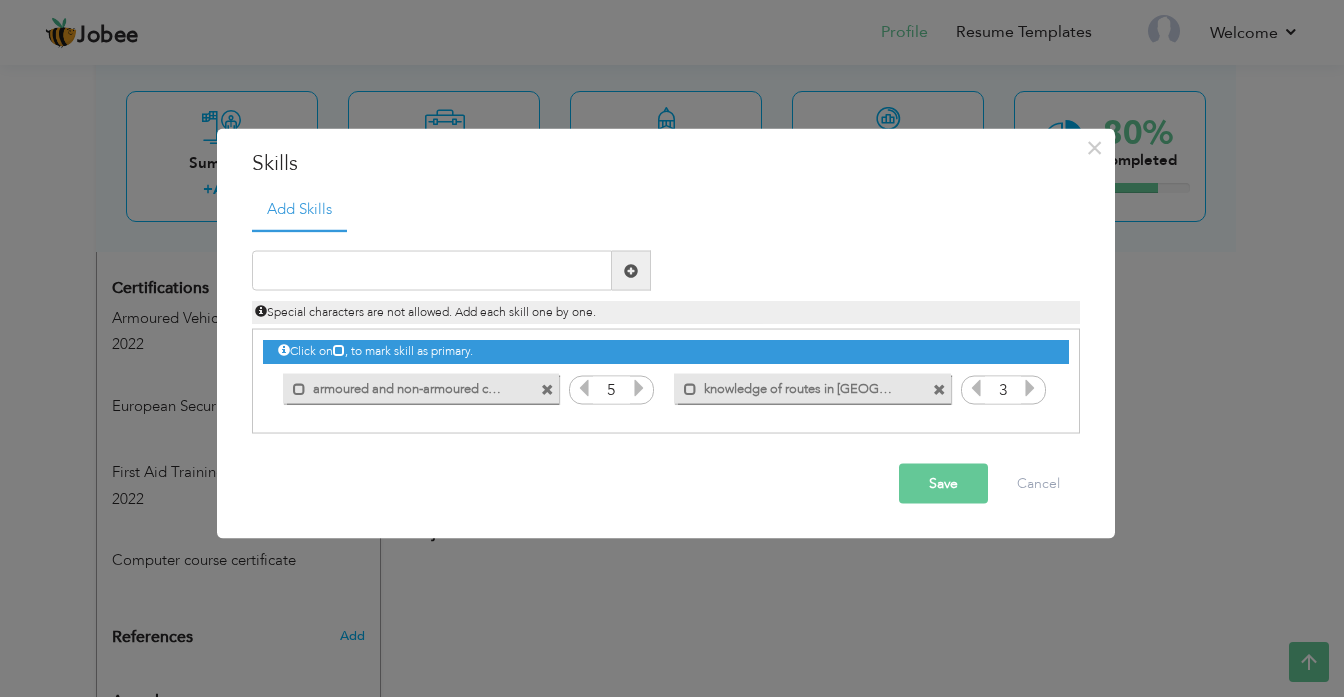 click at bounding box center [1030, 388] 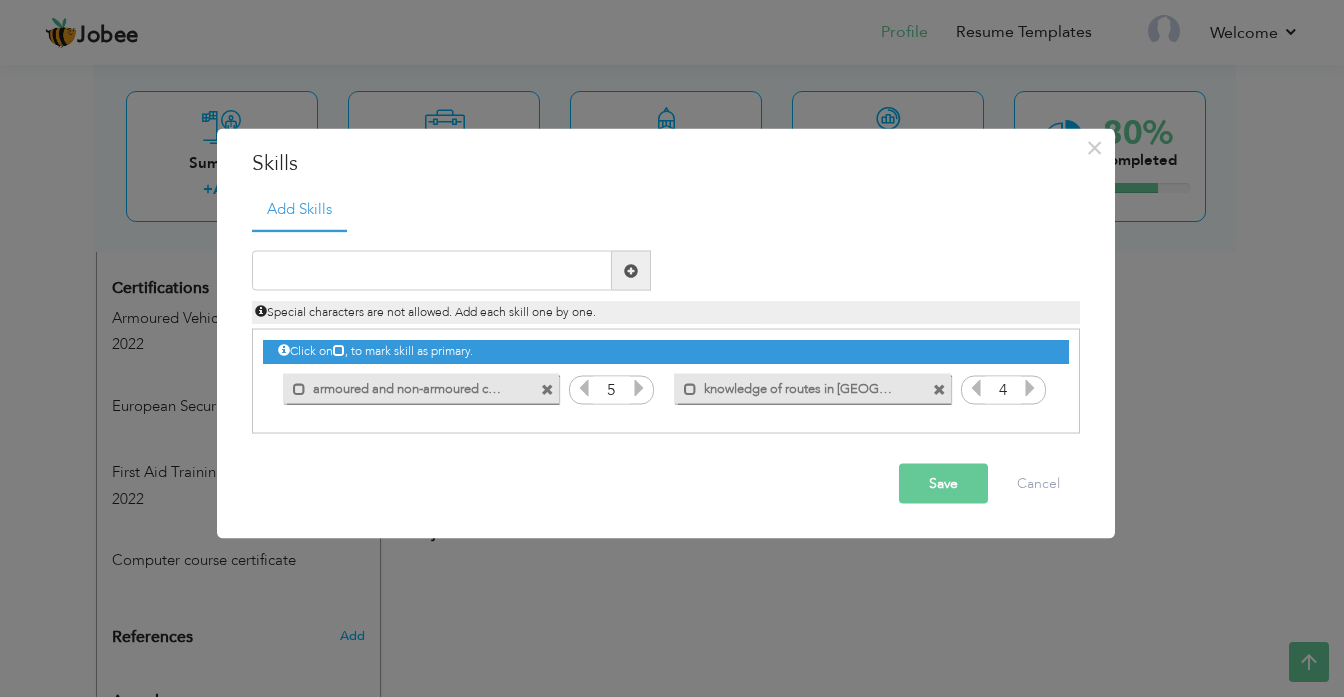 click at bounding box center (1030, 388) 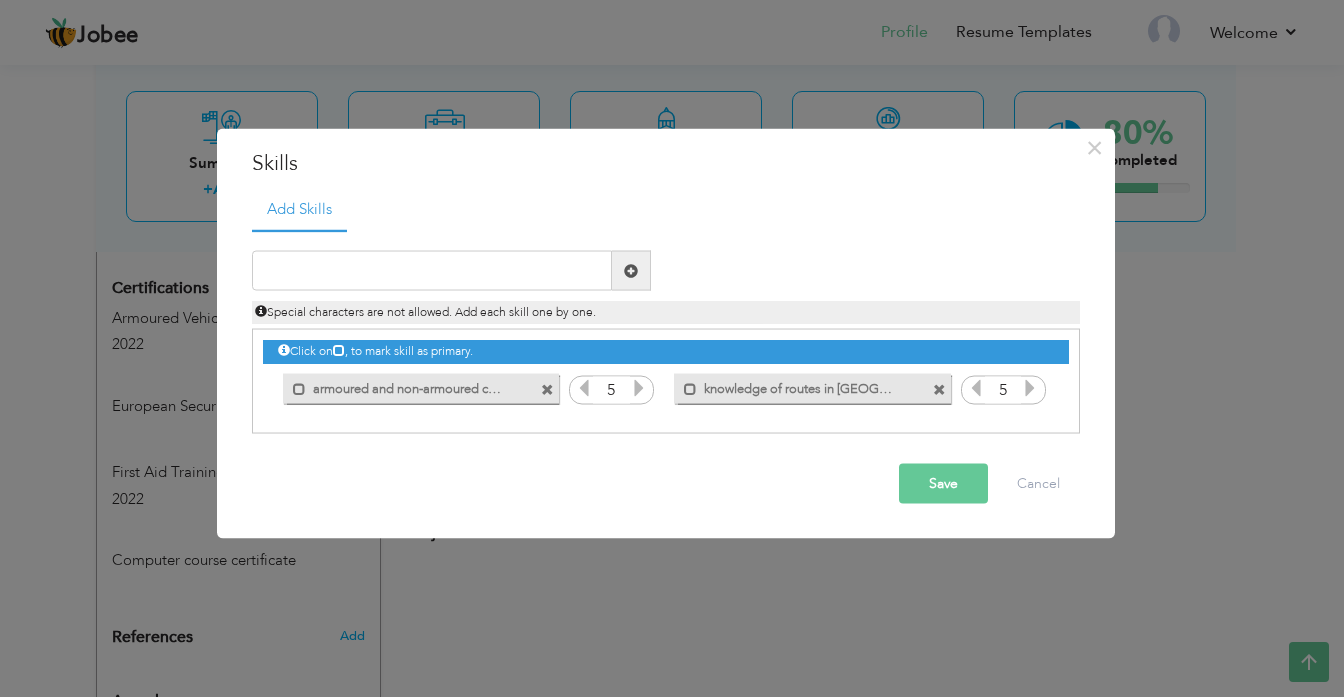 click at bounding box center (1030, 388) 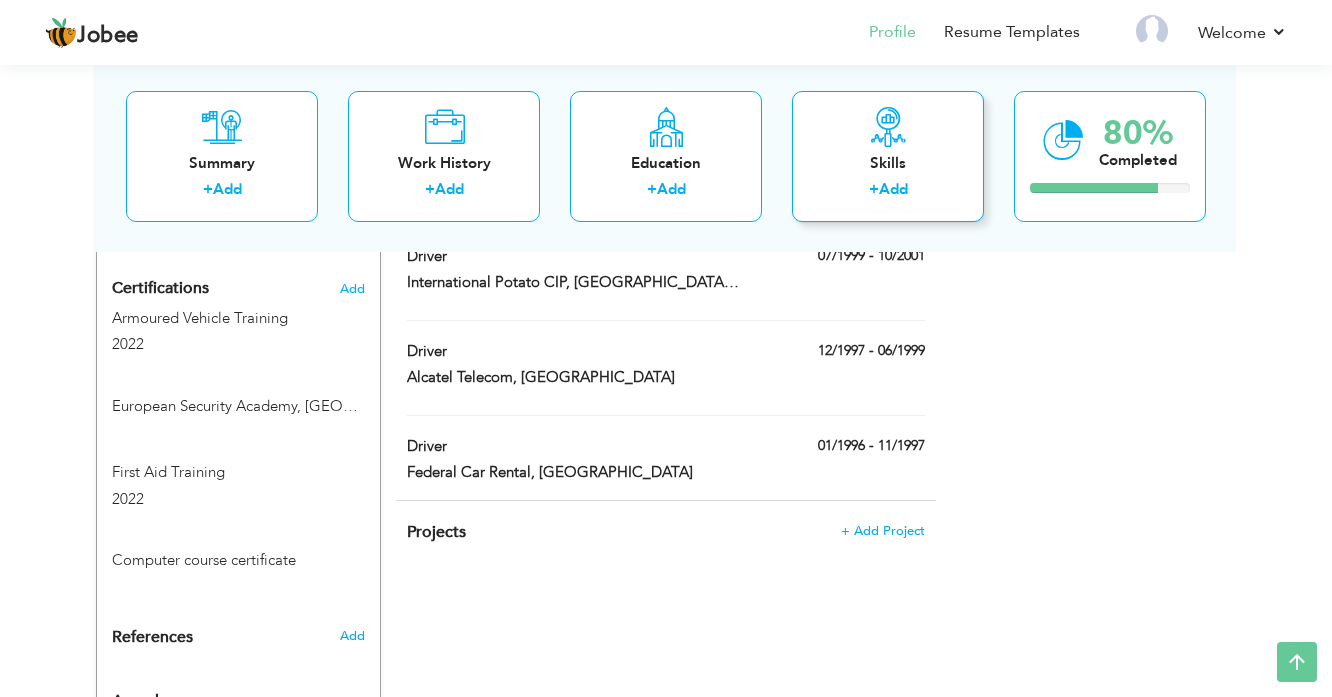 click on "Add" at bounding box center [893, 189] 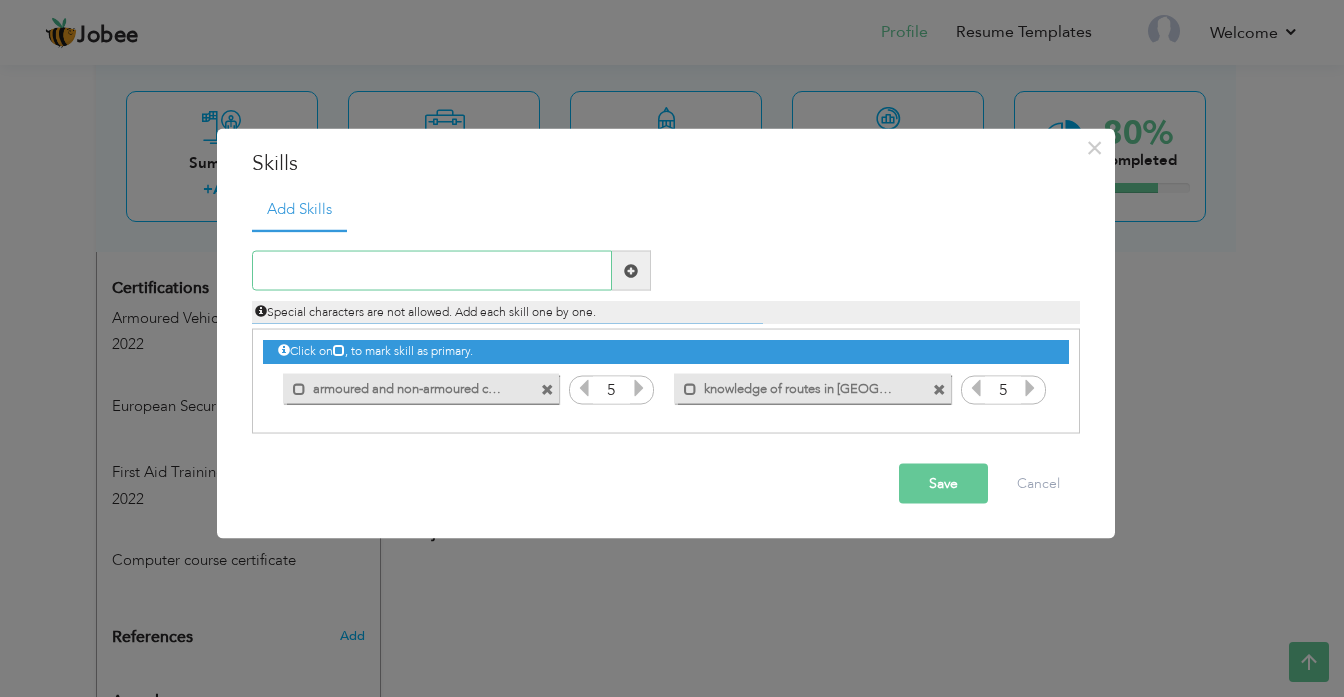 paste on "GPS and maps" 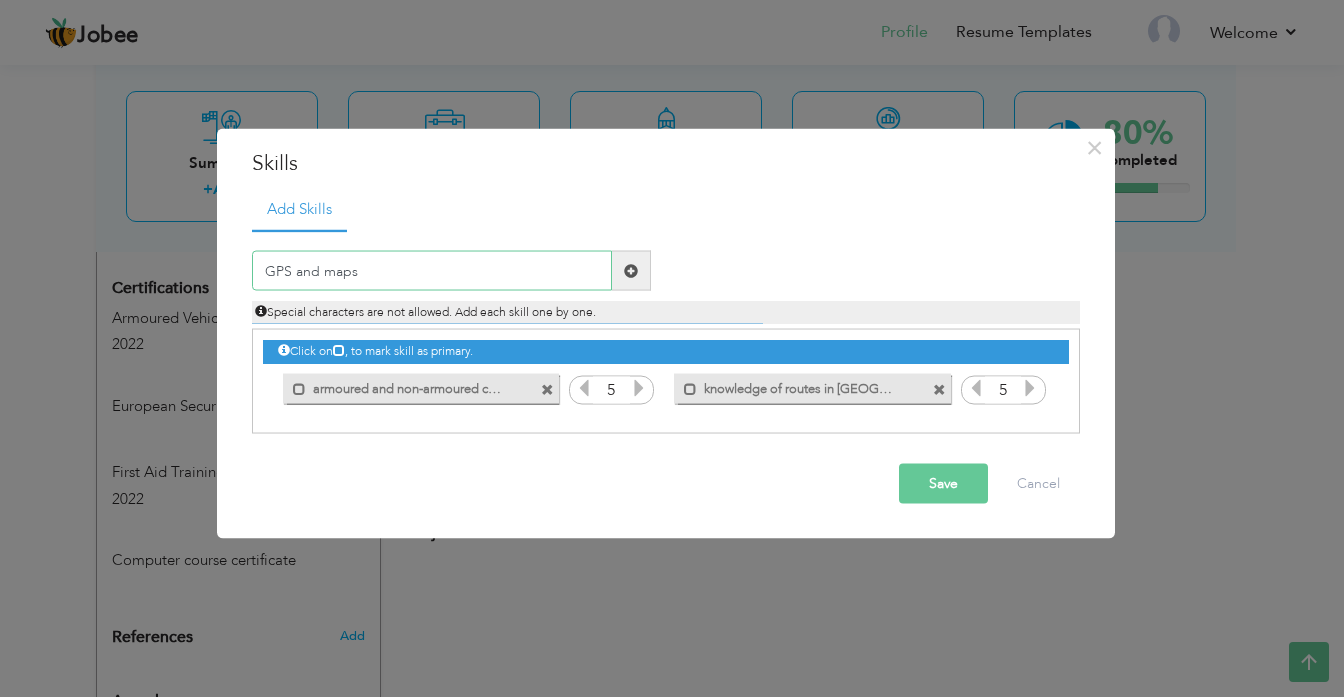 type on "GPS and maps" 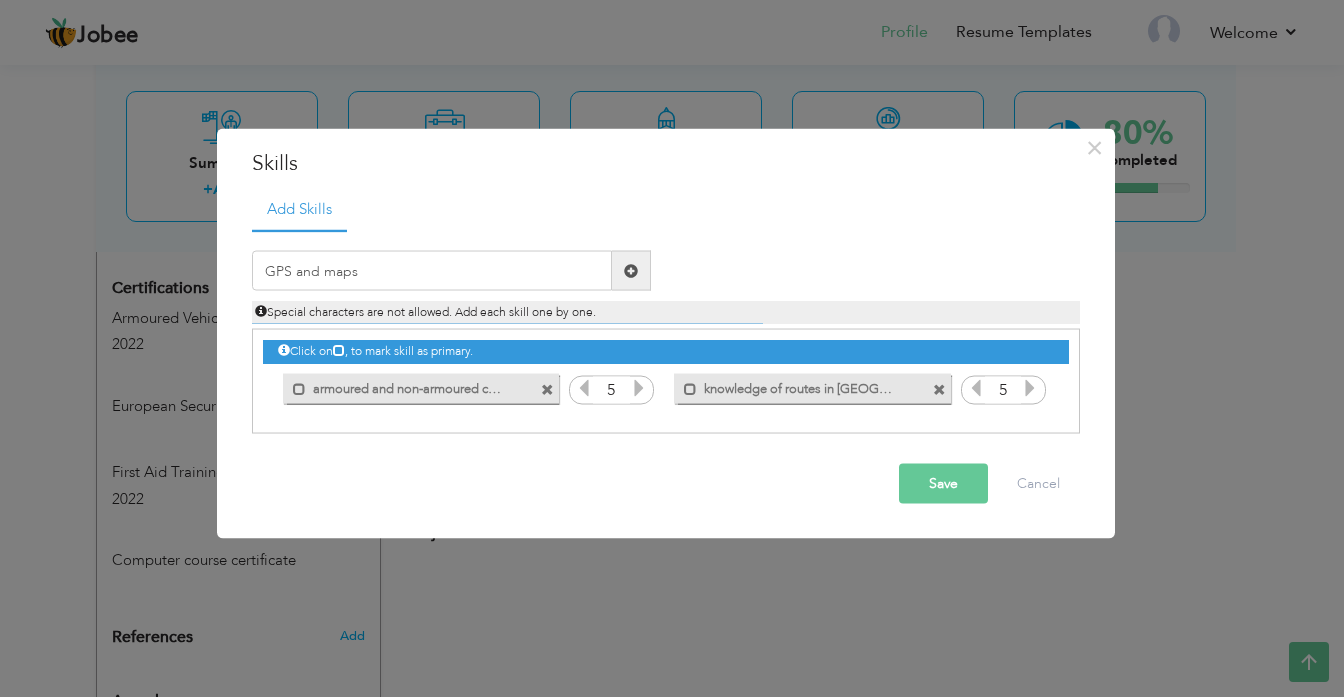click at bounding box center (631, 270) 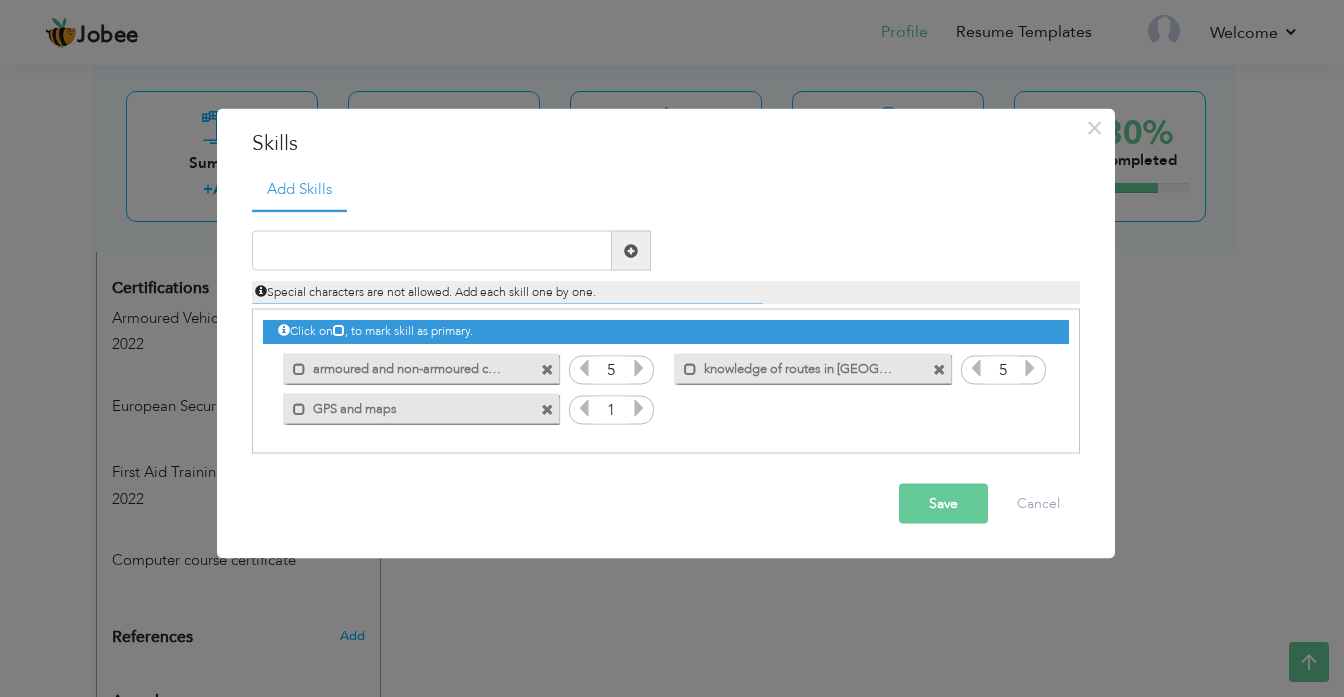 click on "Special characters are not allowed. Add each skill one by one." at bounding box center [666, 287] 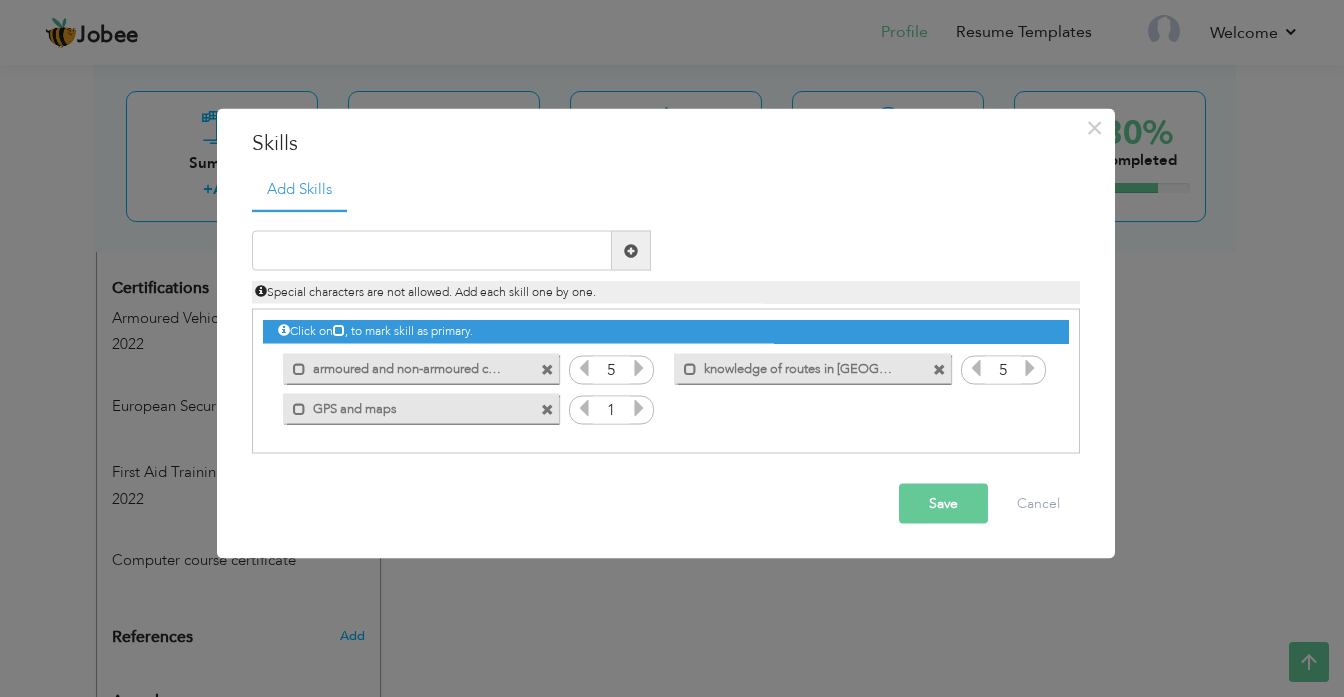 click at bounding box center (639, 408) 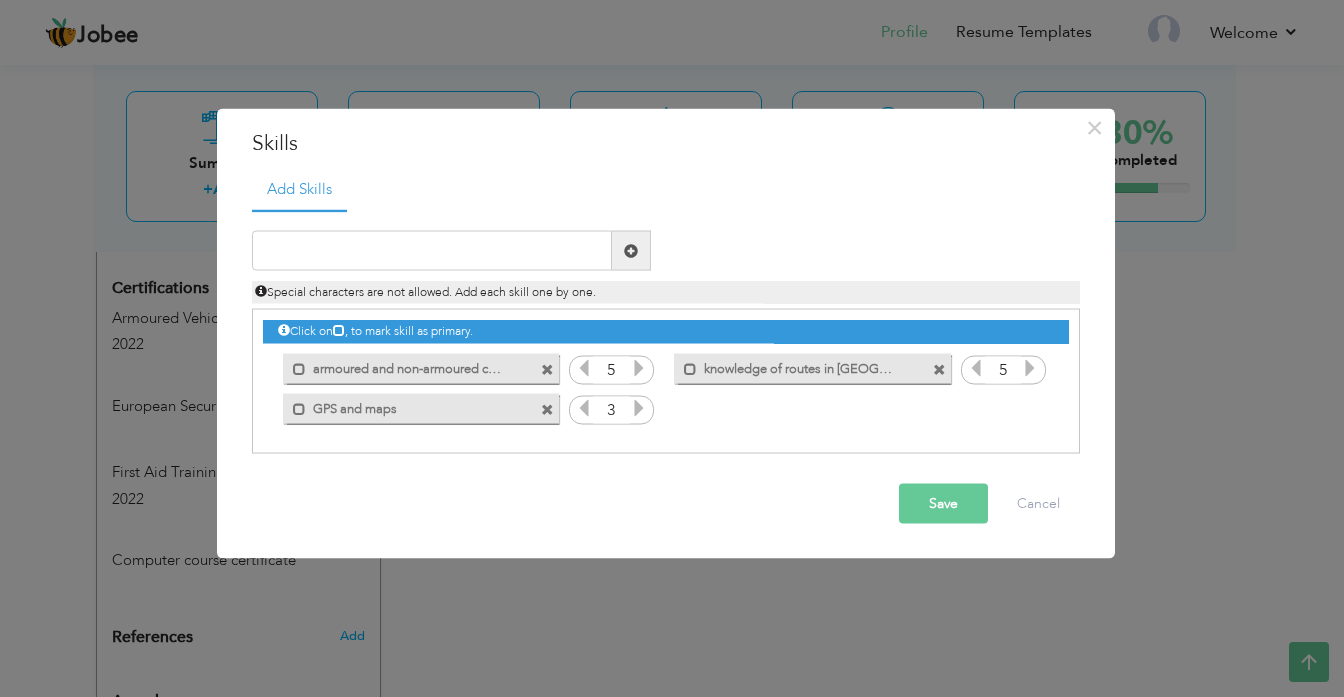 click at bounding box center (639, 408) 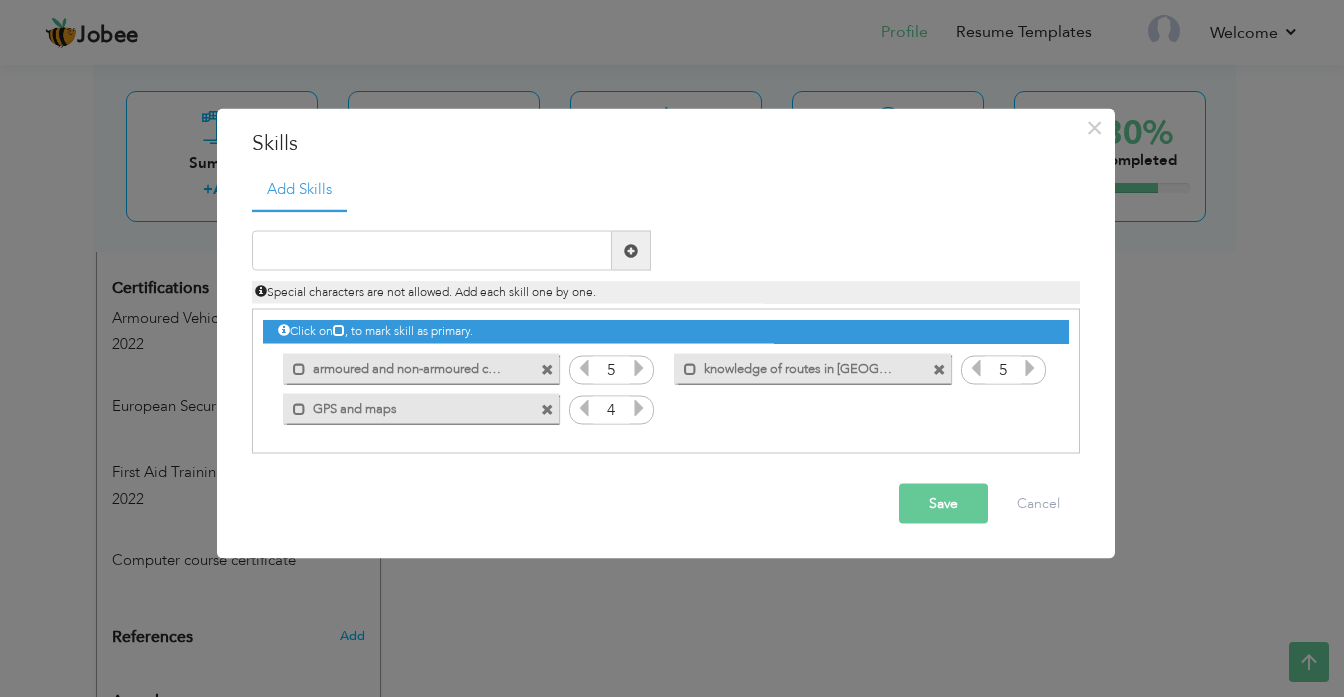 click at bounding box center [639, 408] 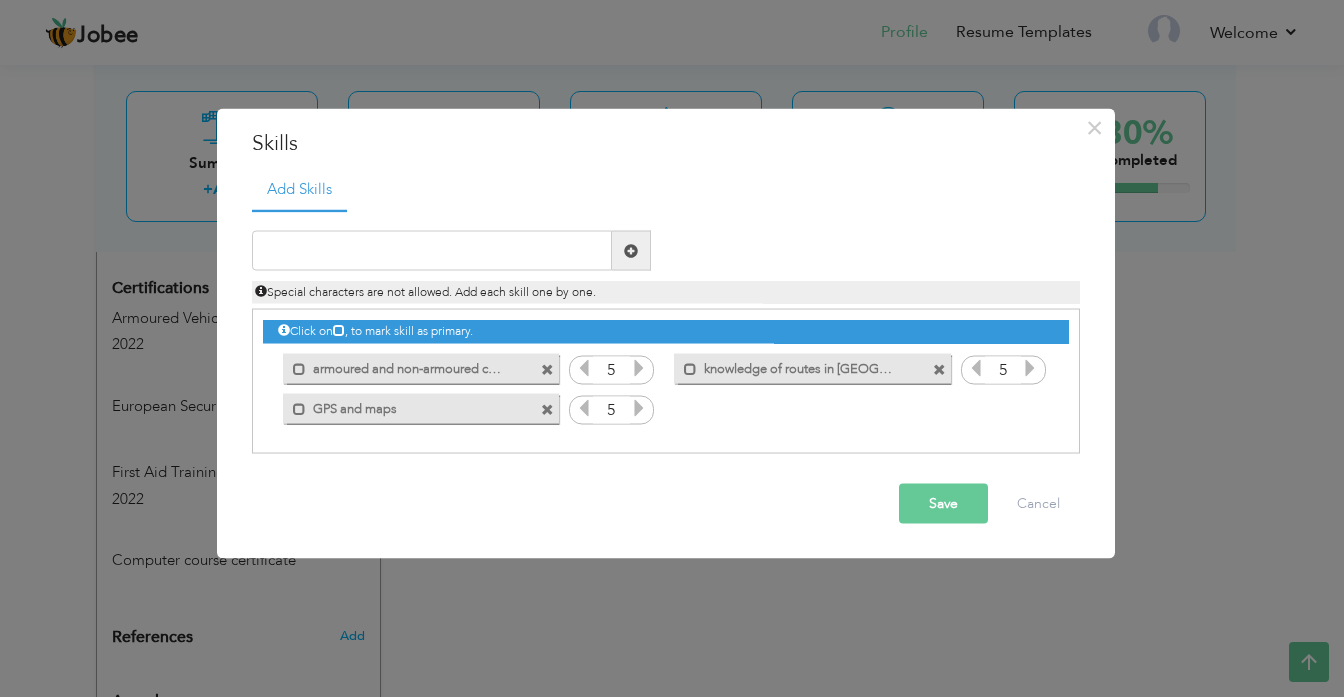 click at bounding box center [639, 408] 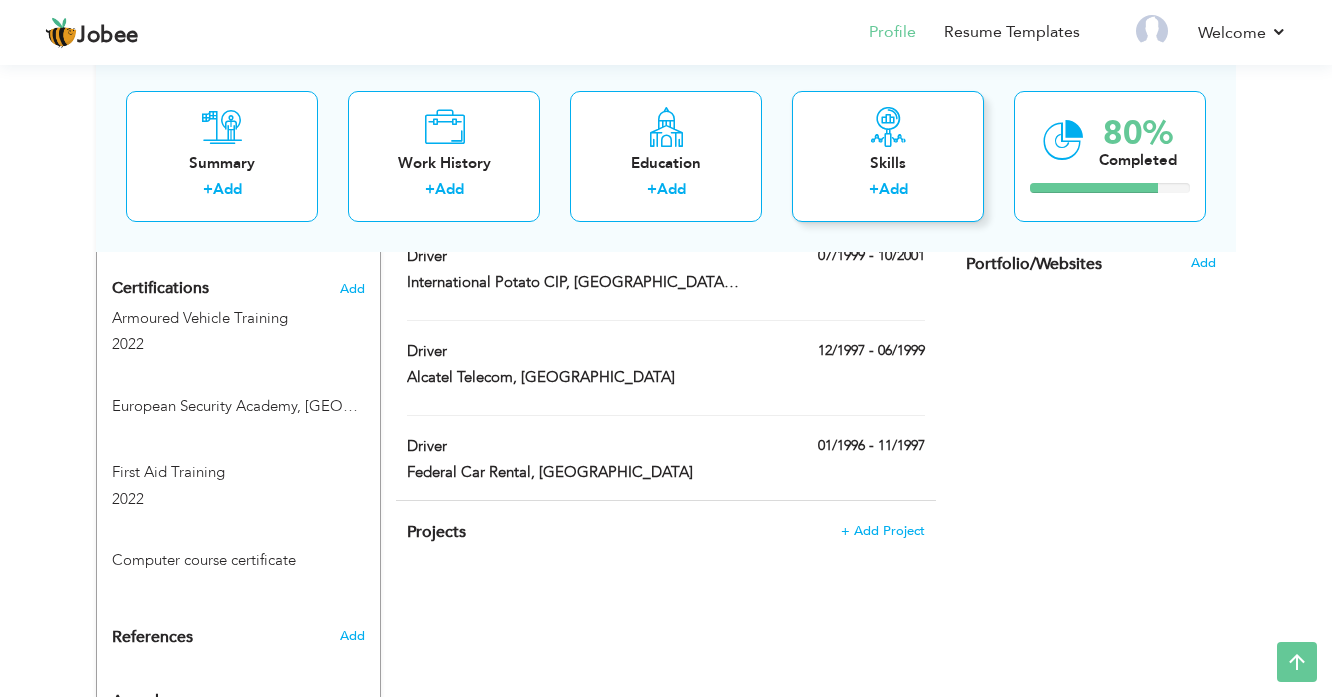click on "Add" at bounding box center (893, 189) 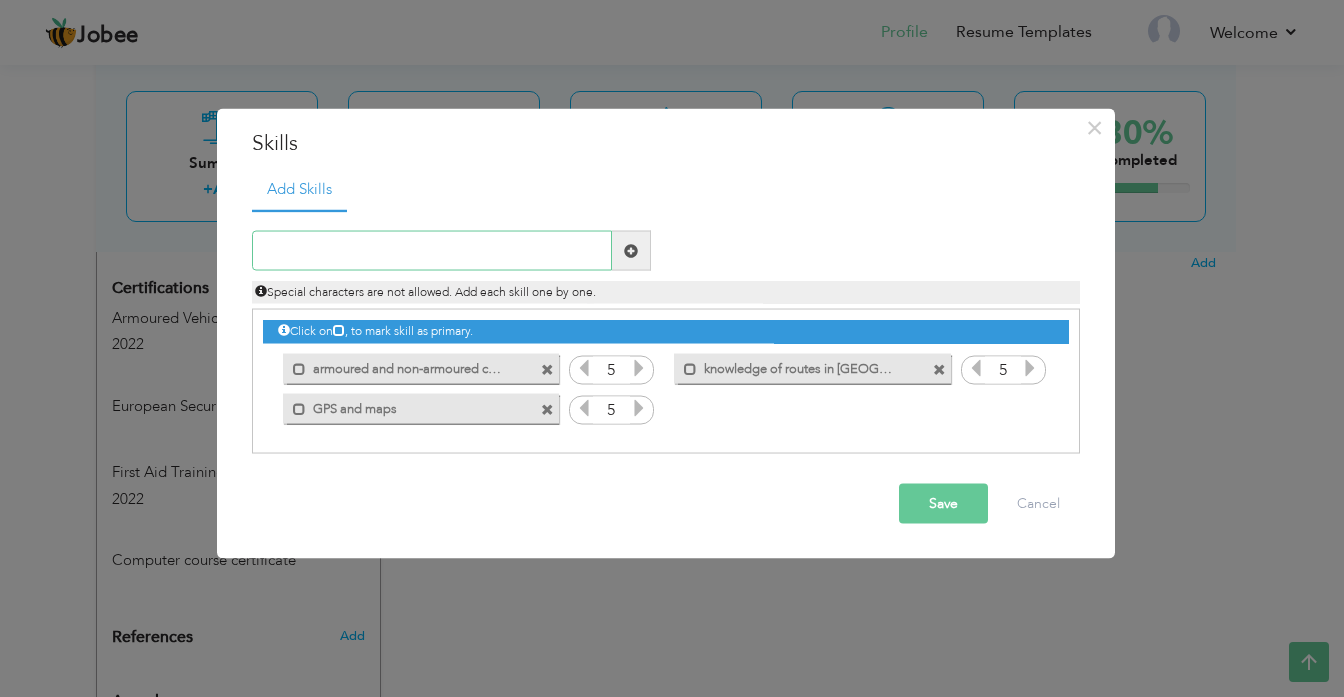 paste on "drive in challenging weather" 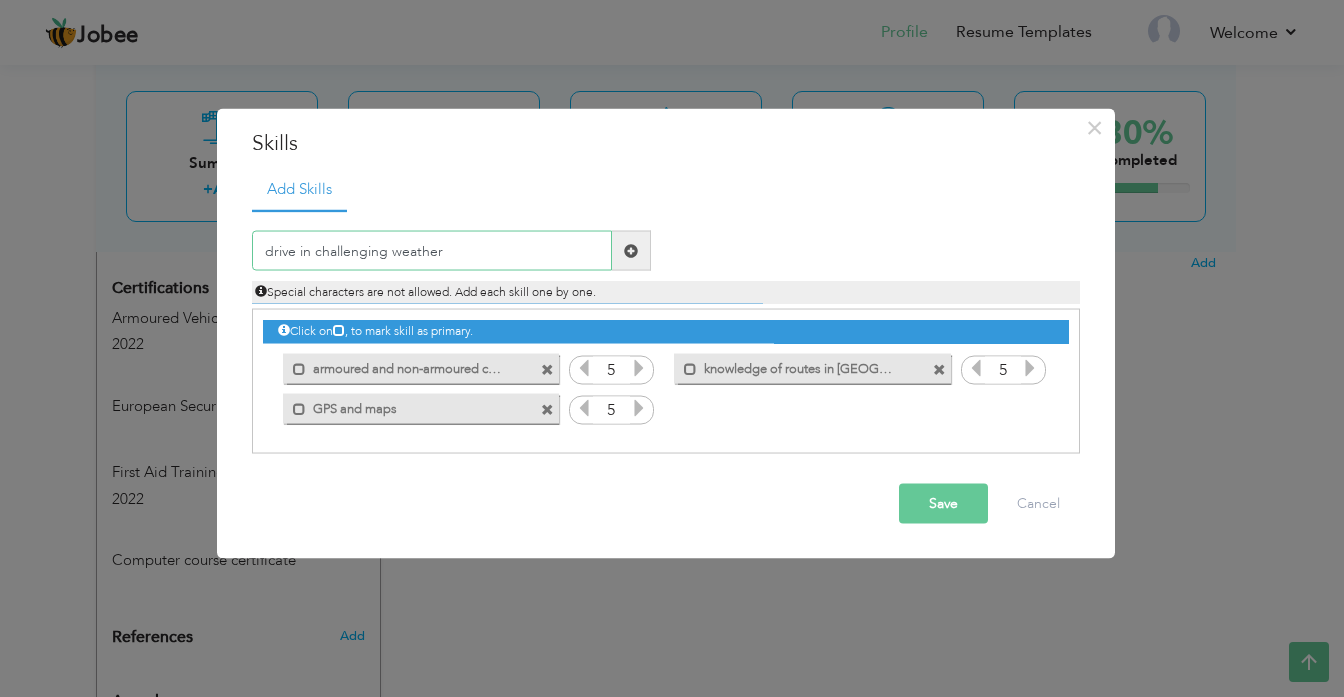 click on "drive in challenging weather" at bounding box center (432, 251) 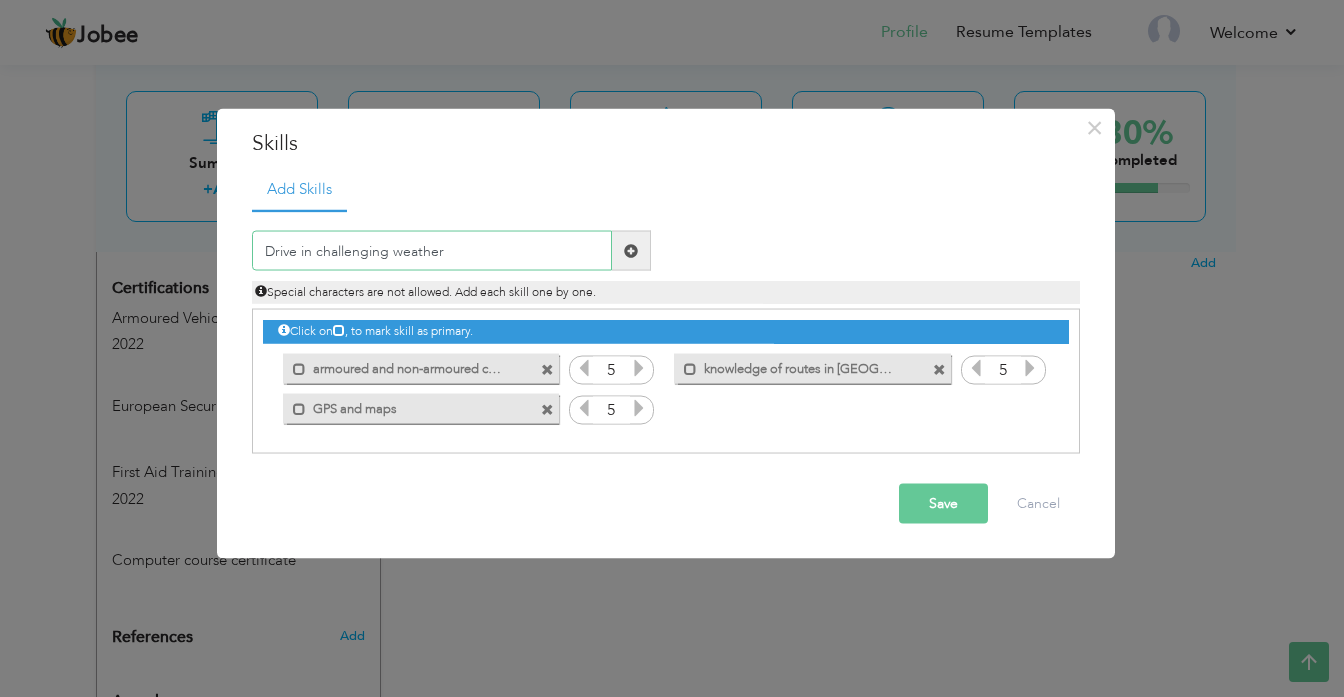 type on "Drive in challenging weather" 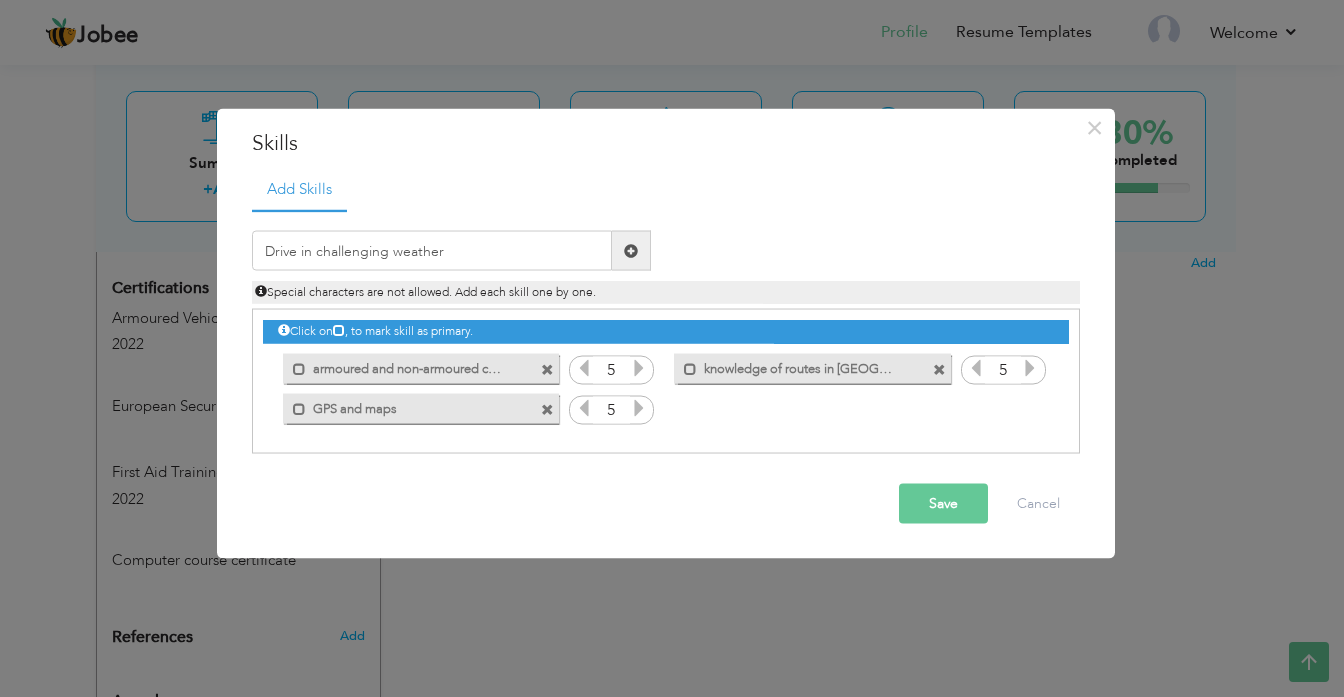 click at bounding box center [631, 250] 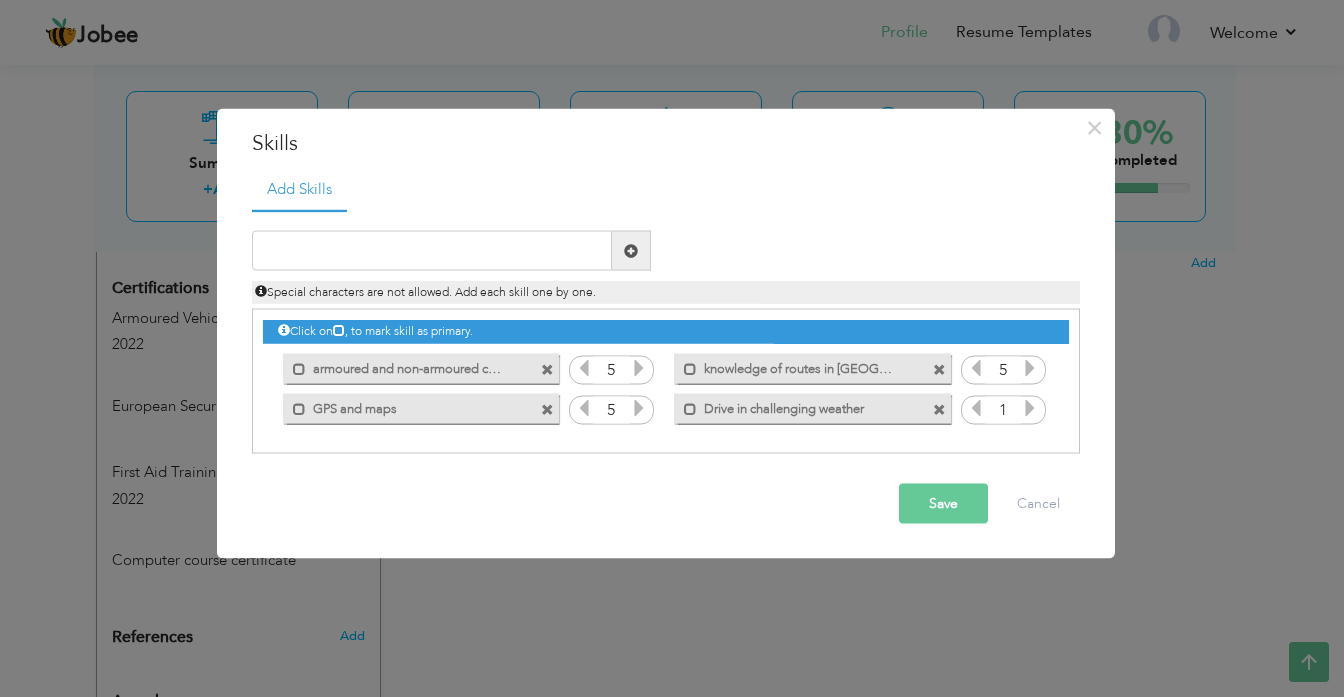 click at bounding box center [1030, 408] 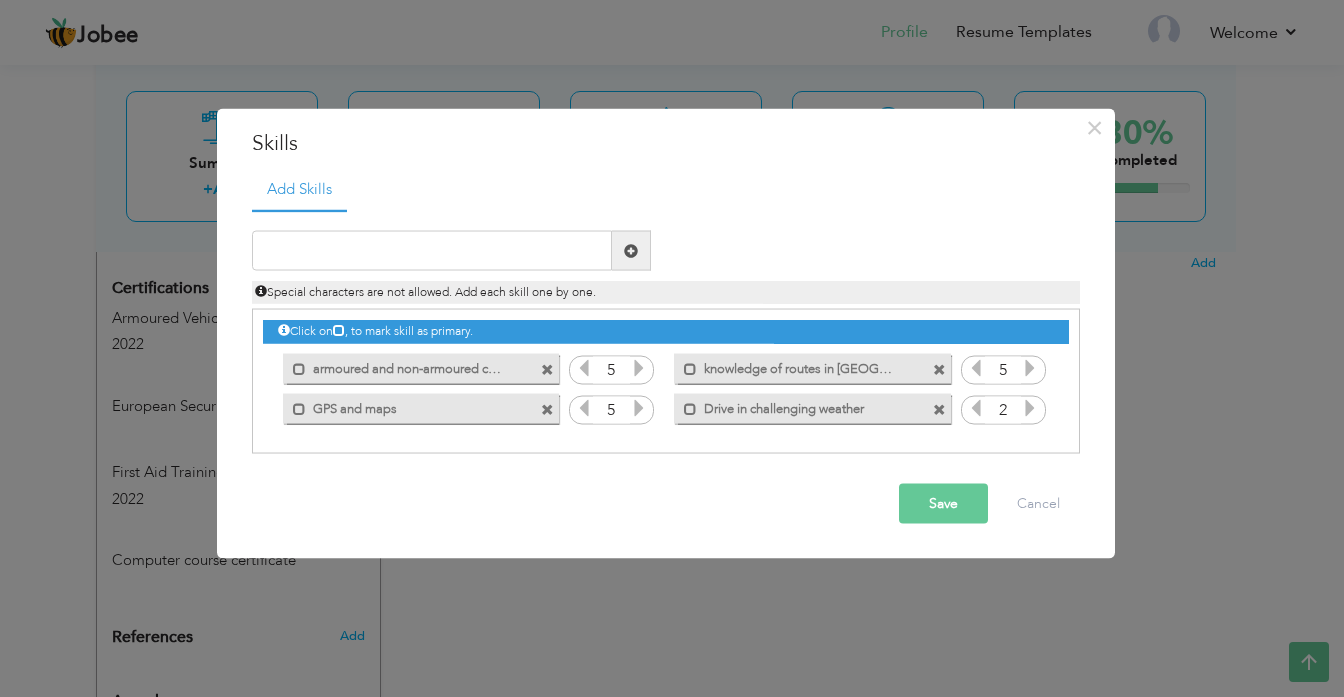 click at bounding box center [1030, 408] 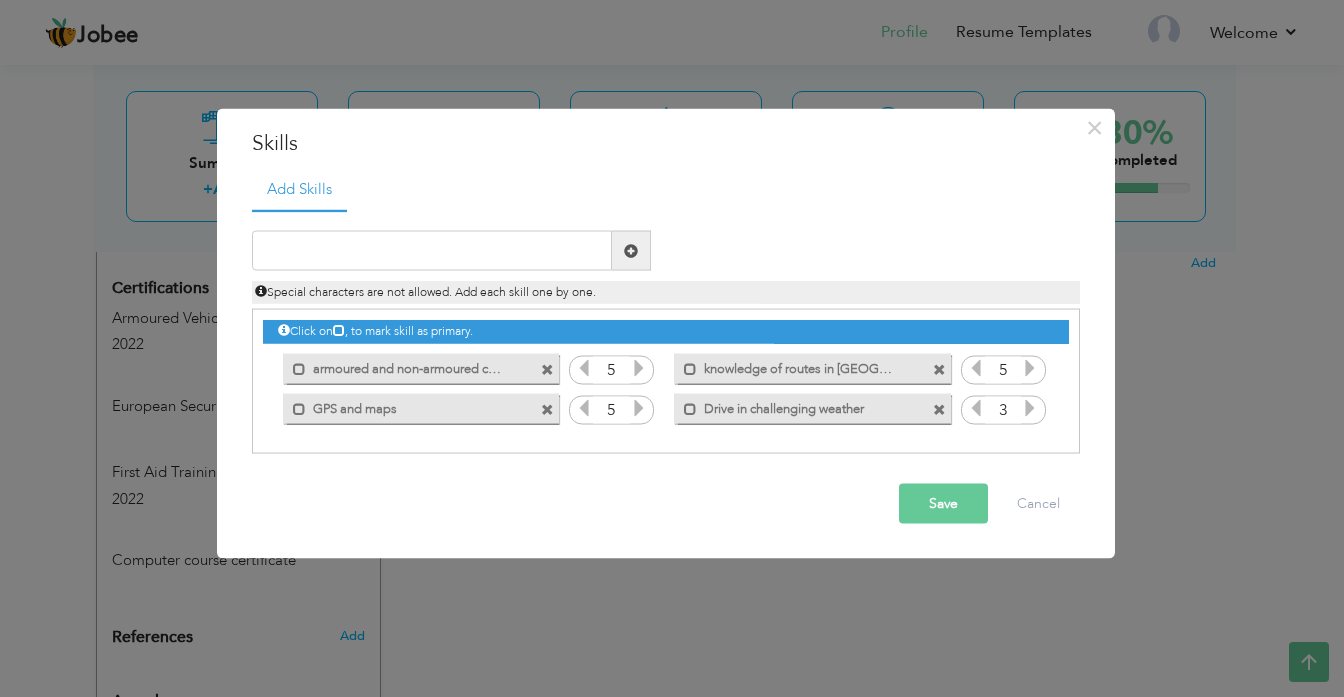 click at bounding box center [1030, 408] 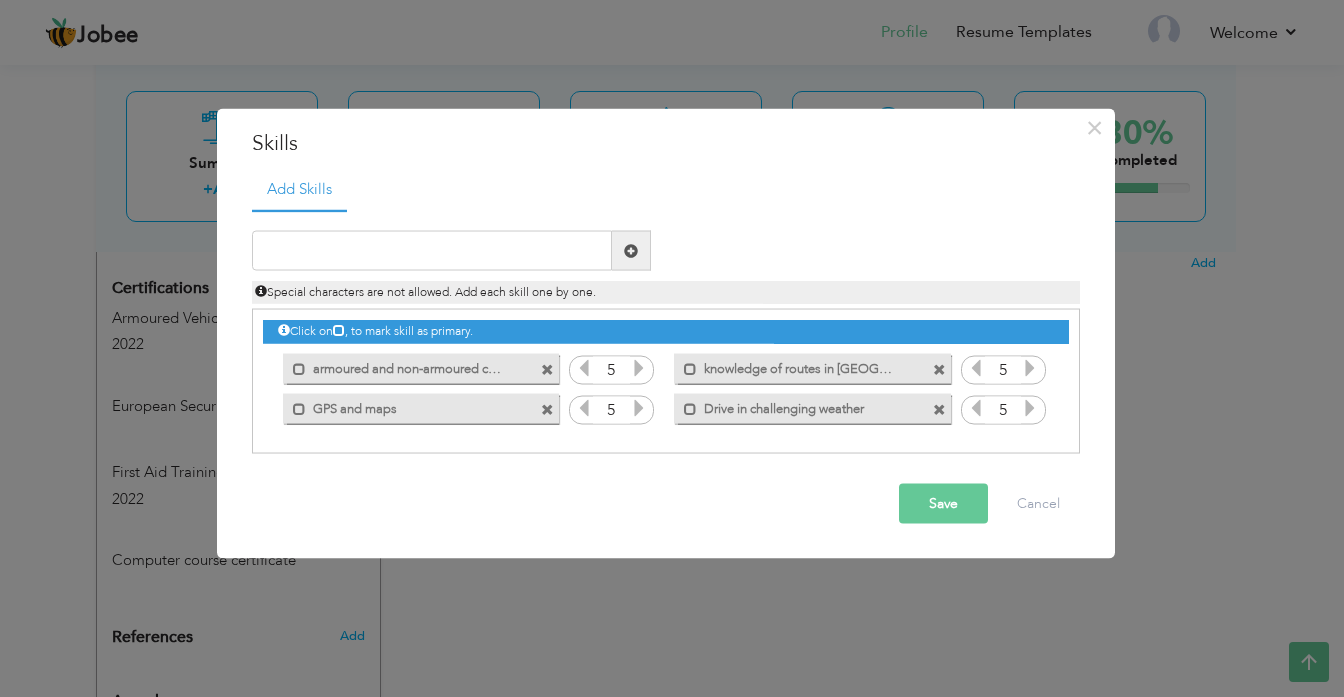 click at bounding box center [1030, 408] 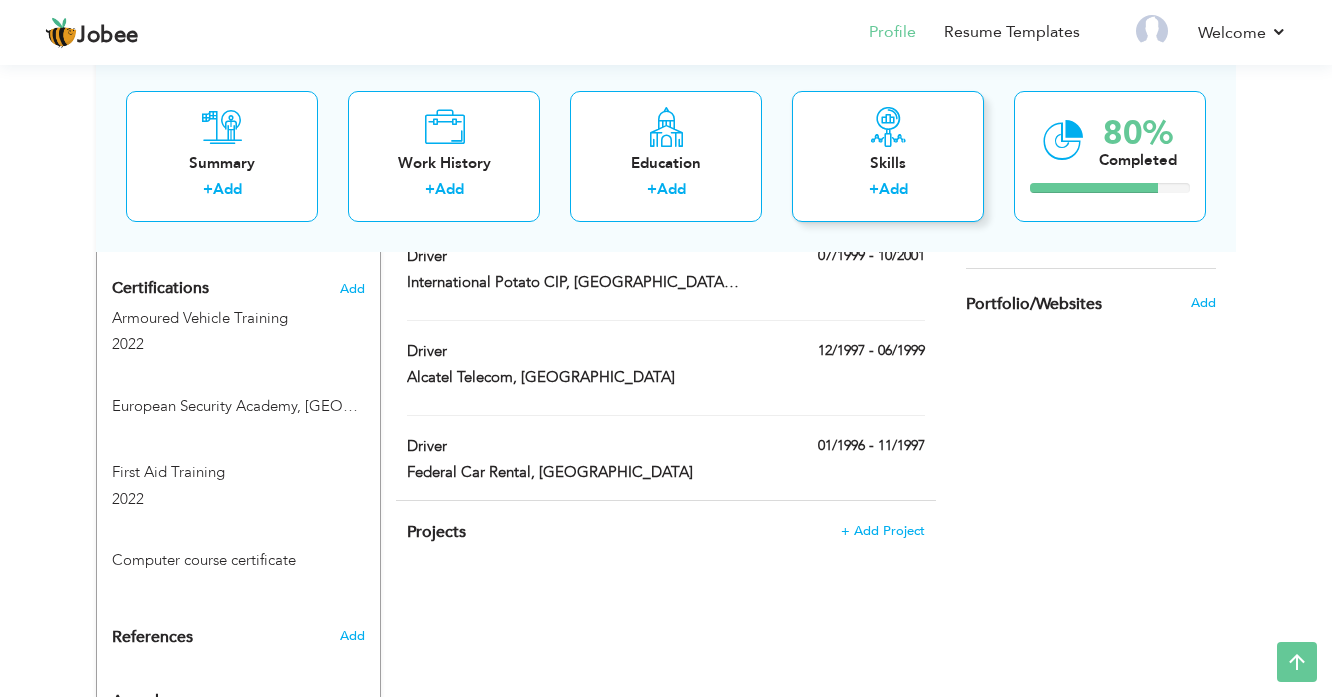 click on "Add" at bounding box center (893, 189) 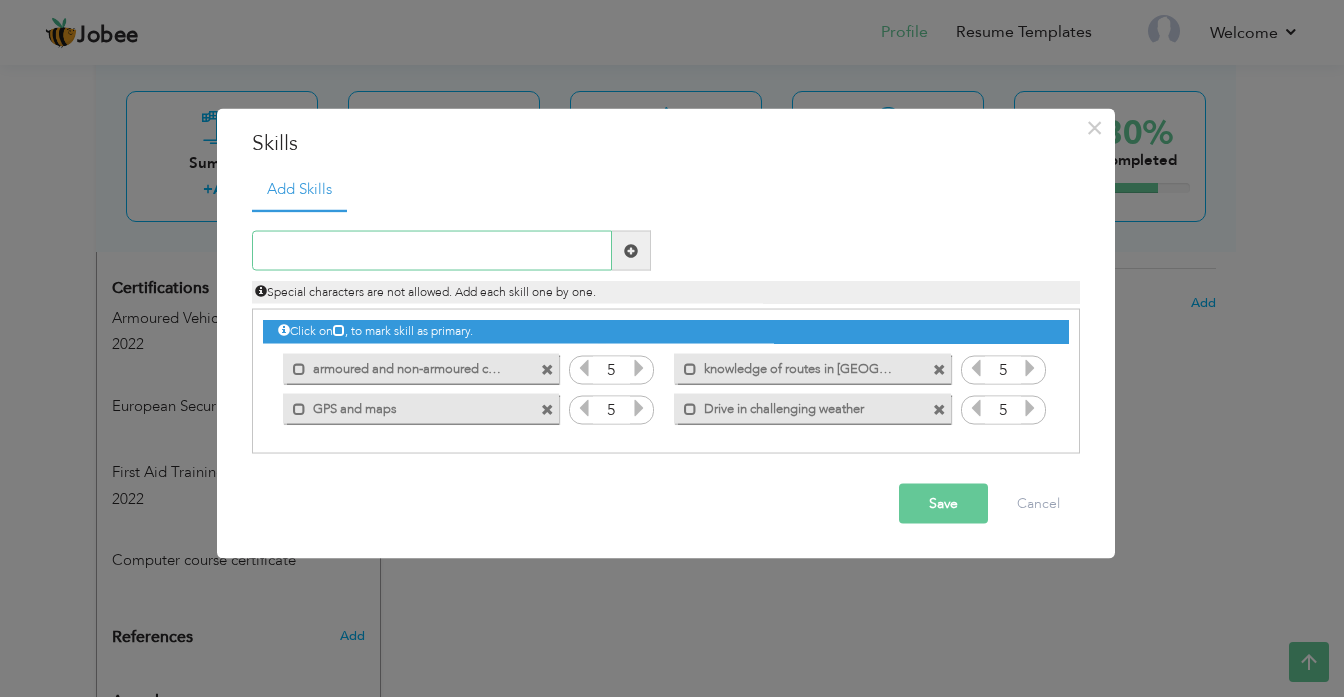 paste on "safe and timely transport" 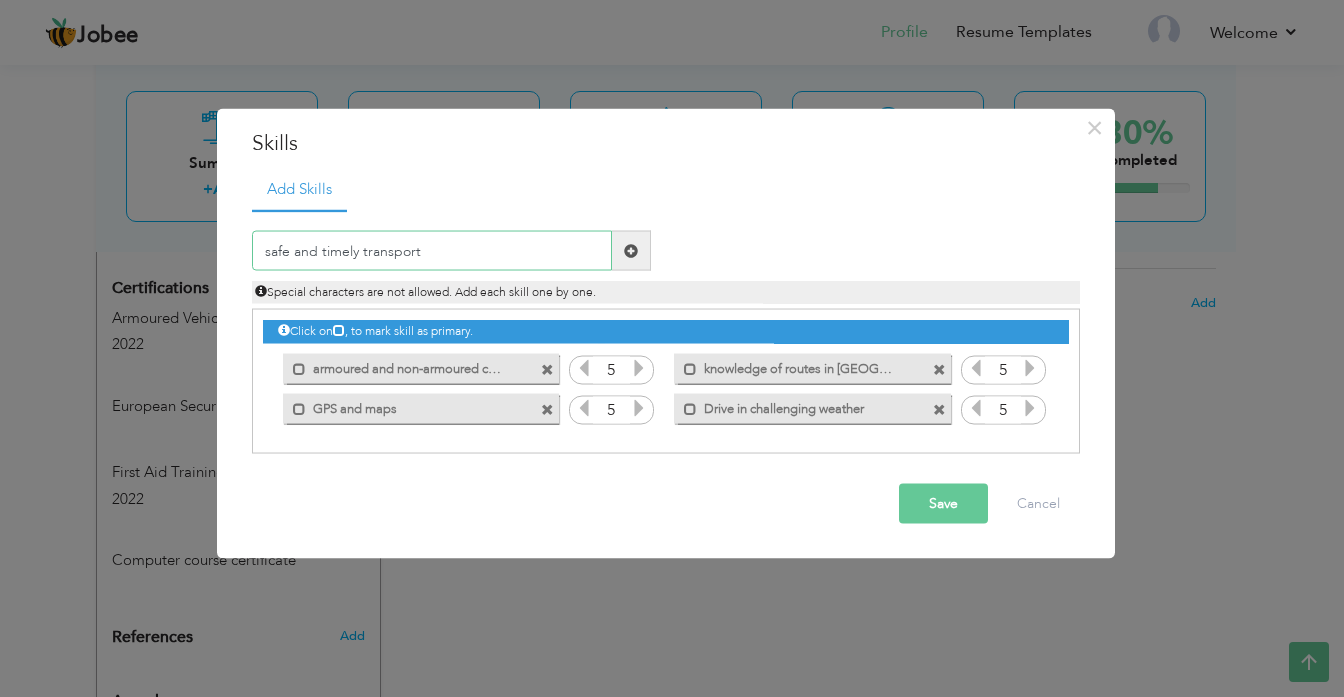 click on "safe and timely transport" at bounding box center [432, 251] 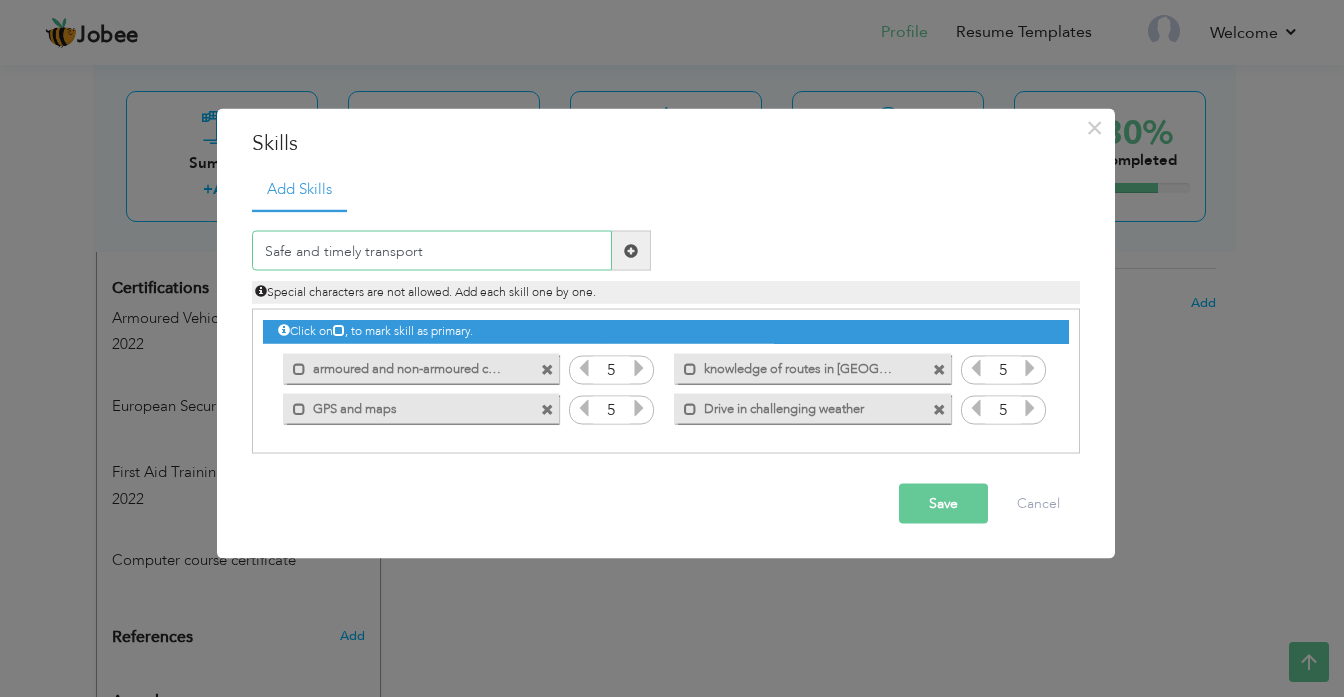type on "Safe and timely transport" 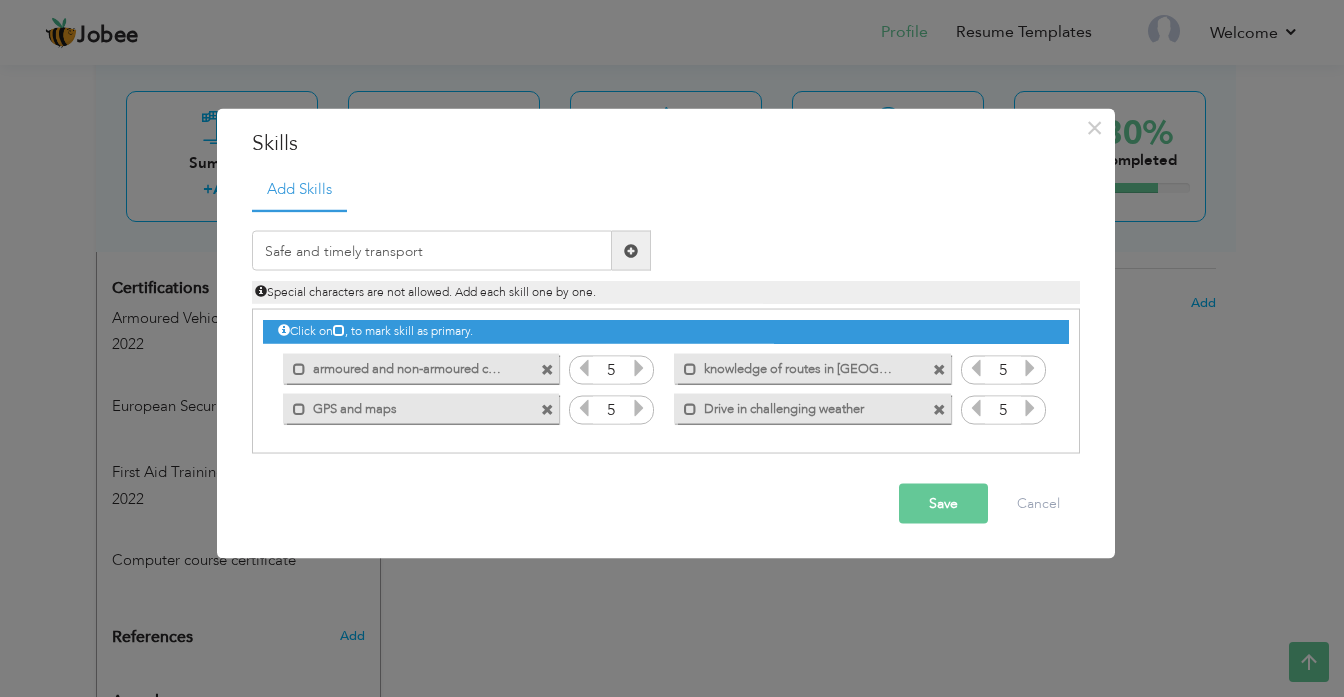 click at bounding box center (631, 251) 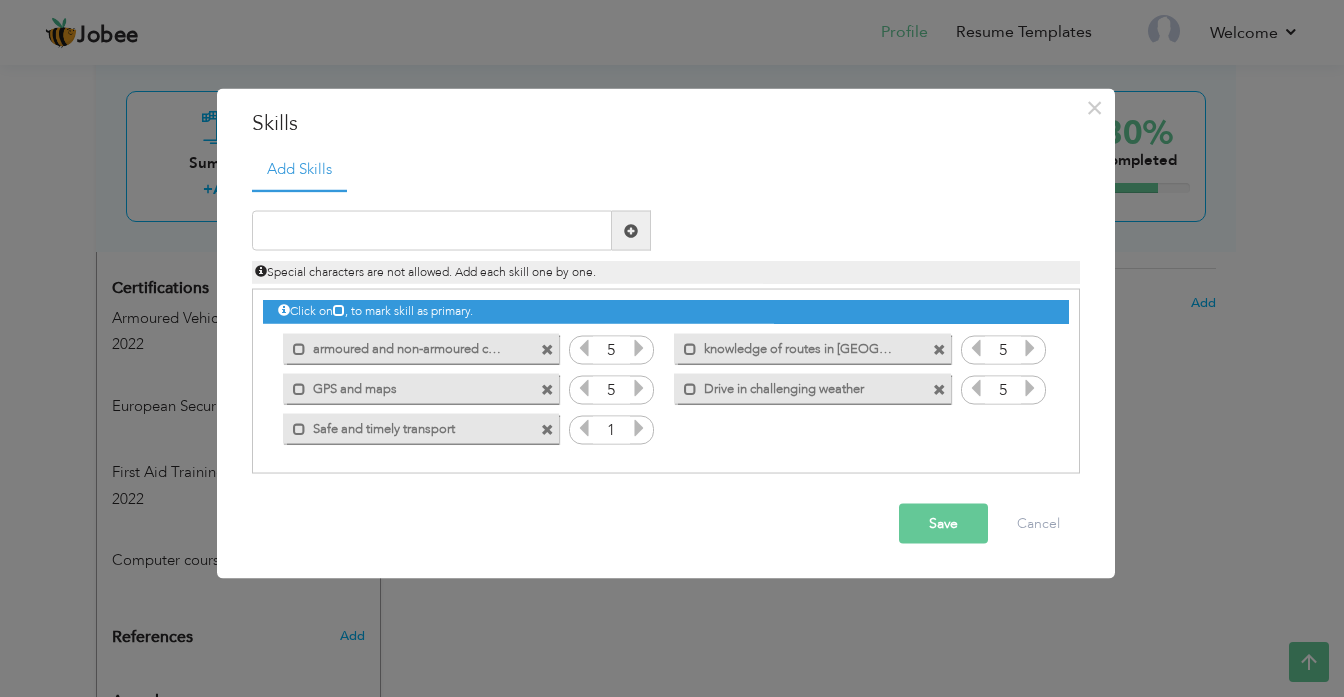 click at bounding box center (639, 428) 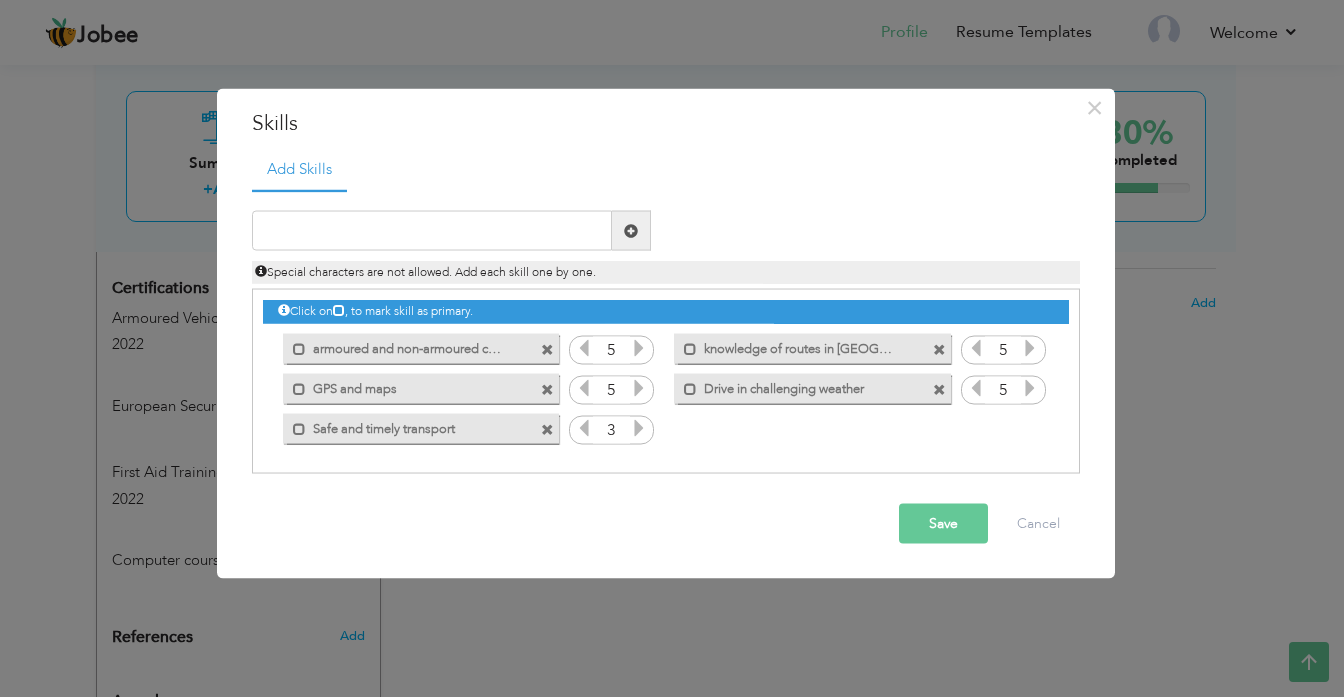 click at bounding box center (639, 428) 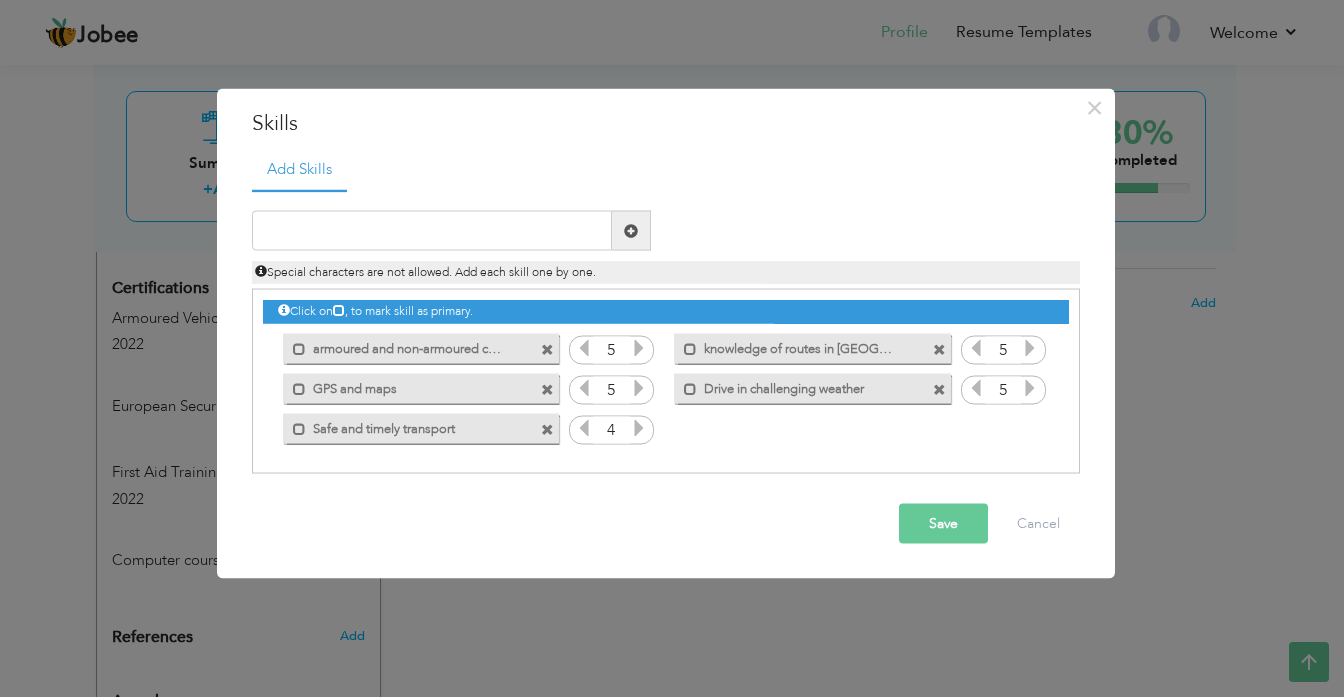 click at bounding box center [639, 428] 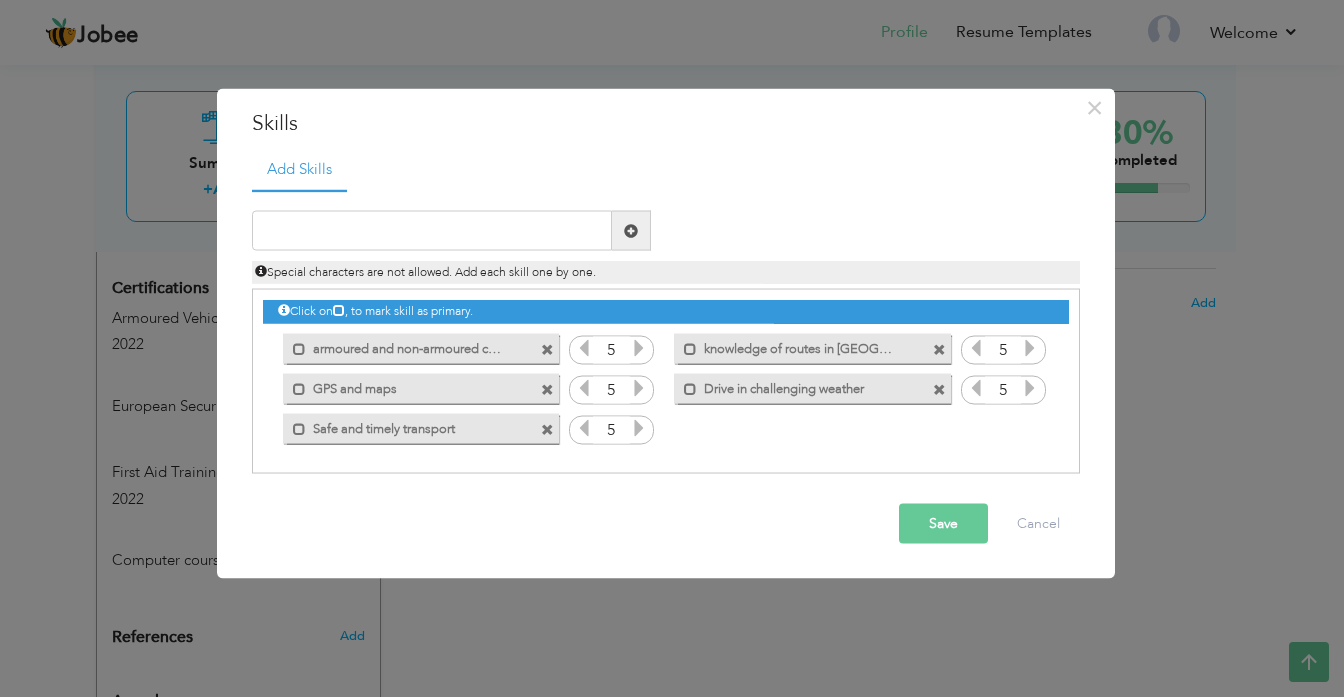 click at bounding box center (639, 428) 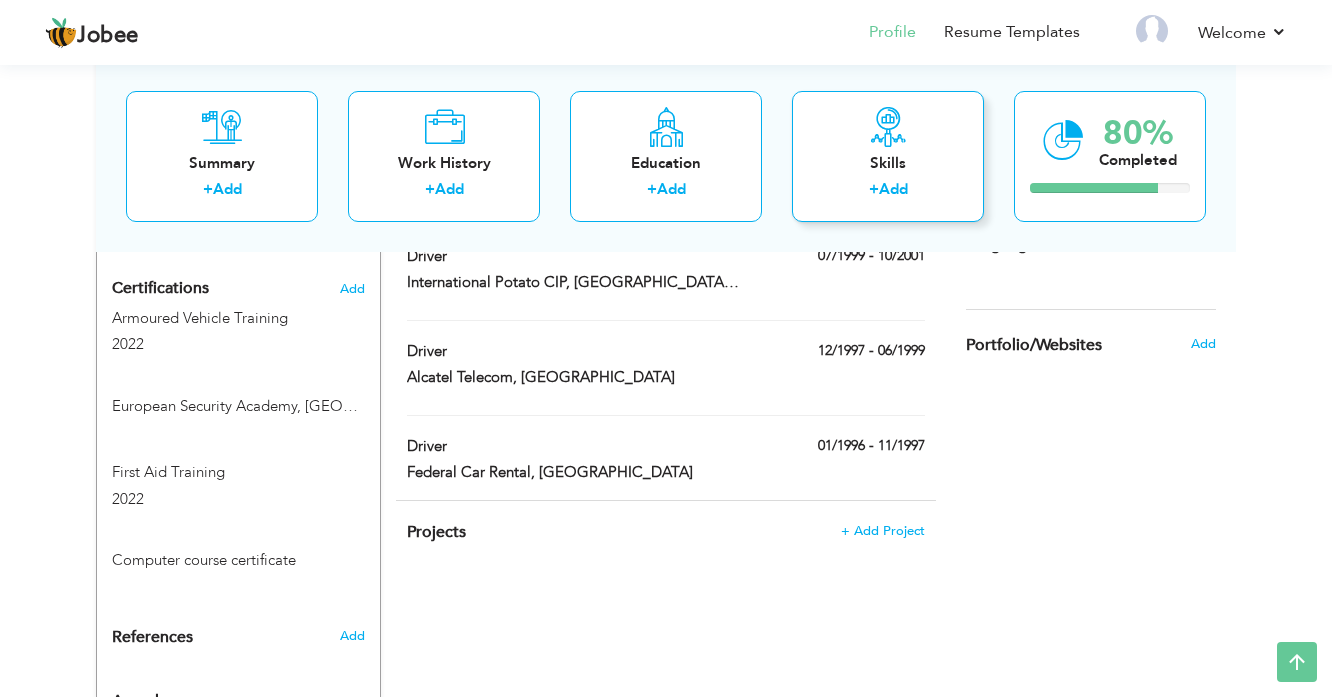 click on "Add" at bounding box center (893, 189) 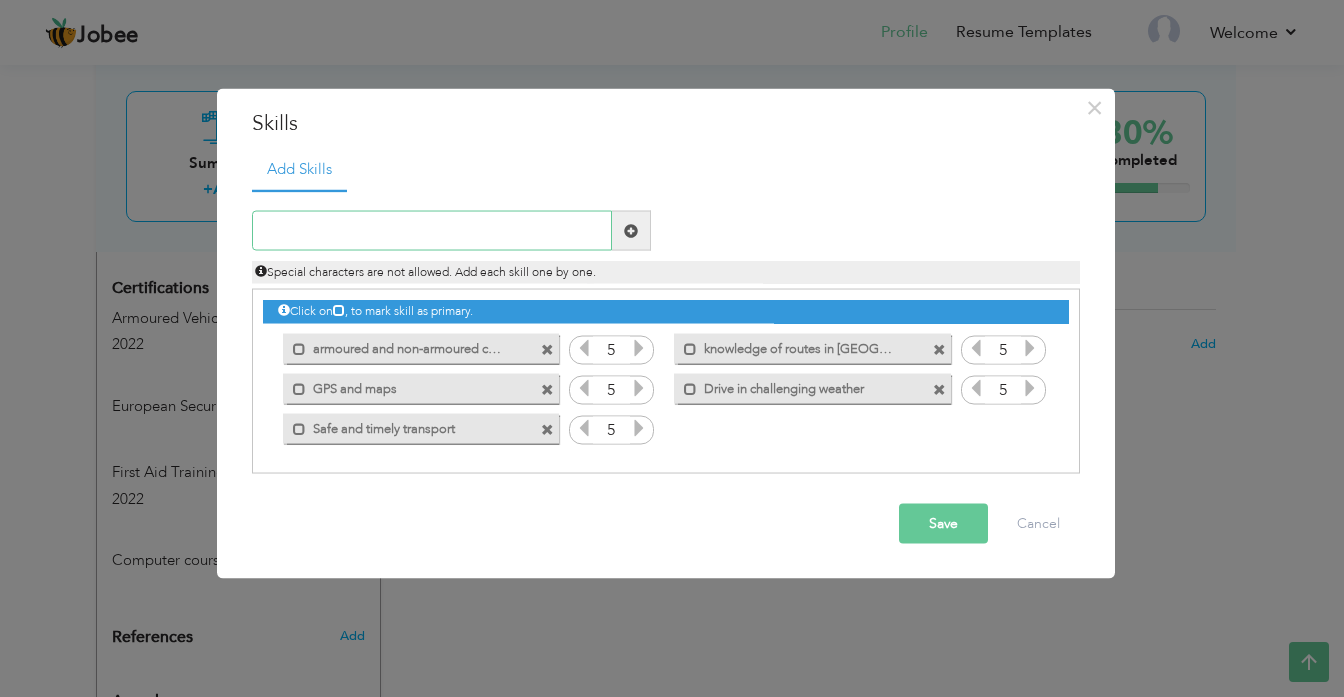 click at bounding box center (432, 231) 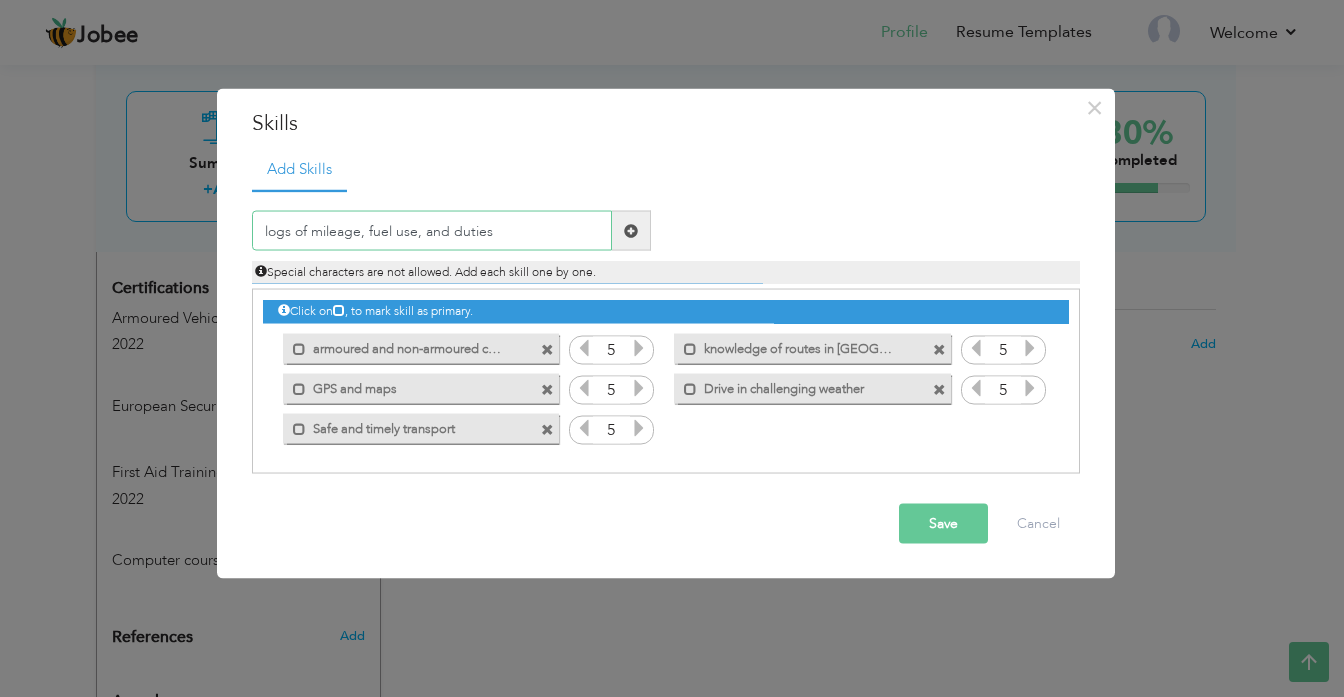 type on "logs of mileage, fuel use, and duties" 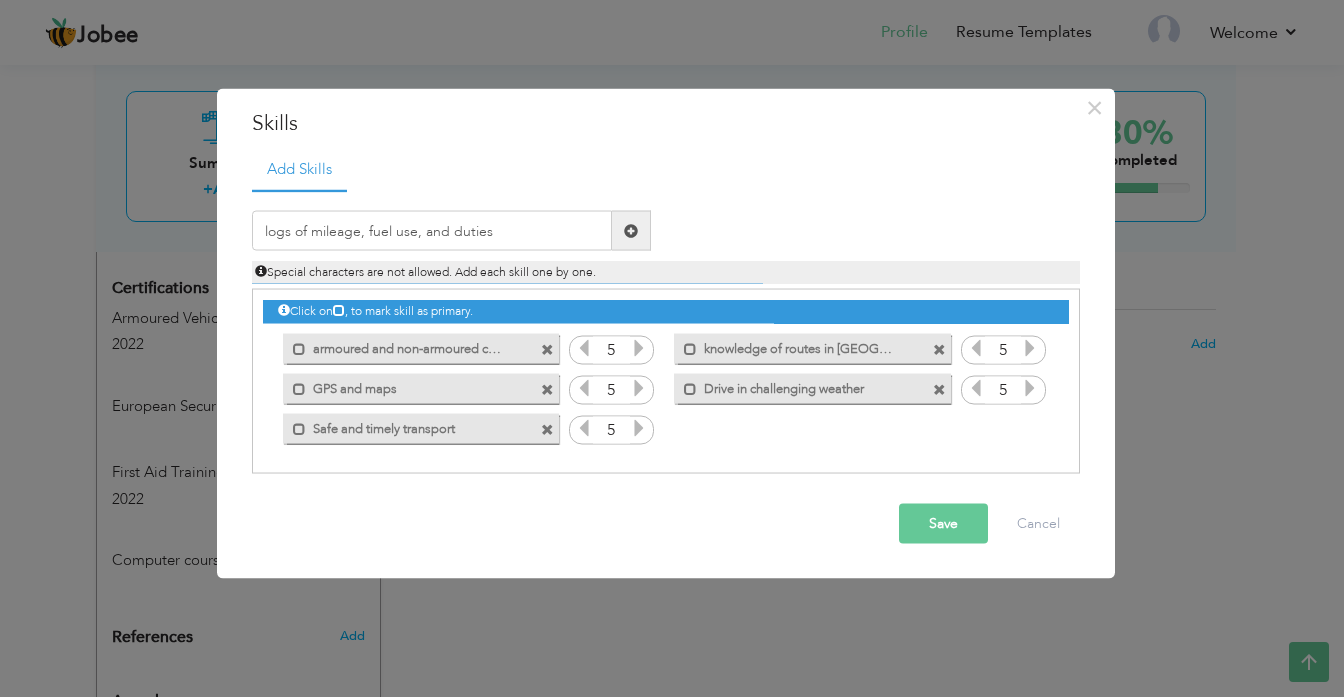 click at bounding box center [631, 230] 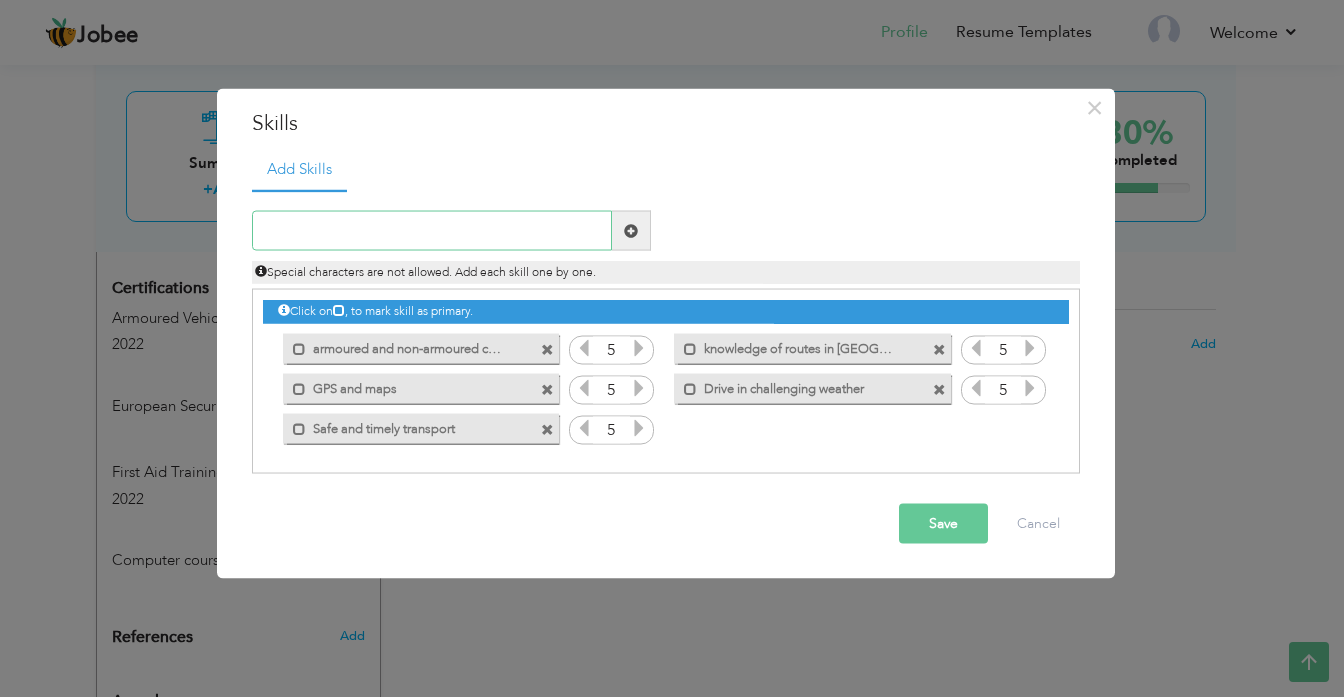 click at bounding box center [432, 231] 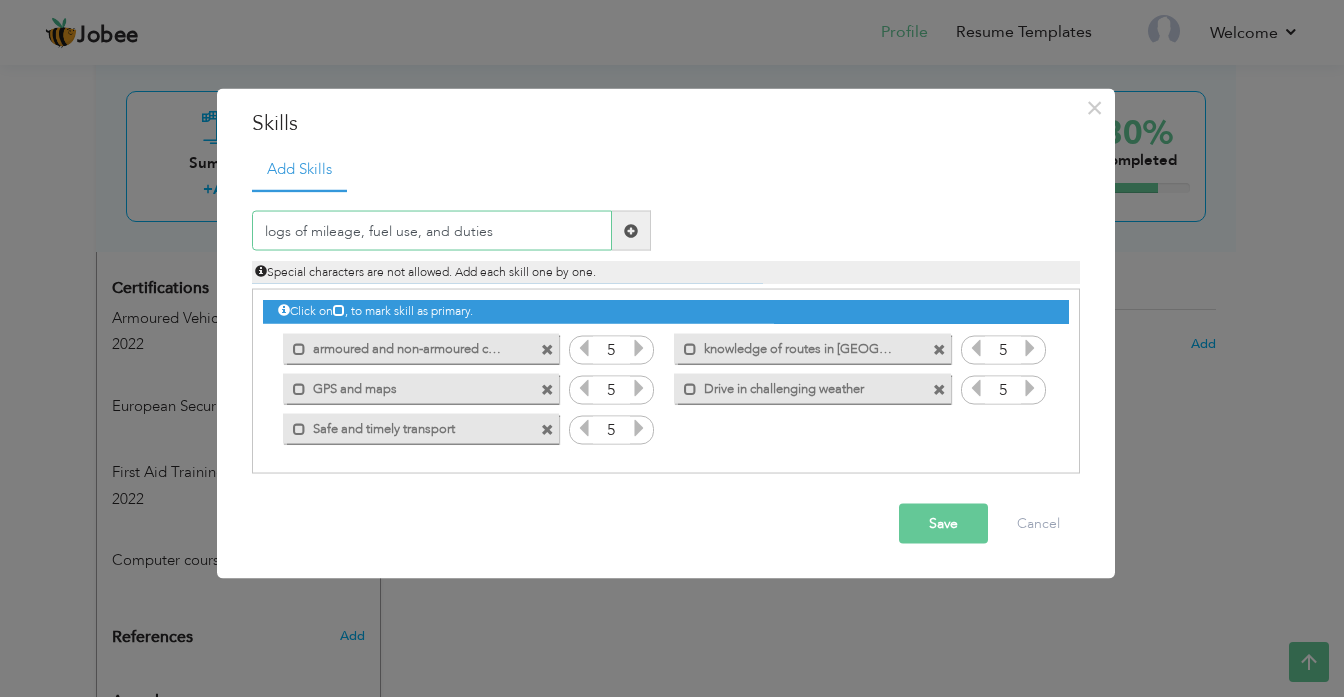 click on "logs of mileage, fuel use, and duties" at bounding box center [432, 231] 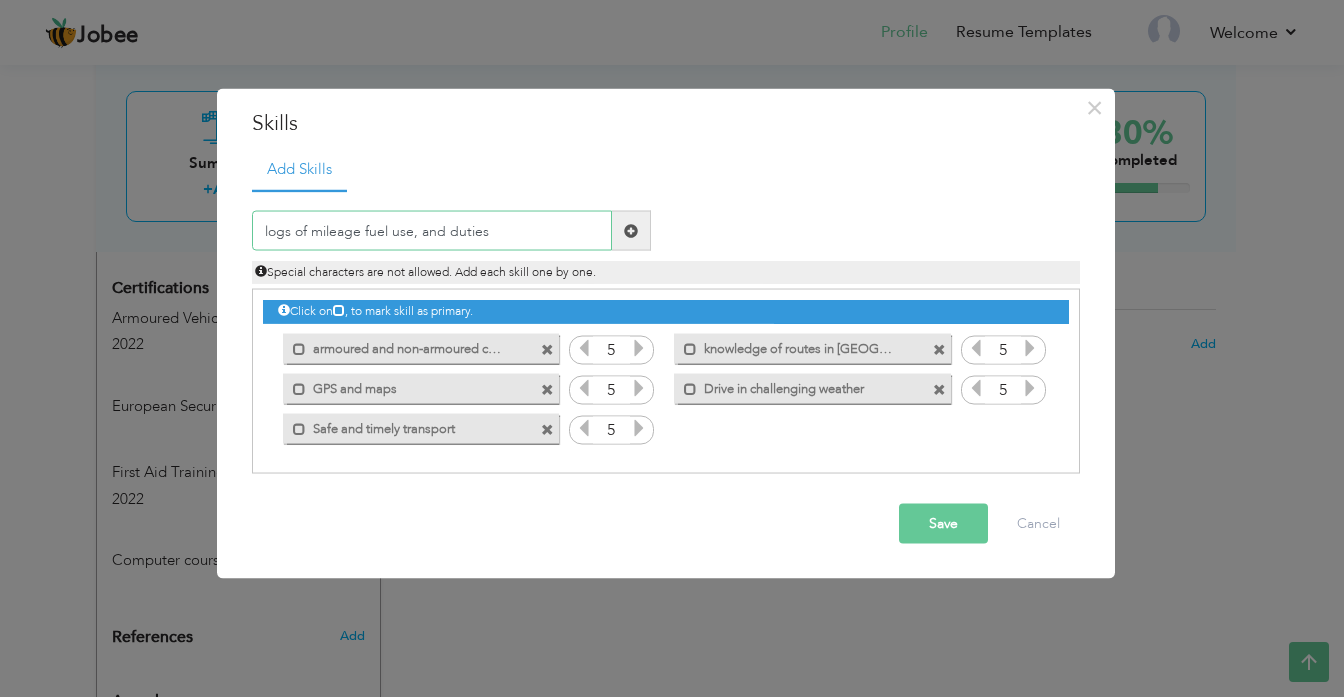 click on "logs of mileage fuel use, and duties" at bounding box center [432, 231] 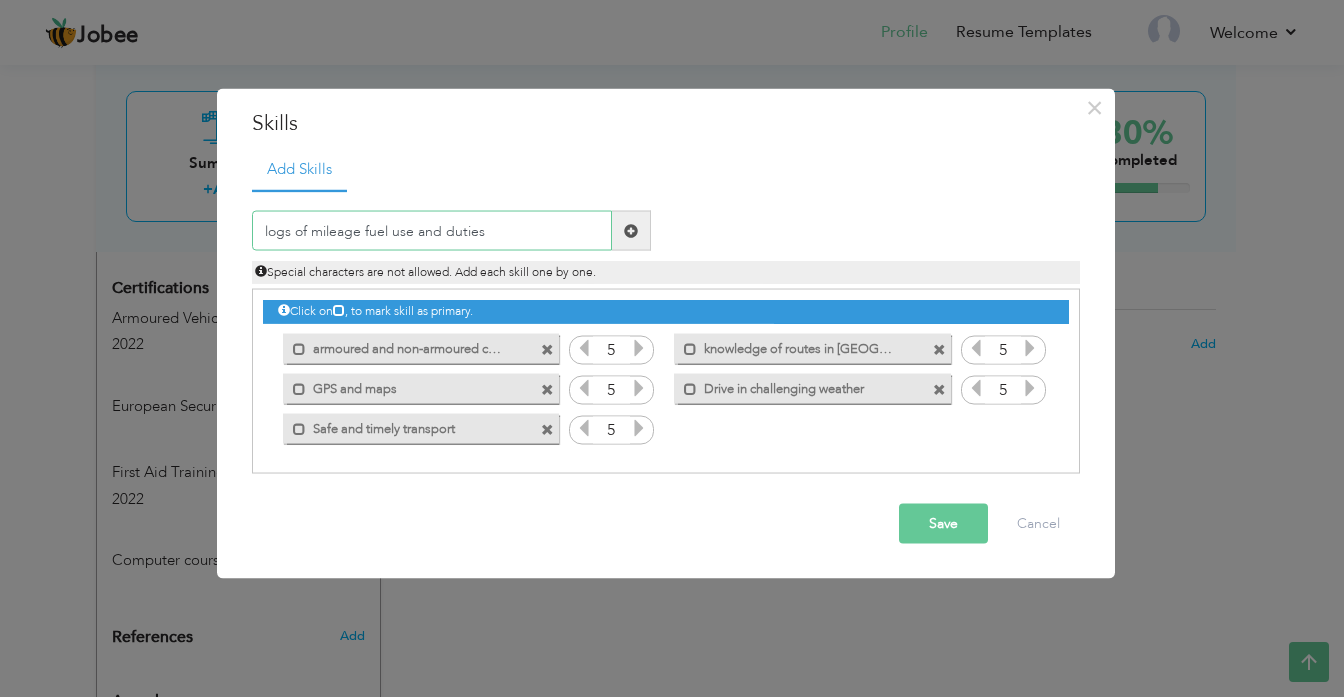 type on "logs of mileage fuel use and duties" 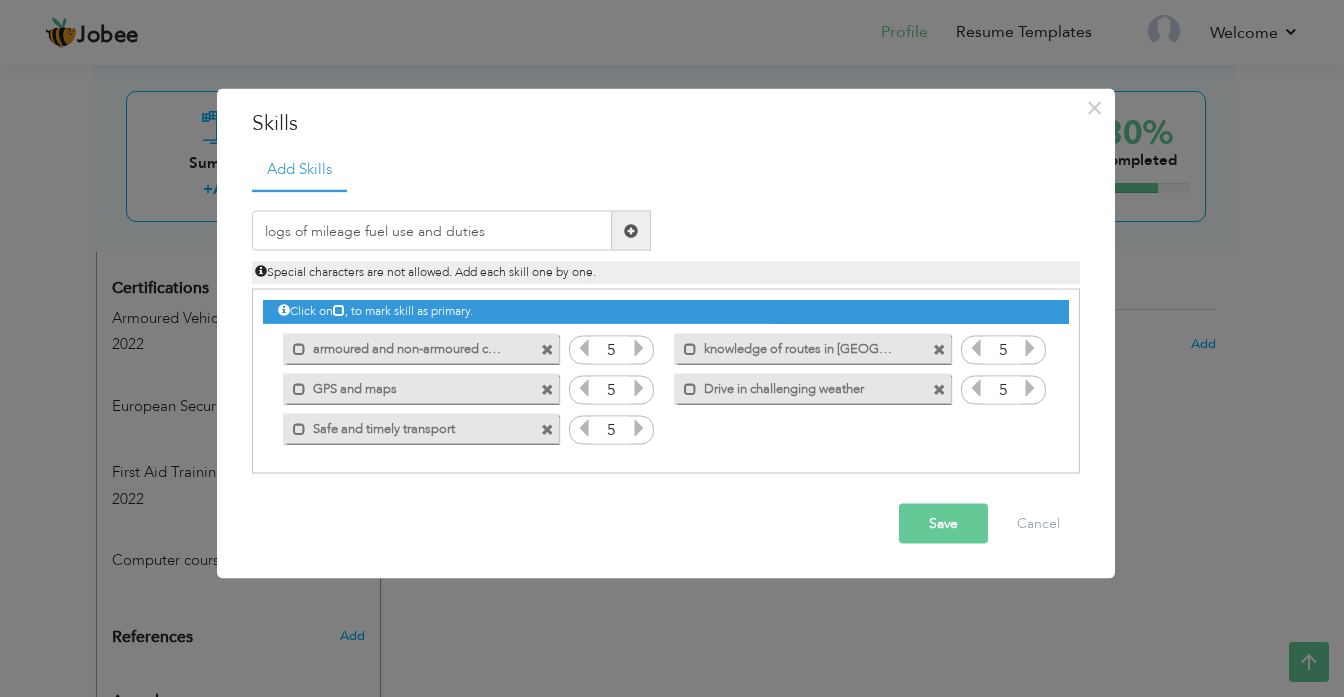 click at bounding box center (631, 230) 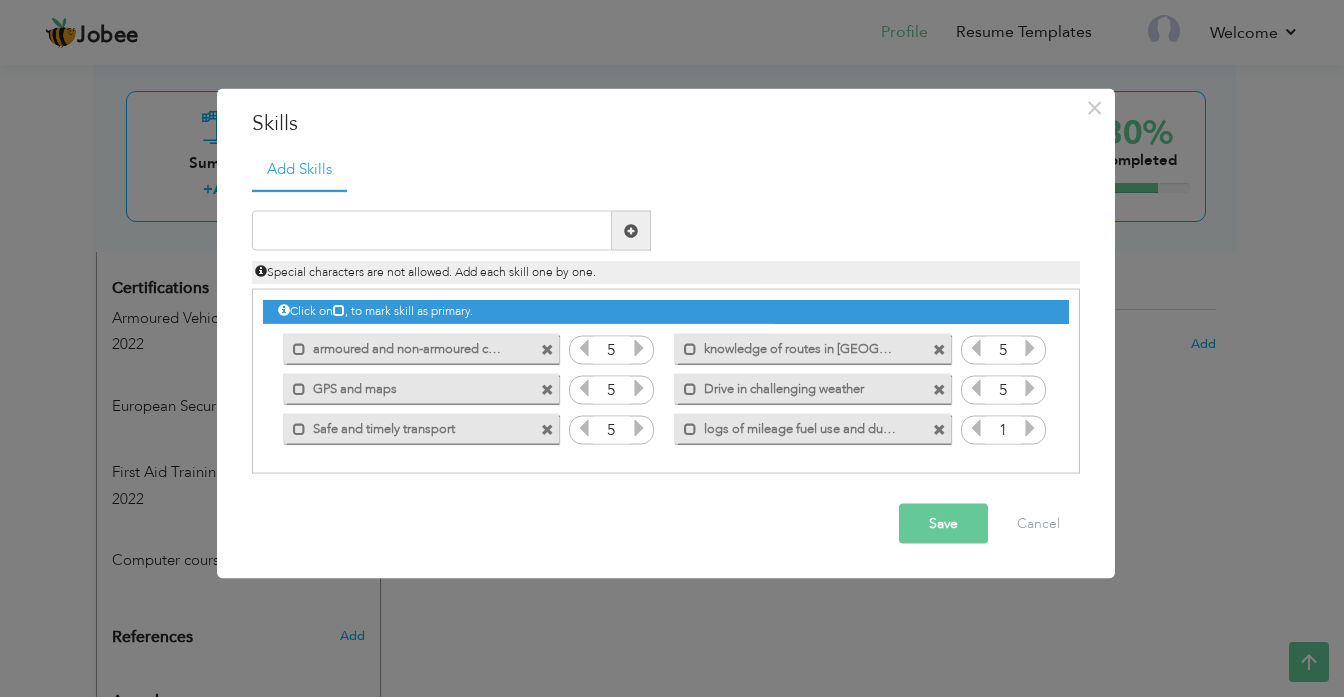click at bounding box center [1030, 428] 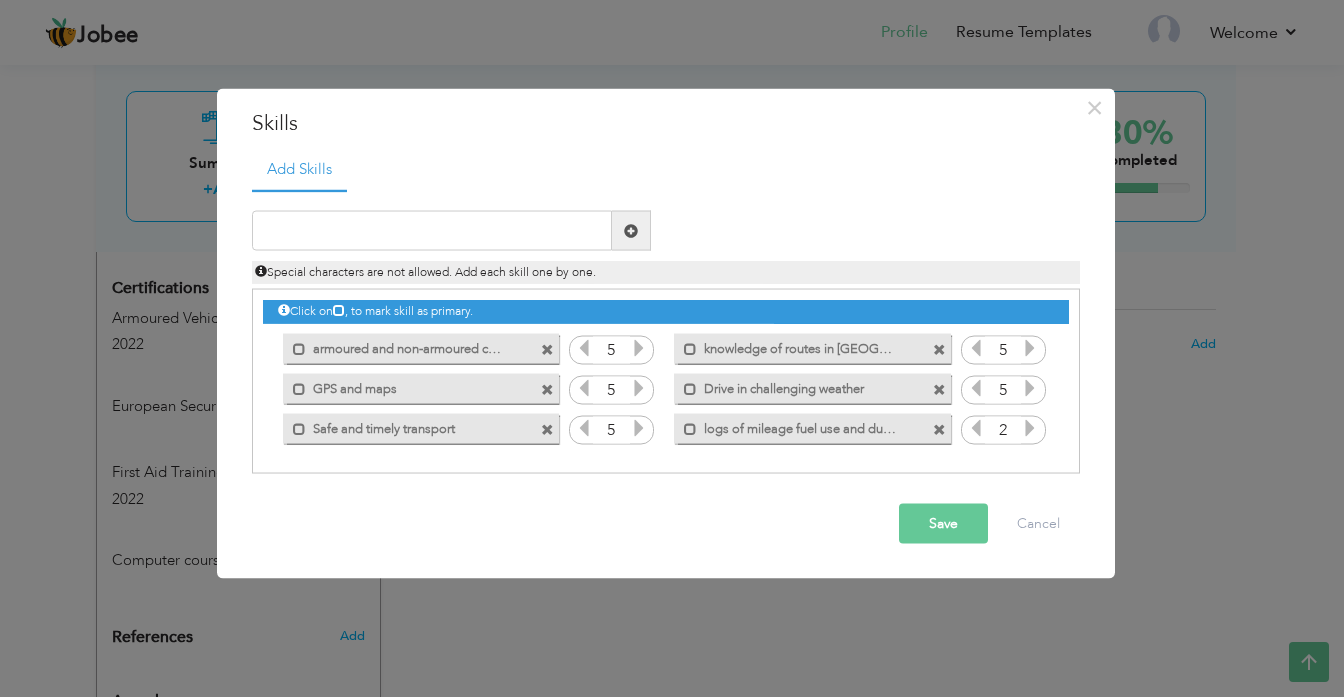 click at bounding box center (1030, 428) 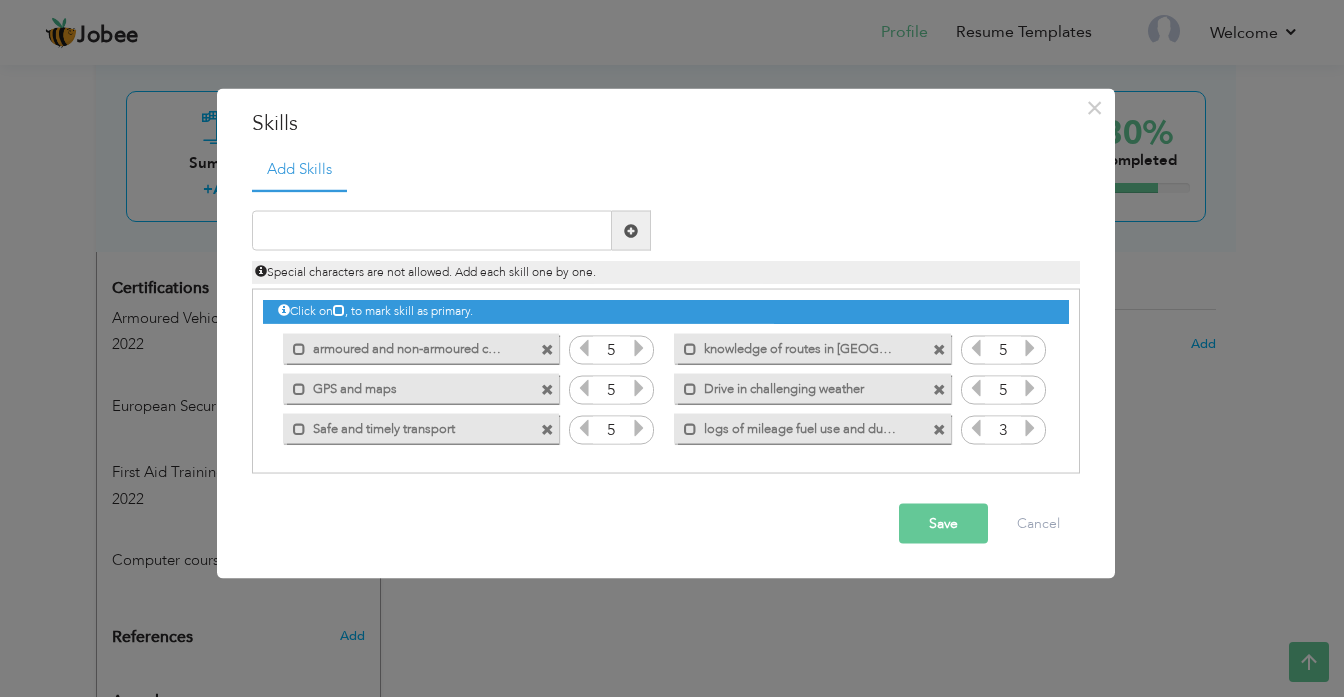 click at bounding box center (1030, 428) 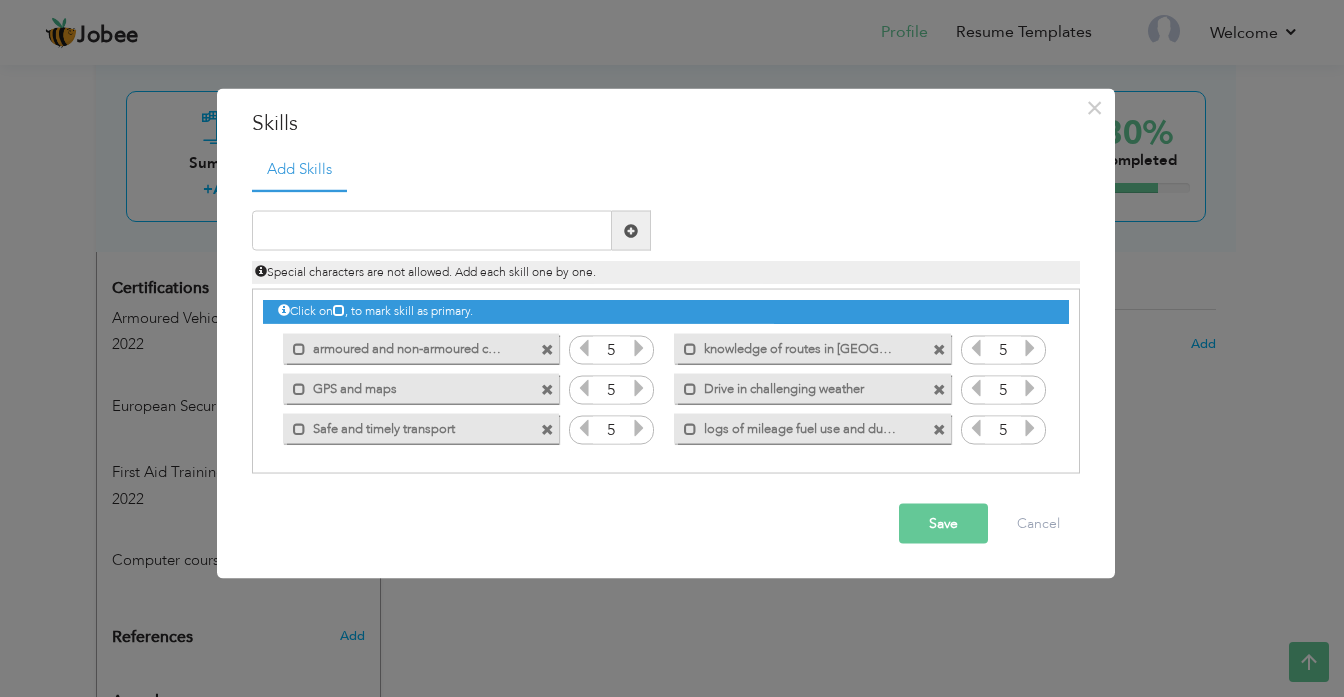 click at bounding box center [1030, 428] 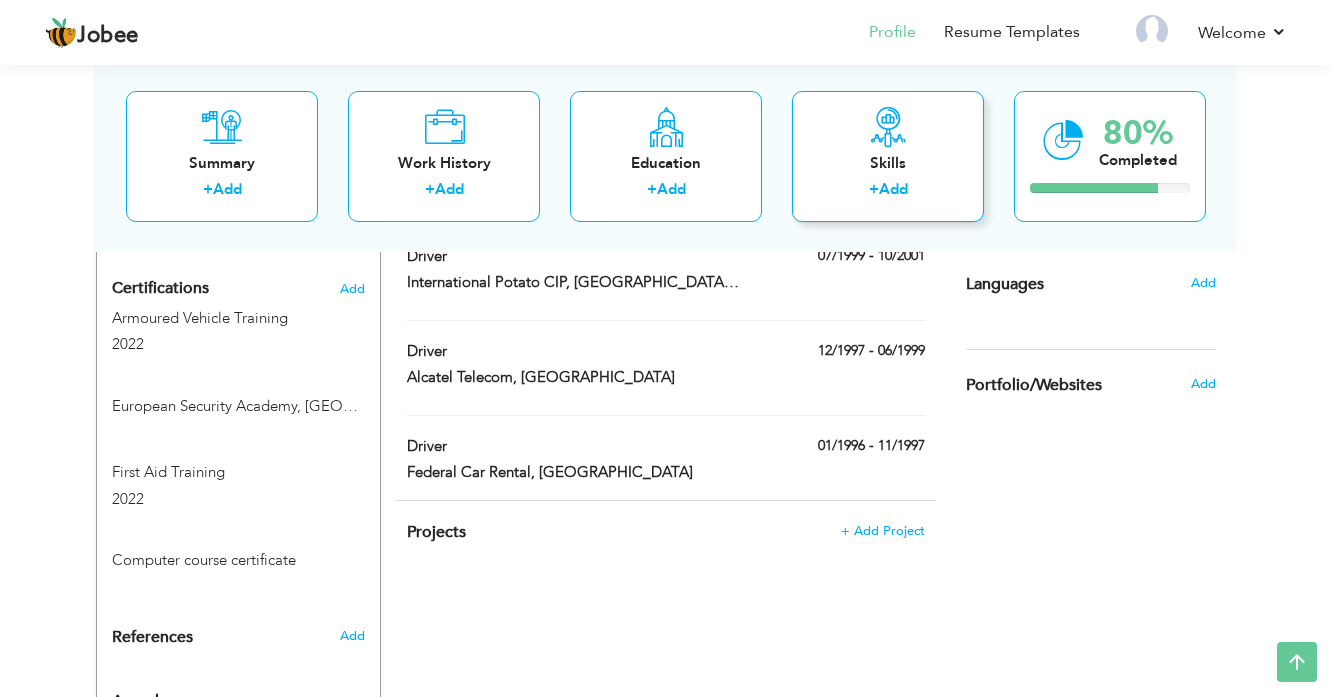 click on "Add" at bounding box center [893, 189] 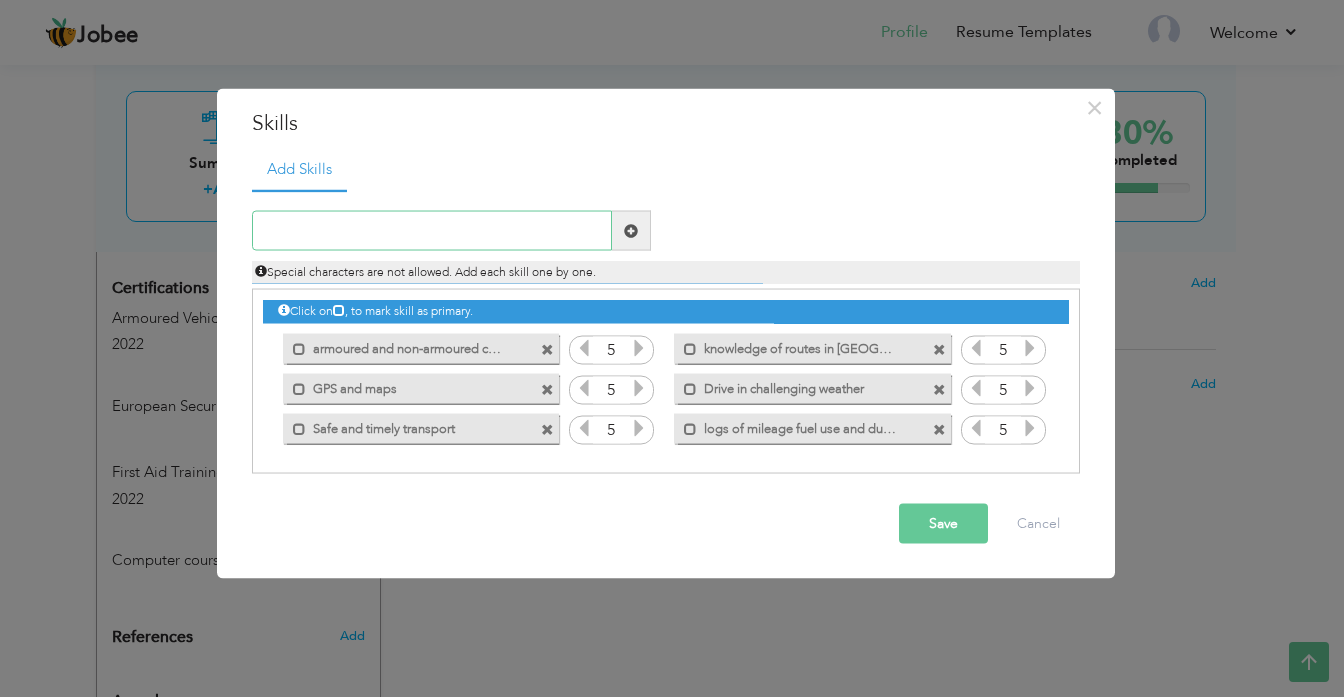 paste on "Microsoft Office (Word, Excel, Outlook)" 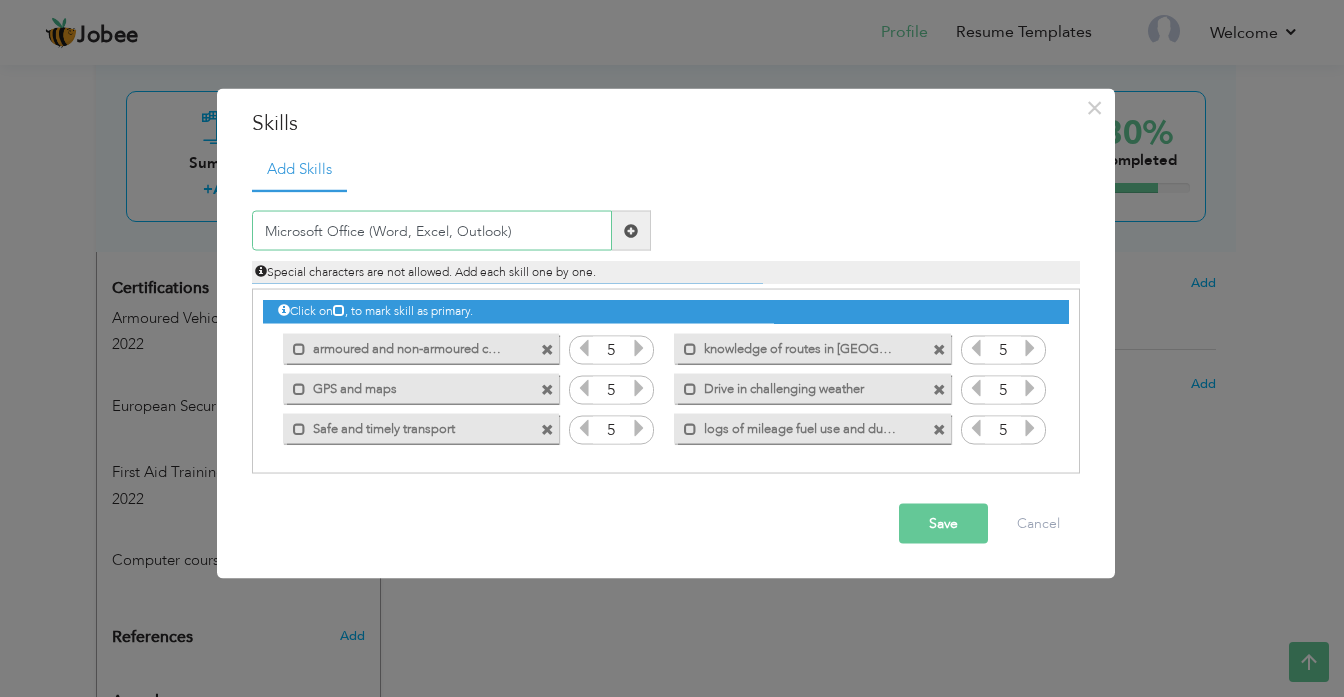 type on "Microsoft Office (Word, Excel, Outlook)" 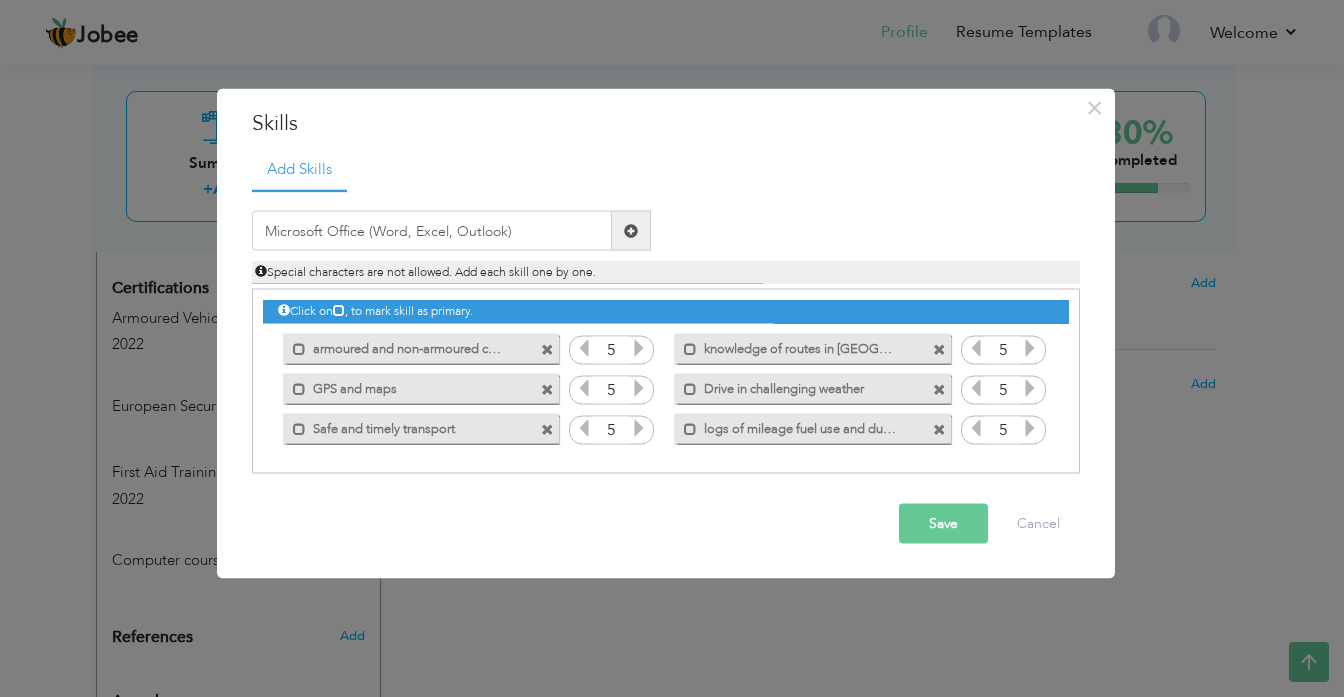 click at bounding box center [631, 230] 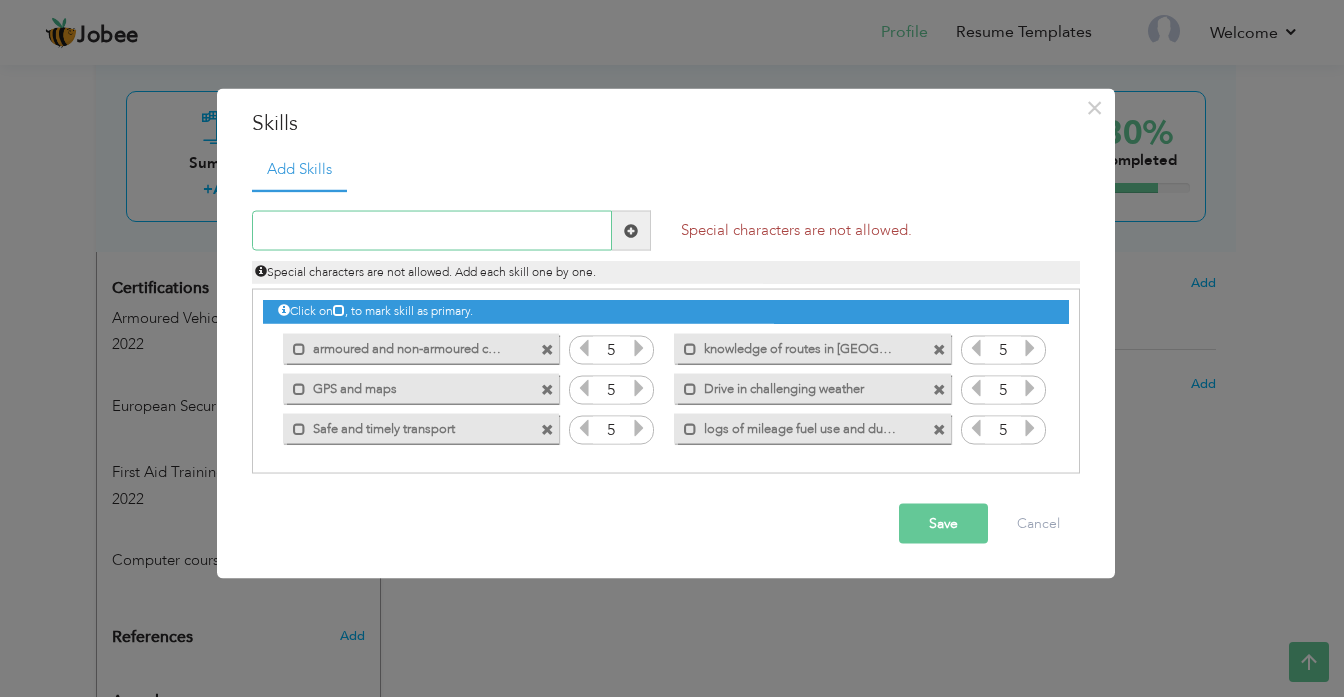 click at bounding box center [432, 231] 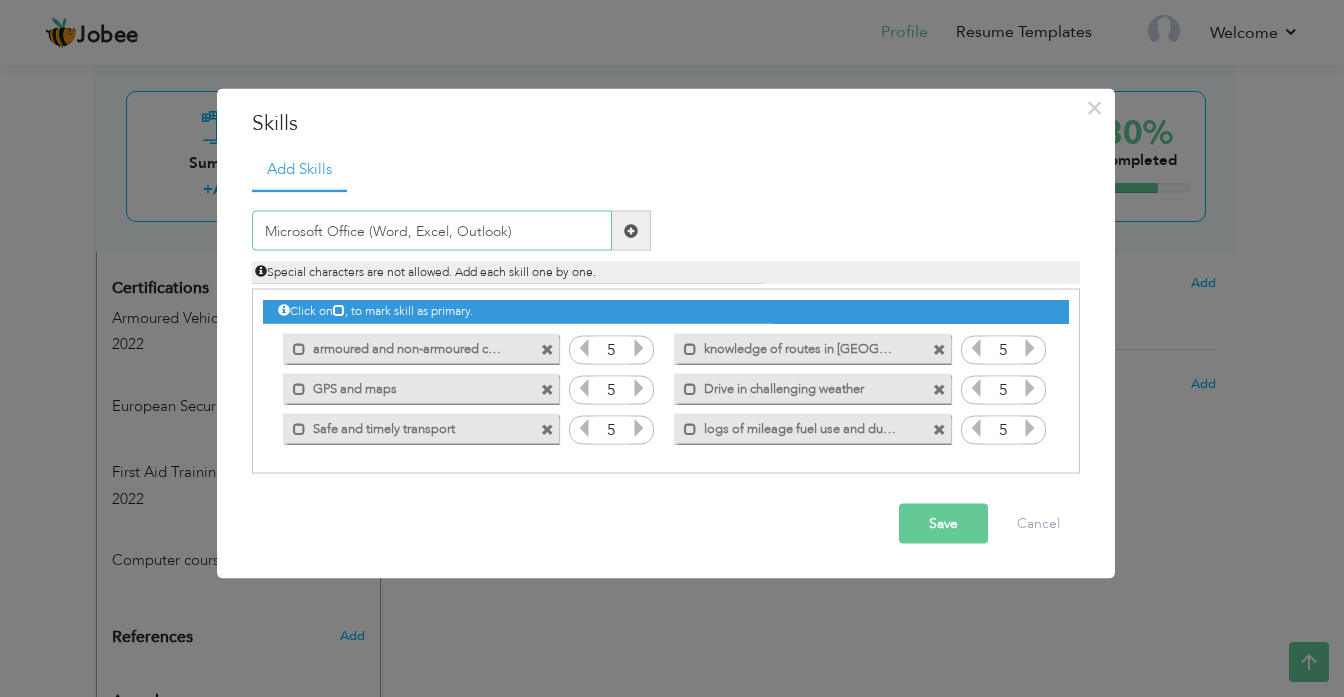 click on "Microsoft Office (Word, Excel, Outlook)" at bounding box center (432, 231) 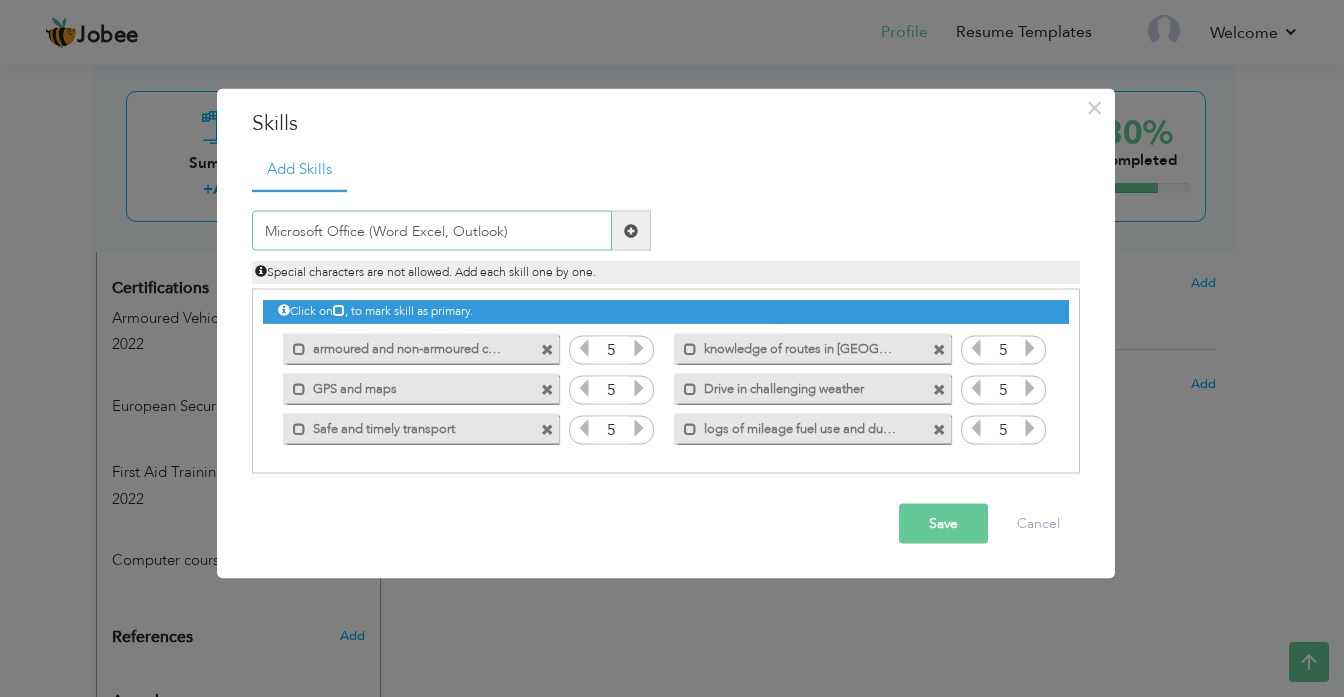 click on "Microsoft Office (Word Excel, Outlook)" at bounding box center (432, 231) 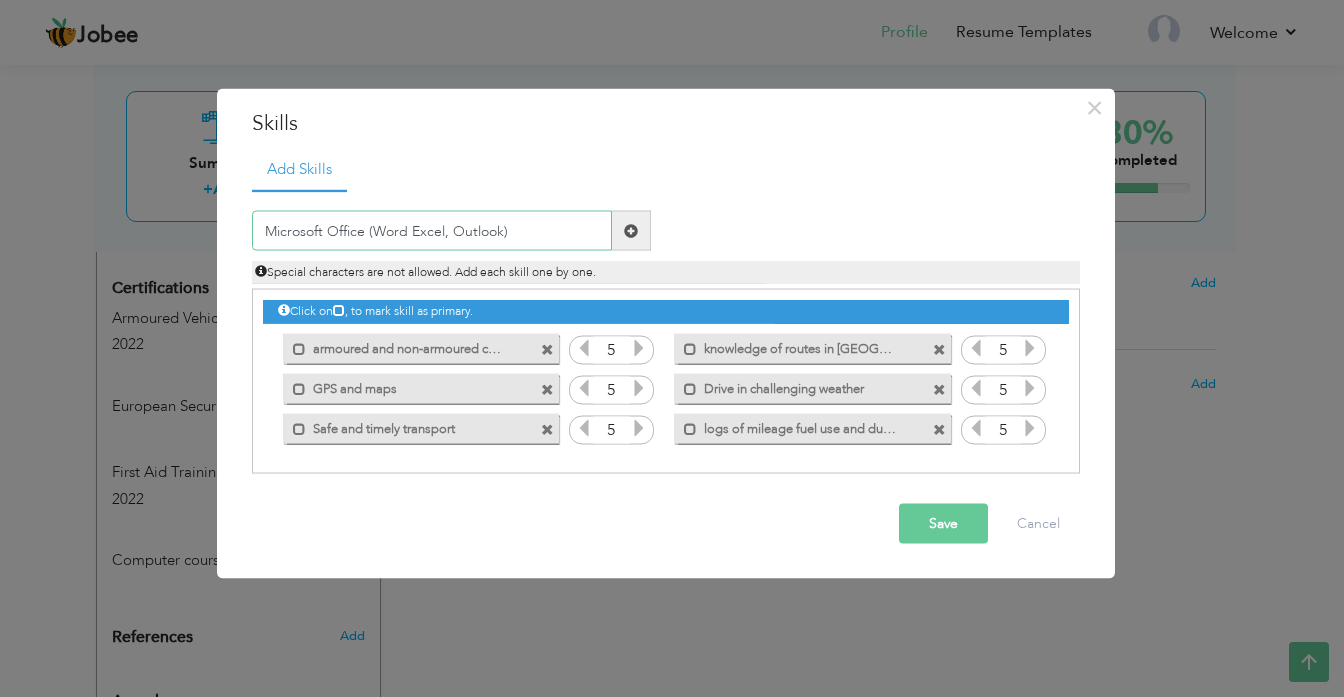 click on "Microsoft Office (Word Excel, Outlook)" at bounding box center (432, 231) 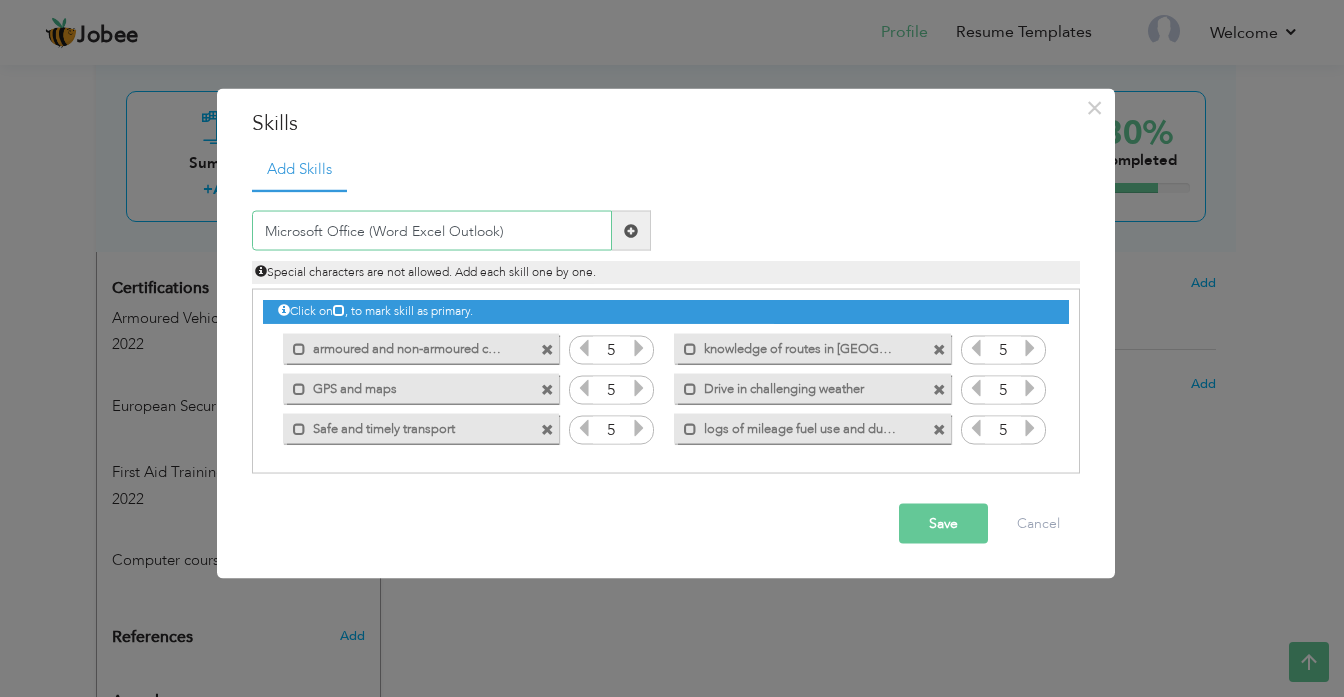 type on "Microsoft Office (Word Excel Outlook)" 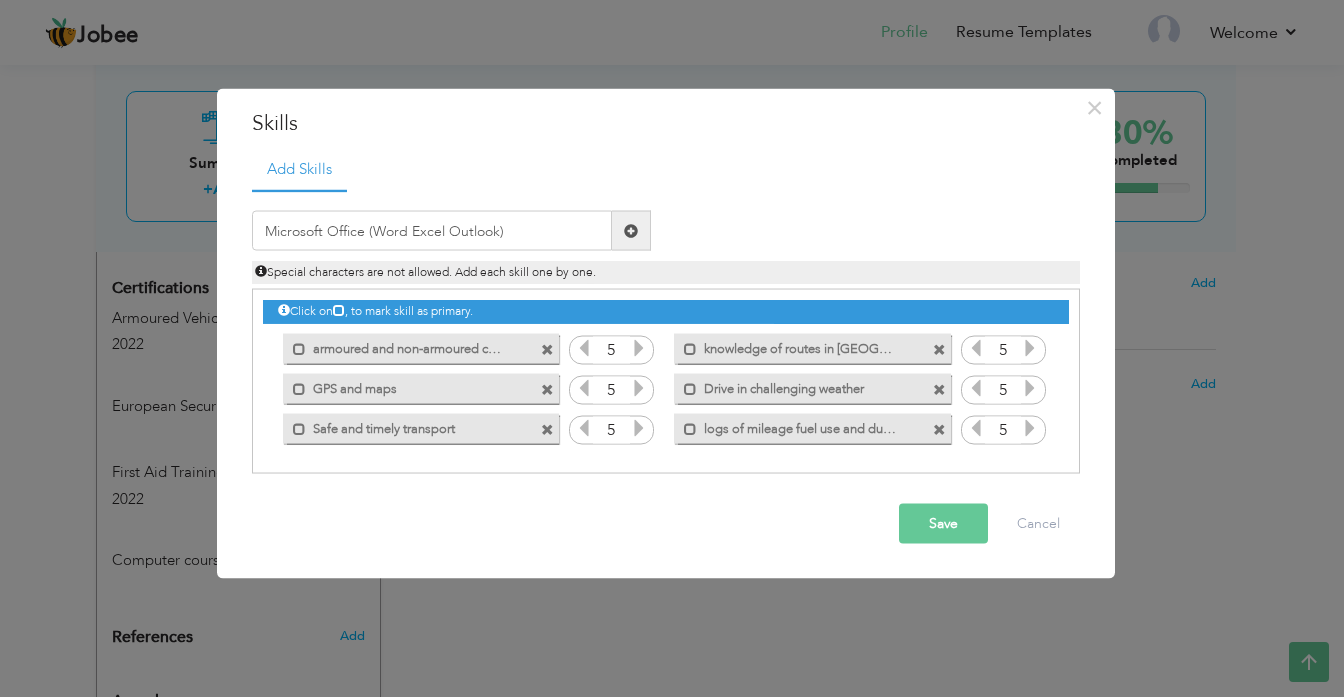 click at bounding box center (631, 230) 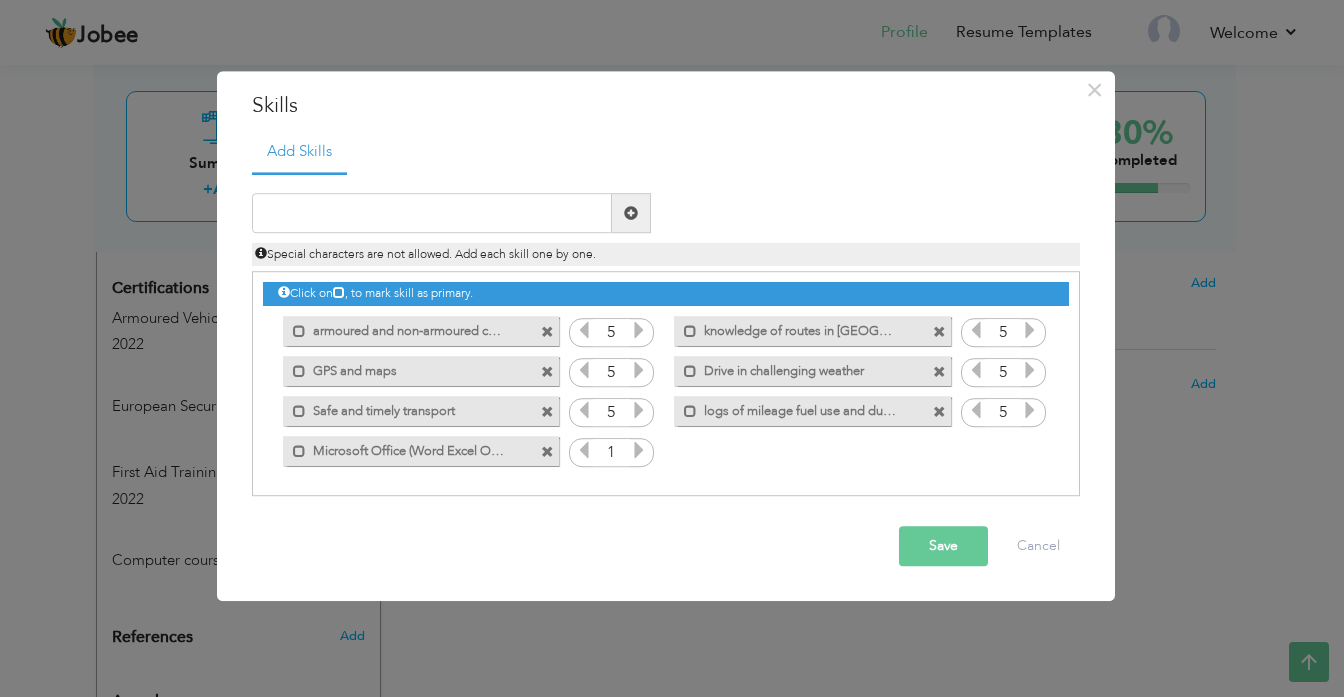 click on "Save" at bounding box center [943, 547] 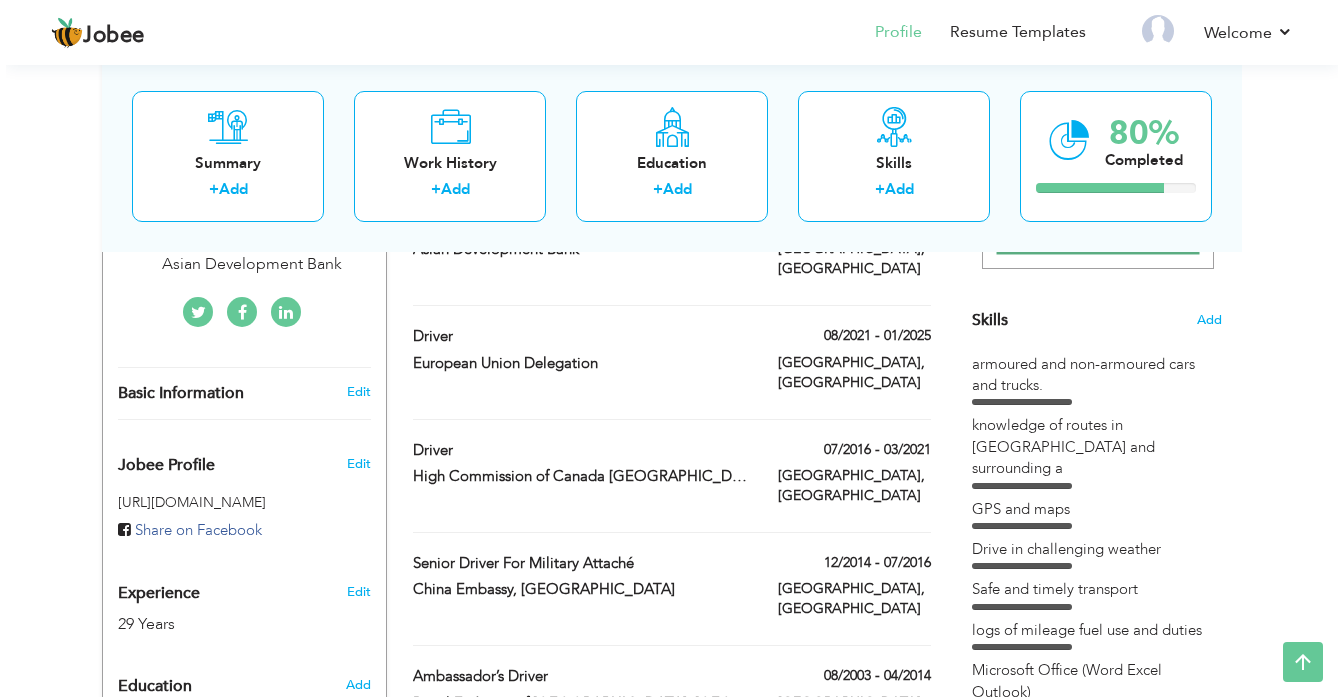 scroll, scrollTop: 434, scrollLeft: 0, axis: vertical 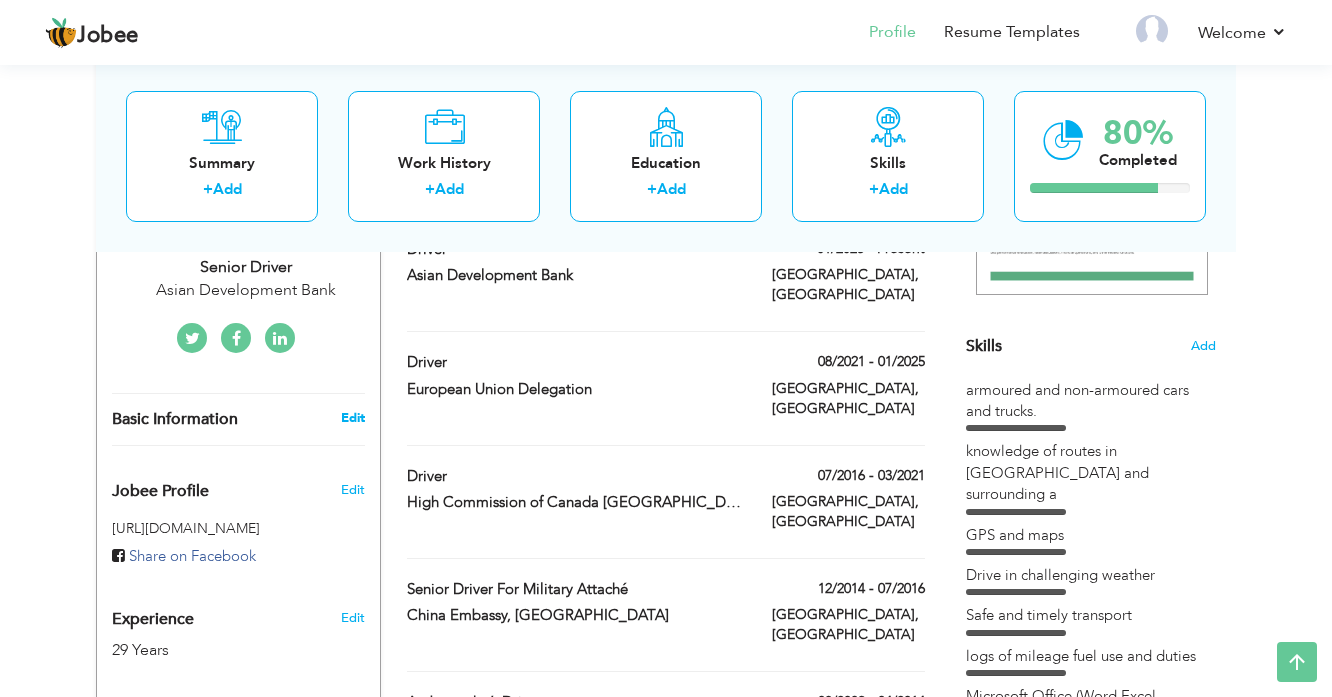 click on "Edit" at bounding box center (353, 418) 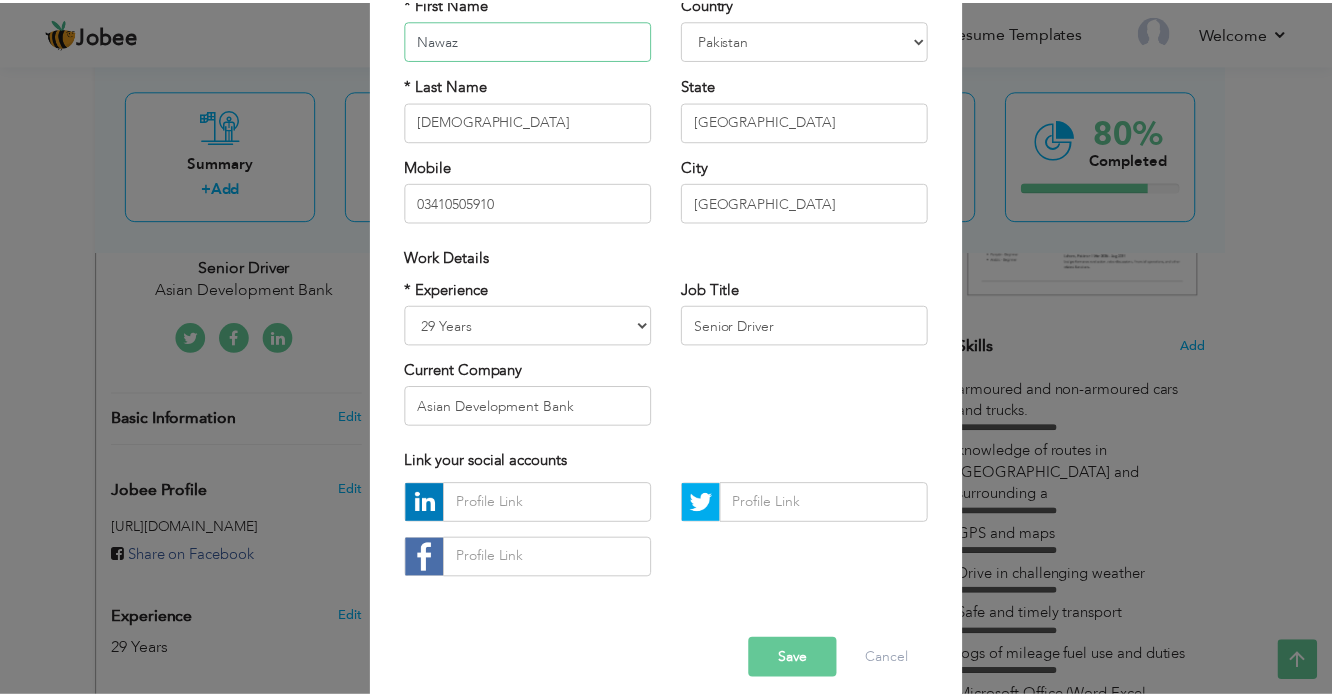 scroll, scrollTop: 211, scrollLeft: 0, axis: vertical 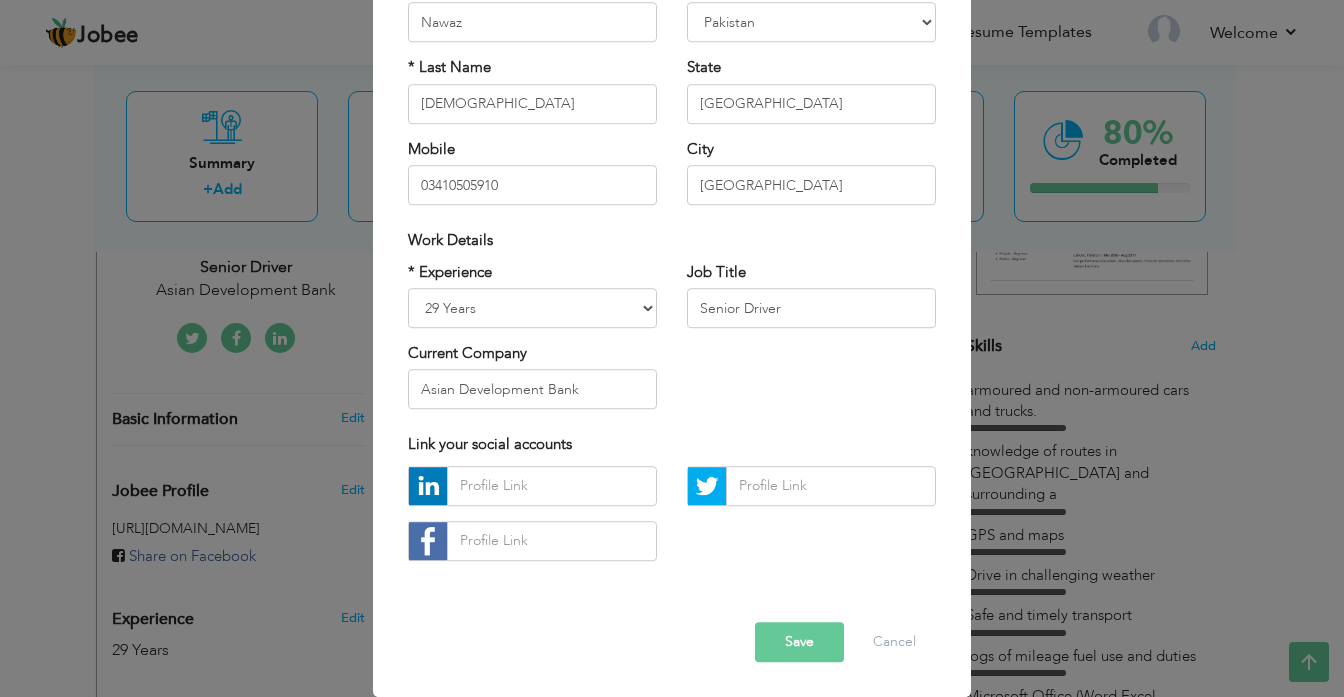 click on "Save" at bounding box center (799, 642) 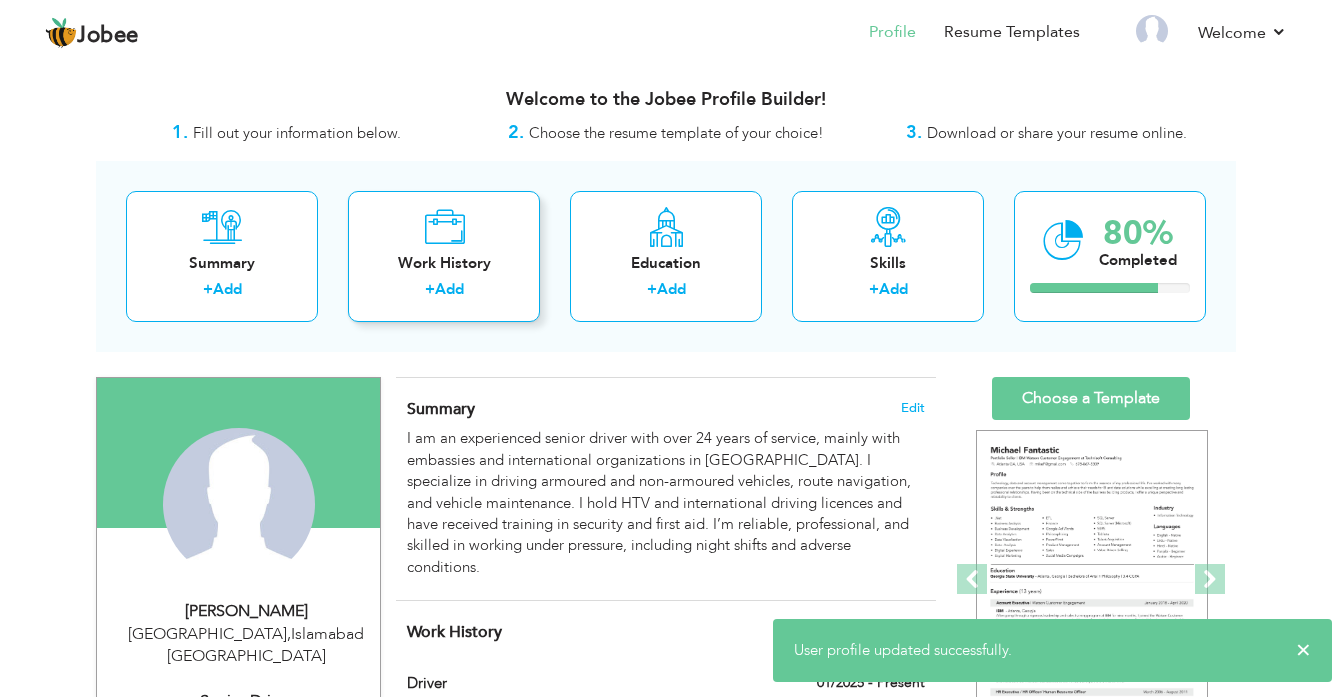 scroll, scrollTop: 0, scrollLeft: 0, axis: both 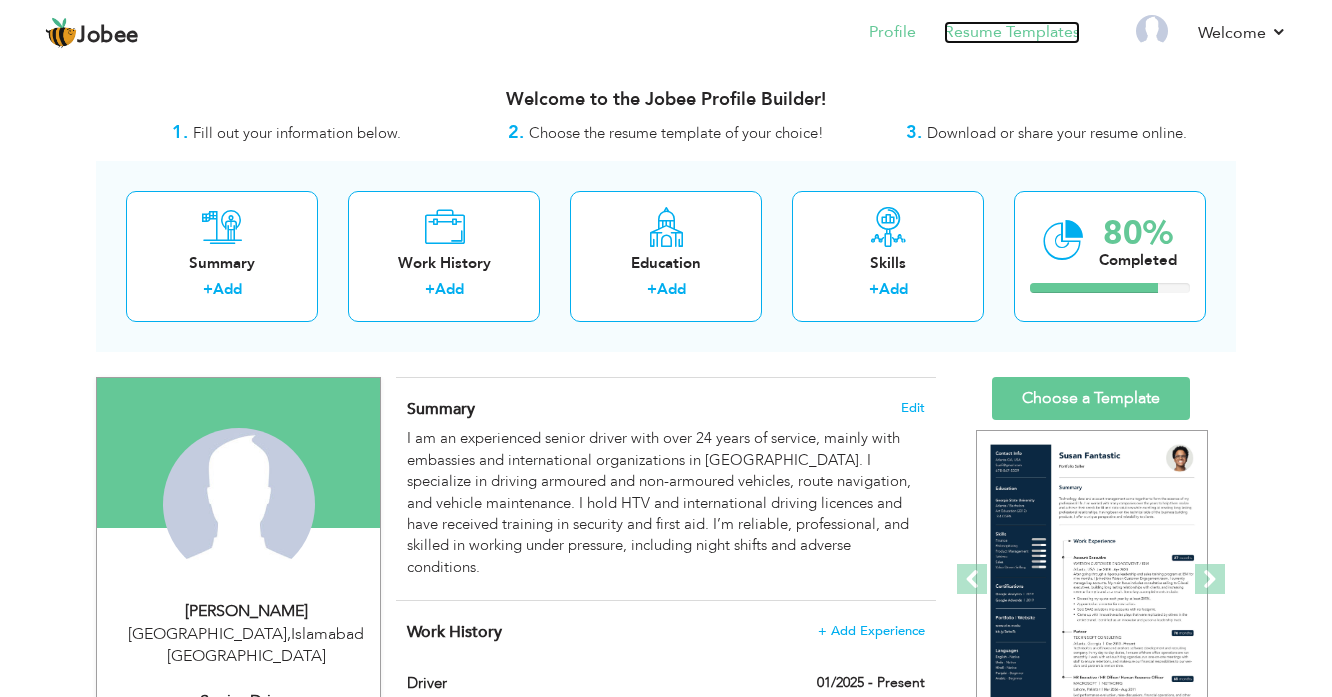click on "Resume Templates" at bounding box center (1012, 32) 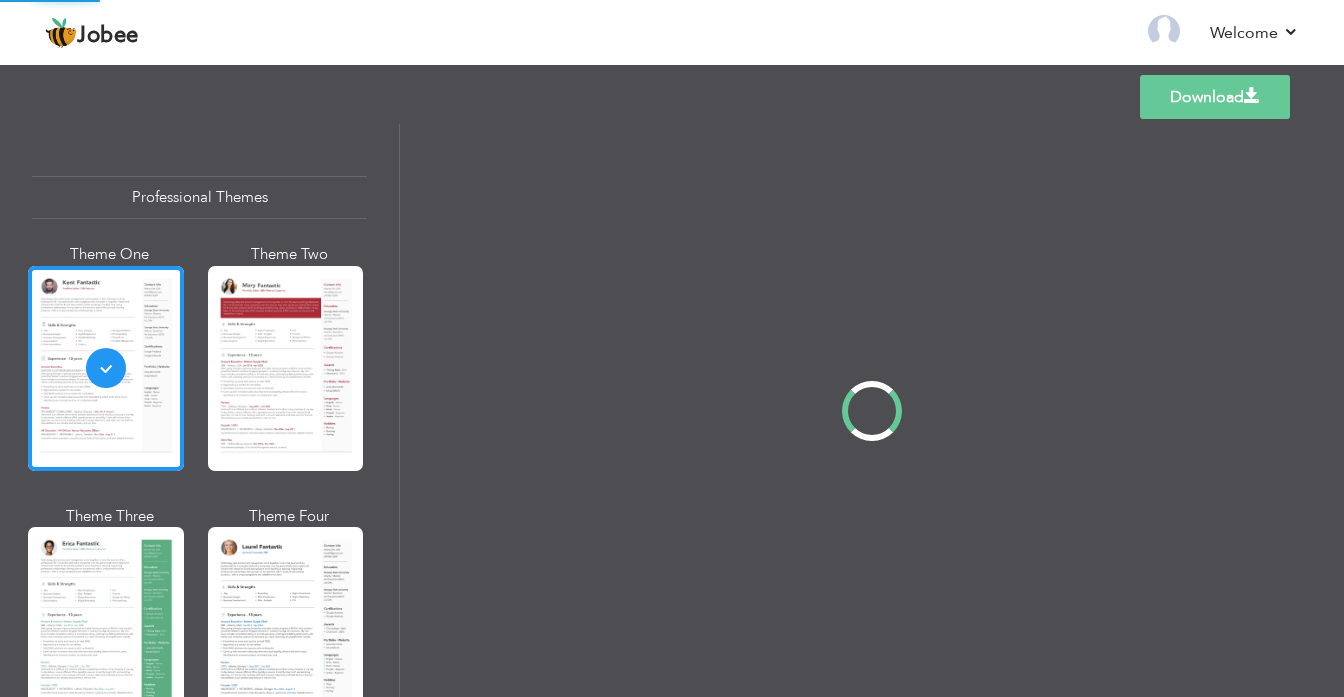 scroll, scrollTop: 0, scrollLeft: 0, axis: both 